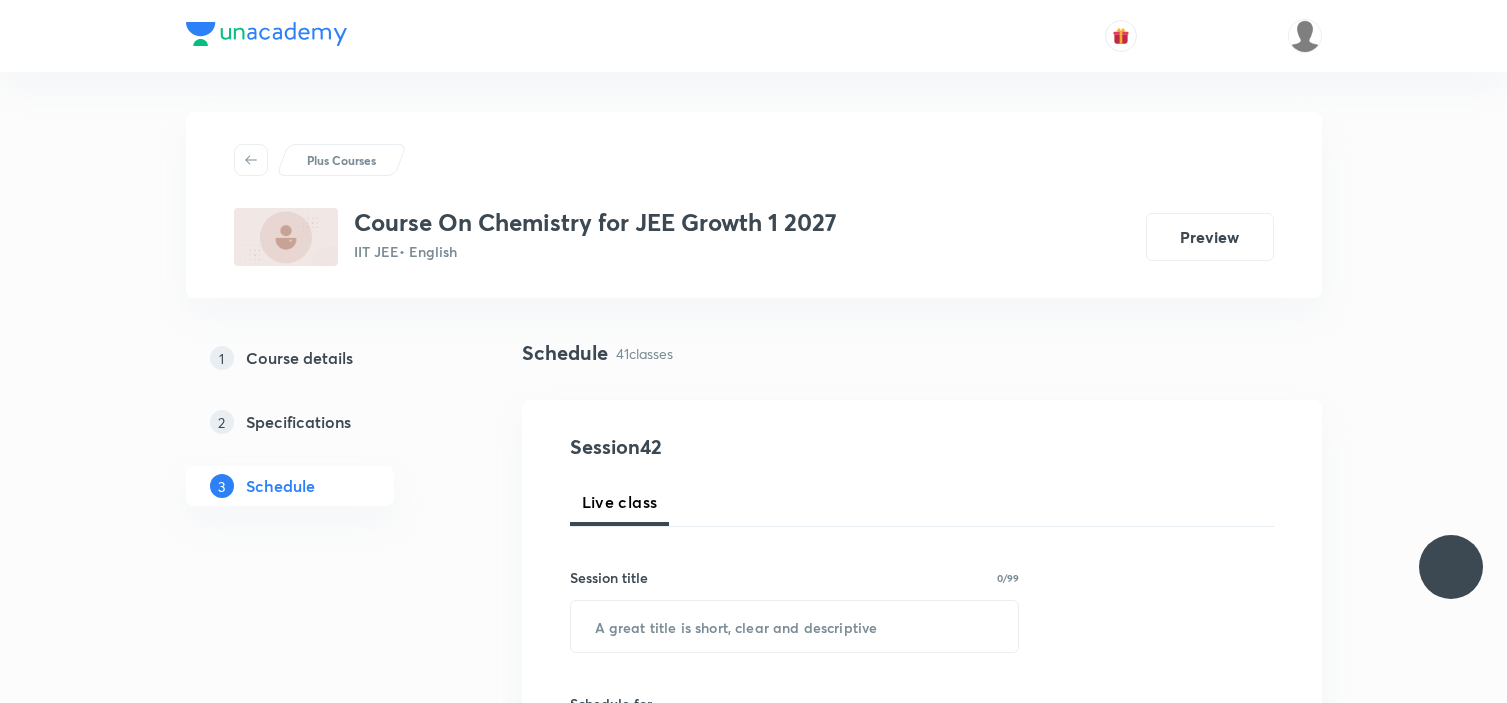 scroll, scrollTop: 0, scrollLeft: 0, axis: both 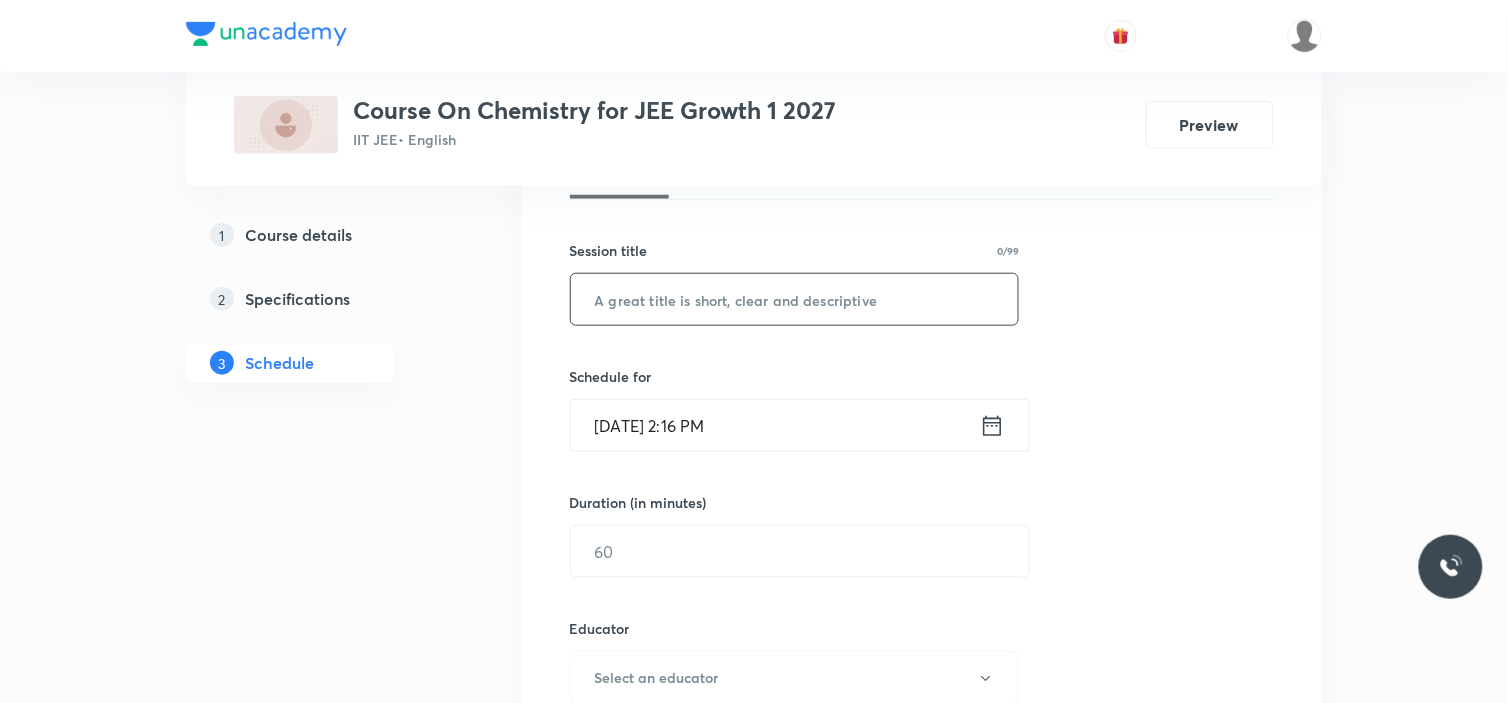 click at bounding box center [795, 299] 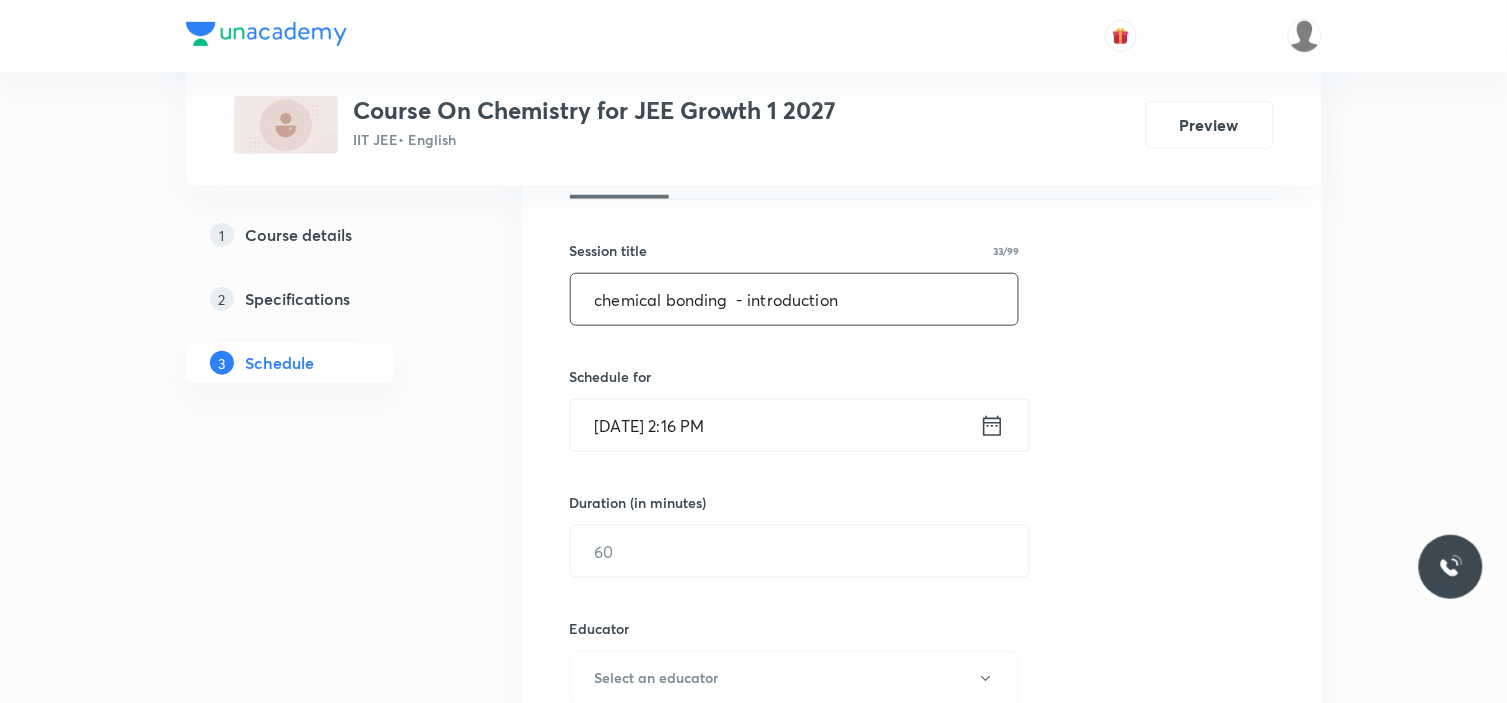 click on "chemical bonding  - introduction" at bounding box center (795, 299) 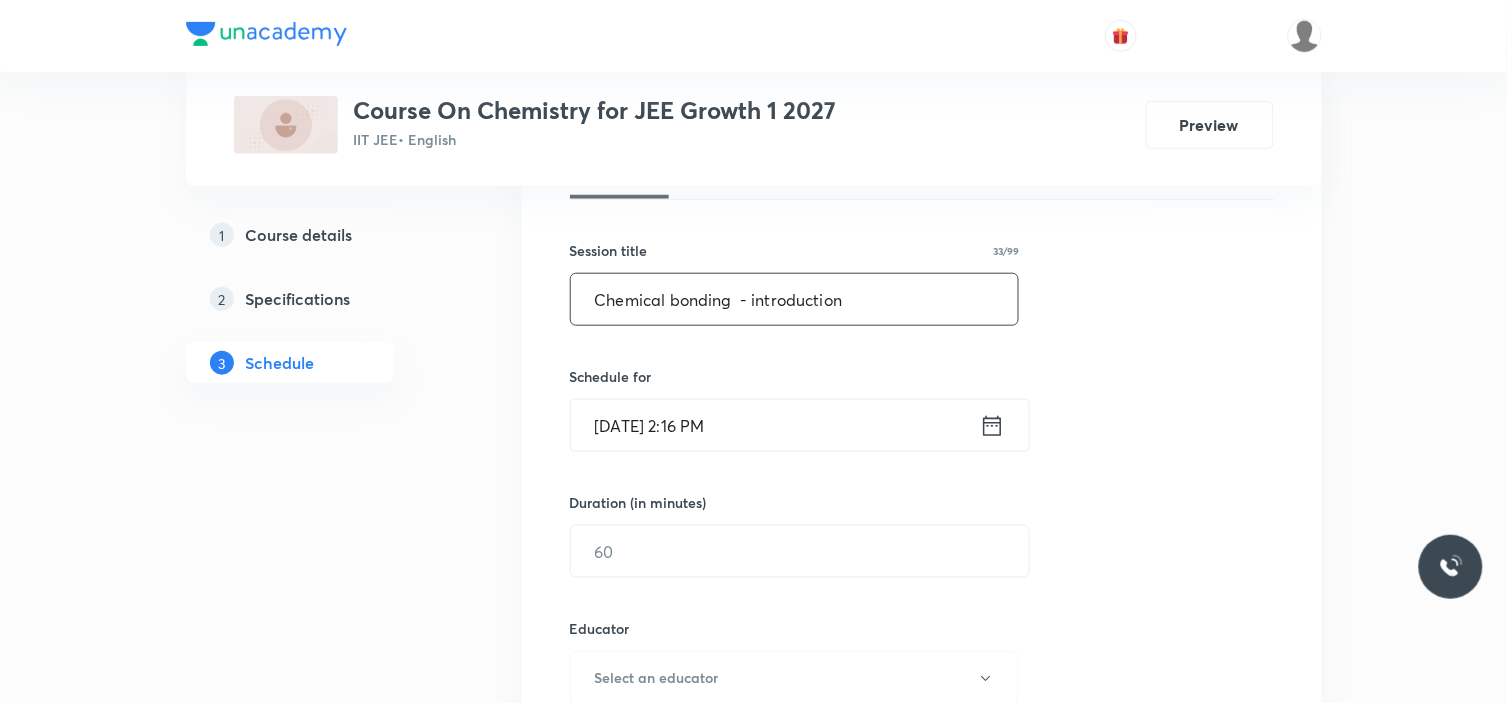 click on "Chemical bonding  - introduction" at bounding box center [795, 299] 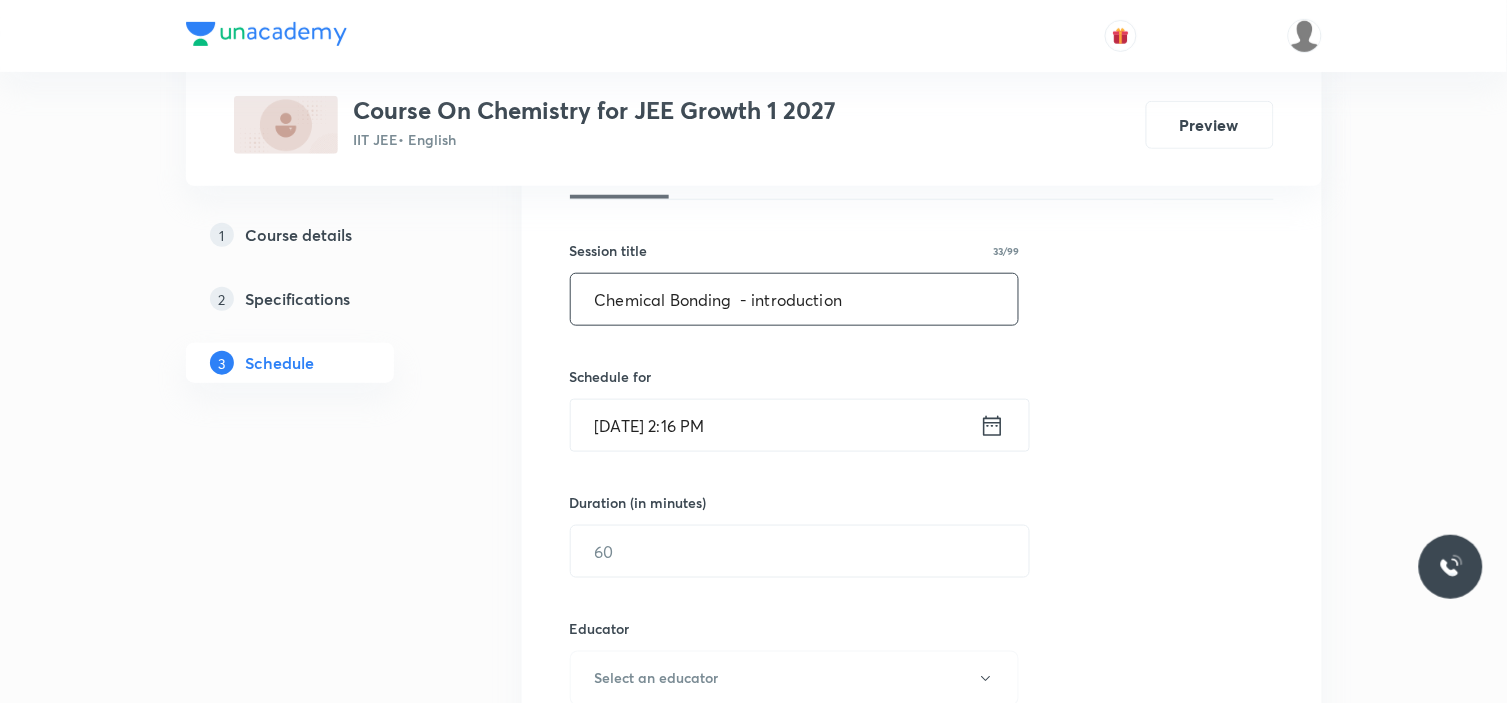 click on "Chemical Bonding  - introduction" at bounding box center [795, 299] 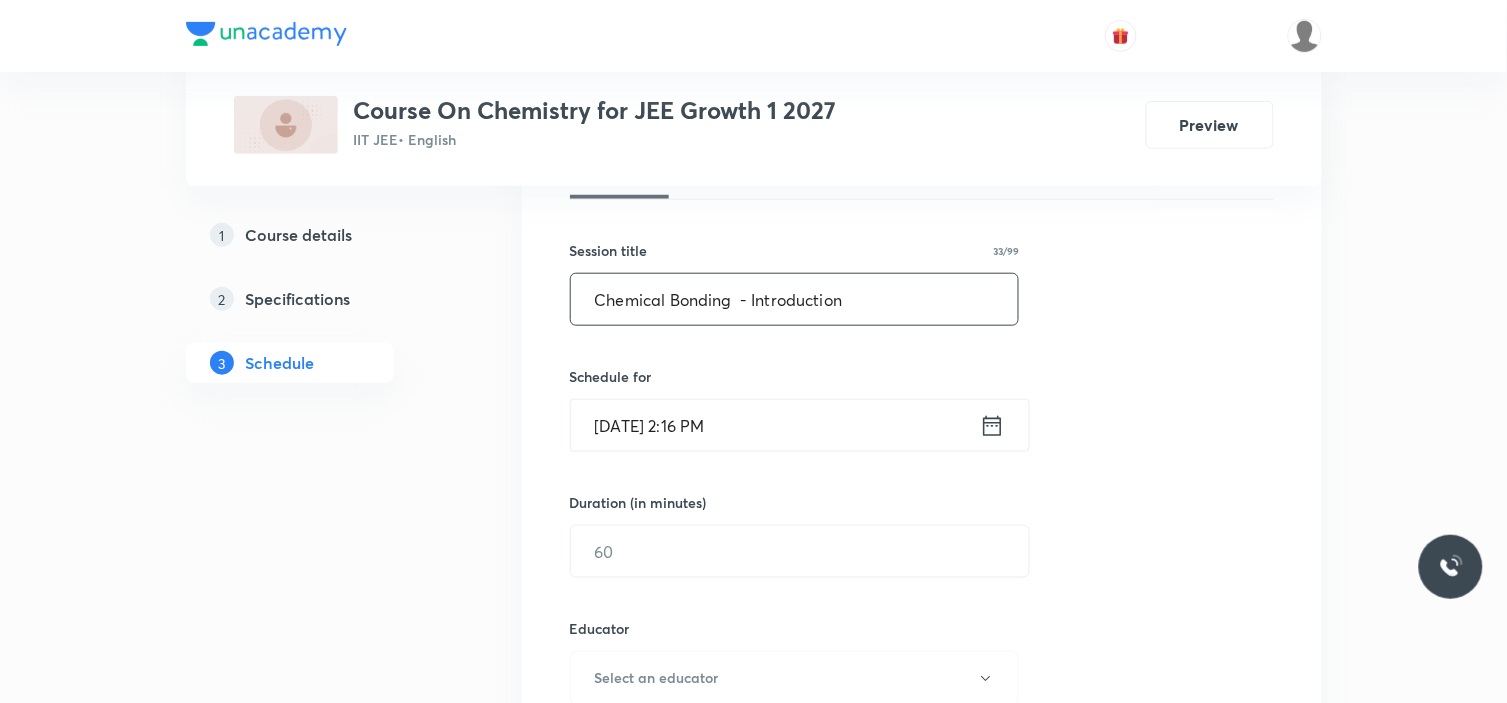 drag, startPoint x: 754, startPoint y: 297, endPoint x: 890, endPoint y: 296, distance: 136.00368 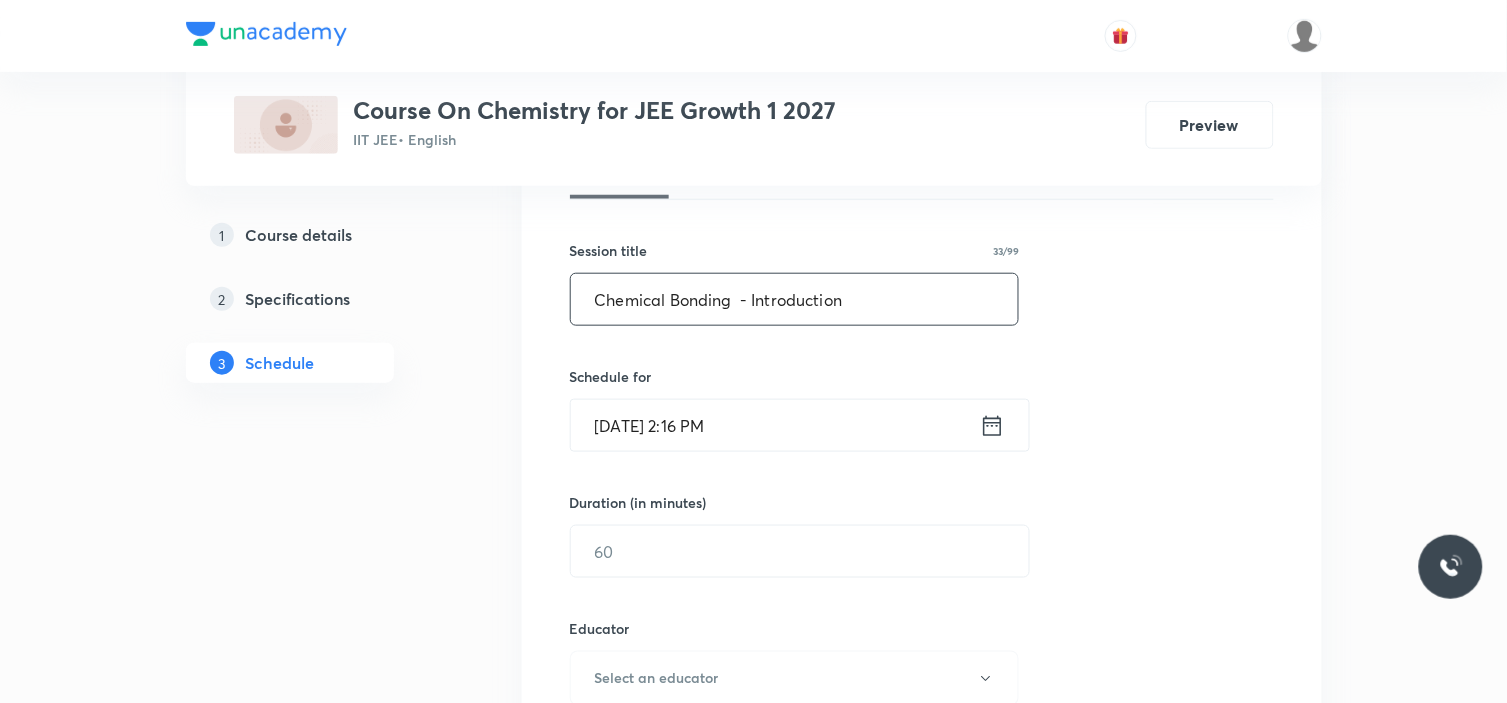 type on "Chemical Bonding  - Introduction" 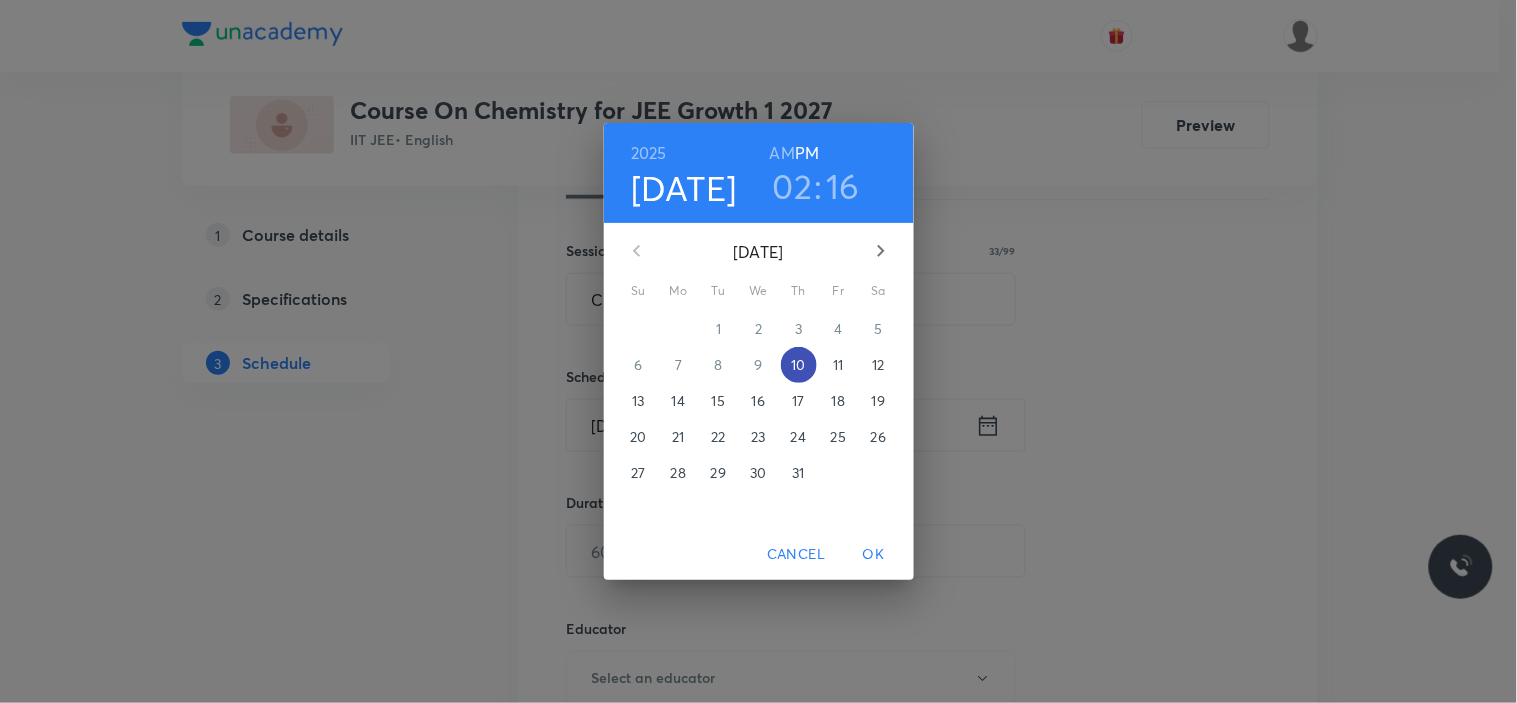 click on "10" at bounding box center (798, 365) 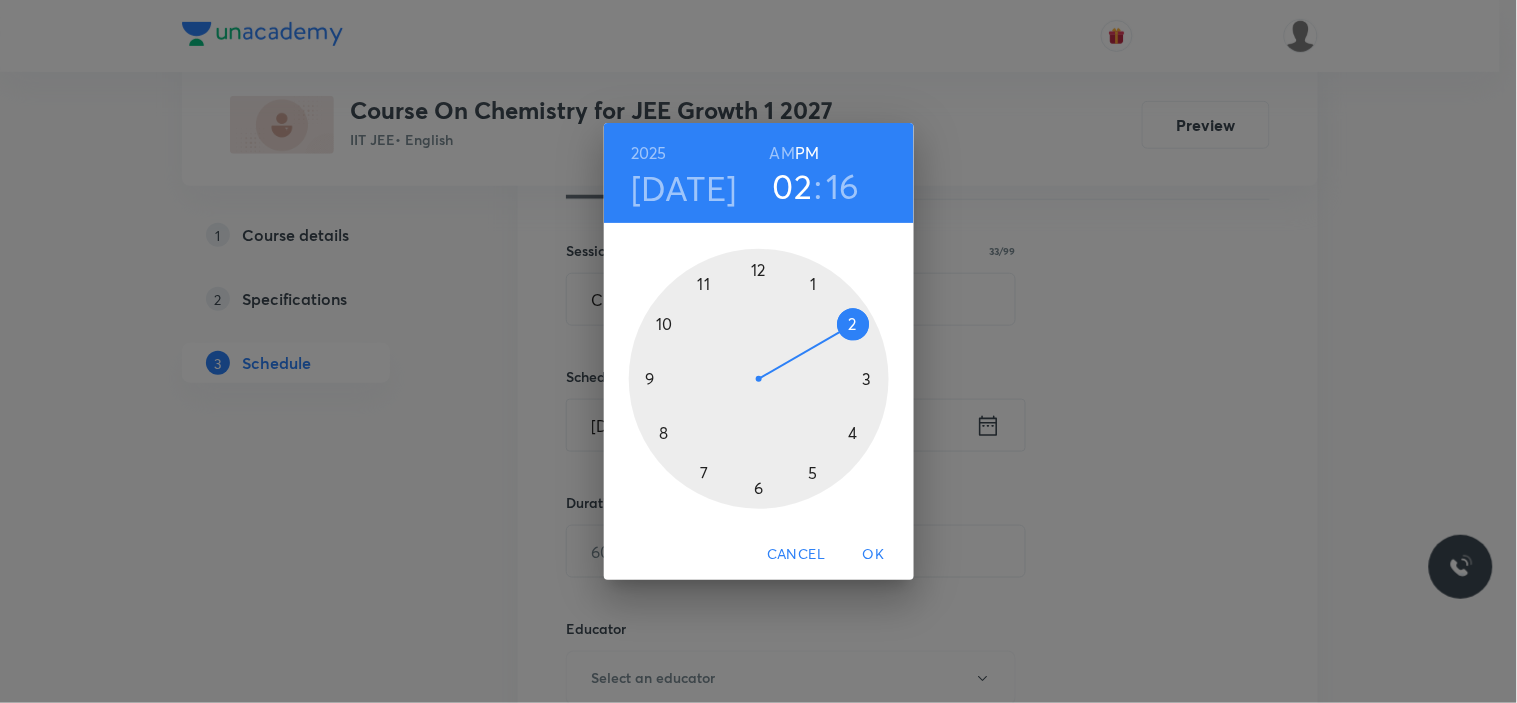 click at bounding box center [759, 379] 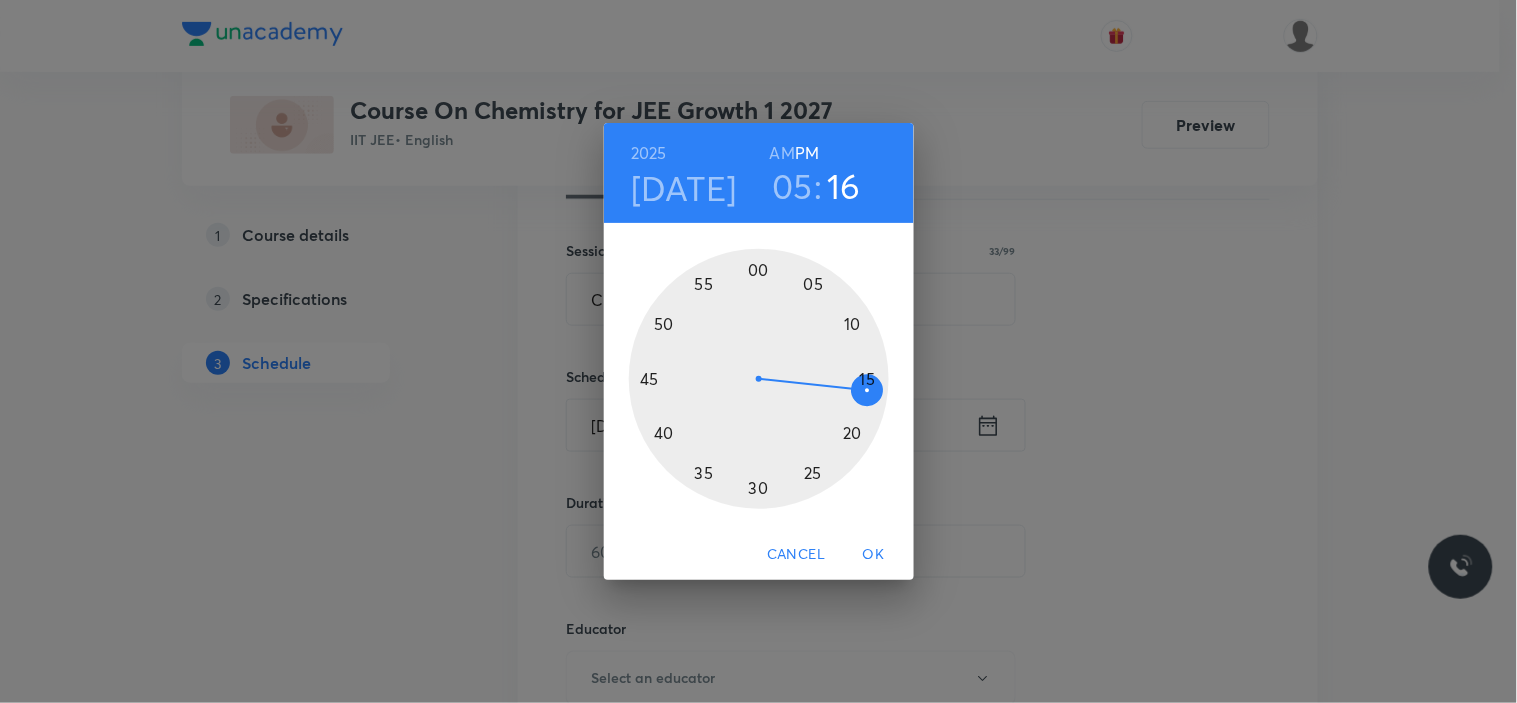 click at bounding box center [759, 379] 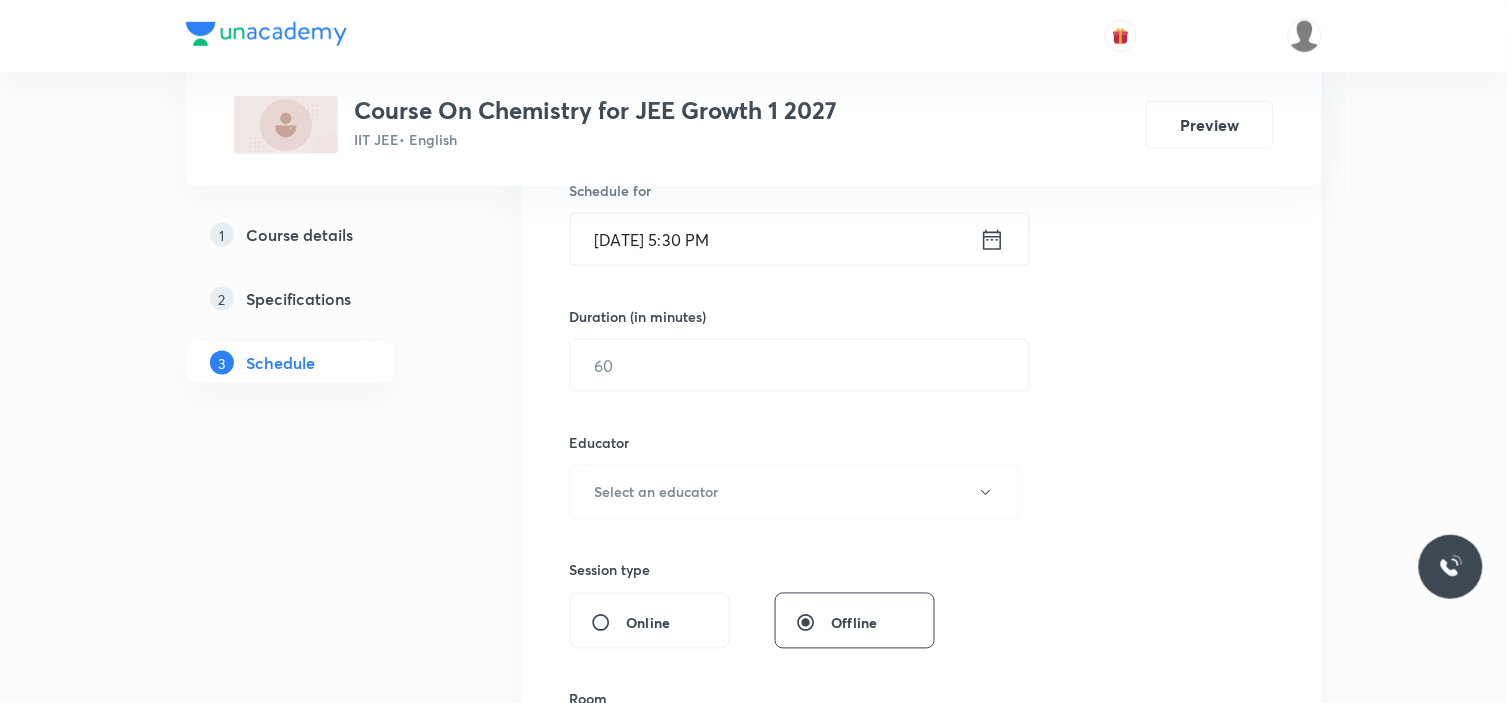 scroll, scrollTop: 514, scrollLeft: 0, axis: vertical 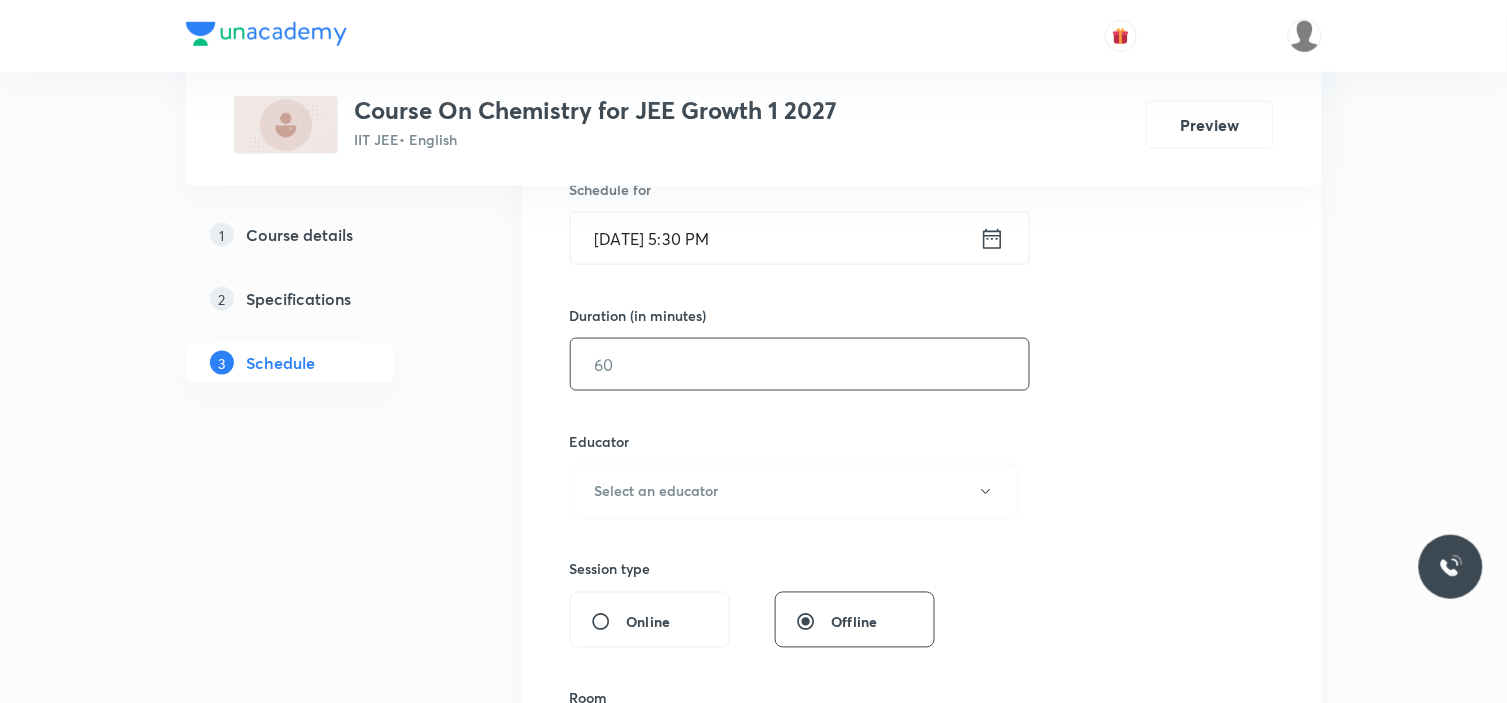 click at bounding box center [800, 364] 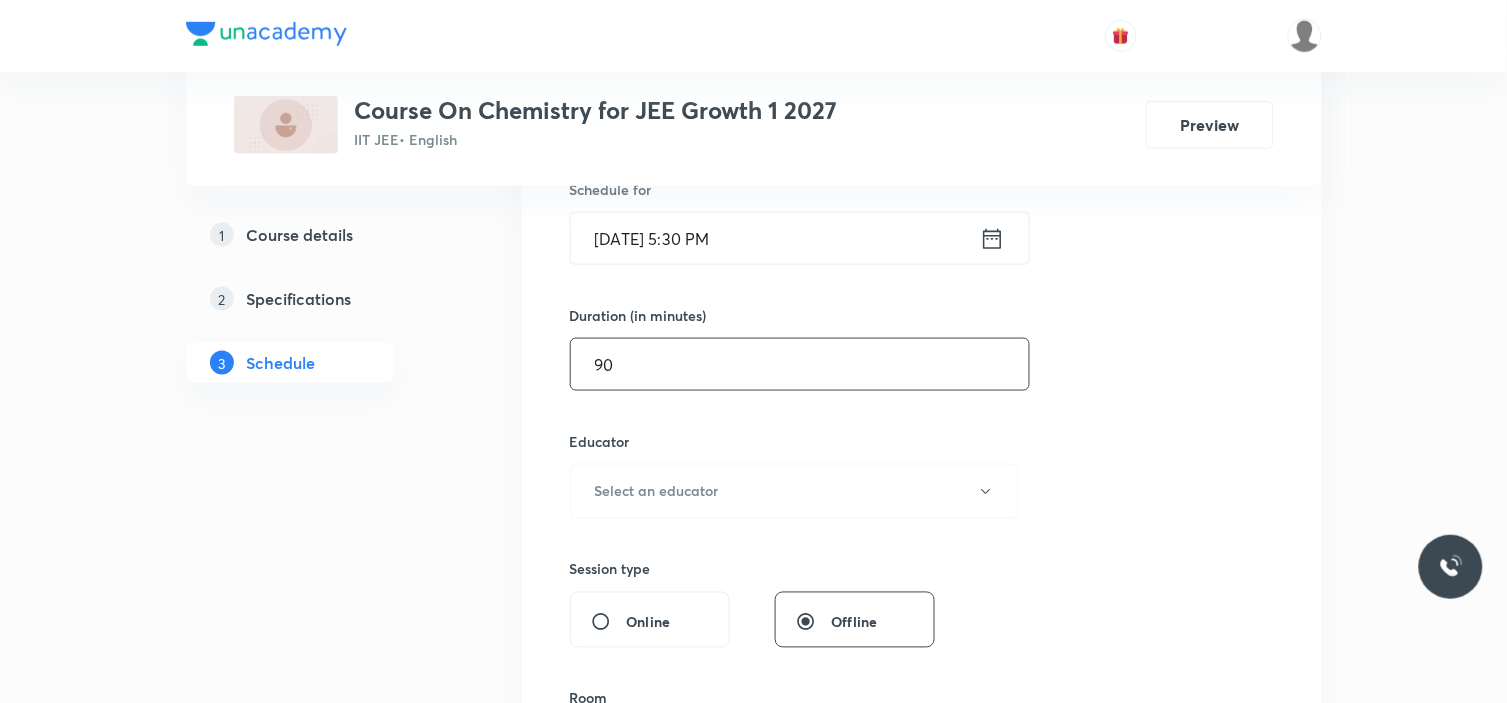 scroll, scrollTop: 735, scrollLeft: 0, axis: vertical 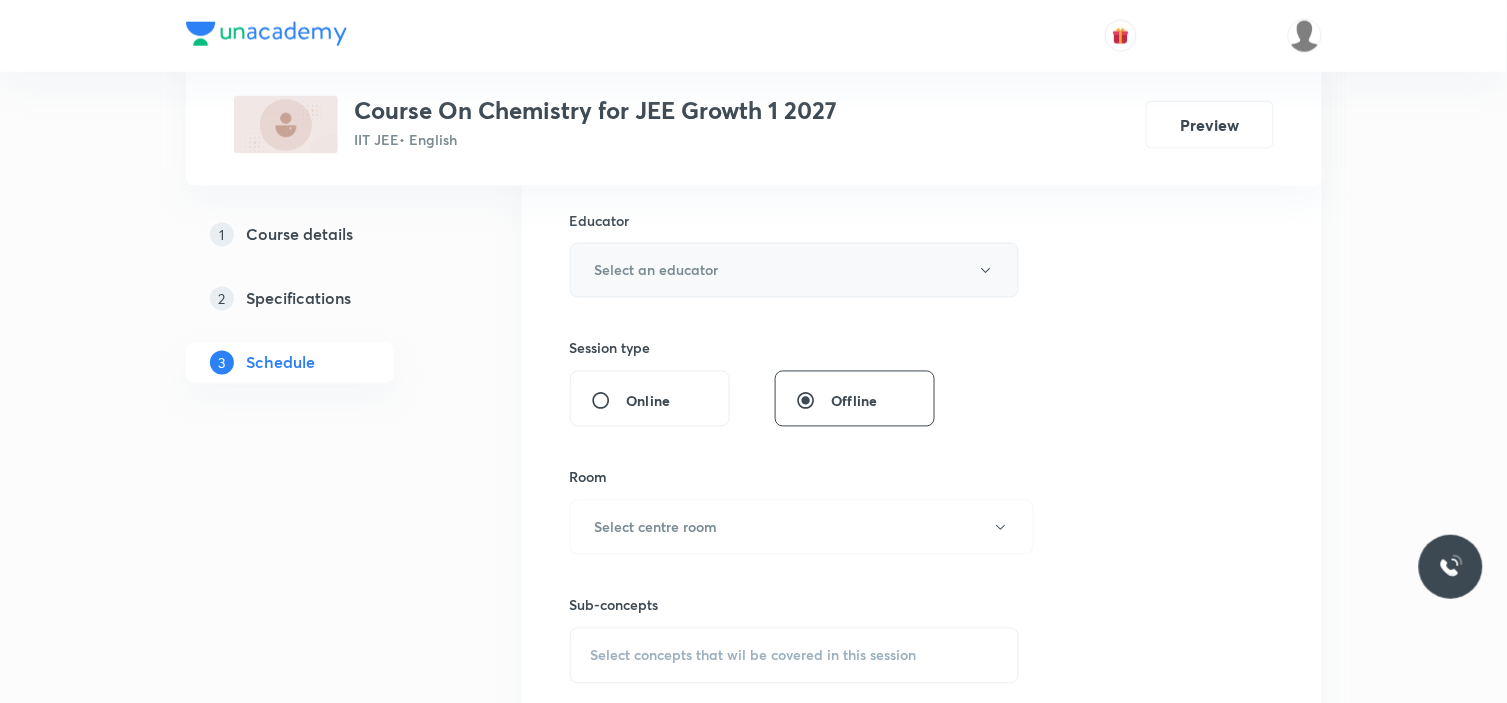 type on "90" 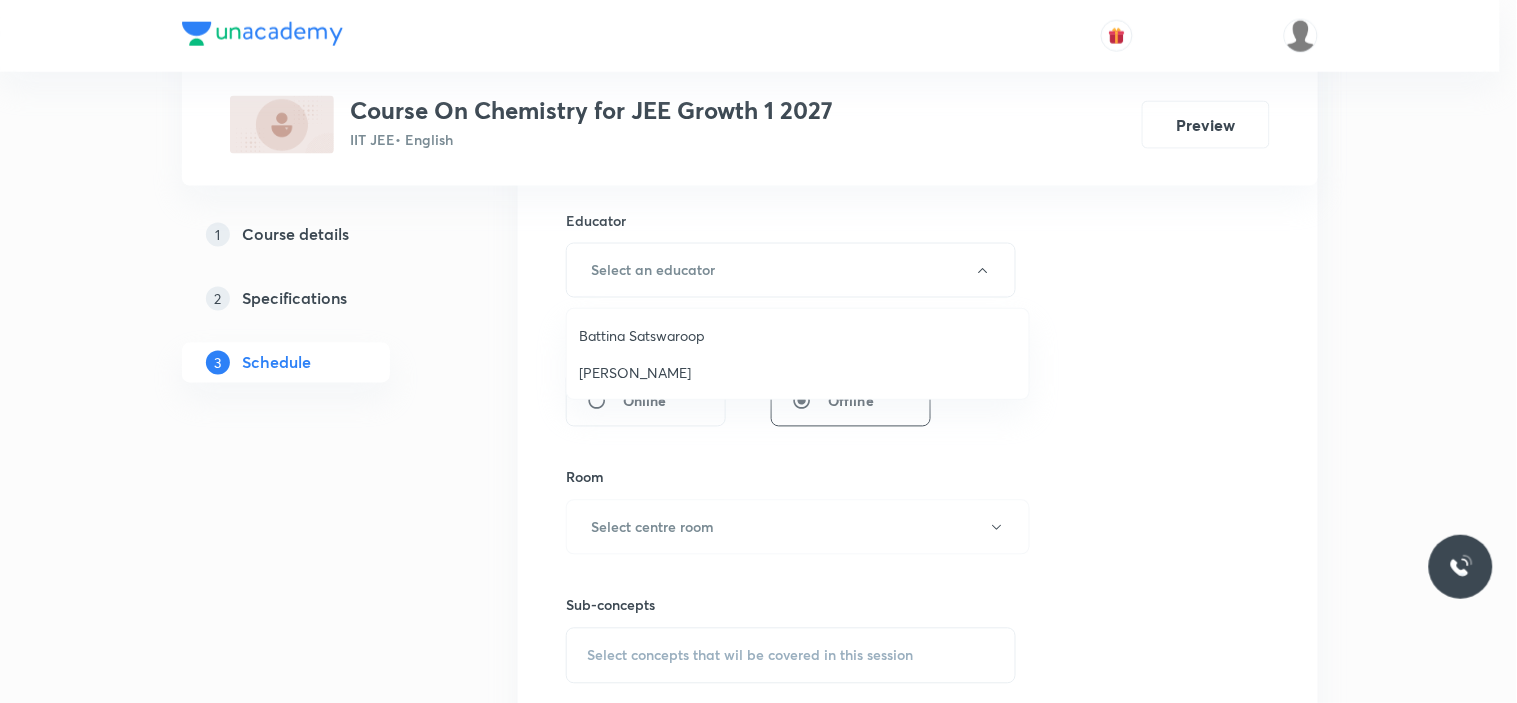 click on "[PERSON_NAME]" at bounding box center (798, 372) 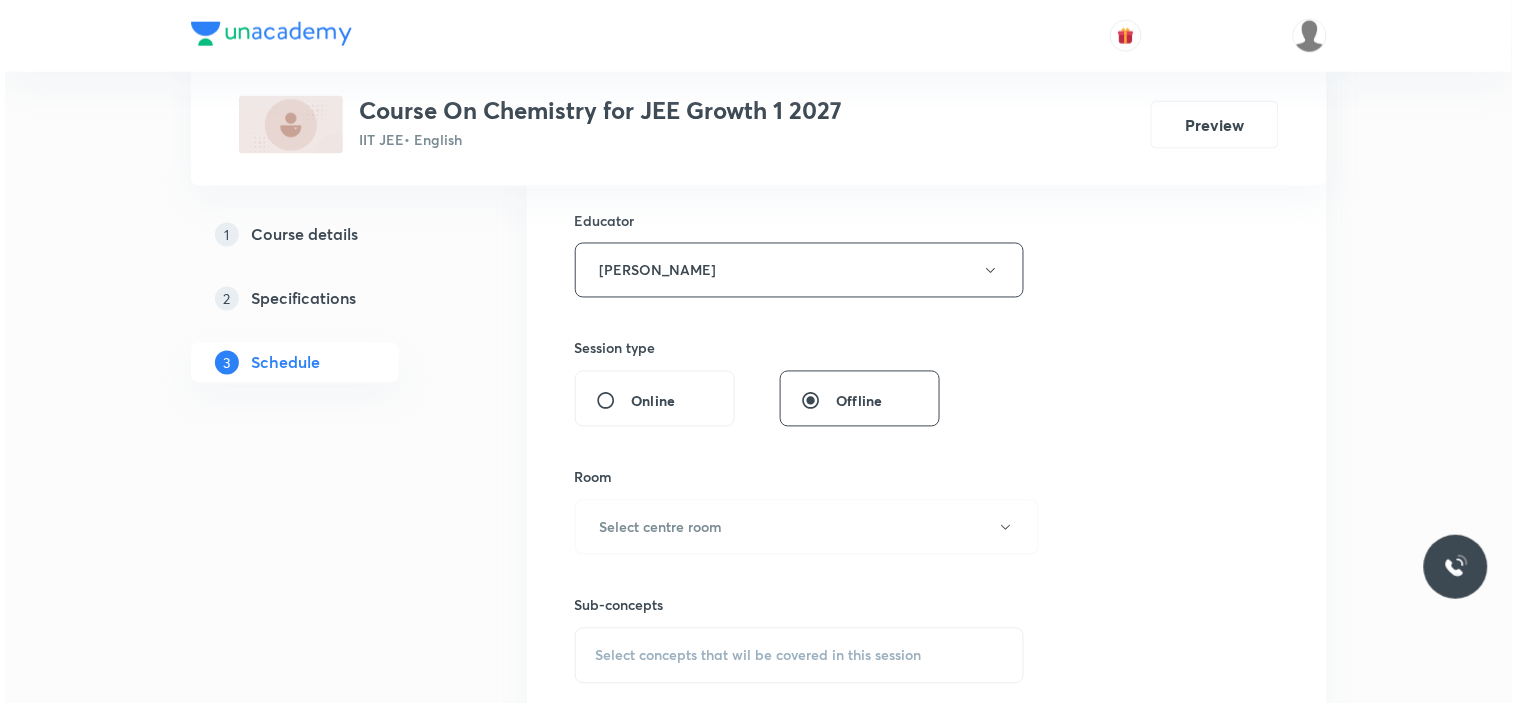 scroll, scrollTop: 882, scrollLeft: 0, axis: vertical 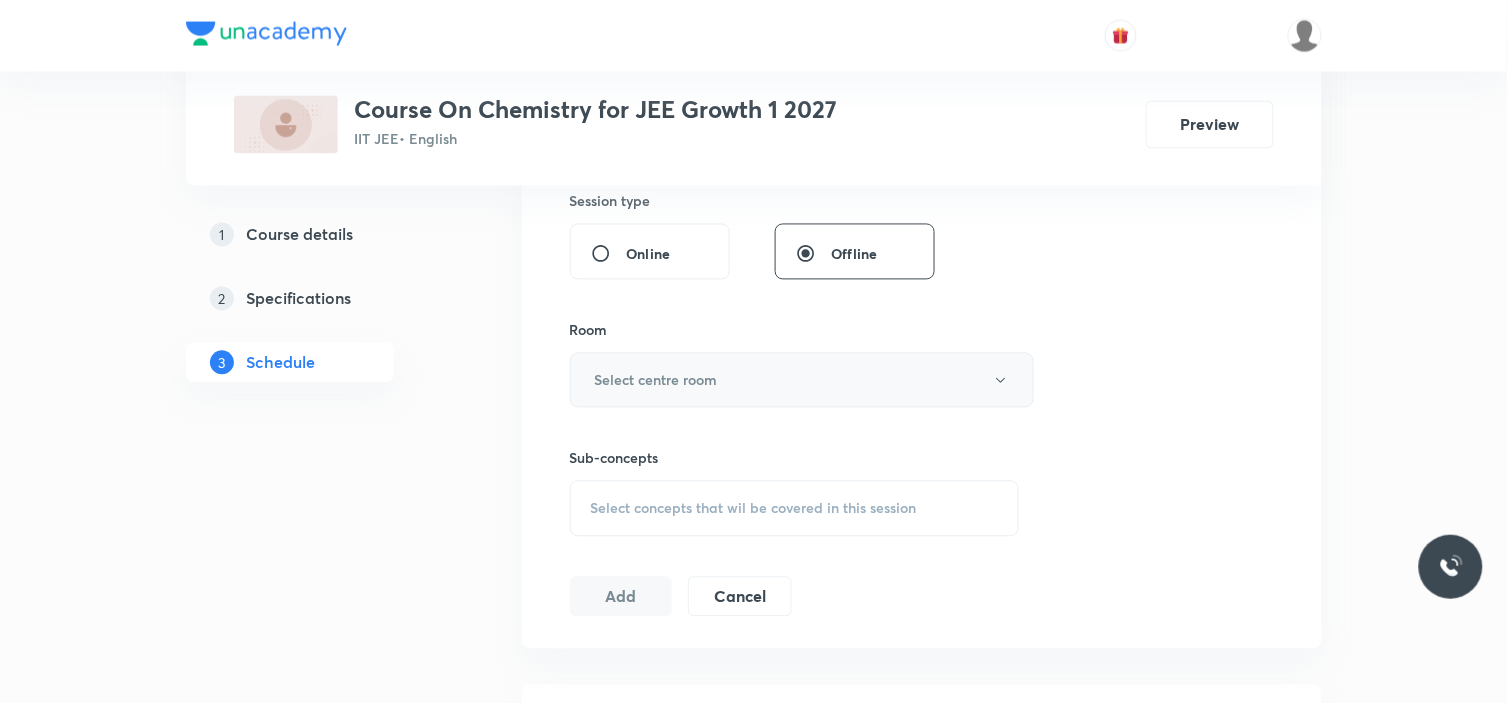 click on "Select centre room" at bounding box center [802, 380] 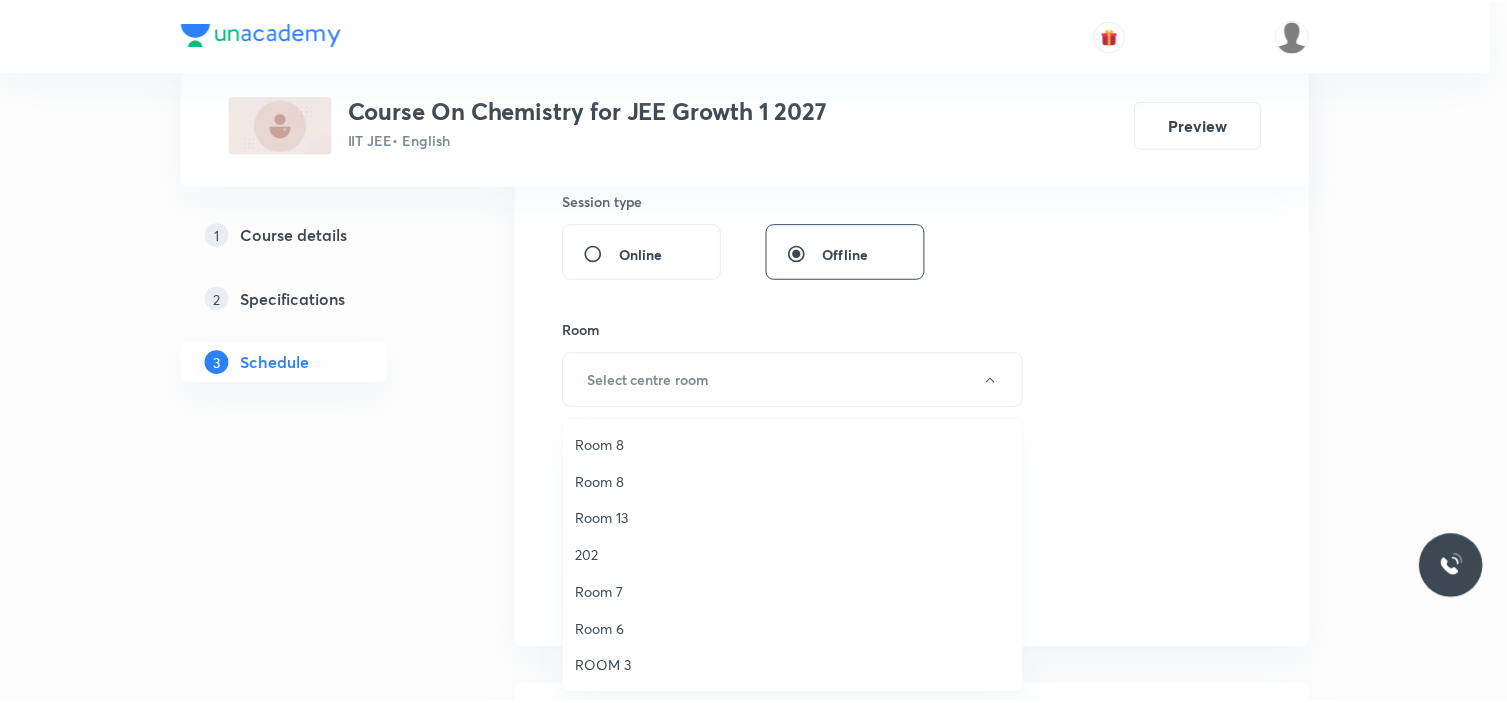 scroll, scrollTop: 0, scrollLeft: 0, axis: both 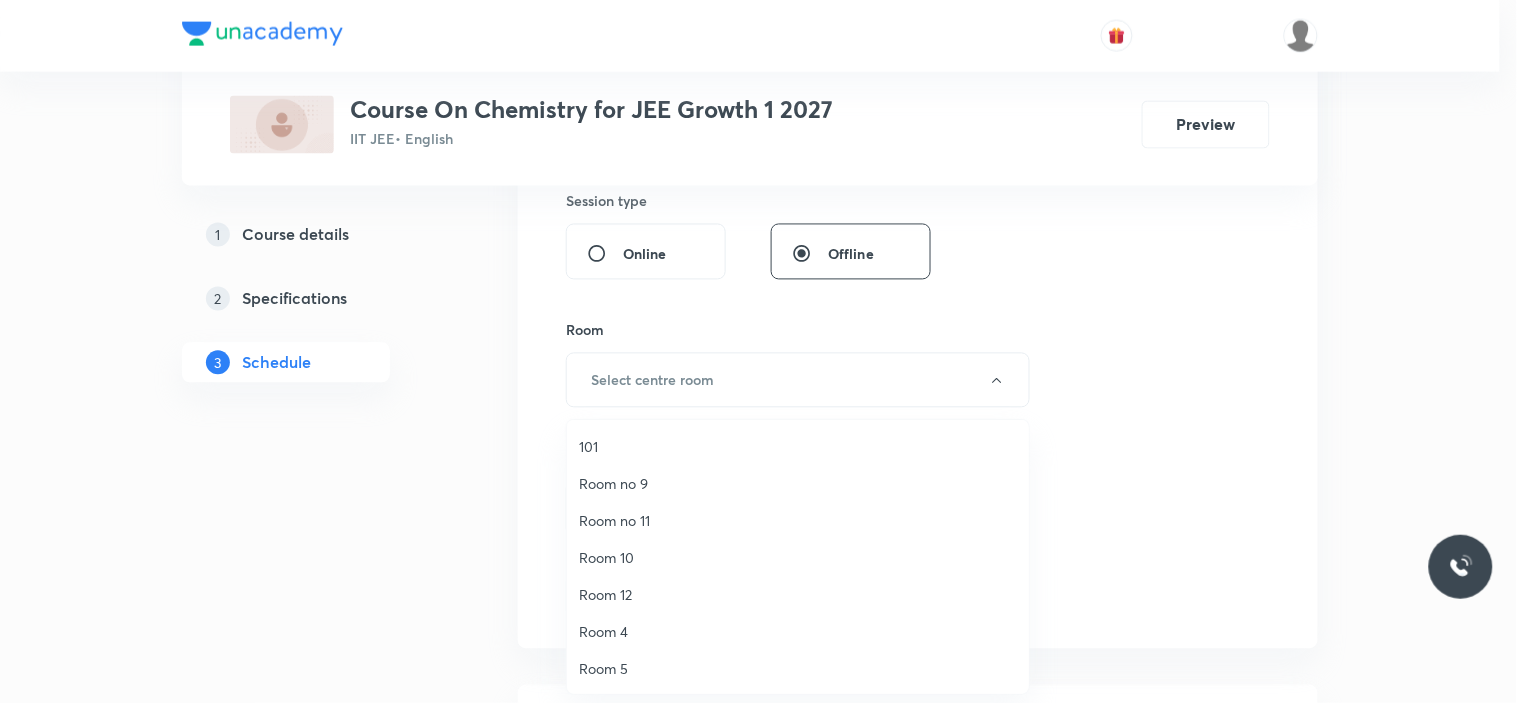 click on "Room no 11" at bounding box center (798, 520) 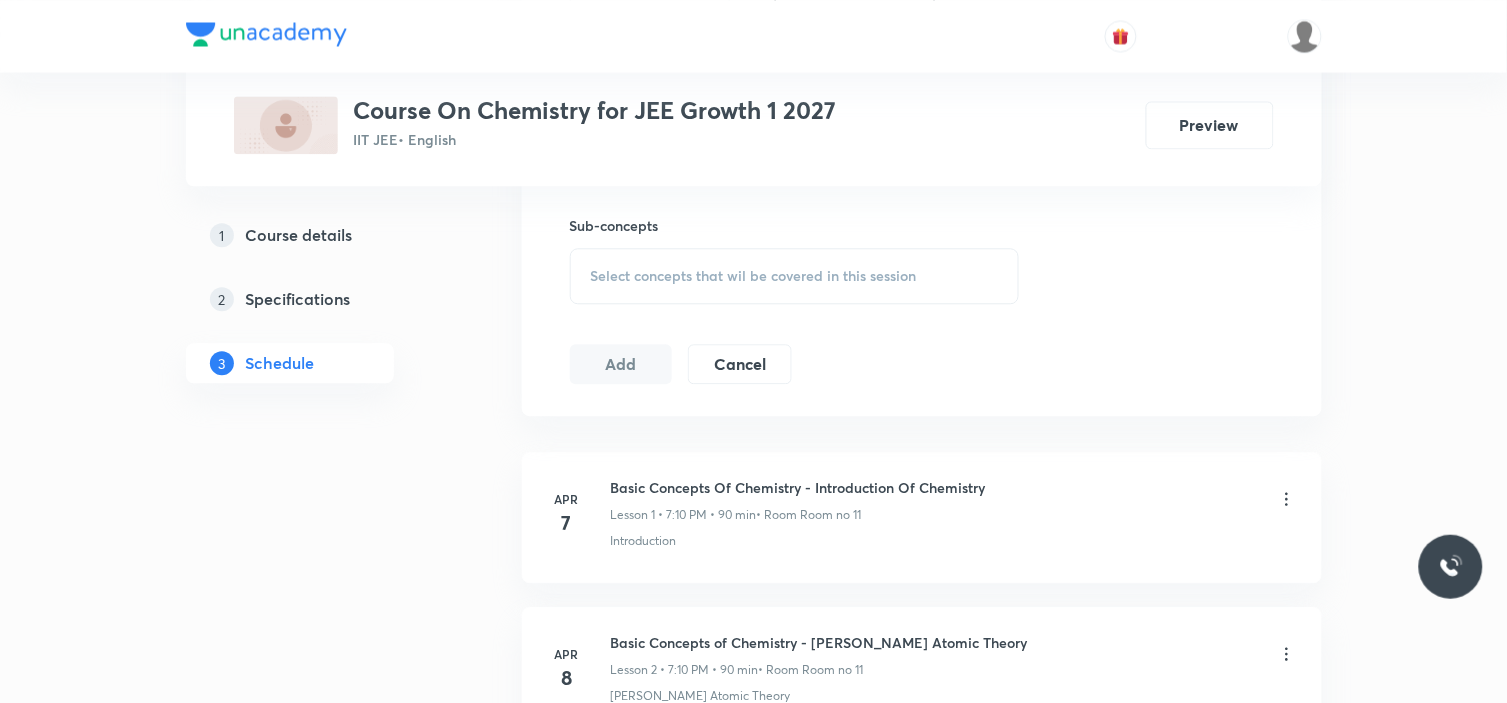 scroll, scrollTop: 1114, scrollLeft: 0, axis: vertical 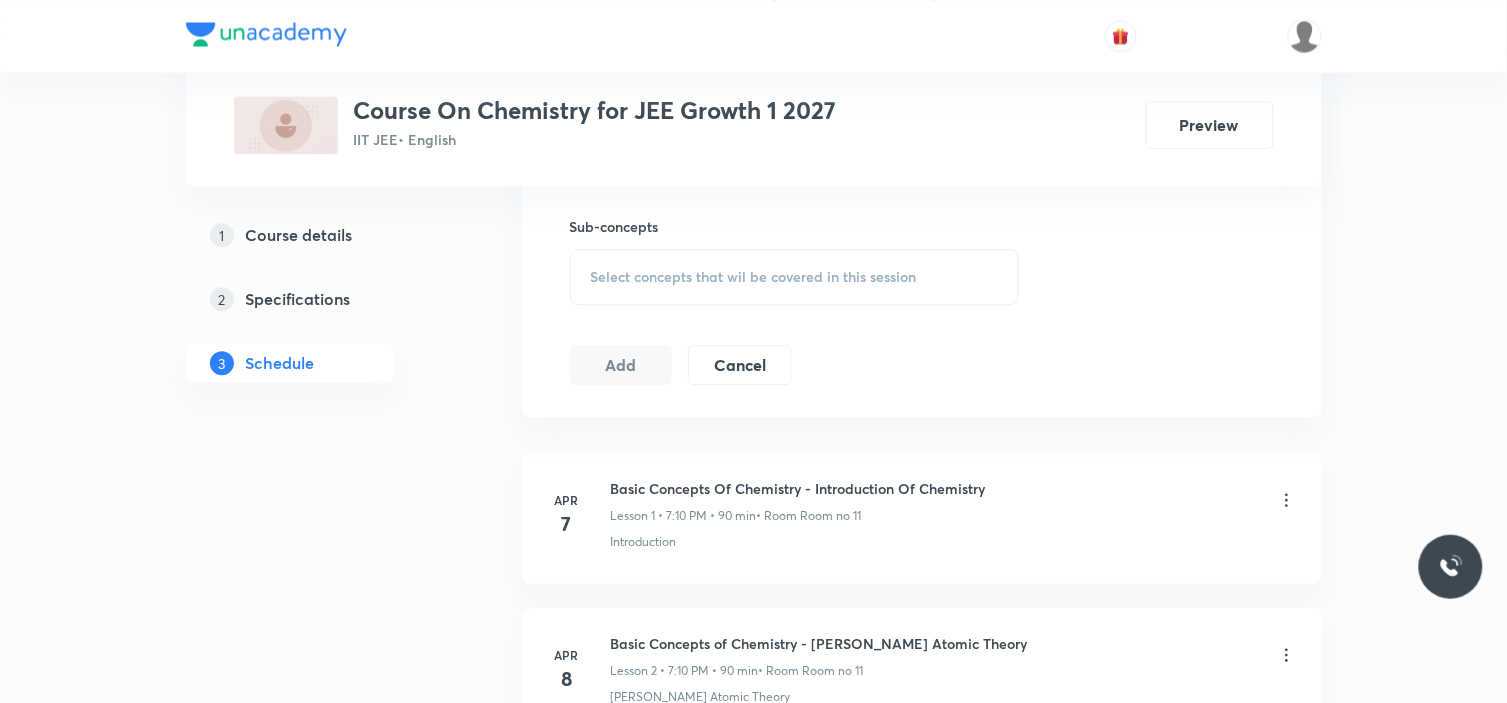 click on "Select concepts that wil be covered in this session" at bounding box center (795, 277) 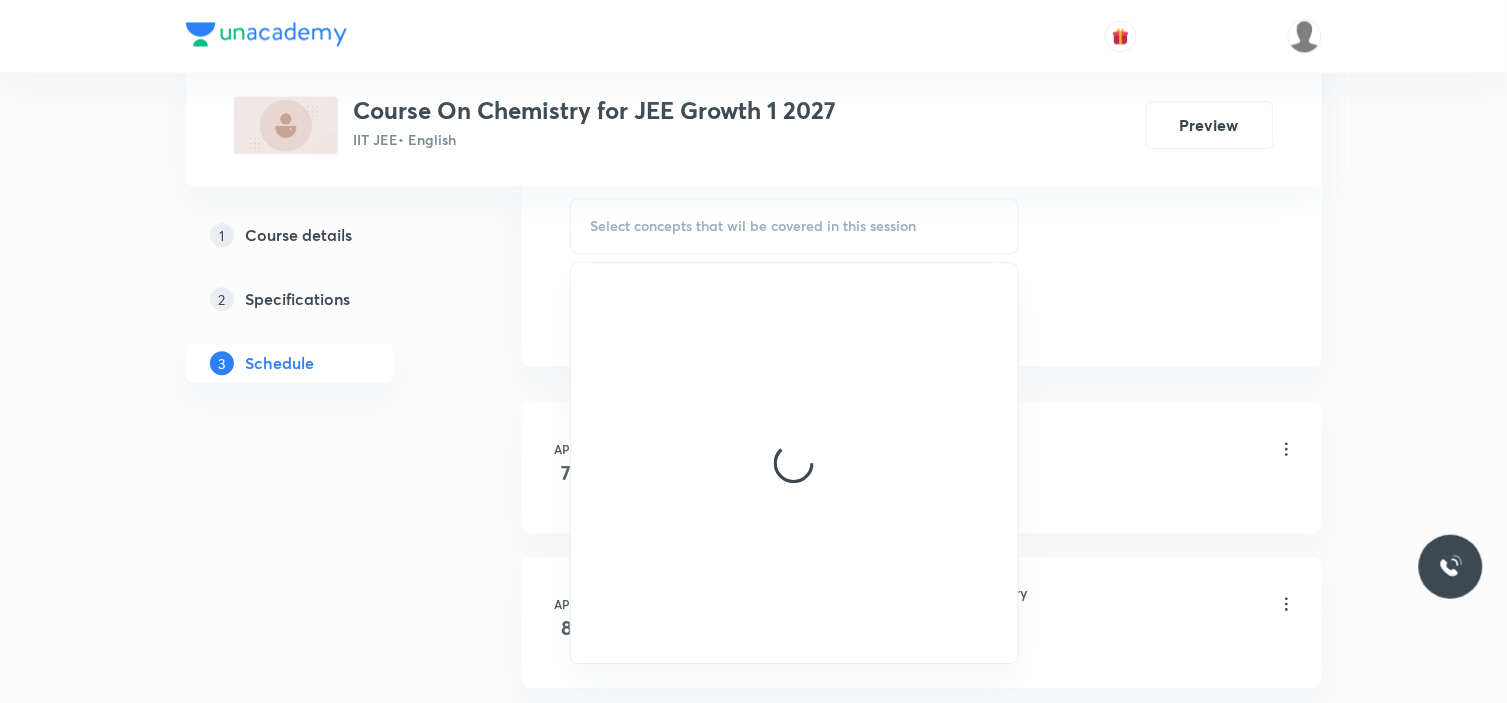 scroll, scrollTop: 1166, scrollLeft: 0, axis: vertical 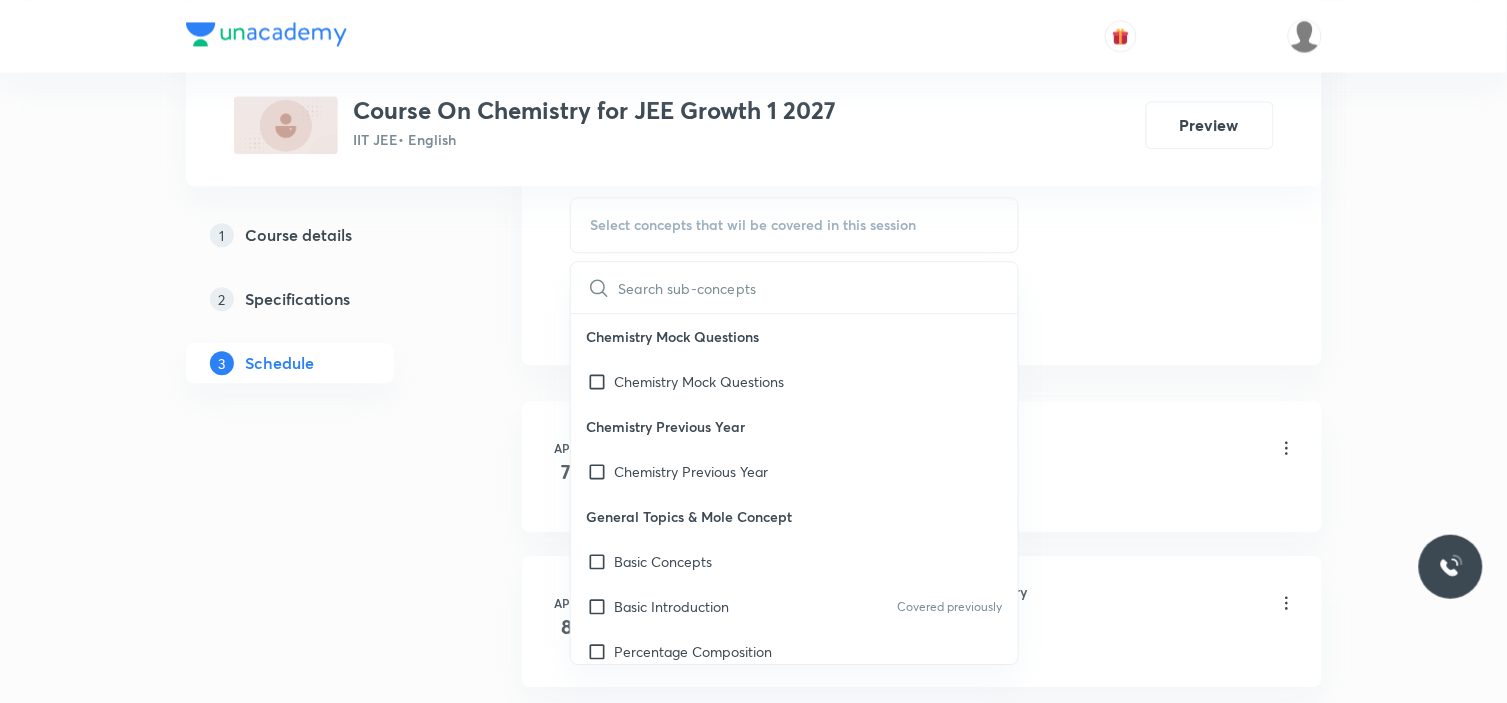 click at bounding box center (819, 287) 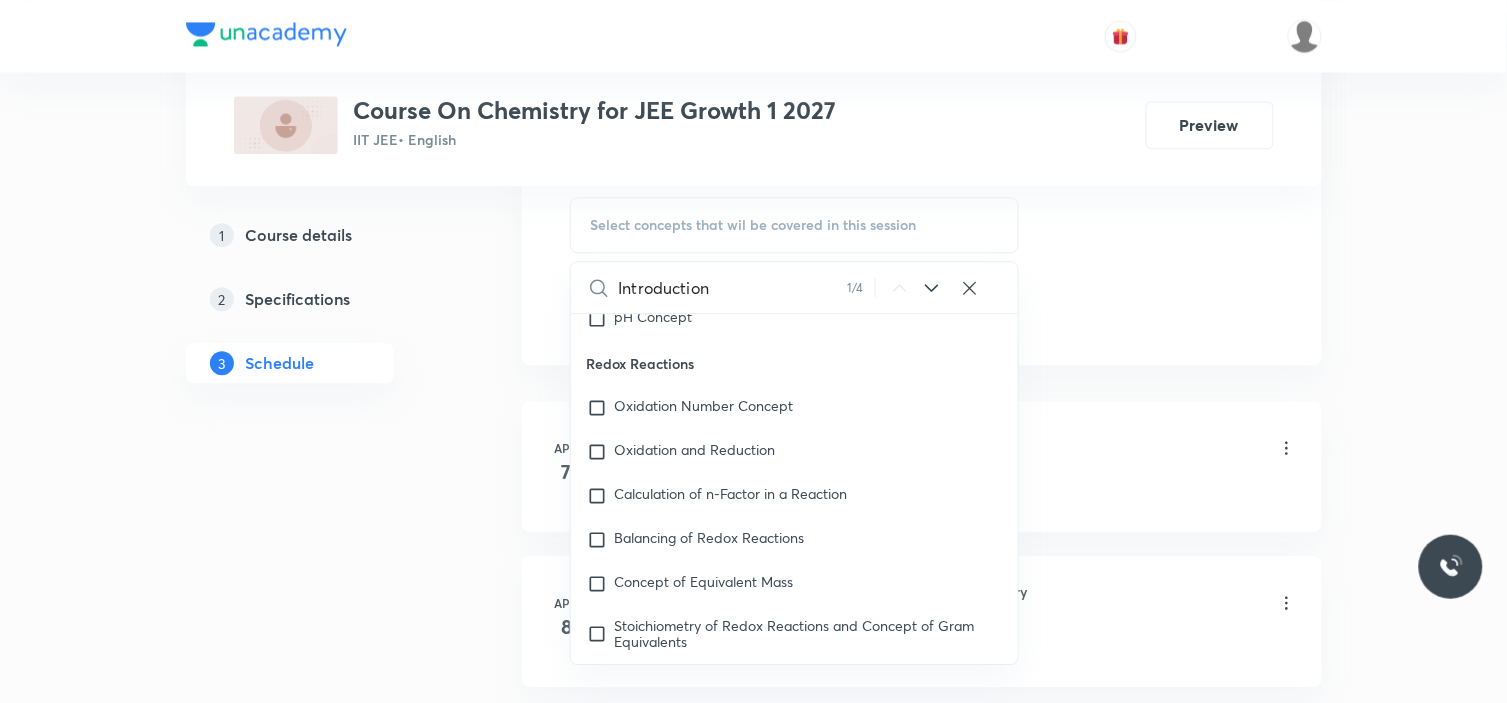 scroll, scrollTop: 7426, scrollLeft: 0, axis: vertical 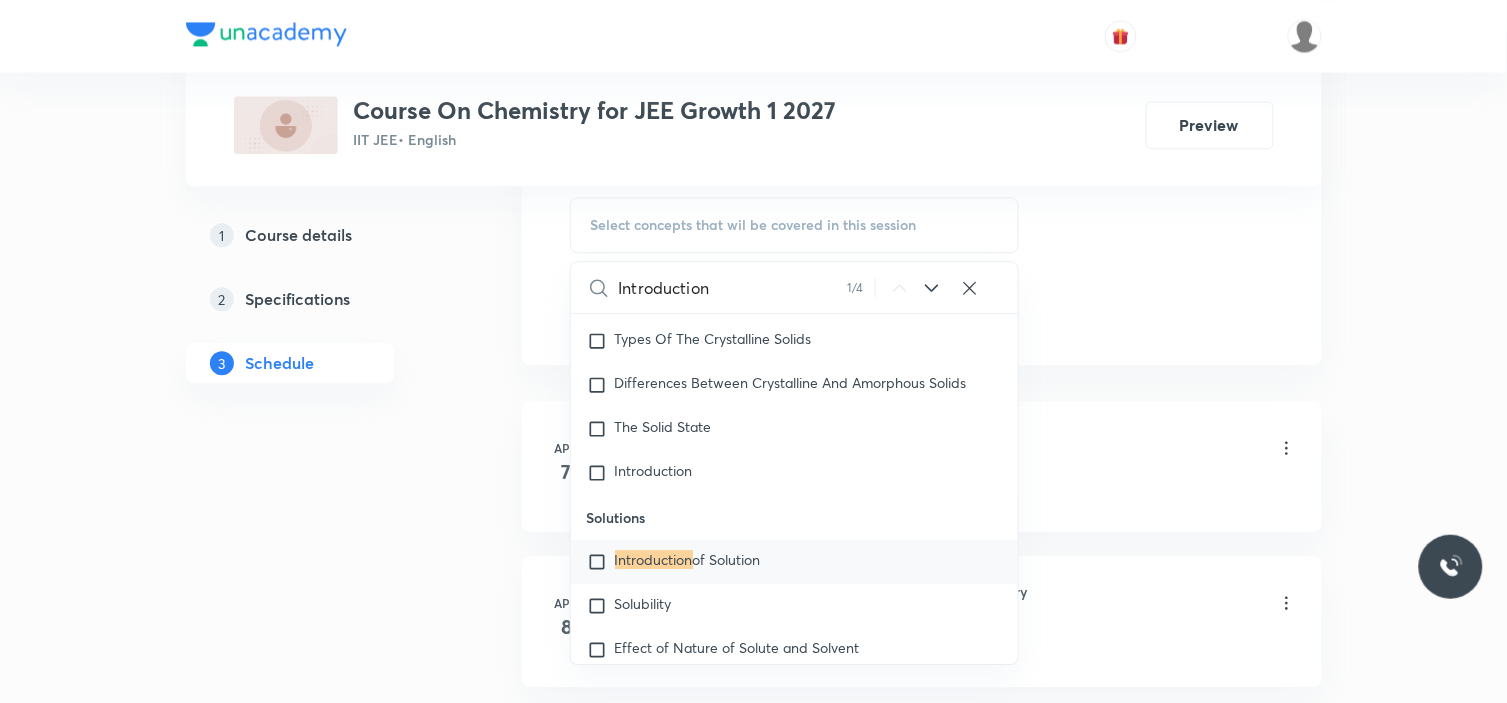 type on "Introduction" 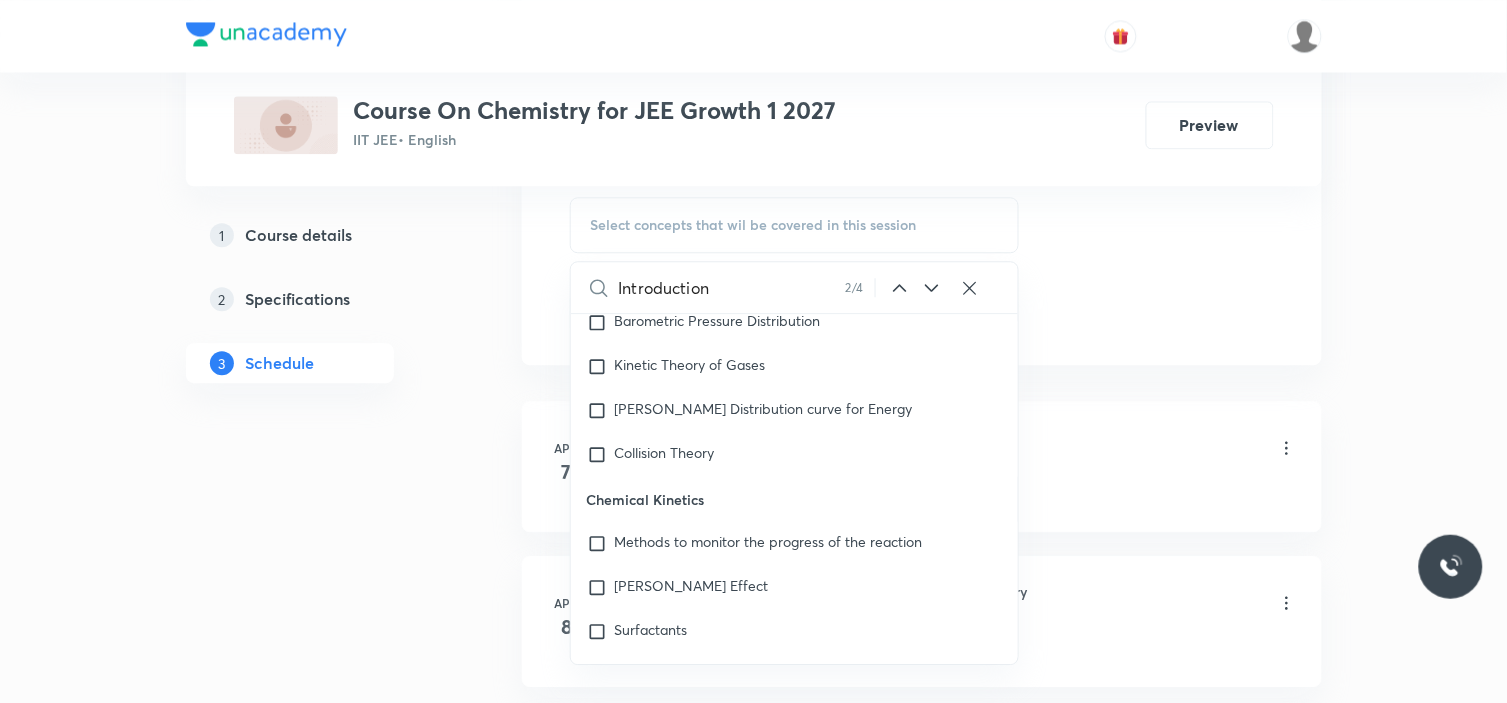 scroll, scrollTop: 13347, scrollLeft: 0, axis: vertical 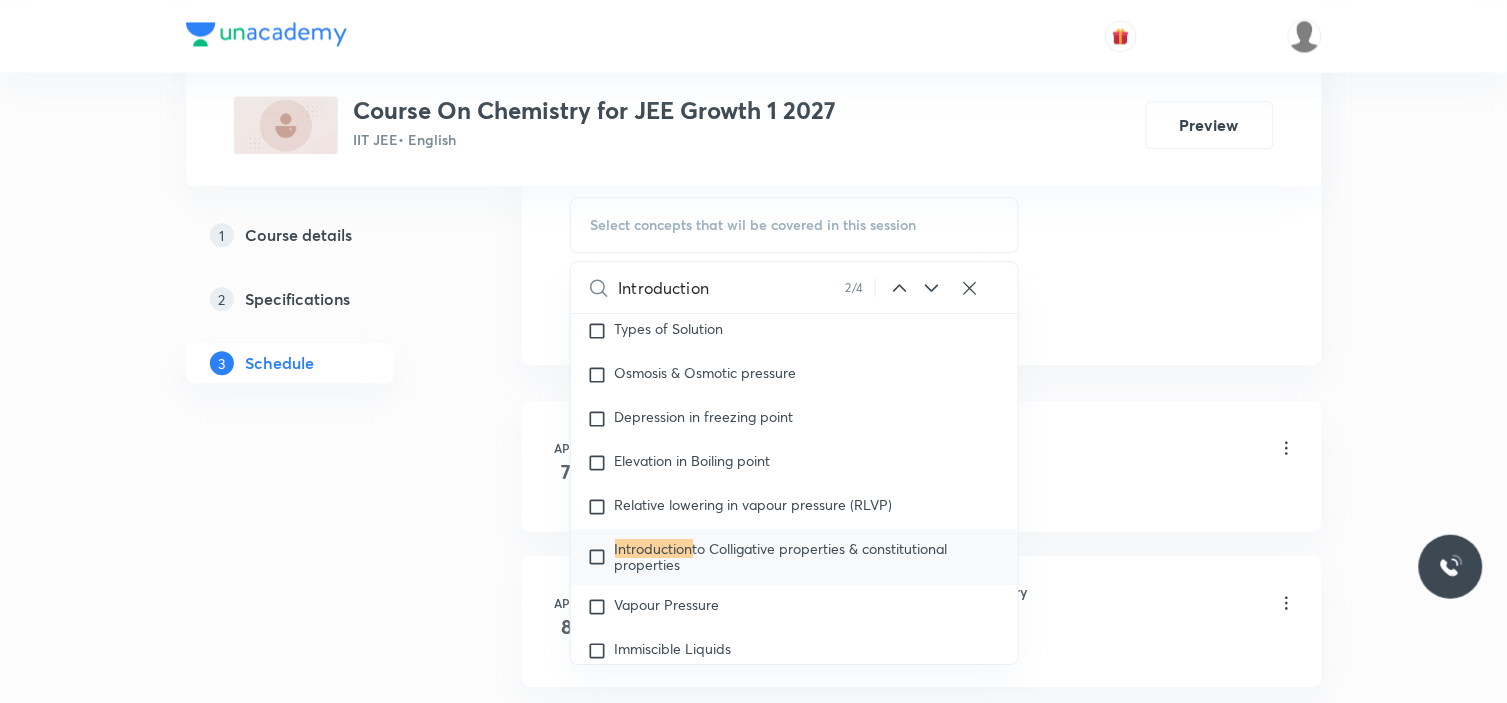 click 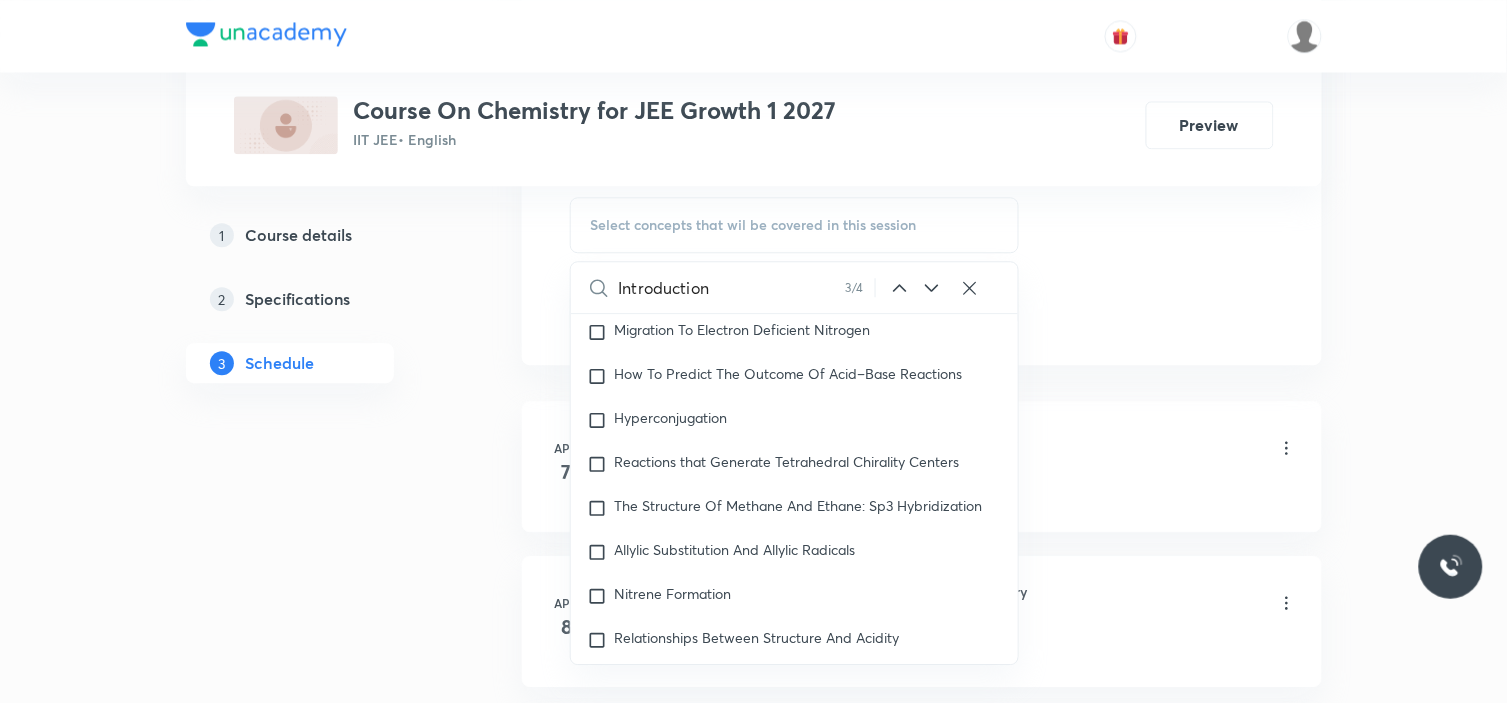 scroll, scrollTop: 37485, scrollLeft: 0, axis: vertical 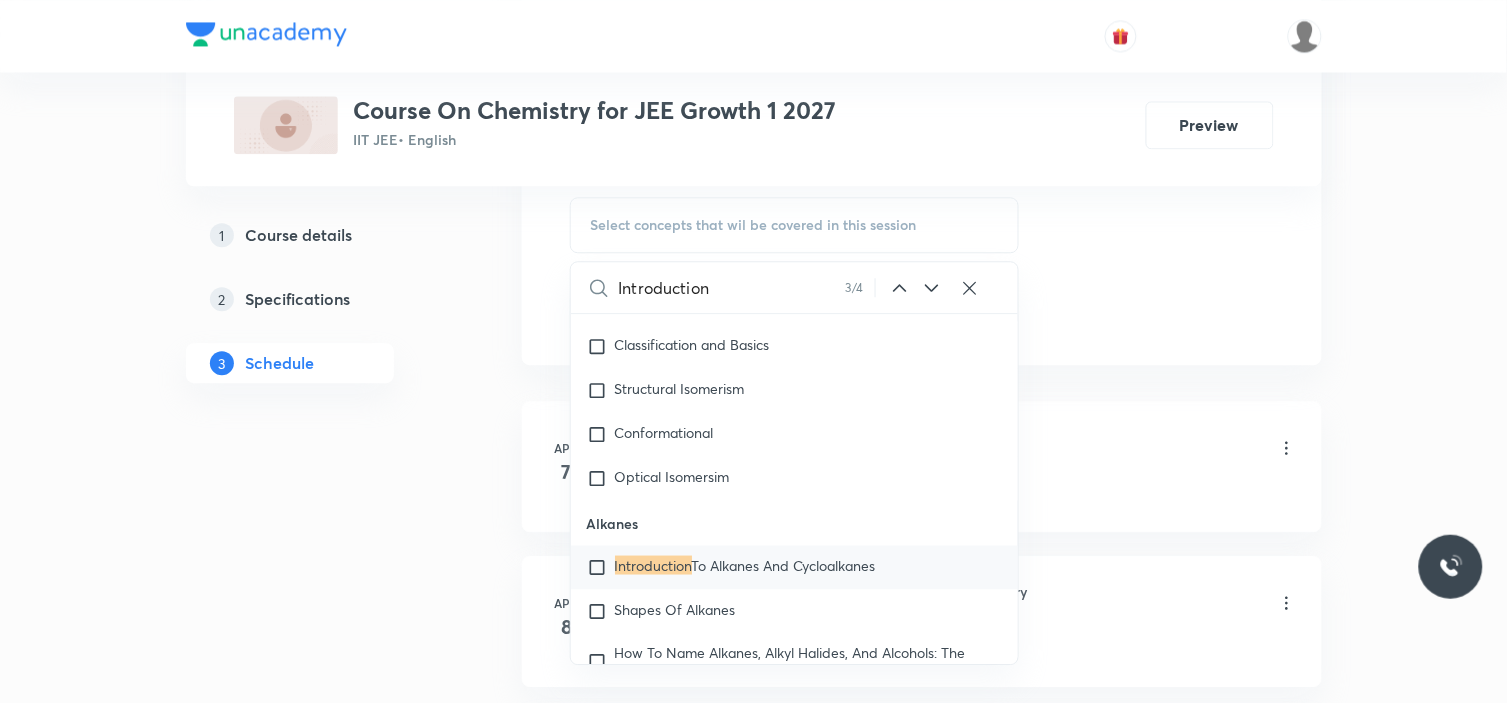click 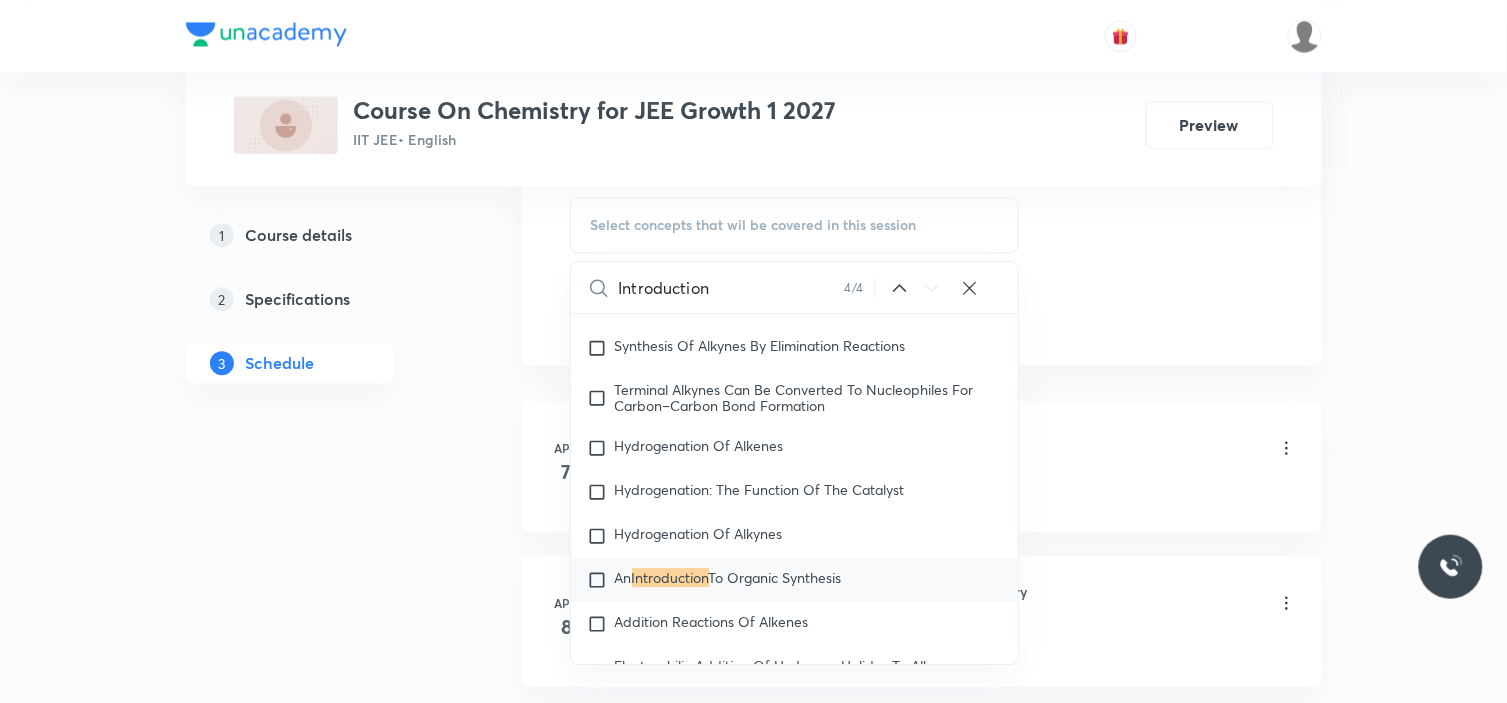 scroll, scrollTop: 40246, scrollLeft: 0, axis: vertical 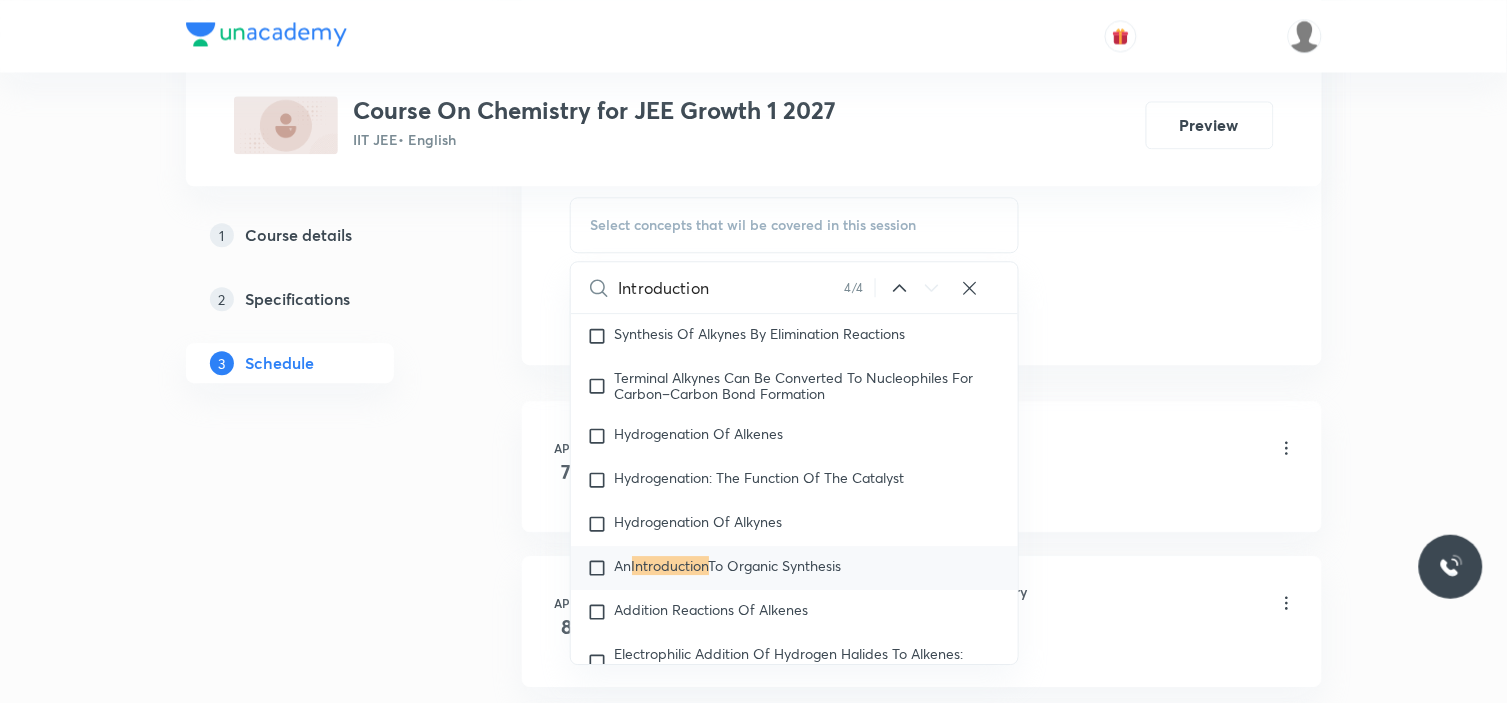 drag, startPoint x: 741, startPoint y: 302, endPoint x: 551, endPoint y: 265, distance: 193.5691 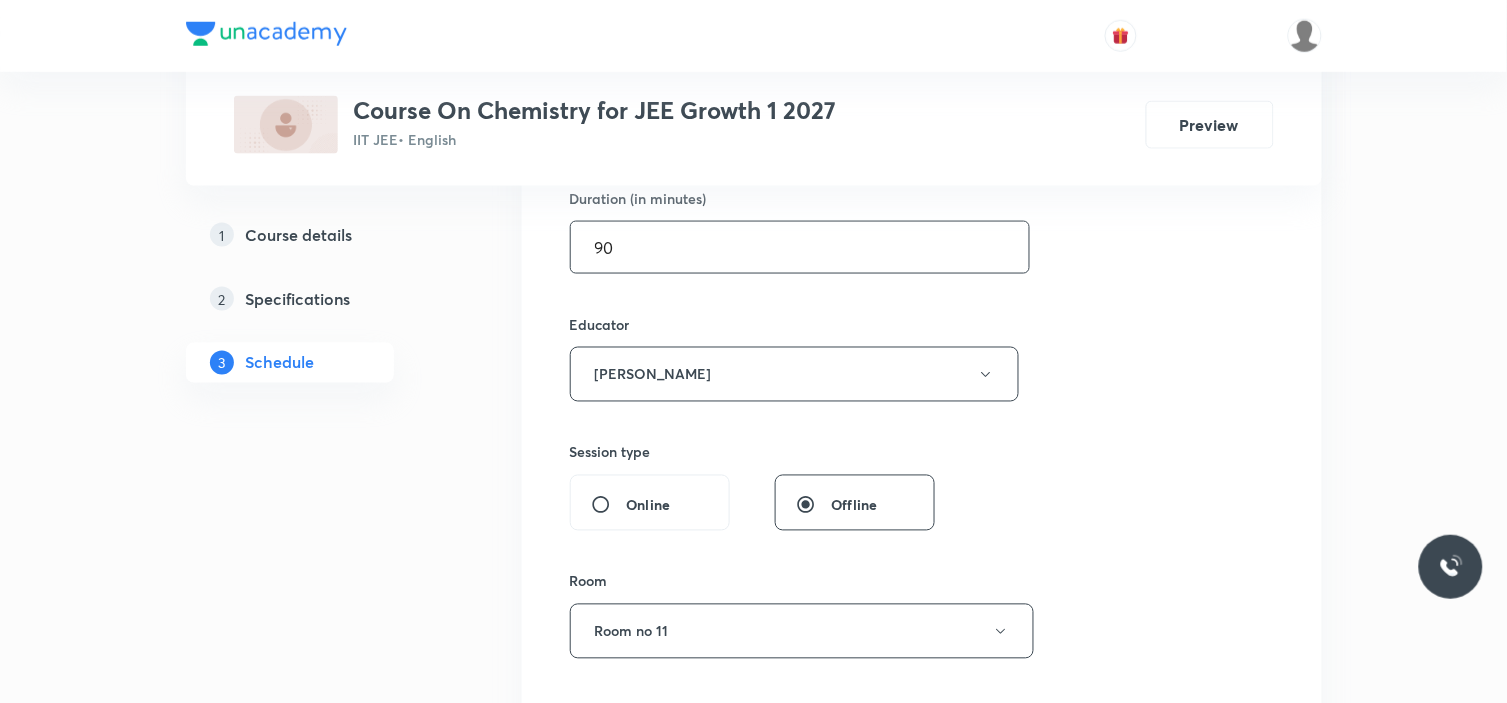 scroll, scrollTop: 364, scrollLeft: 0, axis: vertical 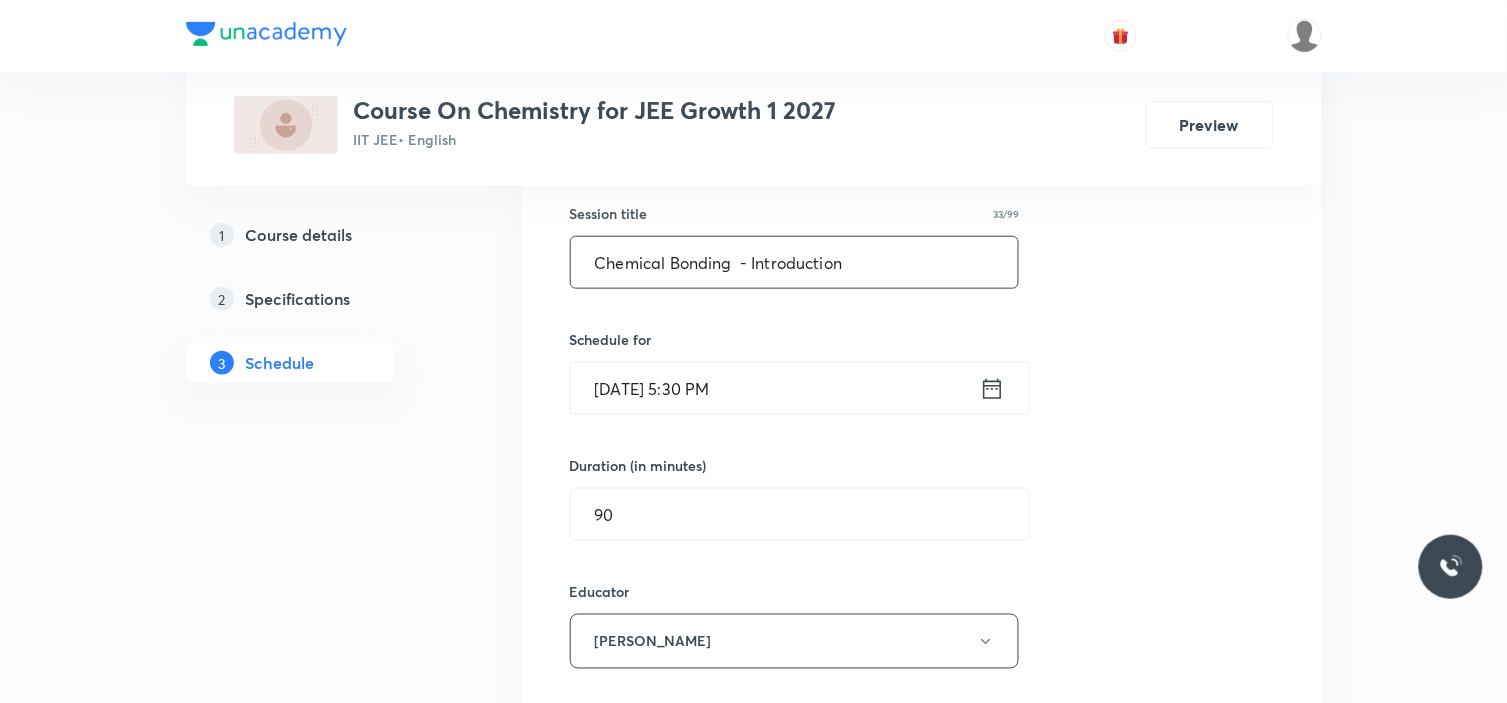 drag, startPoint x: 734, startPoint y: 260, endPoint x: 567, endPoint y: 247, distance: 167.50522 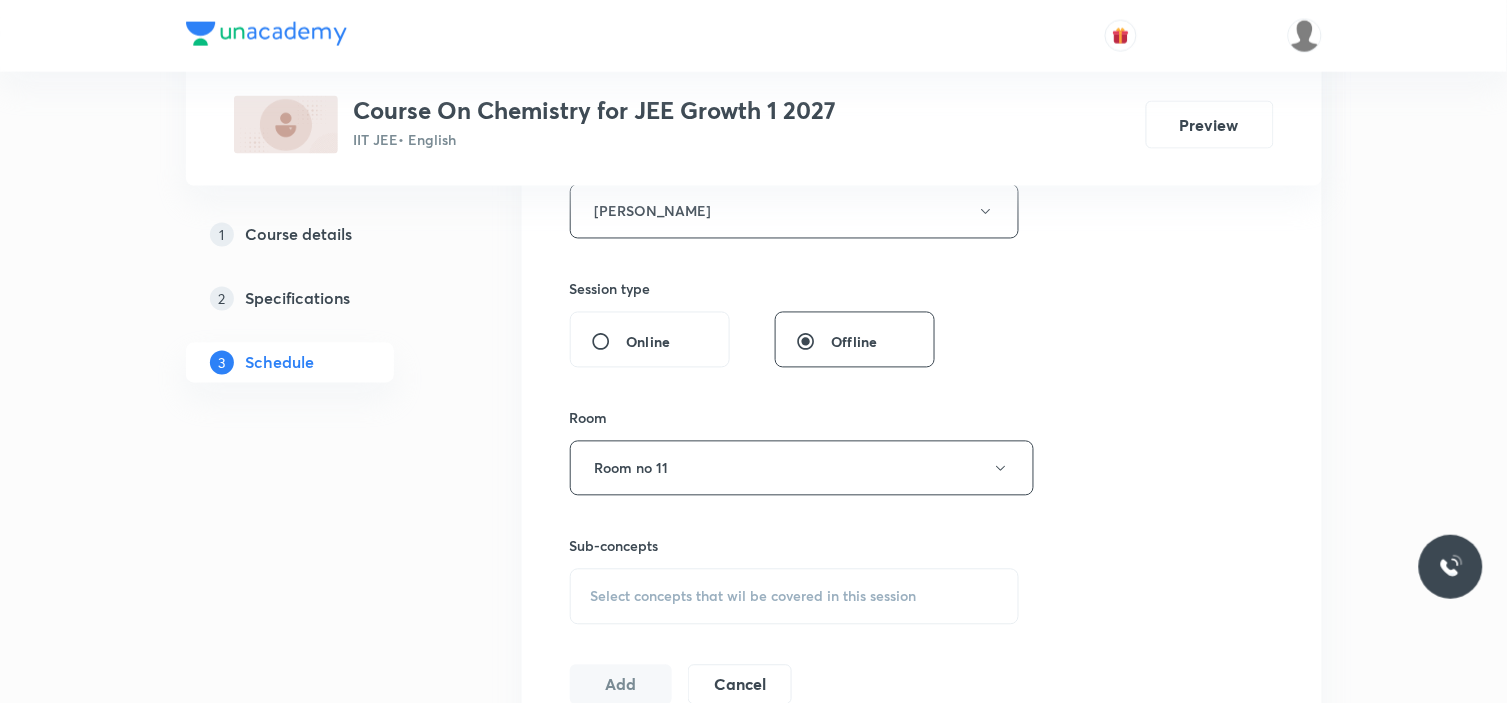 scroll, scrollTop: 942, scrollLeft: 0, axis: vertical 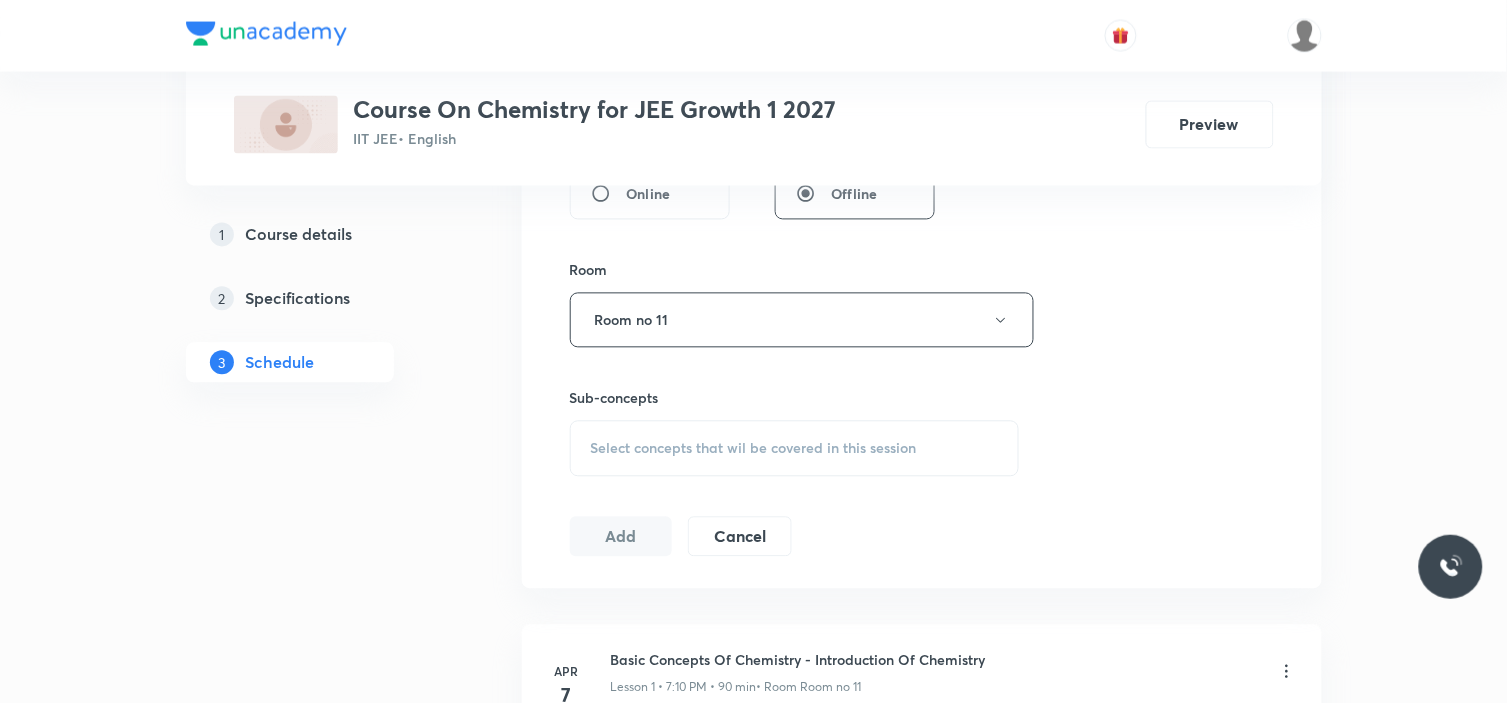 click on "Select concepts that wil be covered in this session" at bounding box center (754, 449) 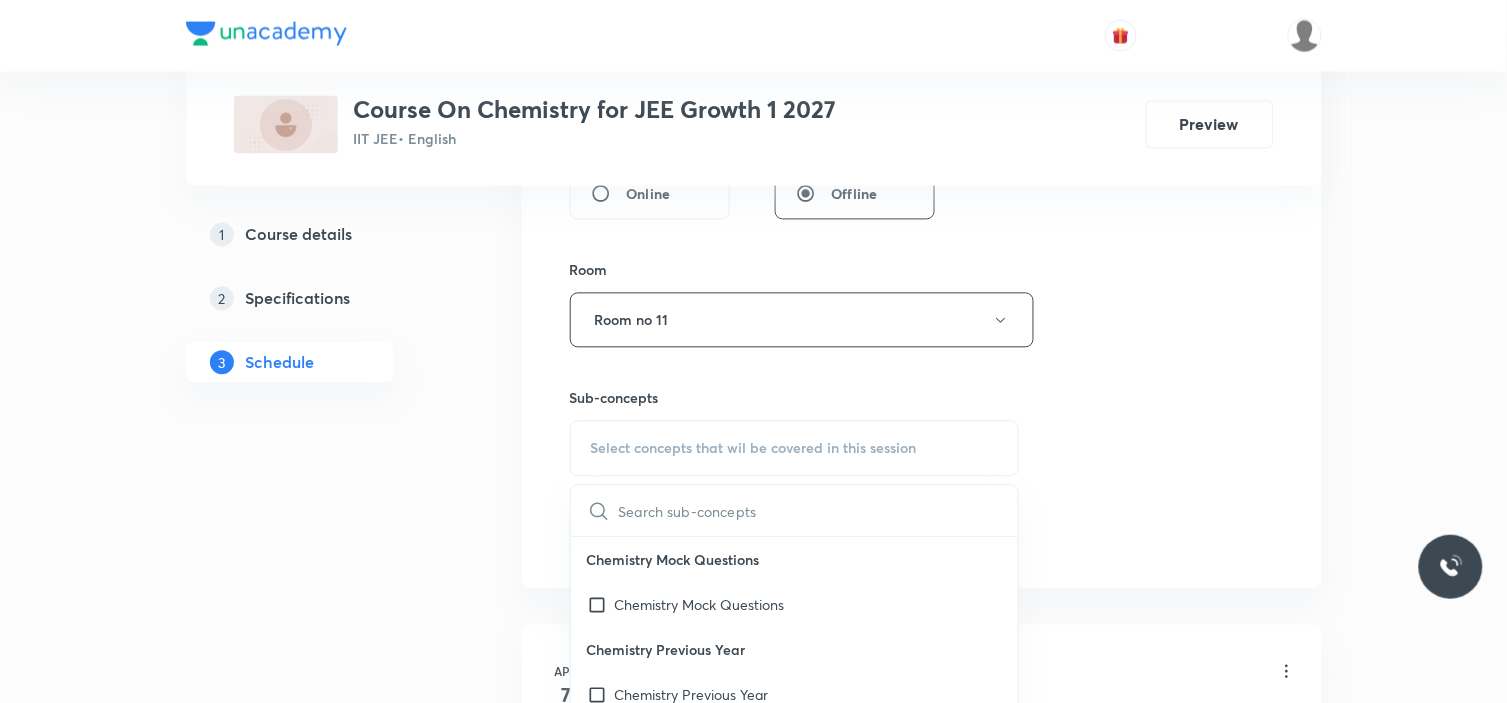 scroll, scrollTop: 1046, scrollLeft: 0, axis: vertical 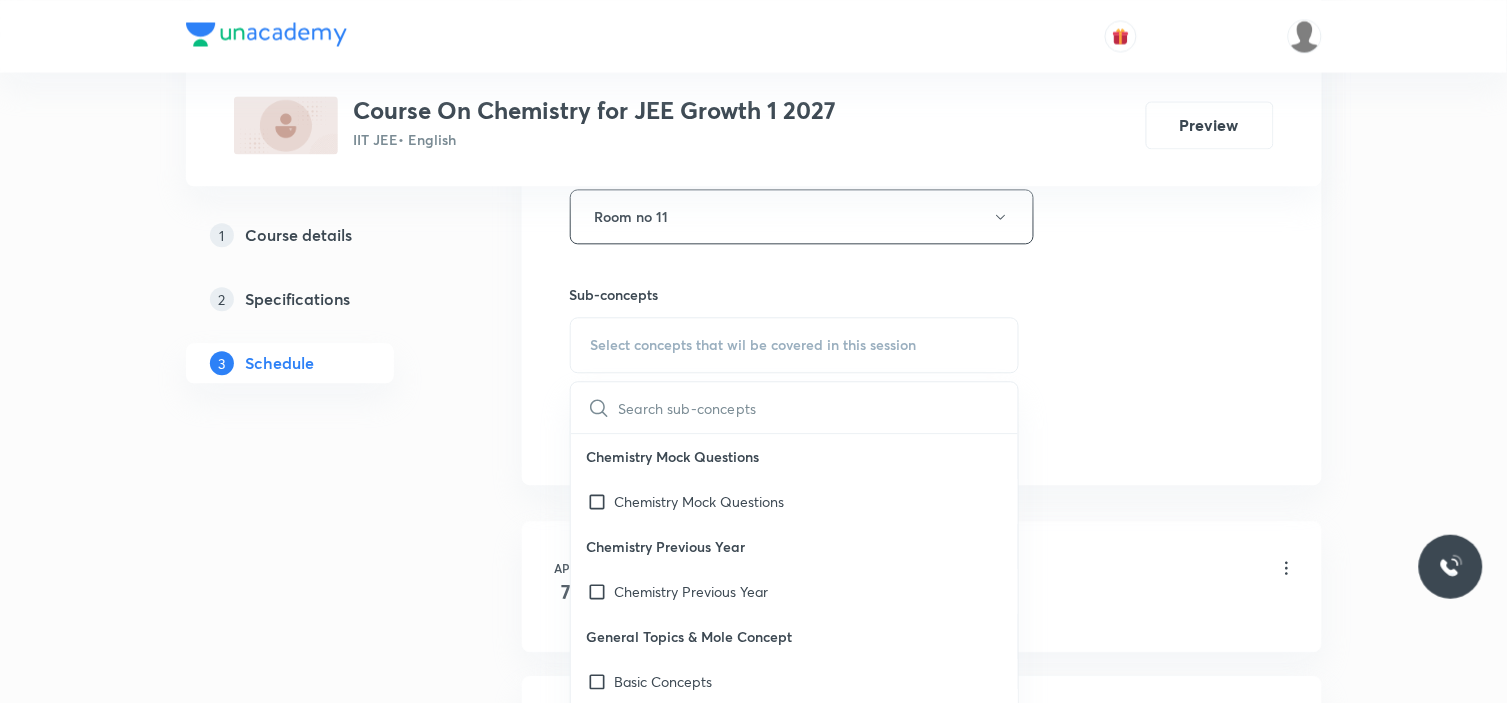 click at bounding box center (819, 407) 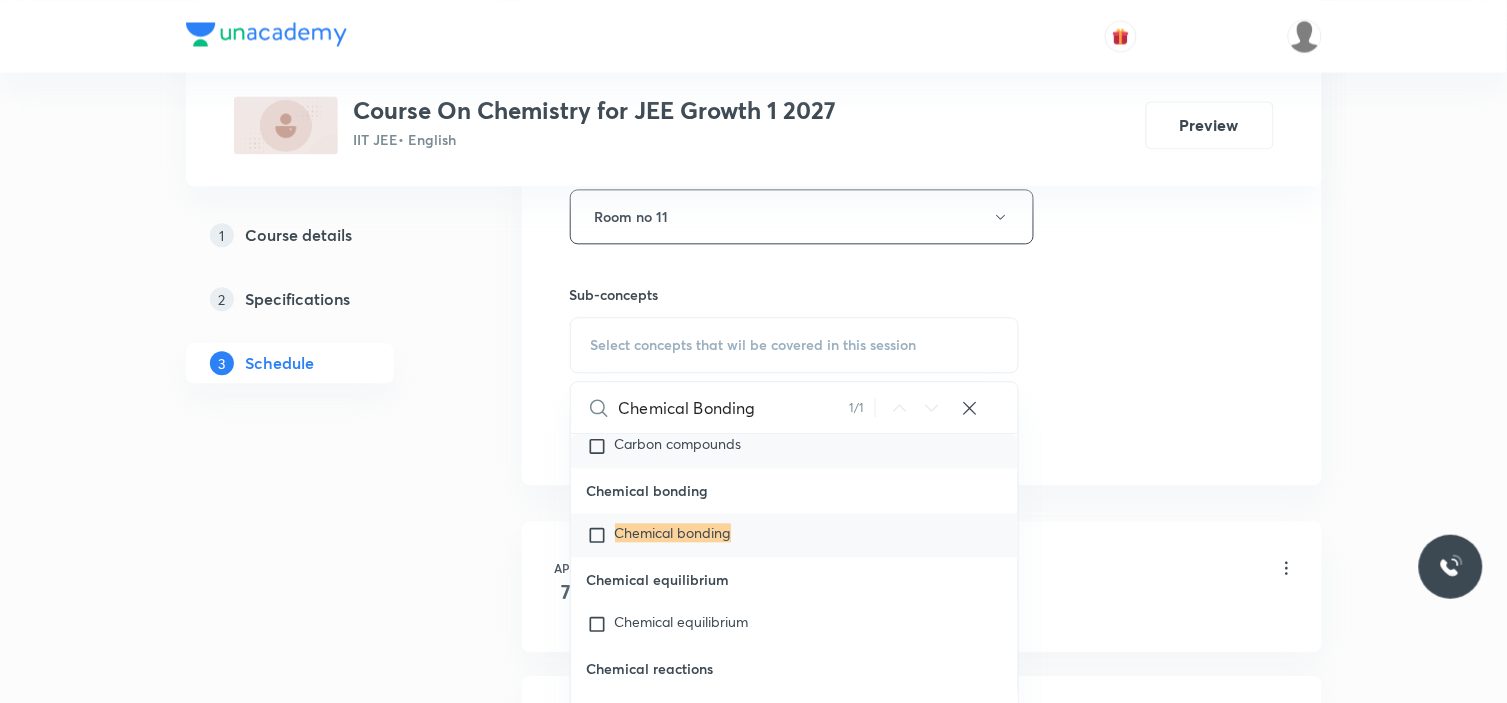 scroll, scrollTop: 55415, scrollLeft: 0, axis: vertical 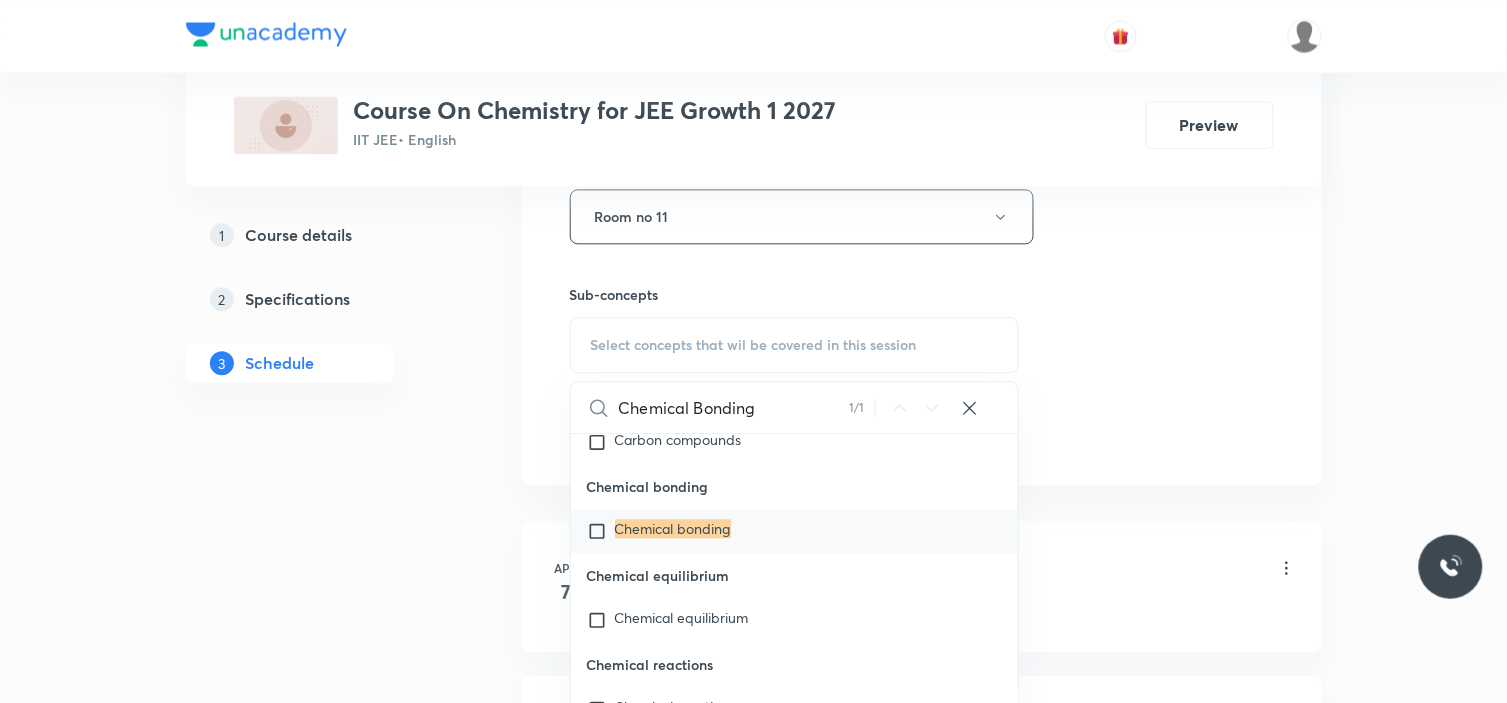 type on "Chemical Bonding" 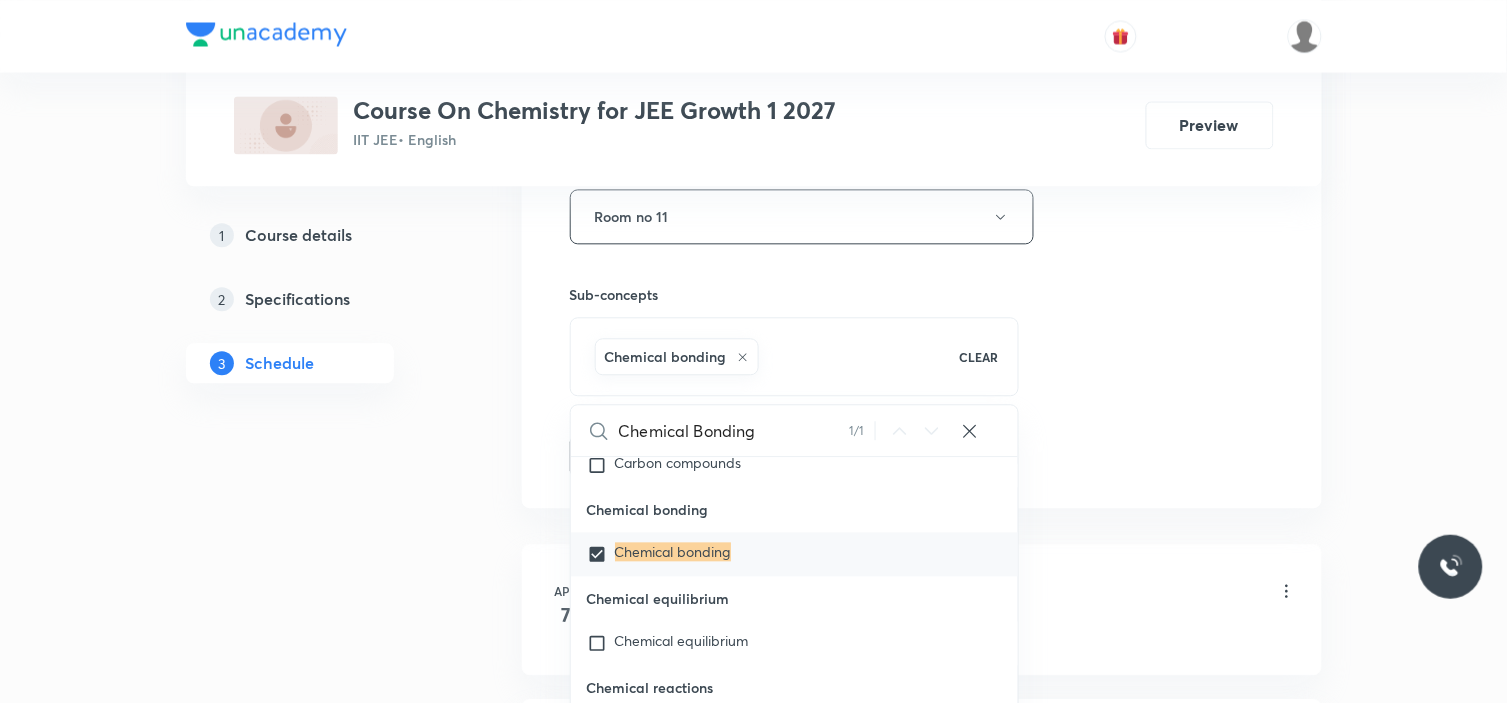 click on "Session  42 Live class Session title 33/99 Chemical Bonding  - Introduction ​ Schedule for Jul 10, 2025, 5:30 PM ​ Duration (in minutes) 90 ​ Educator Koneti Nagarjuna   Session type Online Offline Room Room no 11 Sub-concepts Chemical bonding CLEAR Chemical Bonding 1 / 1 ​ Chemistry Mock Questions Chemistry Mock Questions Chemistry Previous Year Chemistry Previous Year General Topics & Mole Concept Basic Concepts Basic Introduction Covered previously Percentage Composition Stoichiometry Covered previously Principle of Atom Conservation (POAC) Relation between Stoichiometric Quantities Application of Mole Concept: Gravimetric Analysis Different Laws Formula and Composition Concentration Terms Some basic concepts of Chemistry Atomic Structure Discovery Of Electron Some Prerequisites of Physics Discovery Of Protons And Neutrons Atomic Models and Theories  Covered previously Representation Of Atom With Electrons And Neutrons Nature of Waves Nature Of Electromagnetic Radiation Planck’S Quantum Theory" at bounding box center (922, -69) 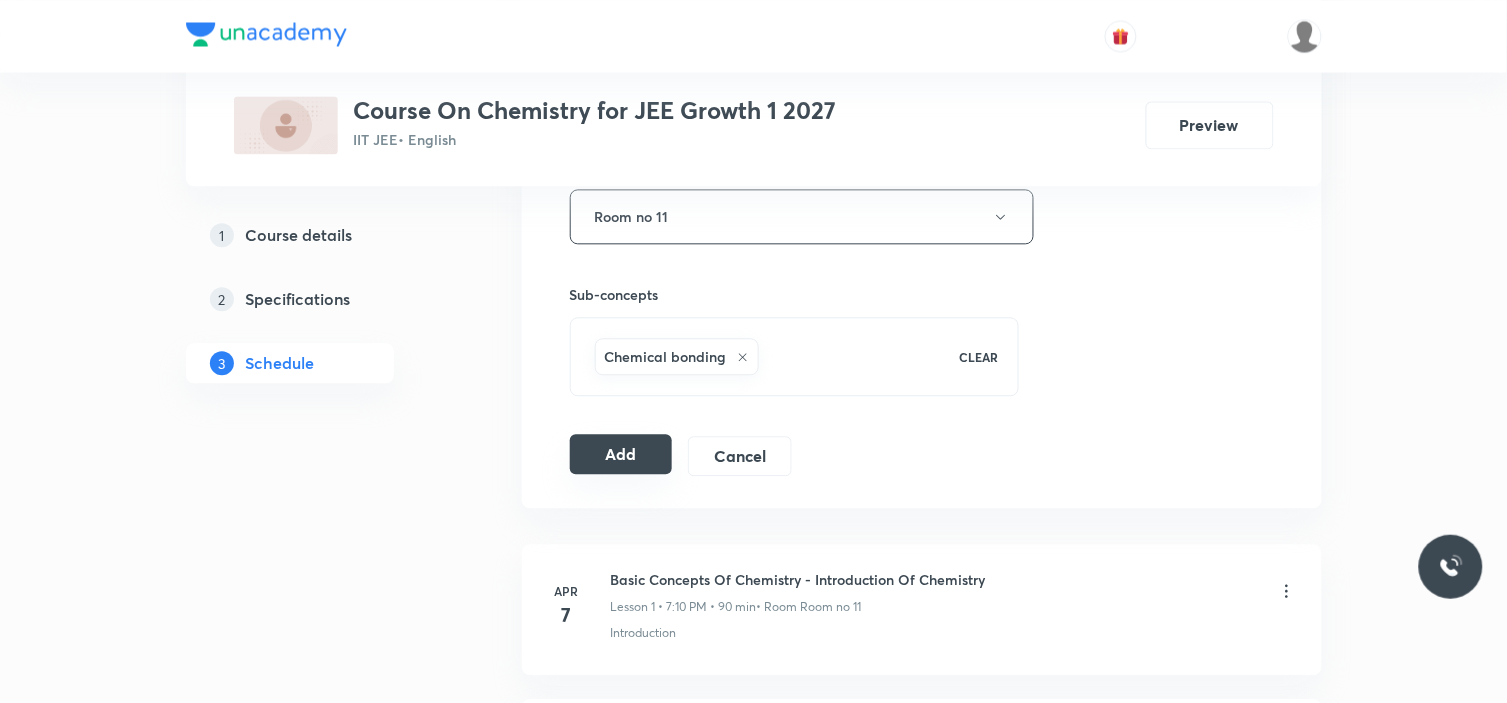 click on "Add" at bounding box center [621, 454] 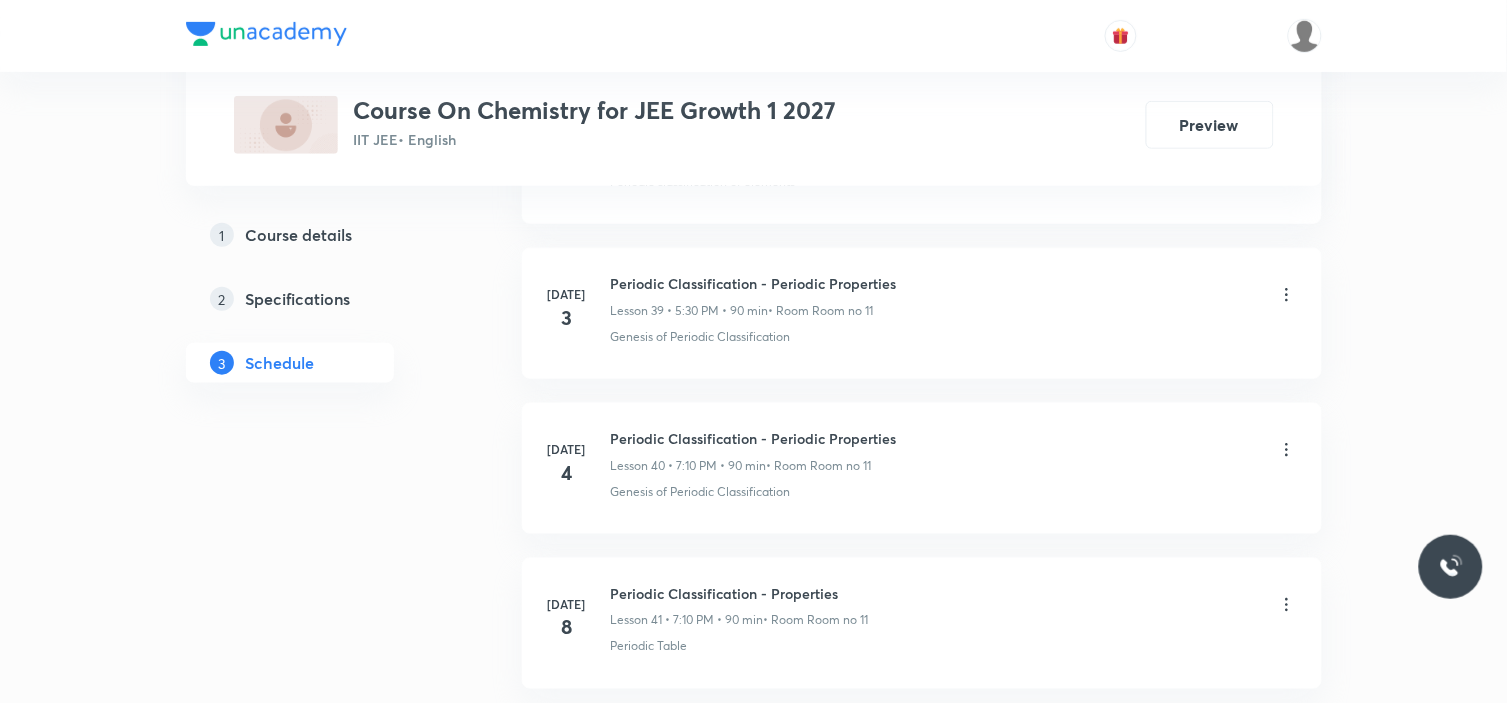 scroll, scrollTop: 6343, scrollLeft: 0, axis: vertical 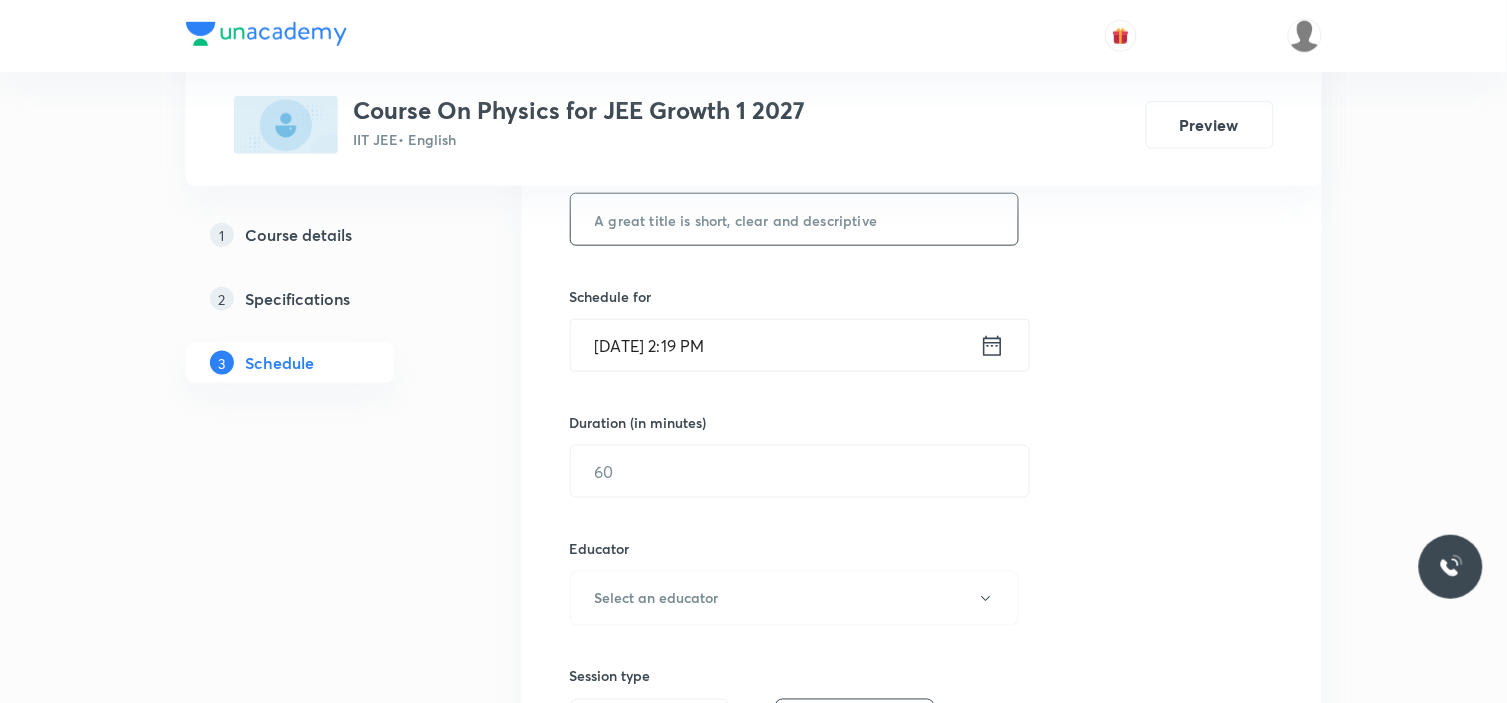 click at bounding box center [795, 219] 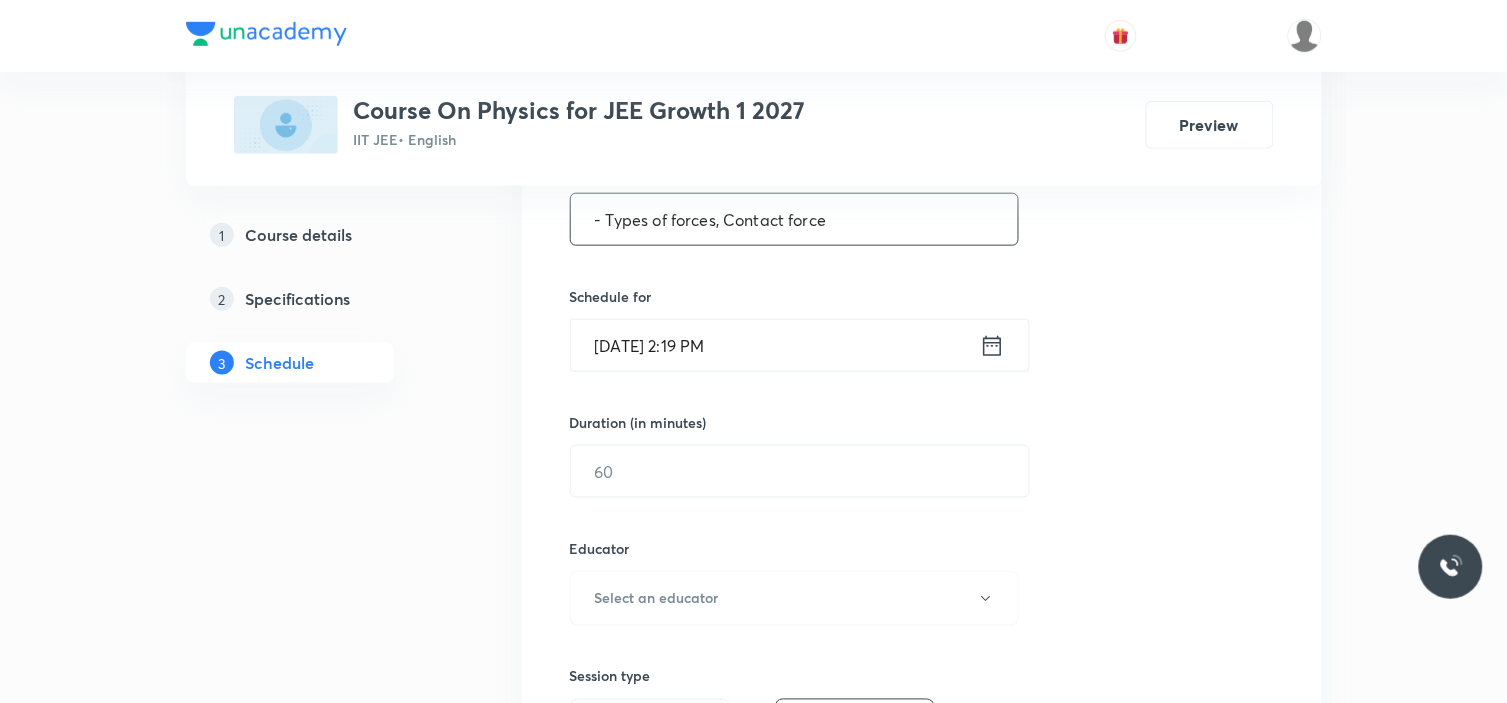 drag, startPoint x: 732, startPoint y: 222, endPoint x: 952, endPoint y: 211, distance: 220.27483 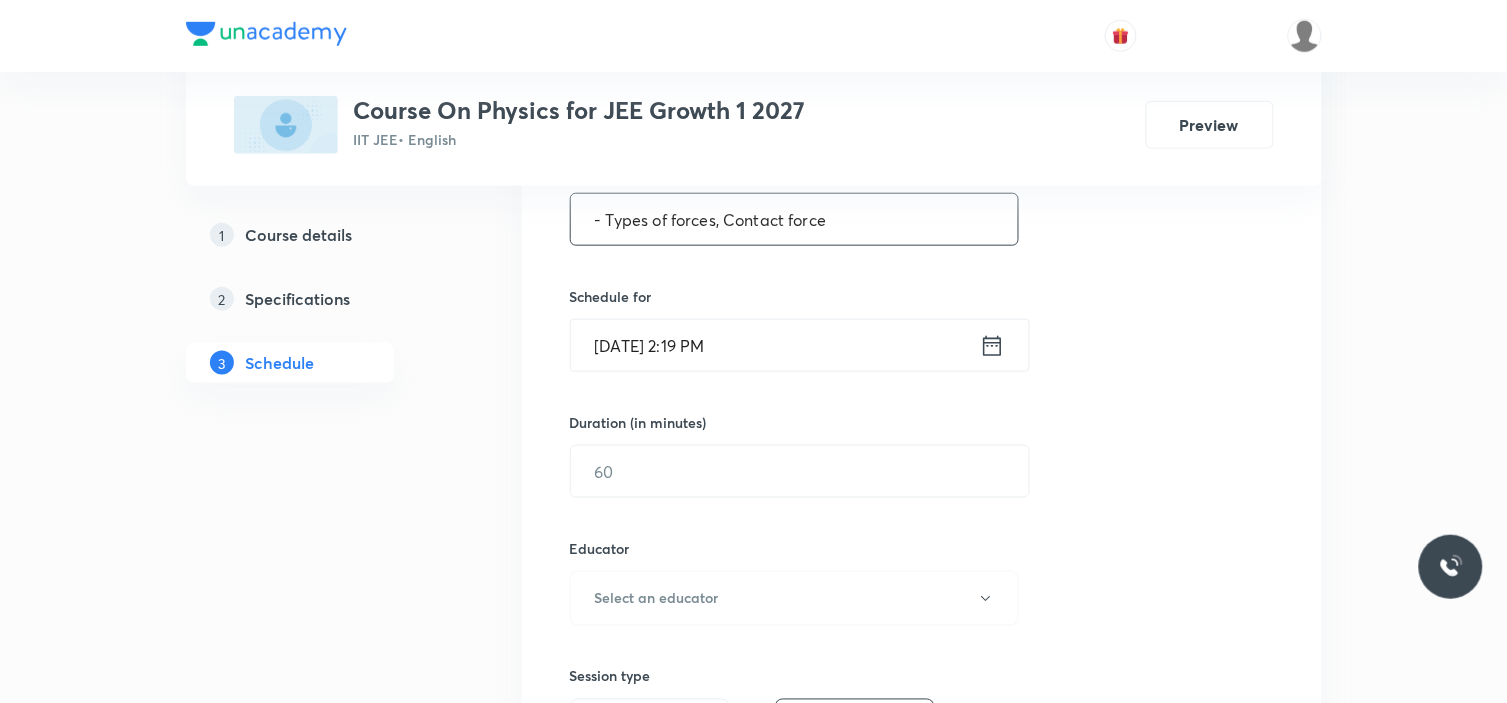 type on "- Types of forces, Contact force" 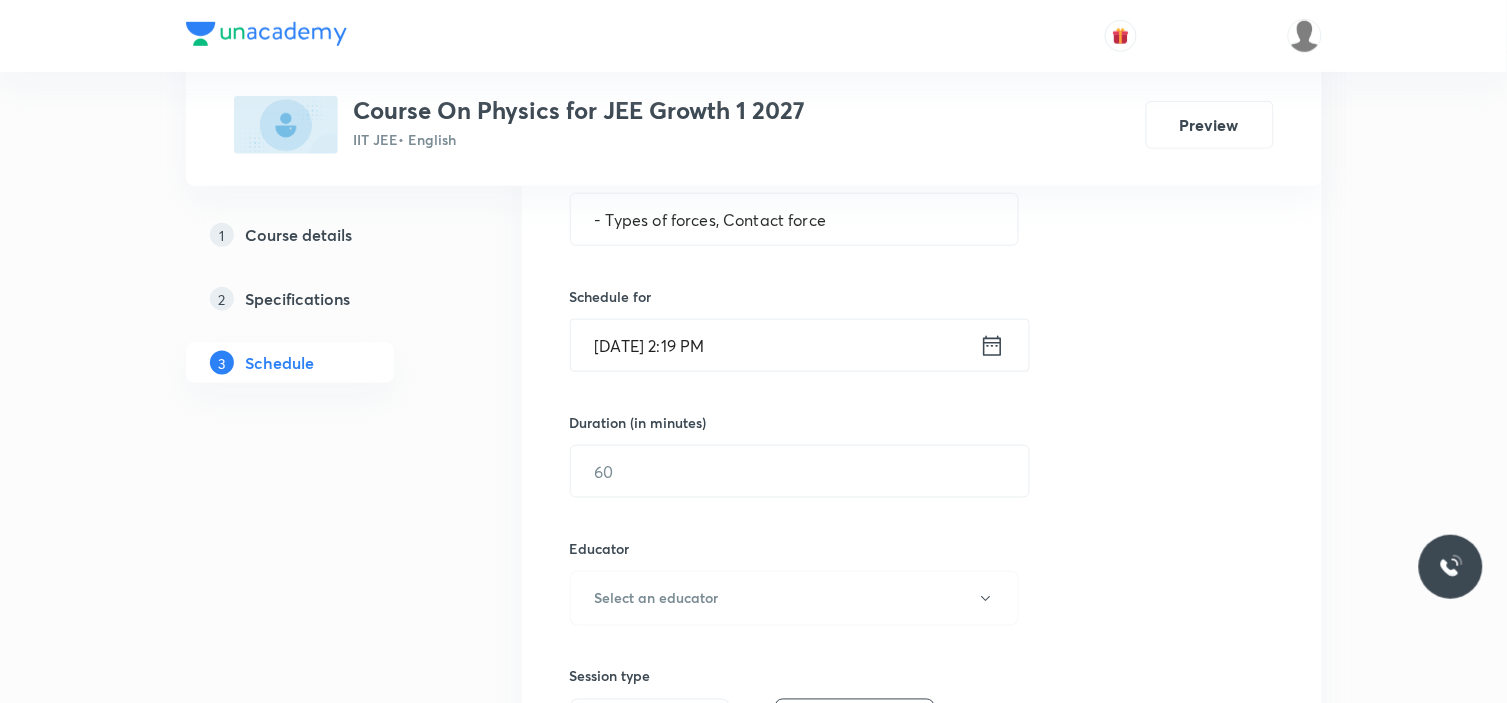 click 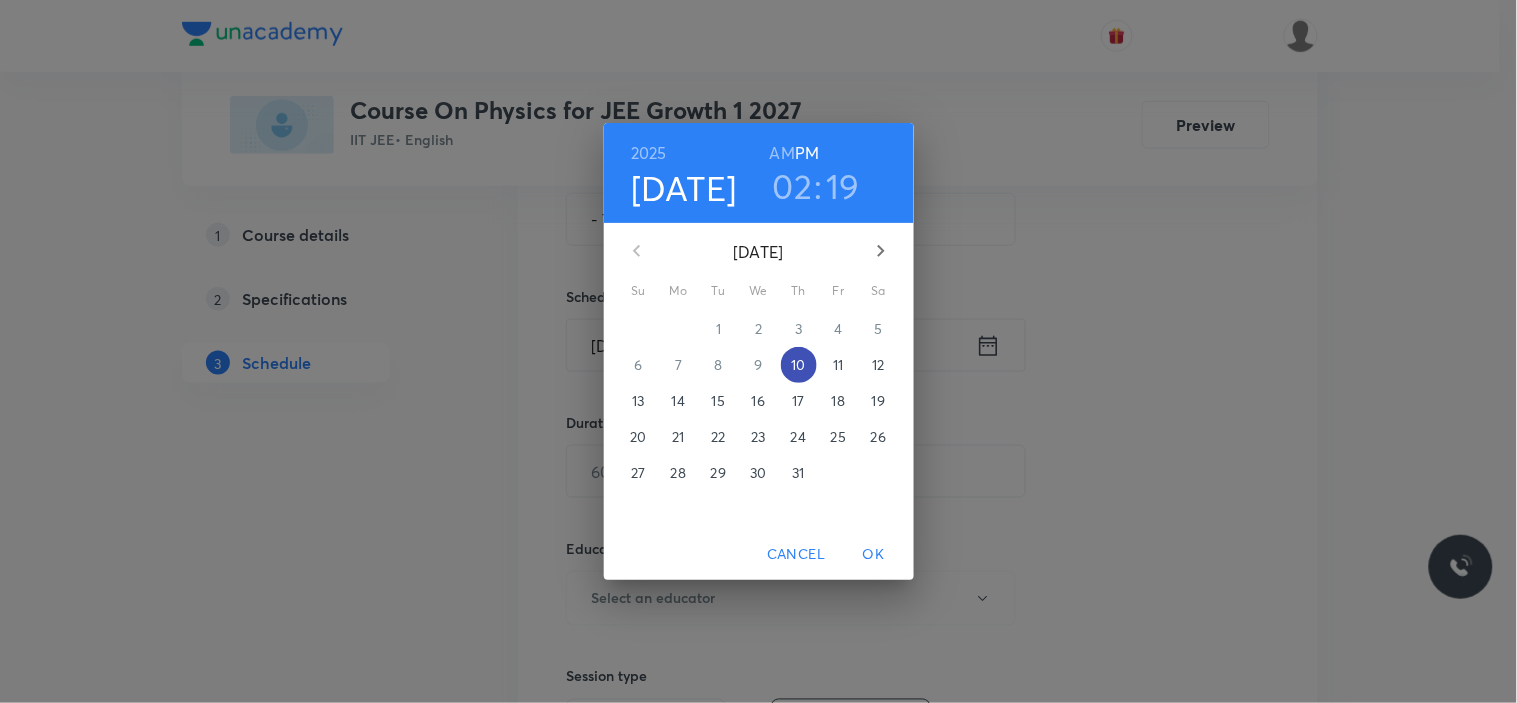click on "10" at bounding box center [799, 365] 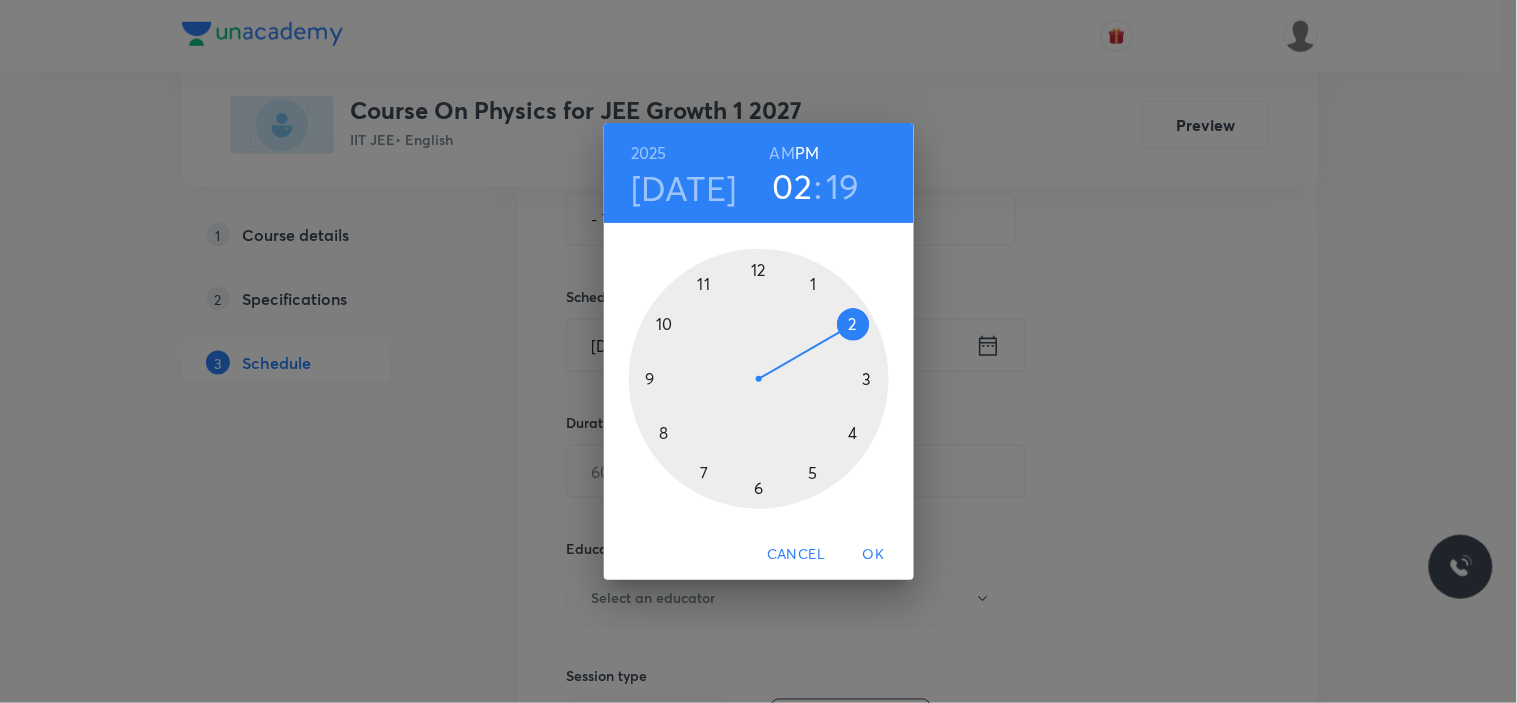 click at bounding box center (759, 379) 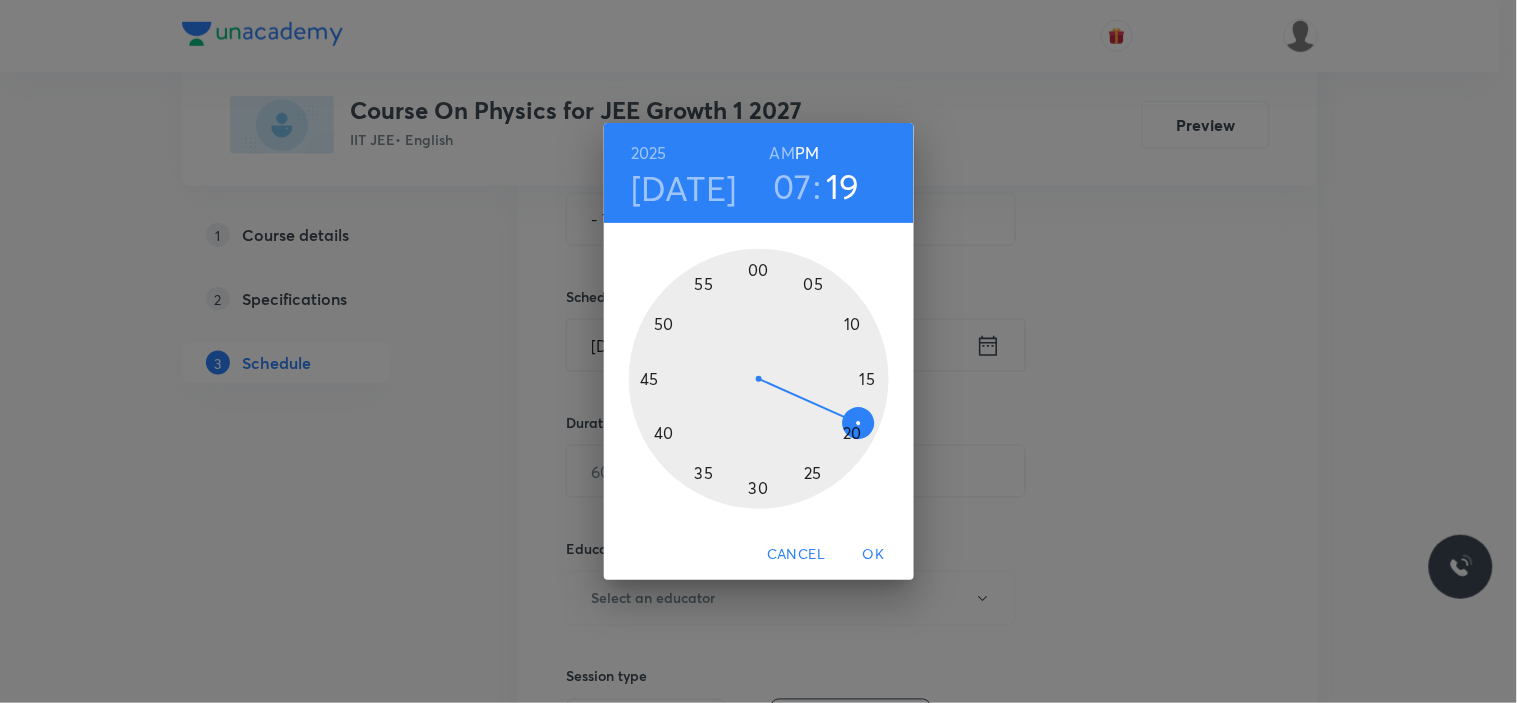 click at bounding box center [759, 379] 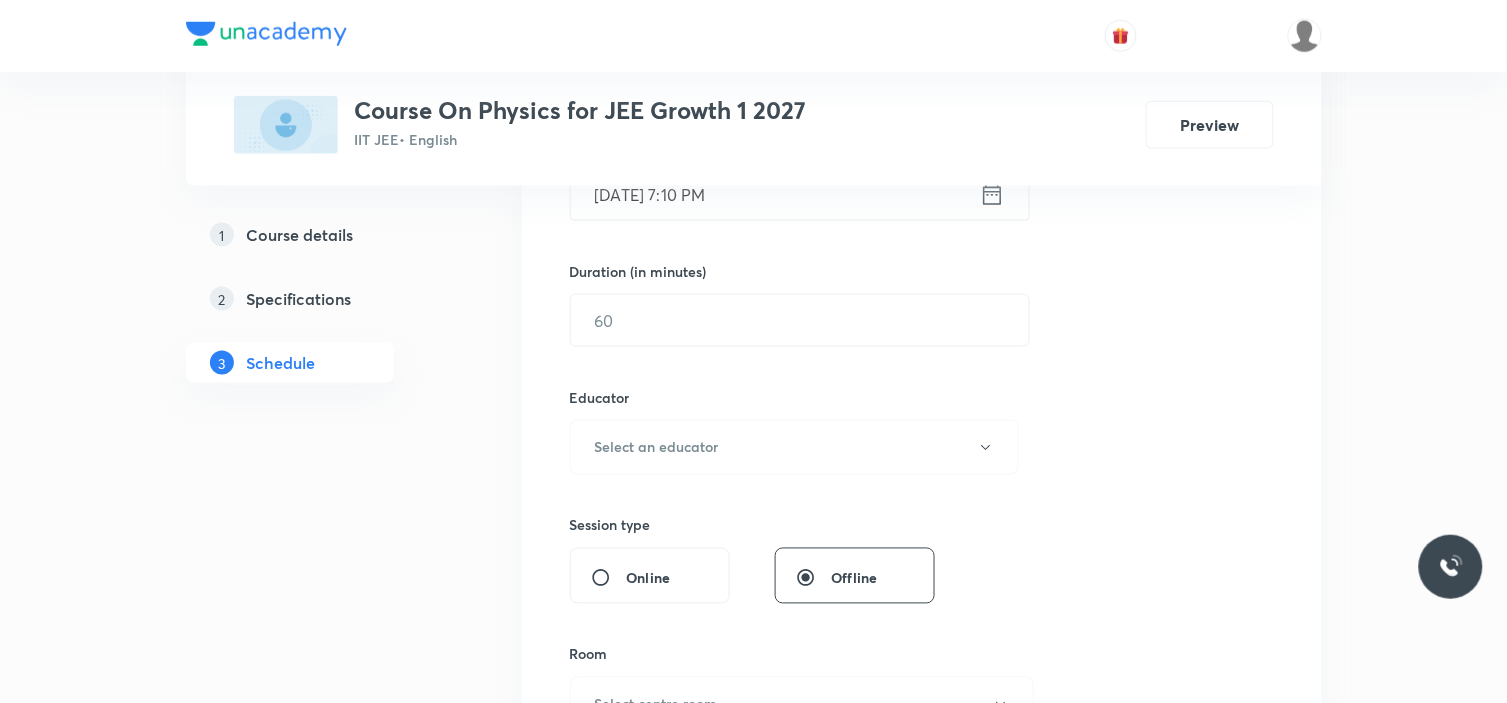 scroll, scrollTop: 560, scrollLeft: 0, axis: vertical 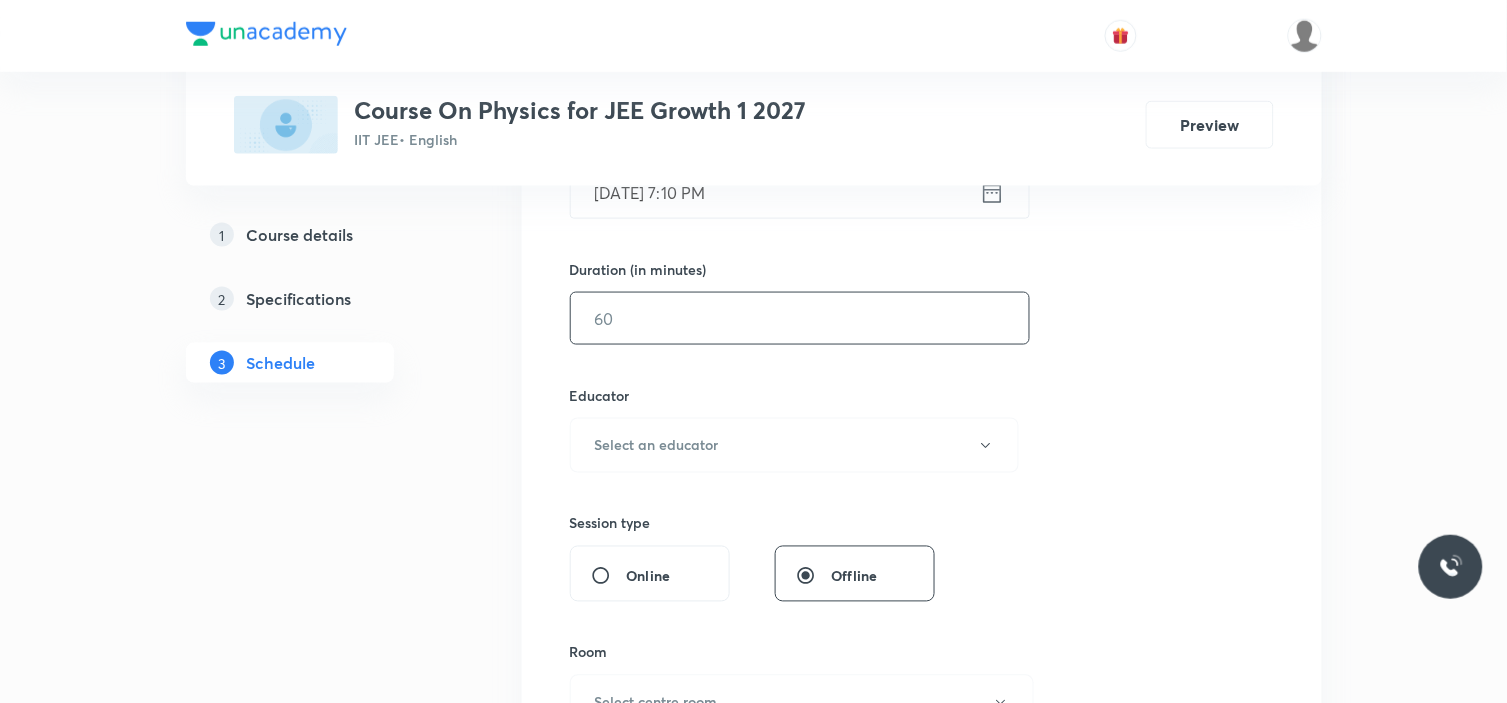 click at bounding box center [800, 318] 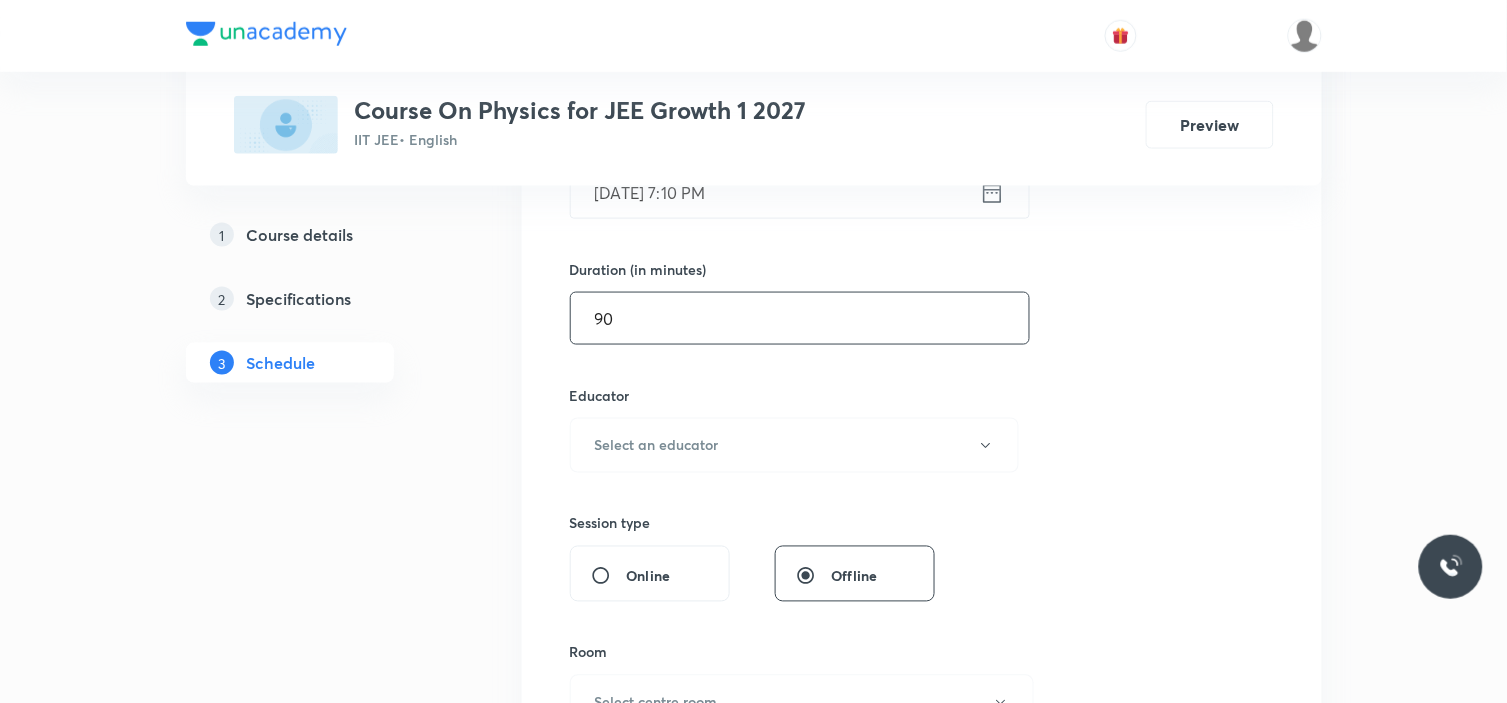scroll, scrollTop: 677, scrollLeft: 0, axis: vertical 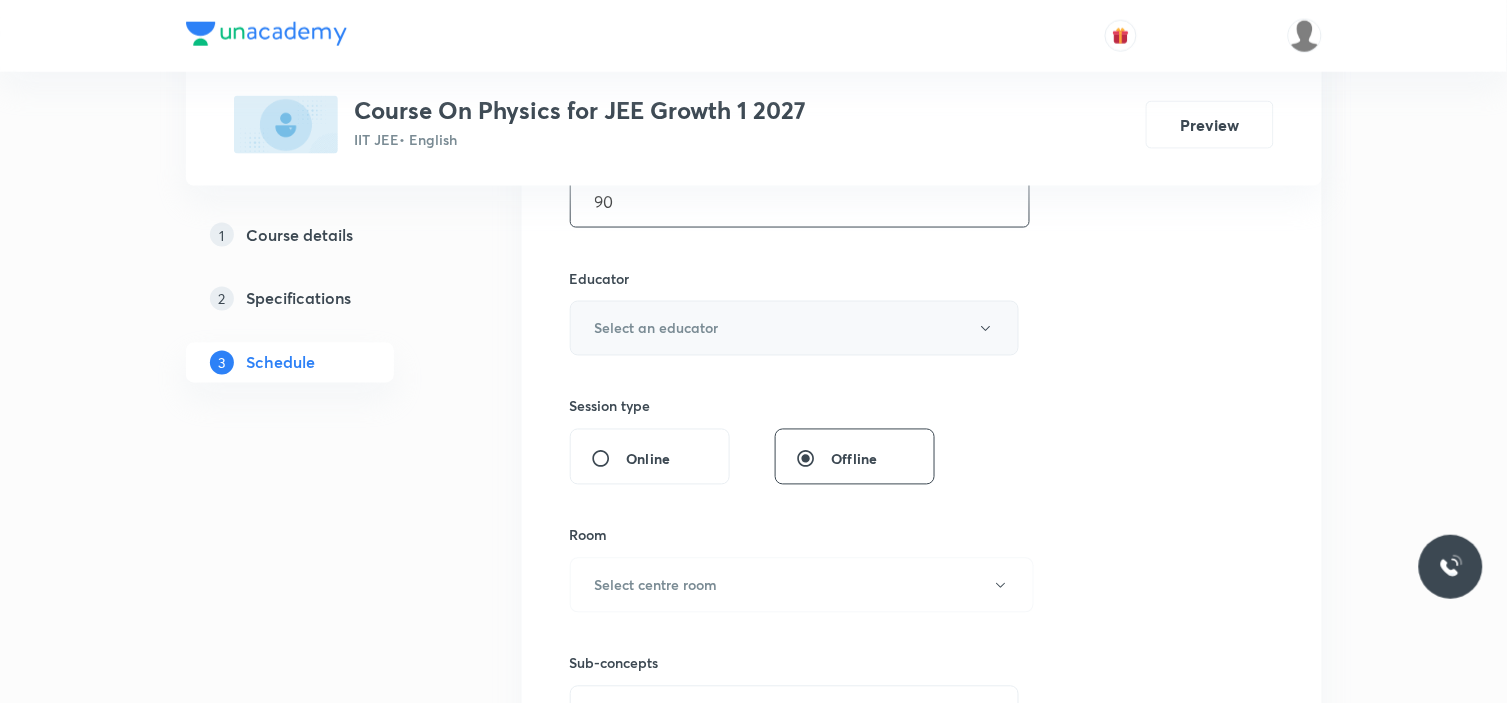 type on "90" 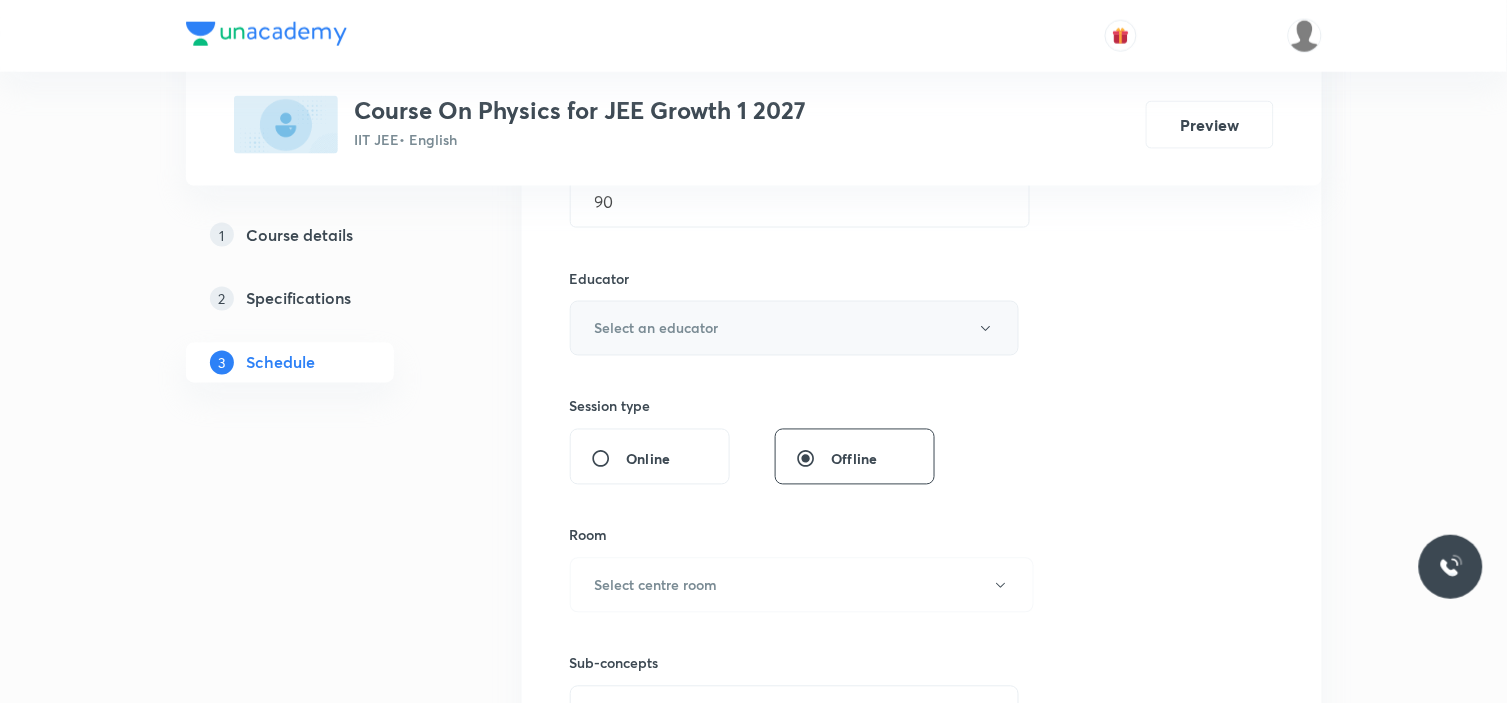 click on "Select an educator" at bounding box center [795, 328] 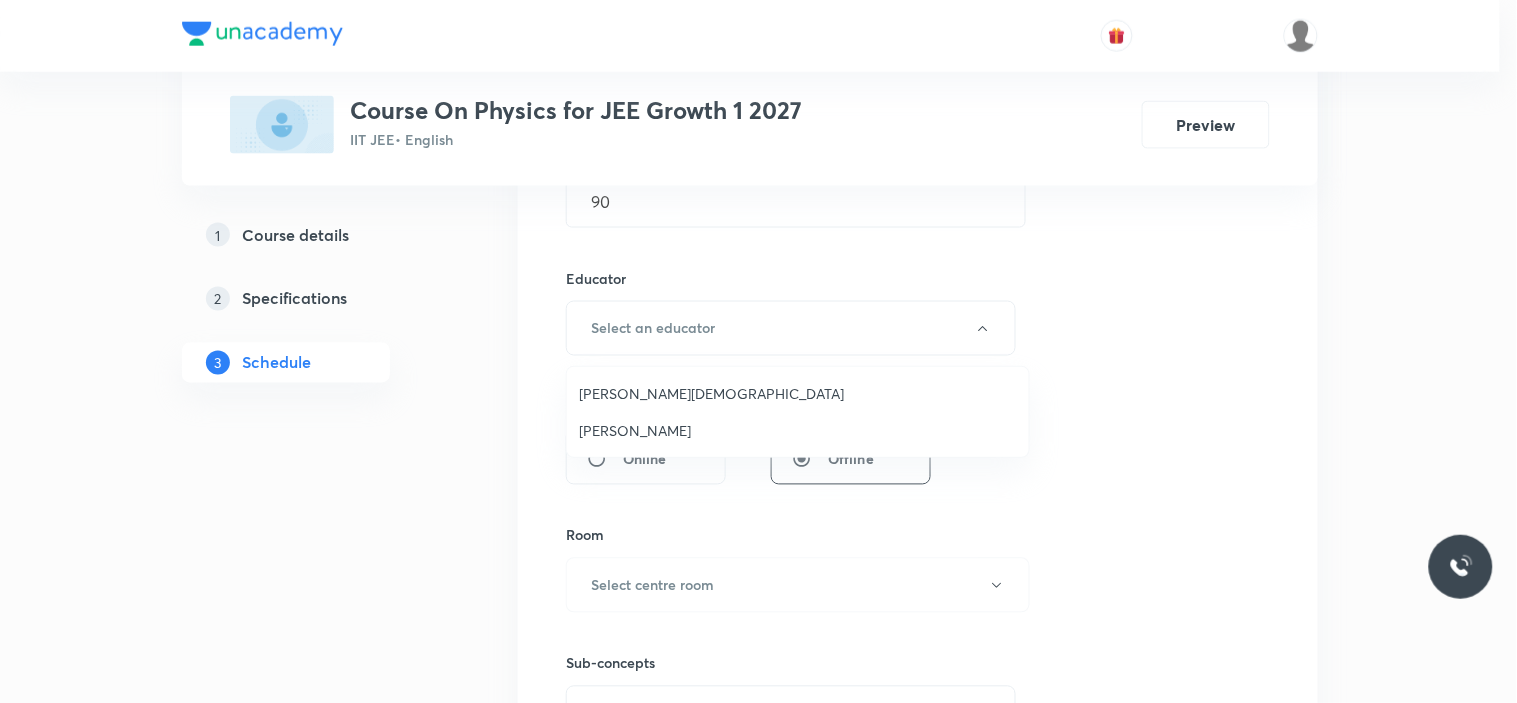 click on "Nammi Venkata Rama Krishna" at bounding box center (798, 393) 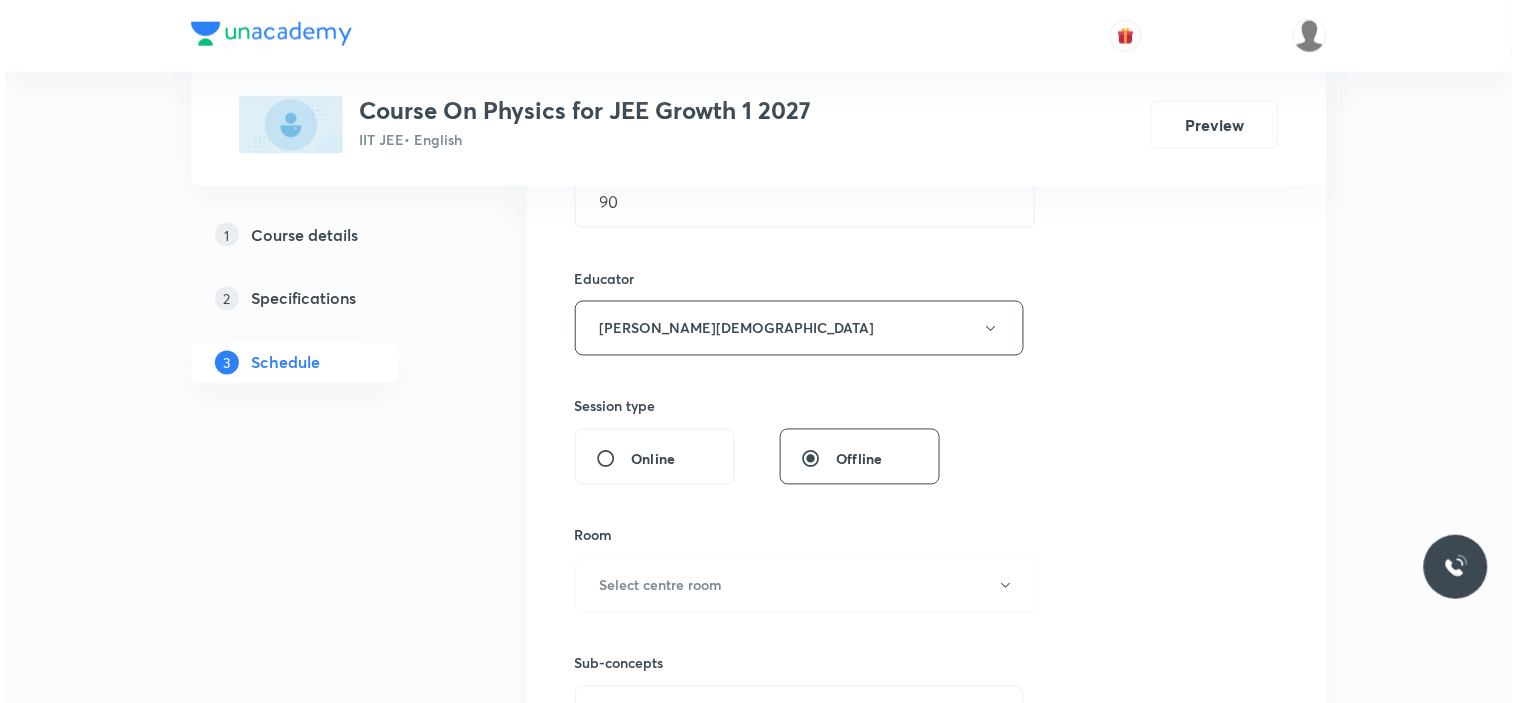 scroll, scrollTop: 813, scrollLeft: 0, axis: vertical 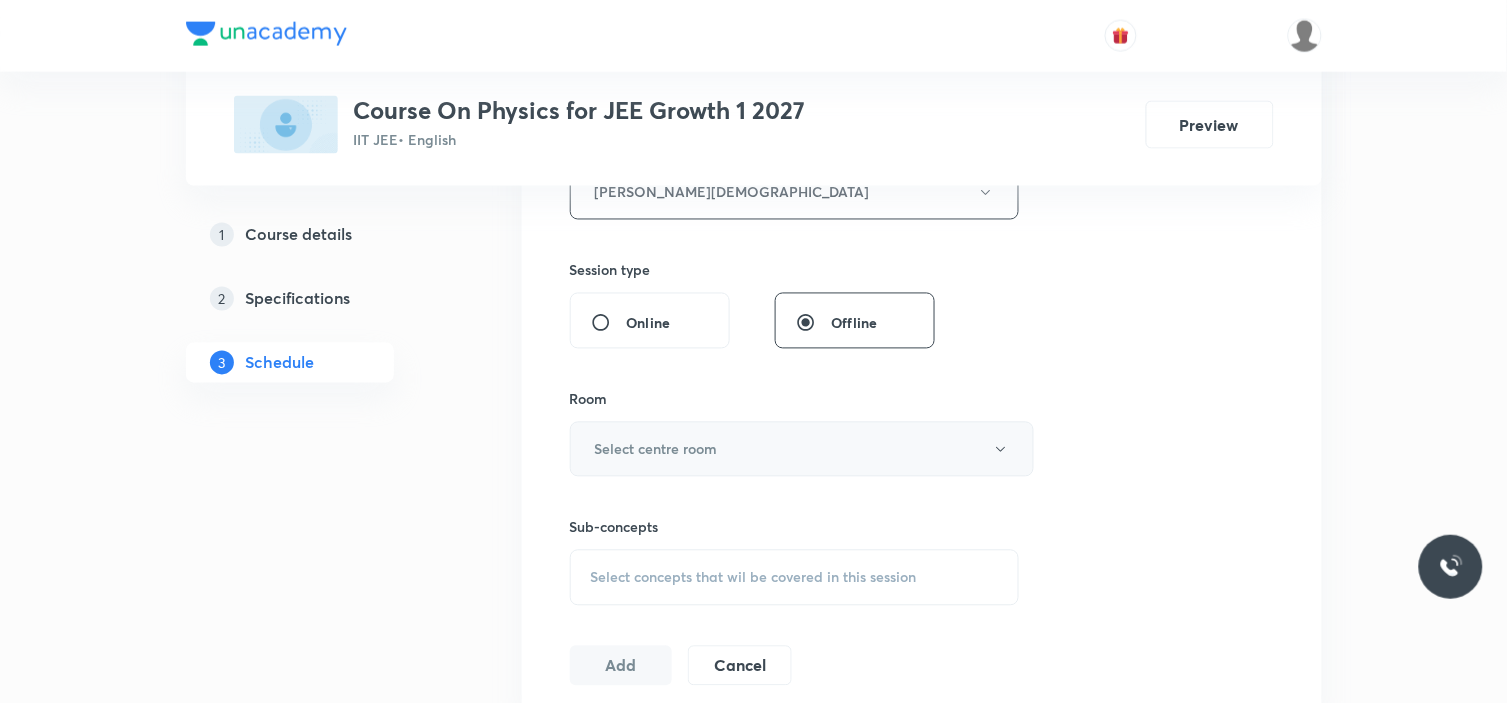 click on "Select centre room" at bounding box center [802, 449] 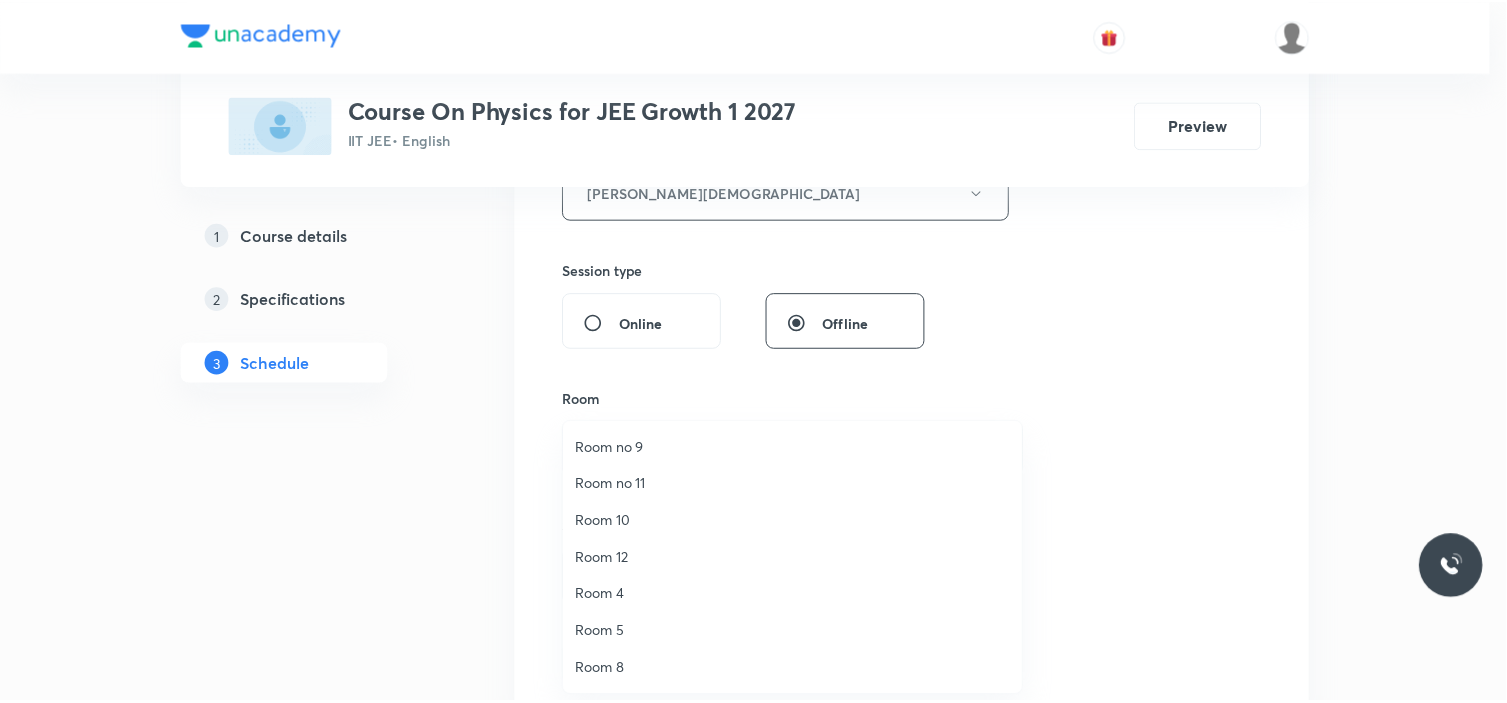 scroll, scrollTop: 40, scrollLeft: 0, axis: vertical 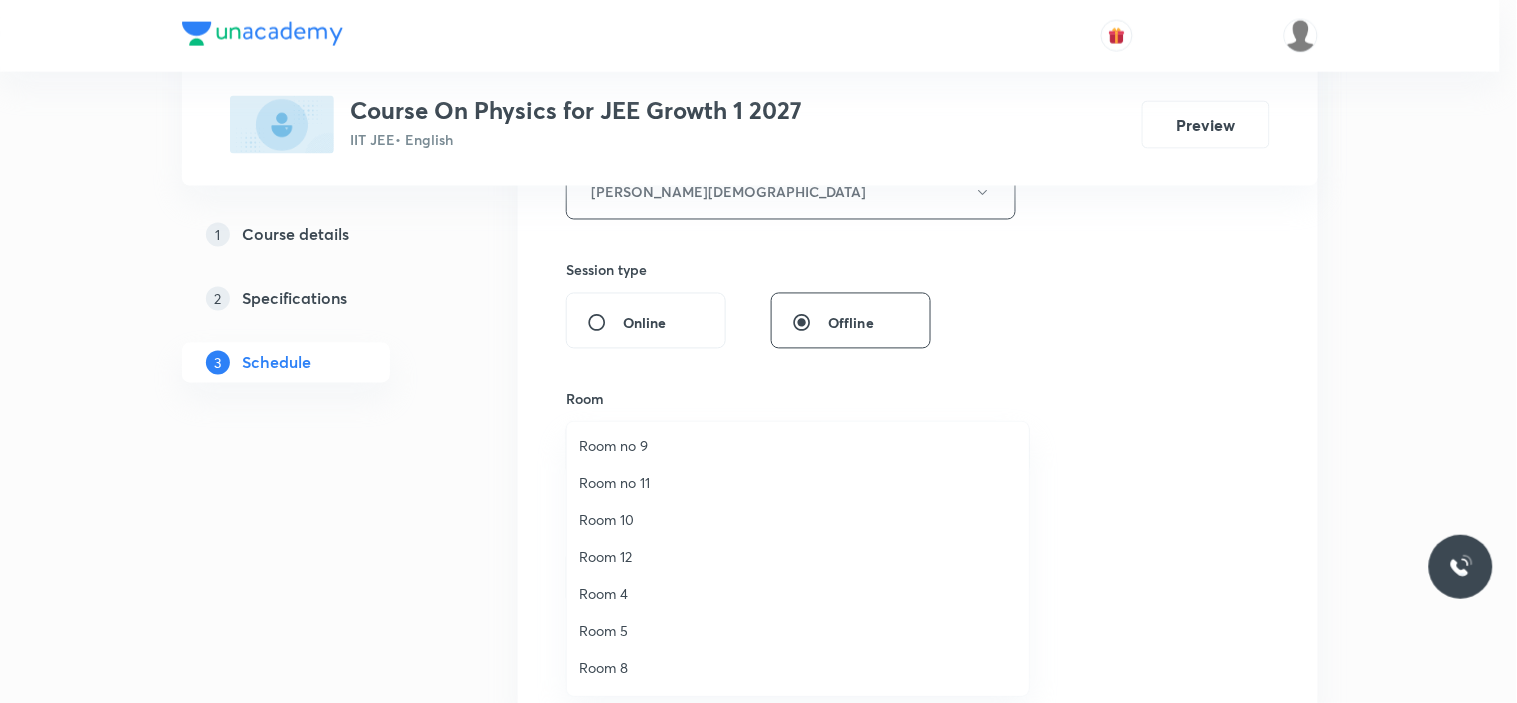 click on "Room no 11" at bounding box center [798, 482] 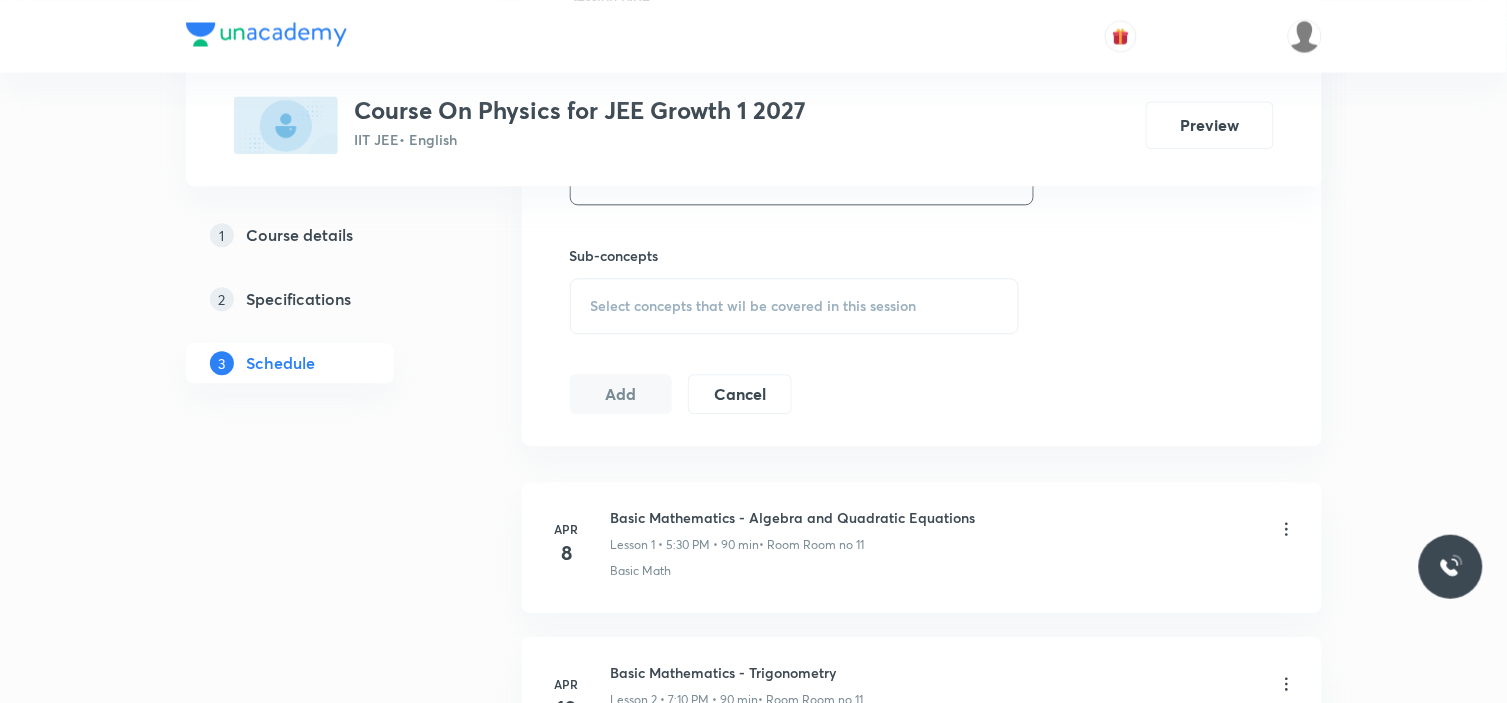 scroll, scrollTop: 1086, scrollLeft: 0, axis: vertical 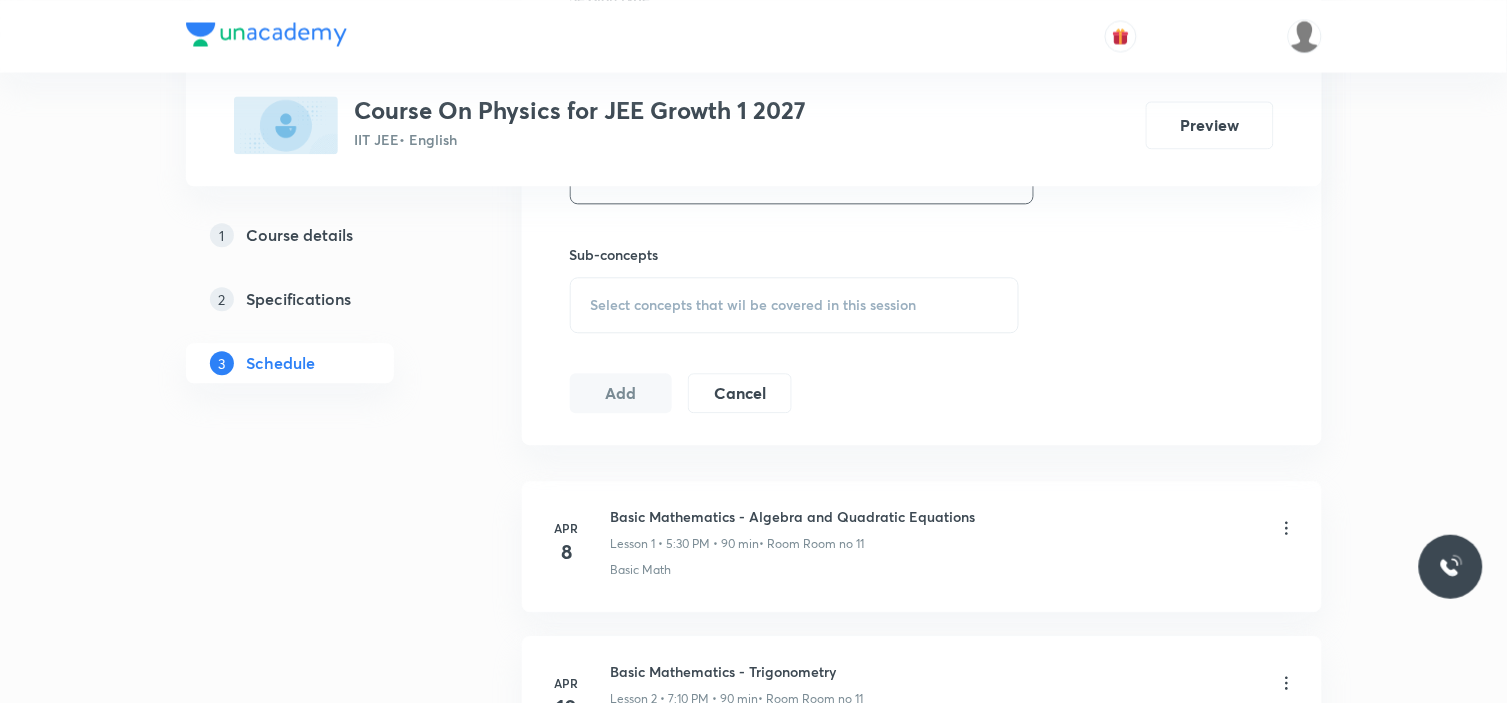 click on "Select concepts that wil be covered in this session" at bounding box center [754, 305] 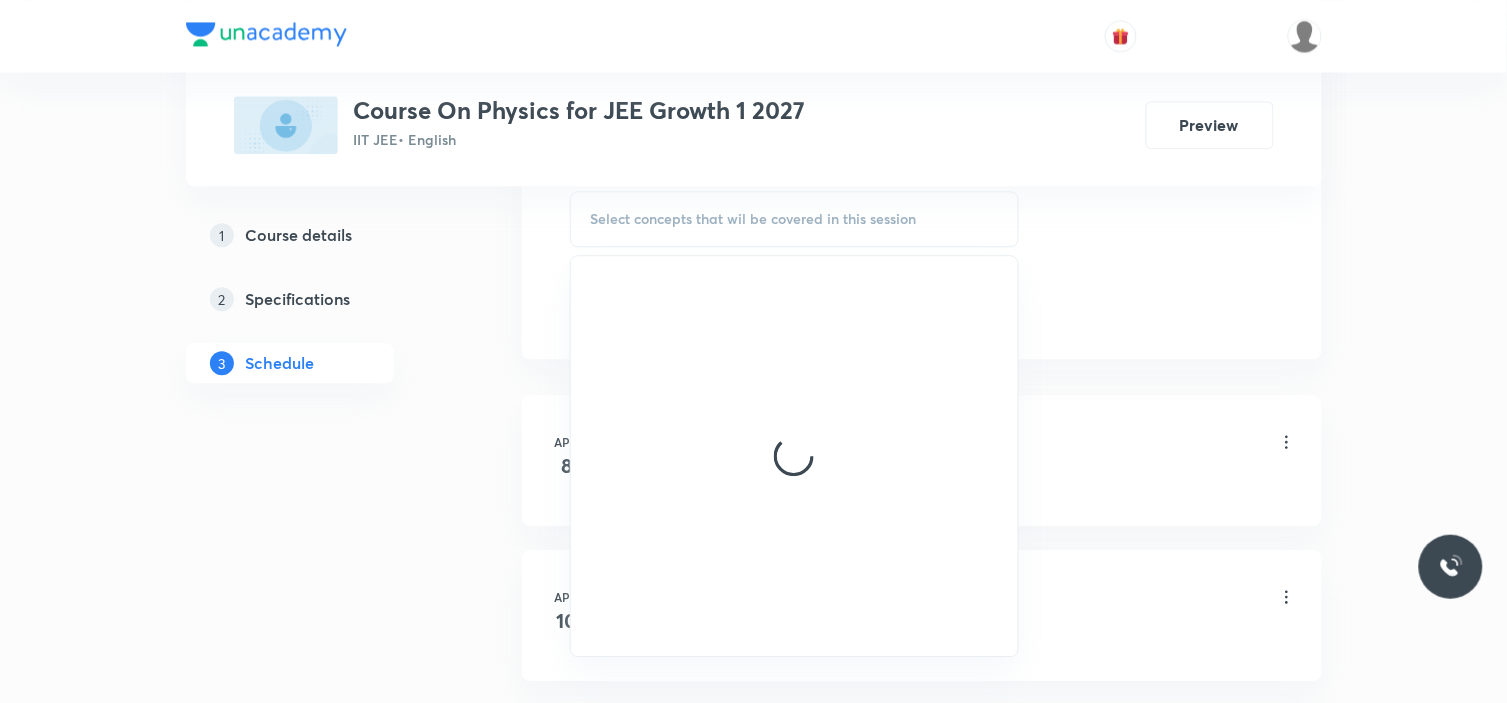 scroll, scrollTop: 1173, scrollLeft: 0, axis: vertical 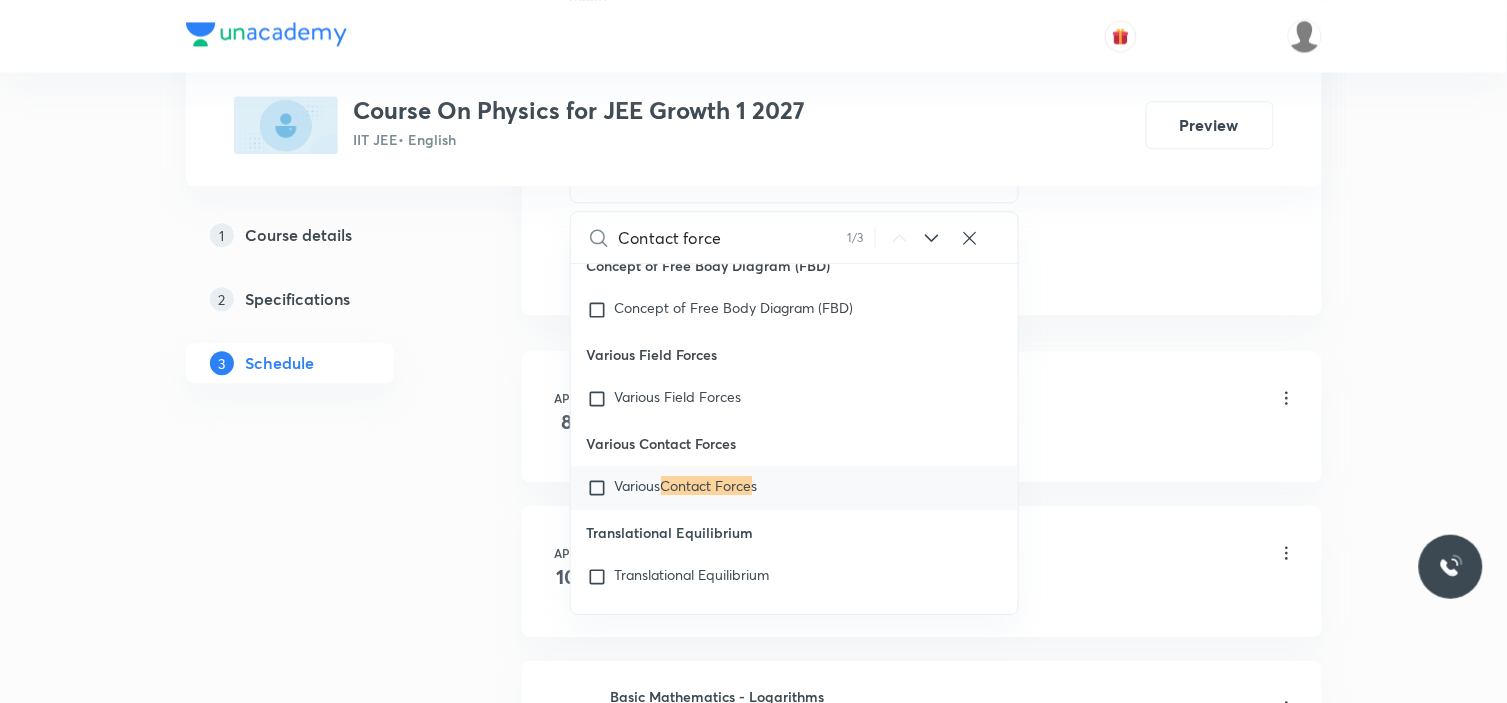 type on "Contact force" 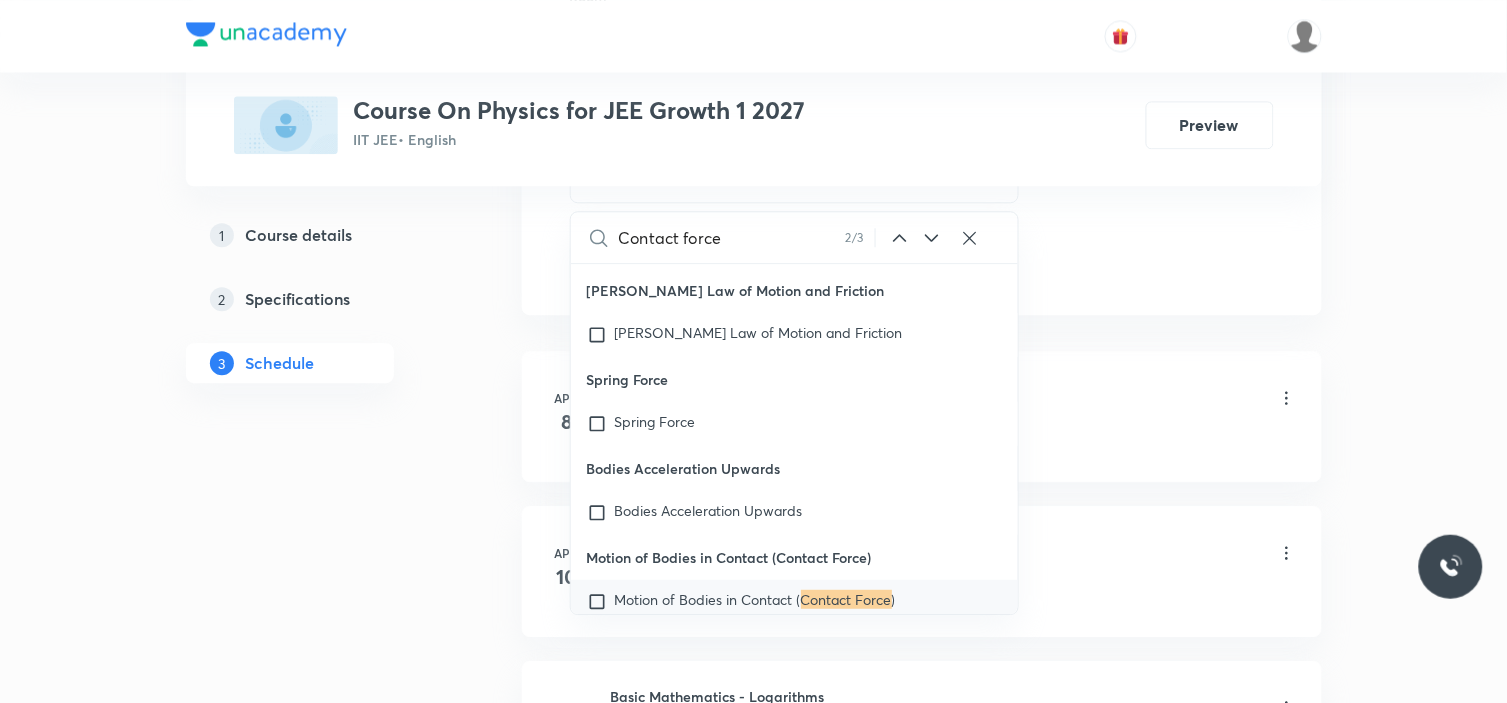 scroll, scrollTop: 37055, scrollLeft: 0, axis: vertical 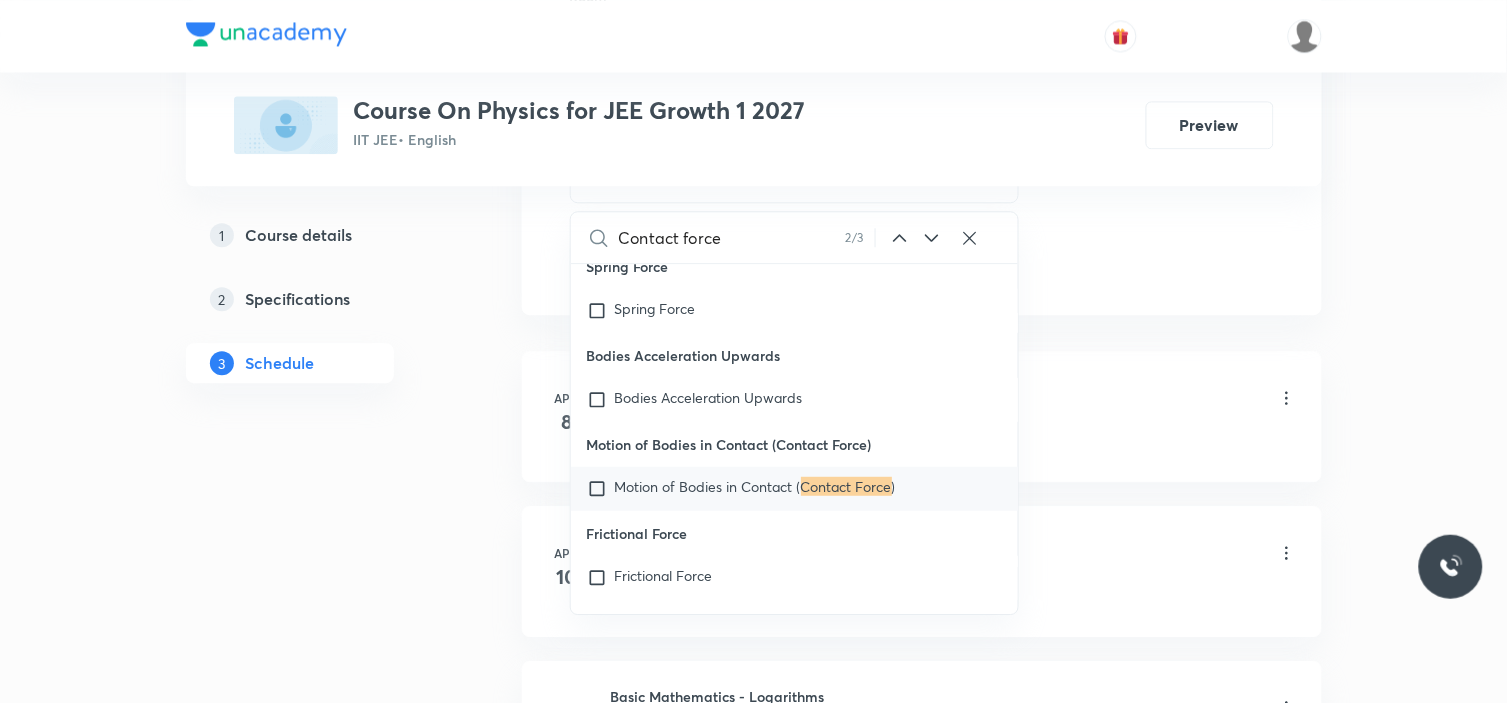 click 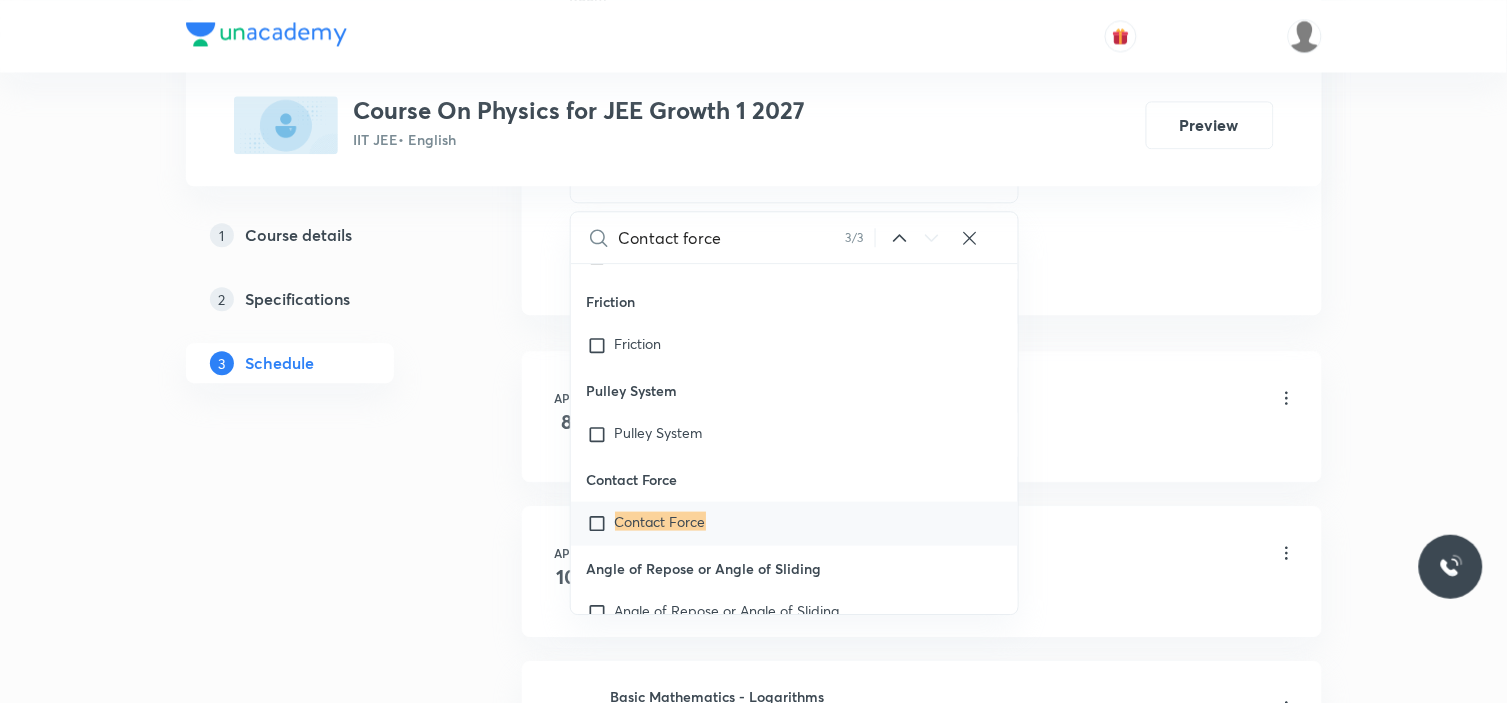 scroll, scrollTop: 37412, scrollLeft: 0, axis: vertical 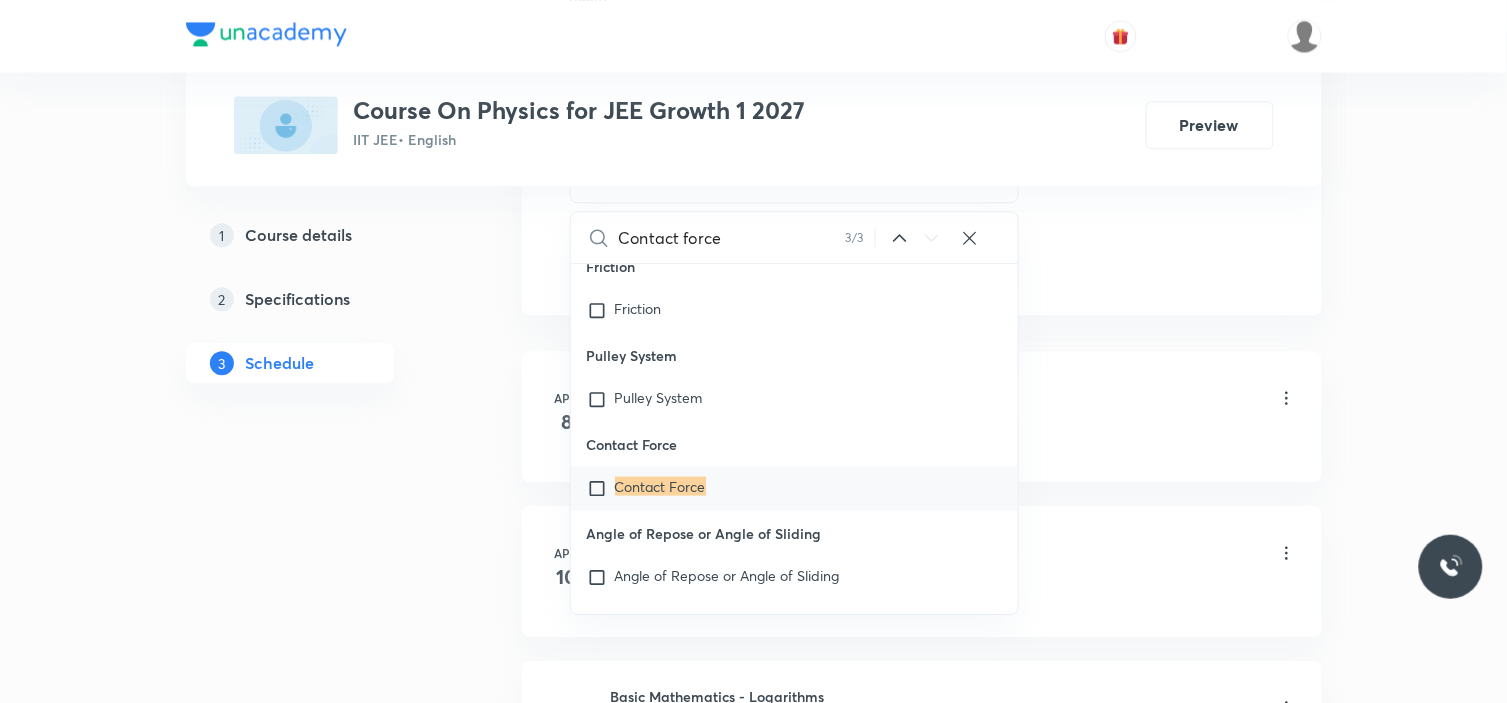 click at bounding box center (601, 488) 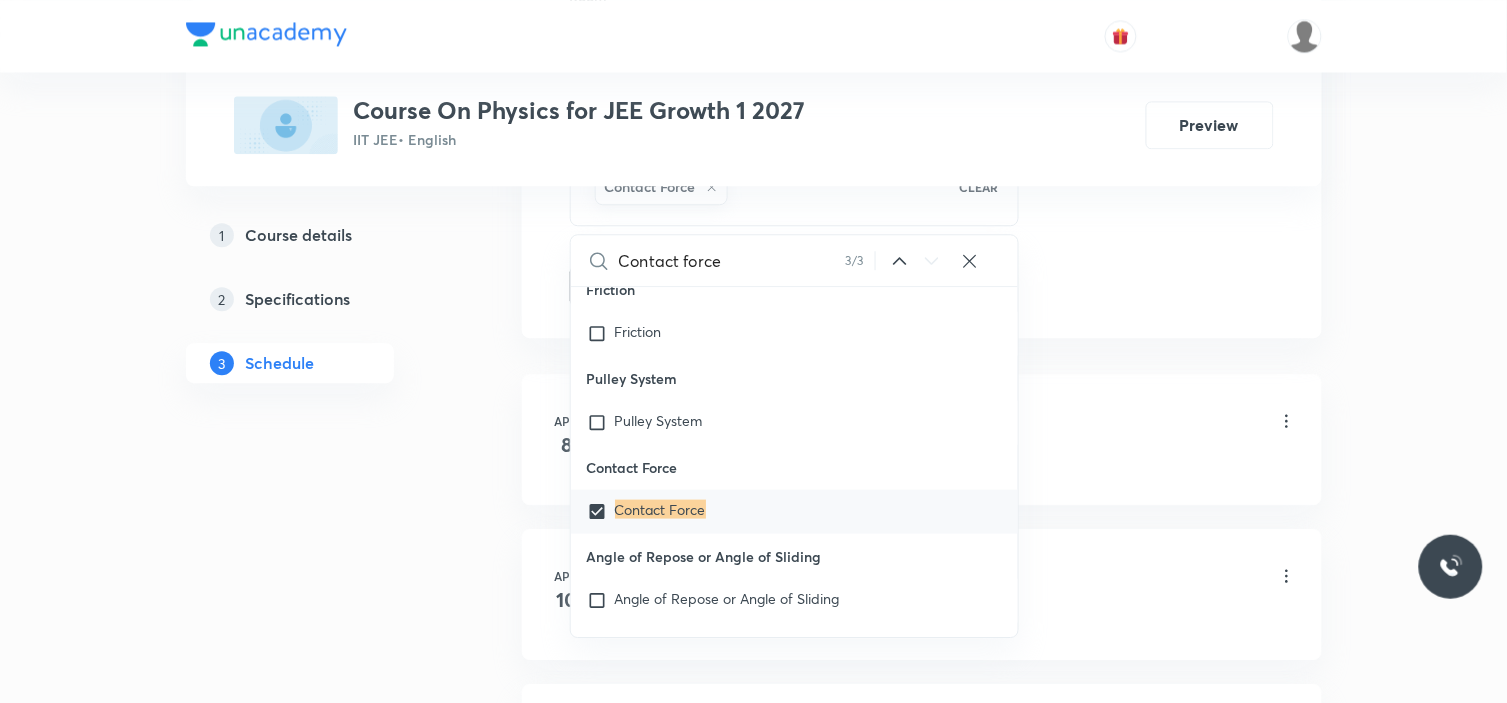 click on "Apr 8 Basic Mathematics - Algebra and Quadratic Equations Lesson 1 • 5:30 PM • 90 min  • Room Room no 11 Basic Math Apr 10 Basic Mathematics - Trigonometry Lesson 2 • 7:10 PM • 90 min  • Room Room no 11 Basic Trigonometry Apr 11 Basic Mathematics - Logarithms Lesson 3 • 5:30 PM • 90 min  • Room Room no 11 Logarithm Apr 15 Basic Math - Graphs Lesson 4 • 5:30 PM • 90 min  • Room Room no 11 Basic Math Apr 17 Basic Math - Graphs Lesson 5 • 7:10 PM • 90 min  • Room Room no 11 Basic Maths used in Physics Apr 21 Basic math - Graphs Lesson 6 • 5:30 PM • 90 min  • Room Room no 11 Basic Math Apr 22 Basic Math - Differentiation Lesson 7 • 5:30 PM • 90 min  • Room Room no 11 Basic Math Apr 24 Basic math - Differentiation Lesson 8 • 7:10 PM • 90 min  • Room Room no 11 Differentiation Apr 28 Basic math - Differentiation Lesson 9 • 5:30 PM • 90 min  • Room Room no 11 Differentiation May 2 Basic Math - Integration Lesson 10 • 5:30 PM • 90 min Integration May" at bounding box center [922, 3470] 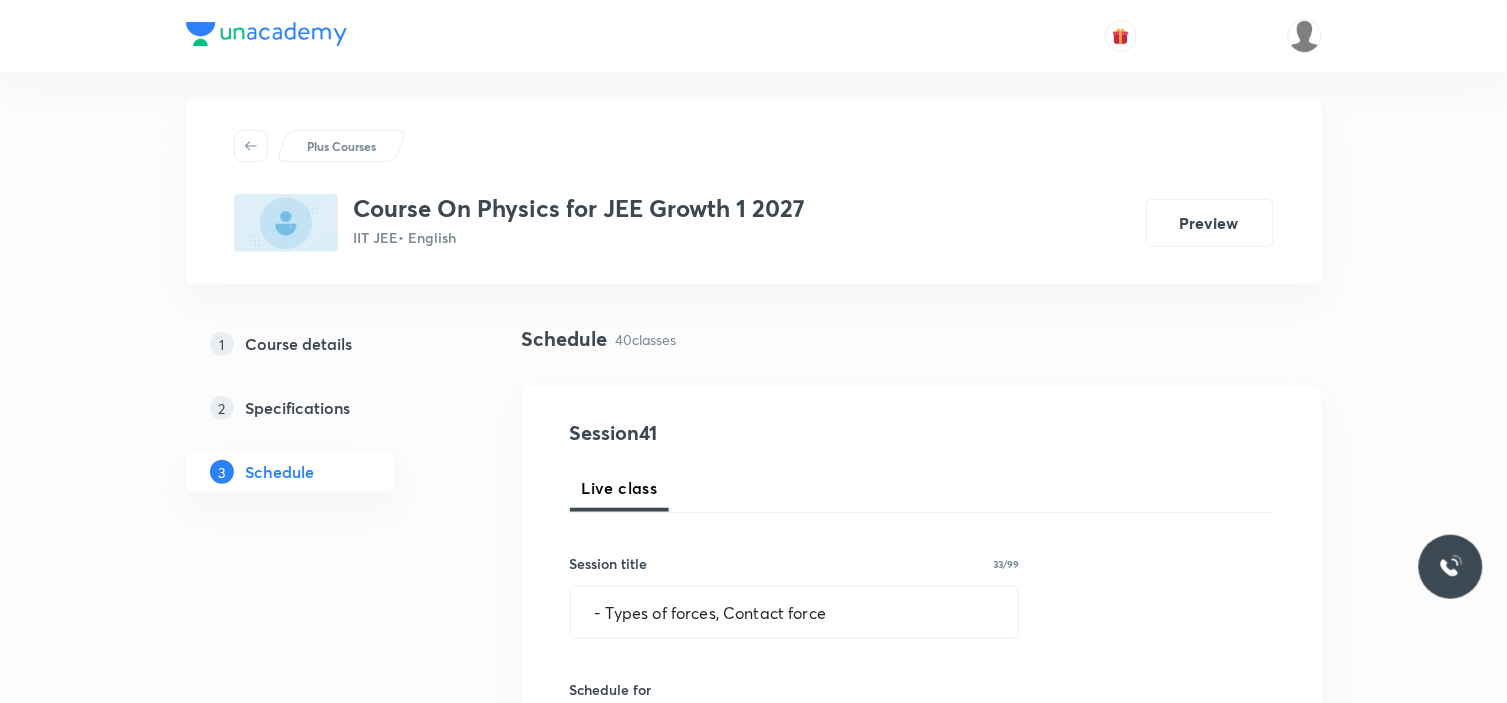 scroll, scrollTop: 0, scrollLeft: 0, axis: both 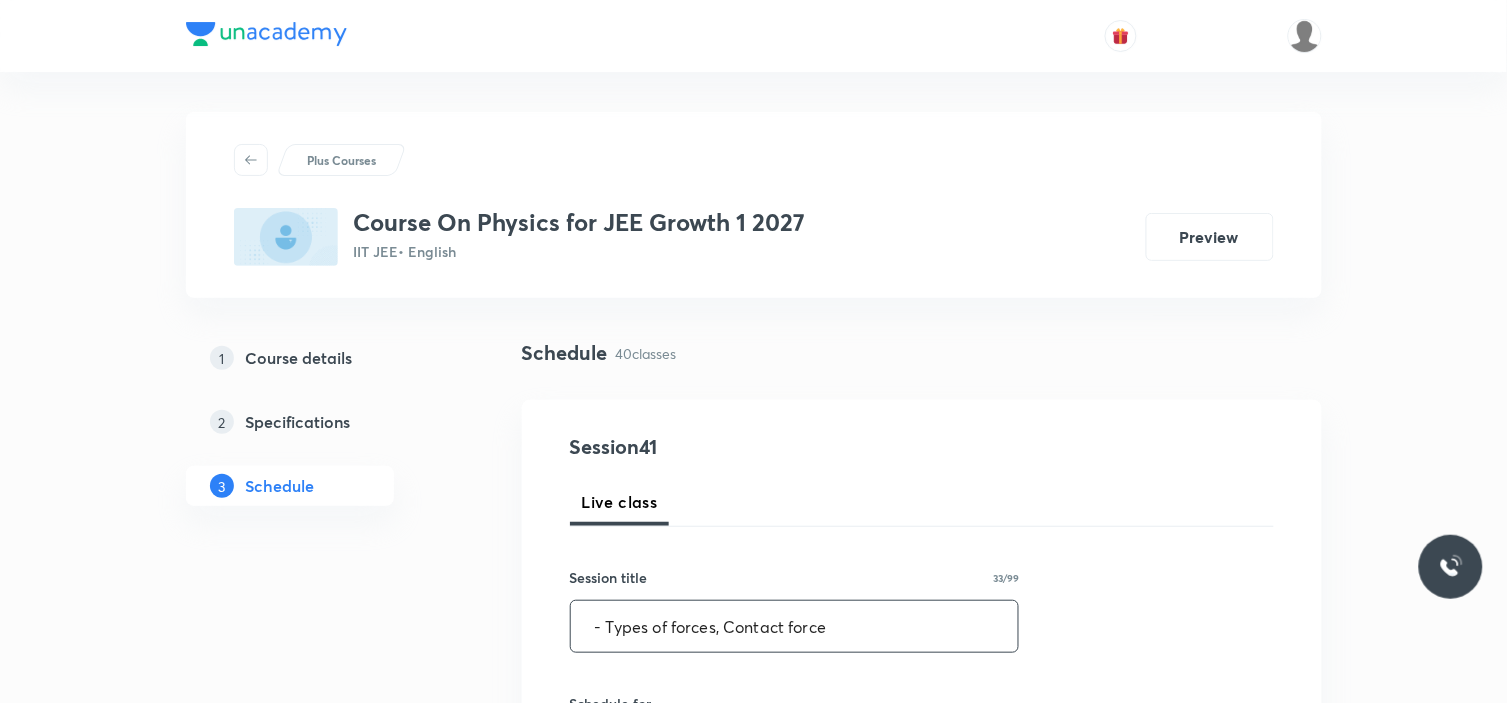 click on "- Types of forces, Contact force" at bounding box center (795, 626) 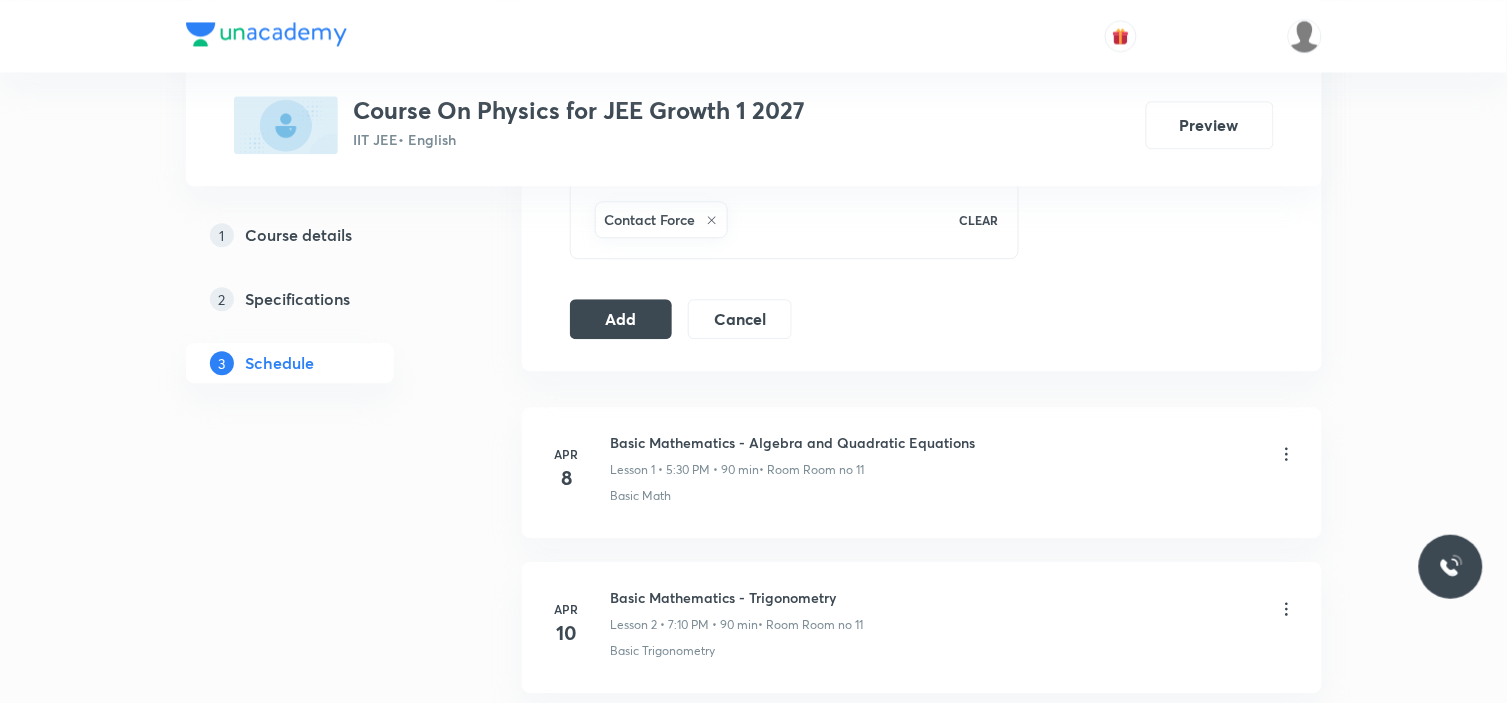 scroll, scrollTop: 1184, scrollLeft: 0, axis: vertical 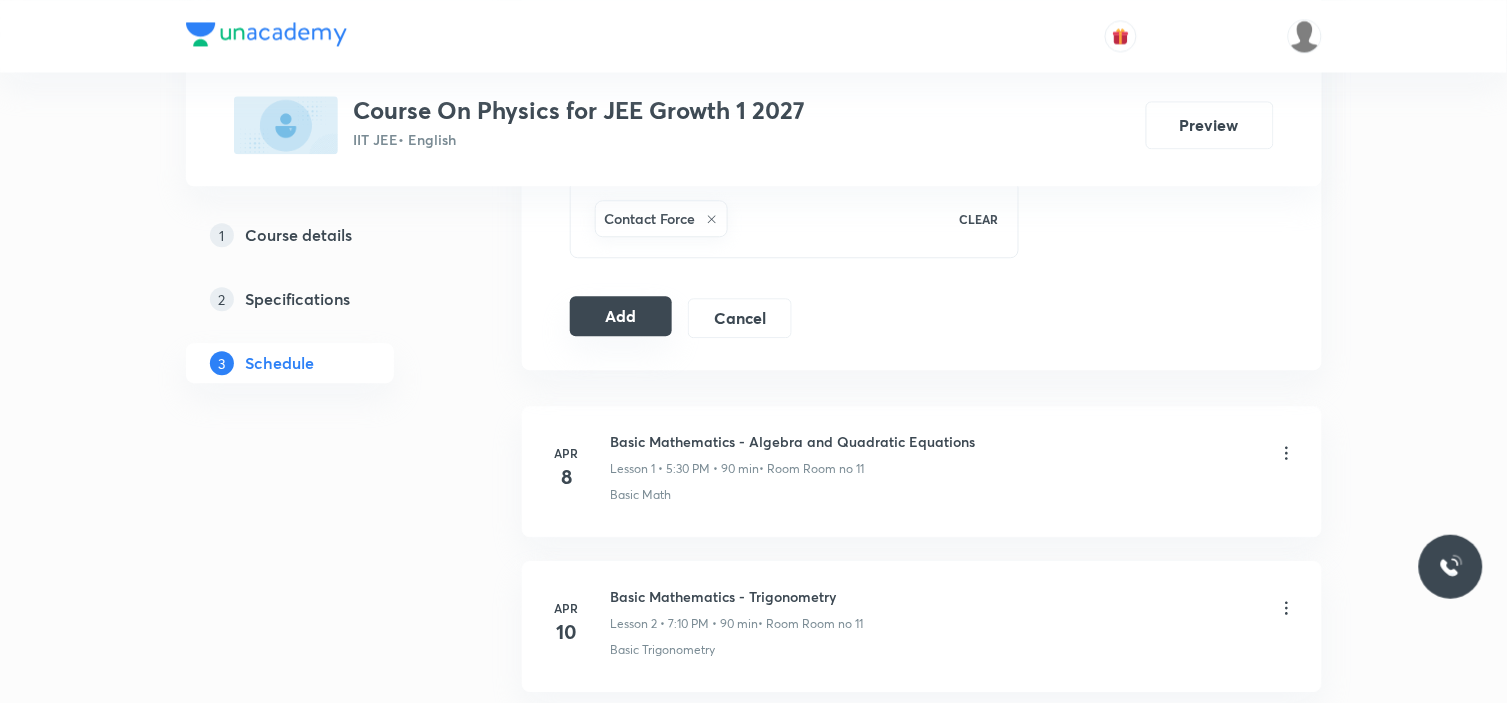 type on "Types of forces, Contact force" 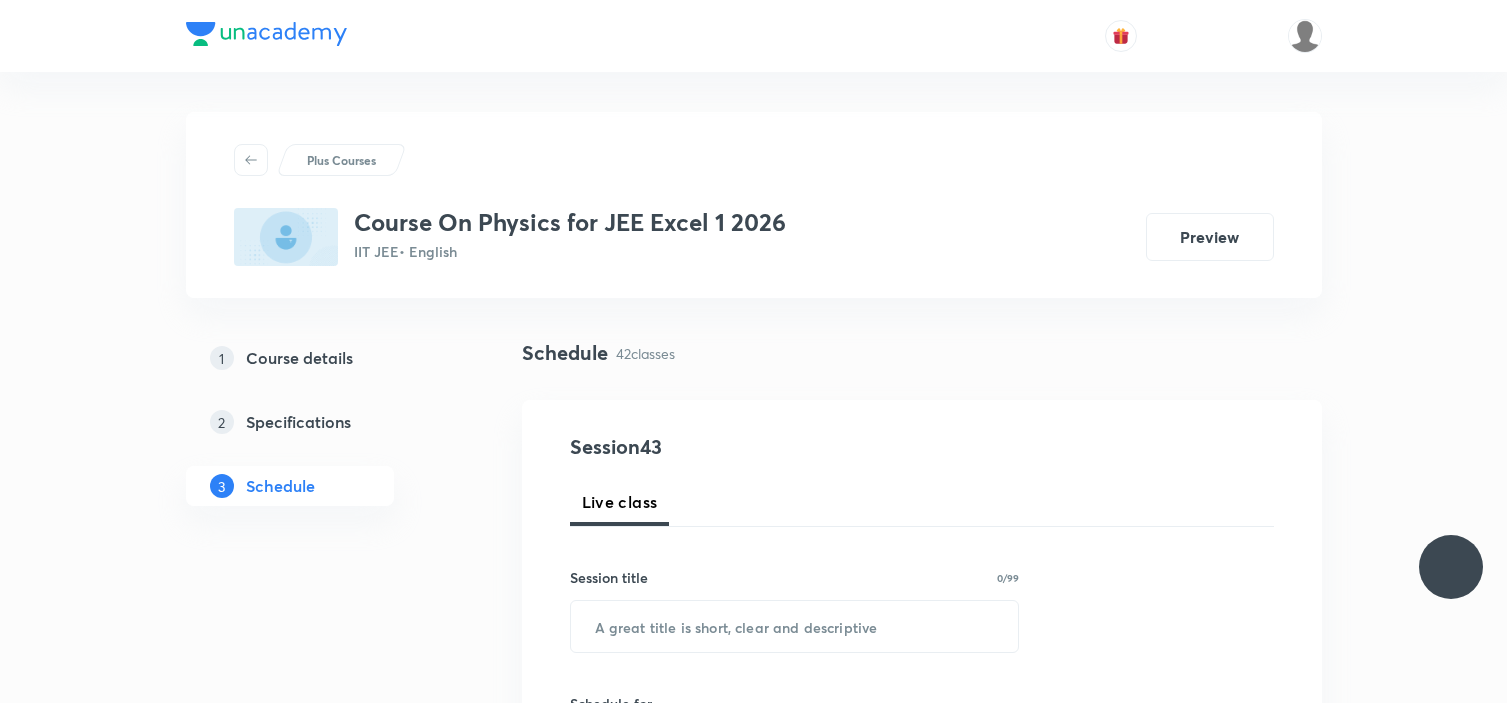 scroll, scrollTop: 0, scrollLeft: 0, axis: both 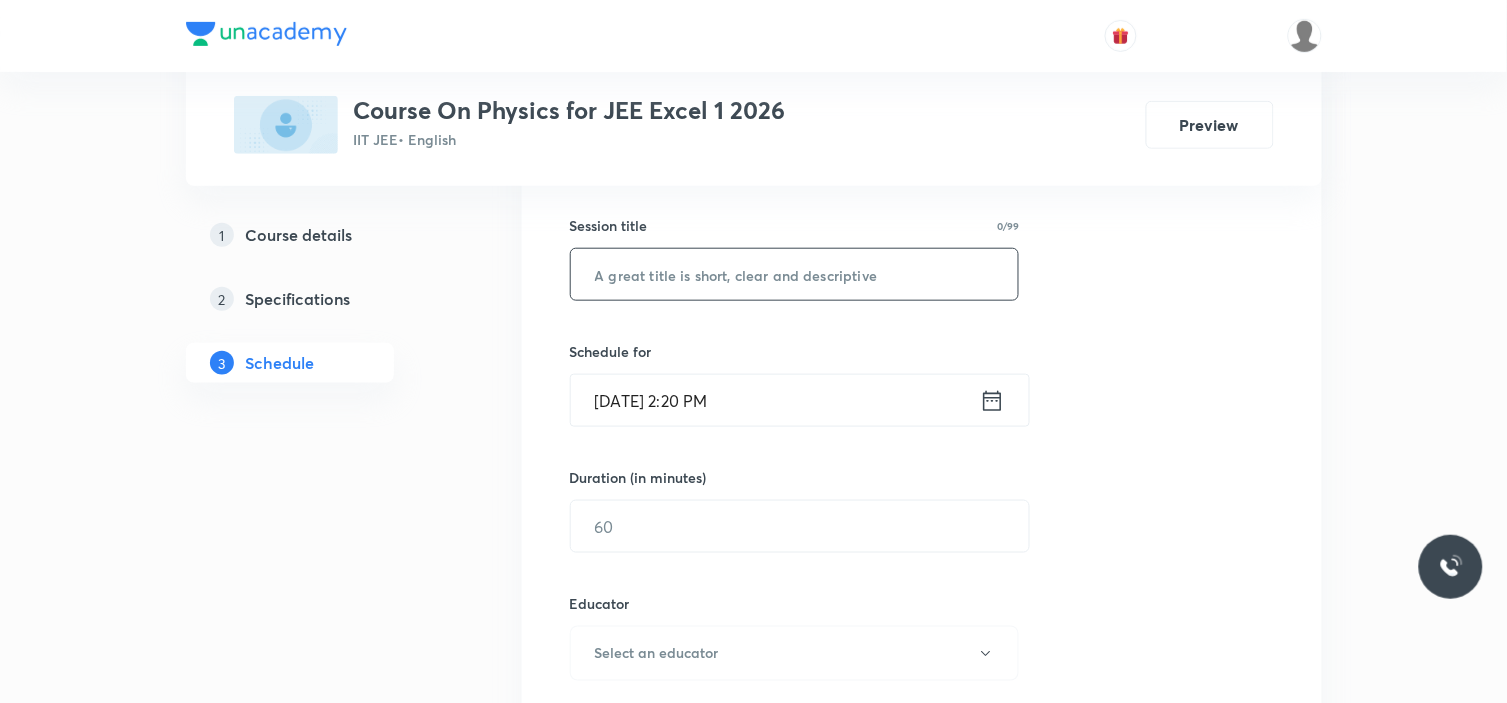 click at bounding box center [795, 274] 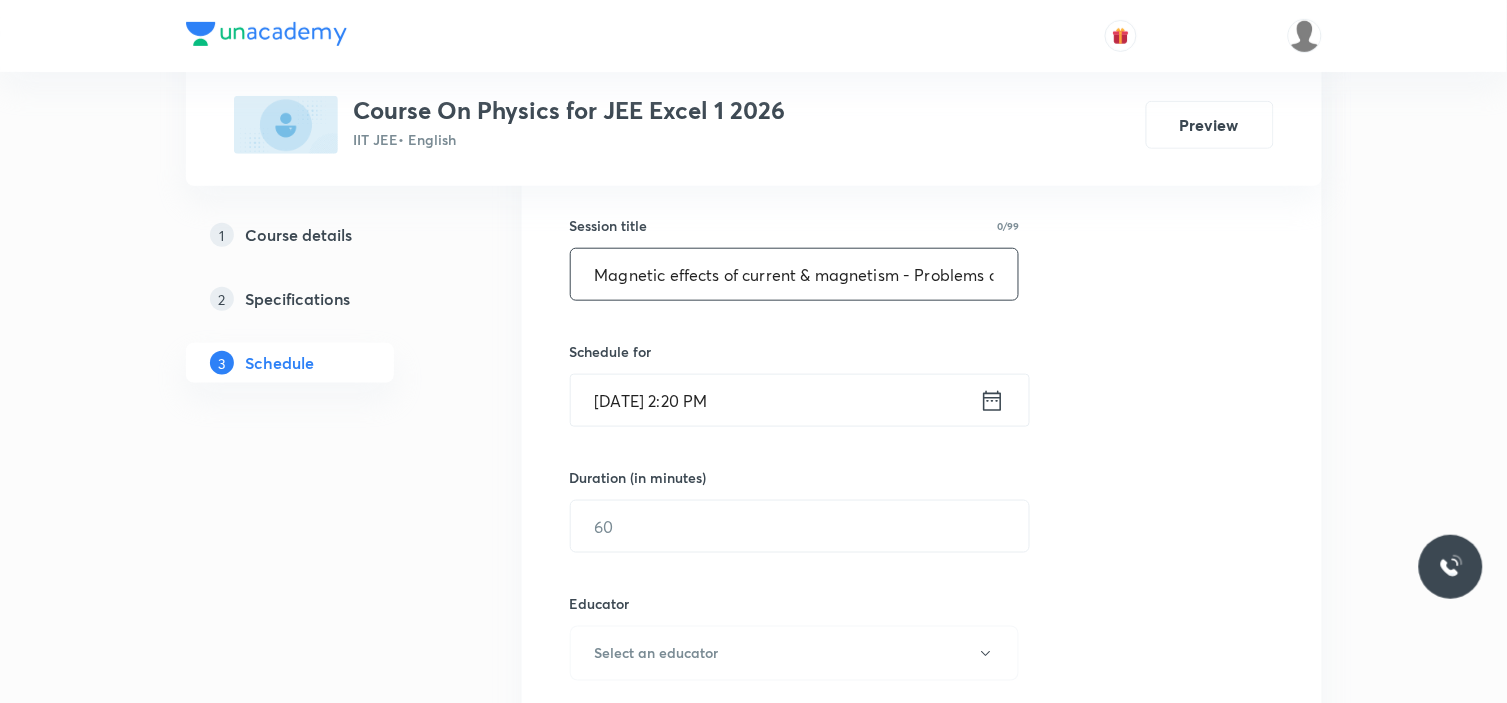 scroll, scrollTop: 0, scrollLeft: 71, axis: horizontal 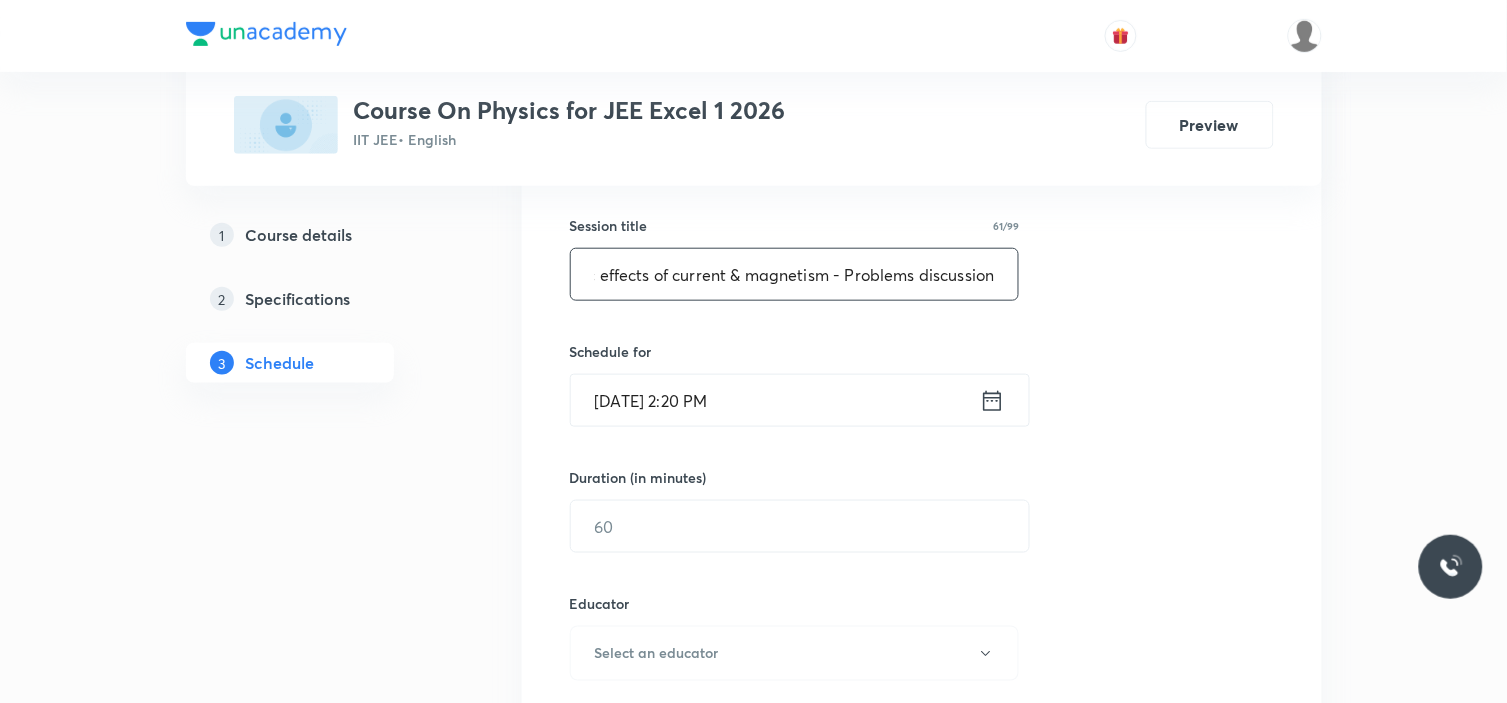 click on "Magnetic effects of current & magnetism - Problems discussion" at bounding box center (795, 274) 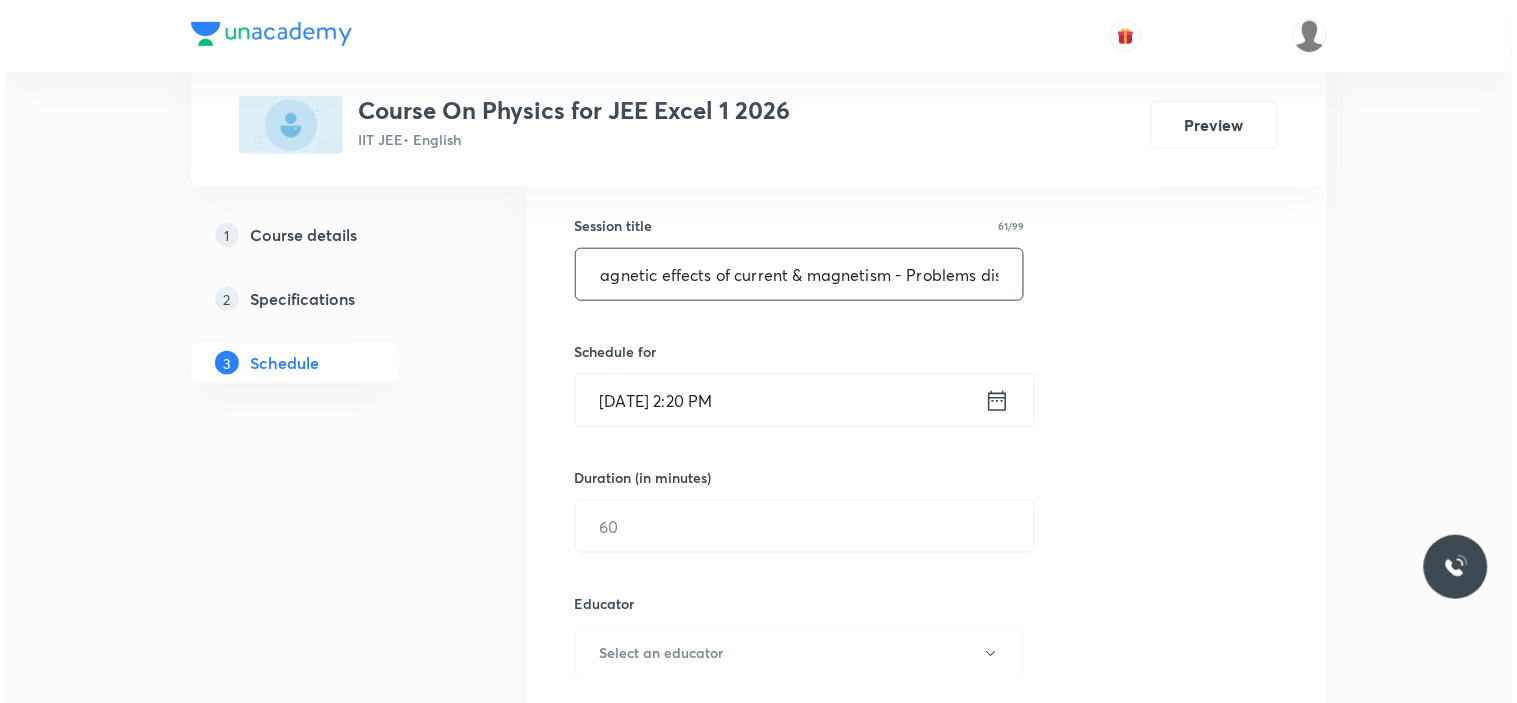 scroll, scrollTop: 0, scrollLeft: 0, axis: both 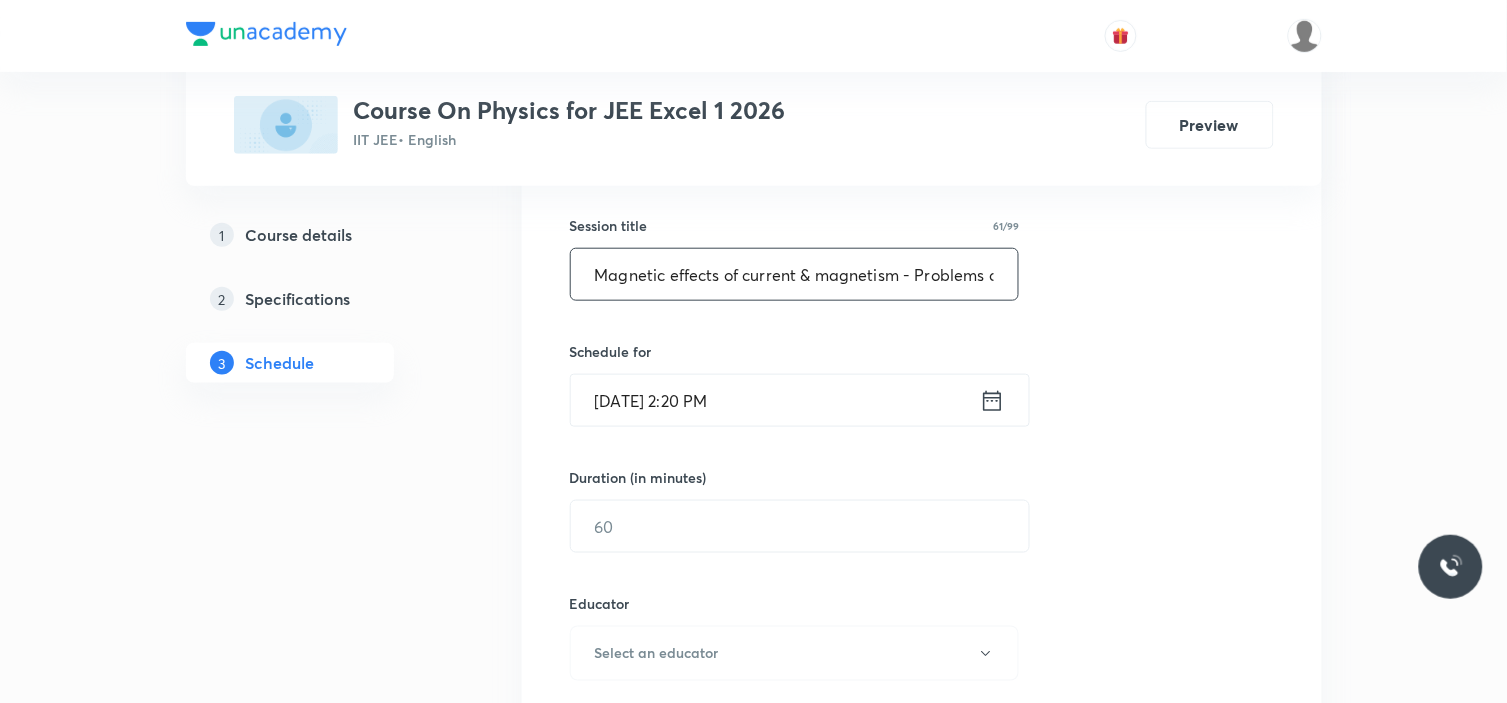 drag, startPoint x: 591, startPoint y: 276, endPoint x: 797, endPoint y: 264, distance: 206.34921 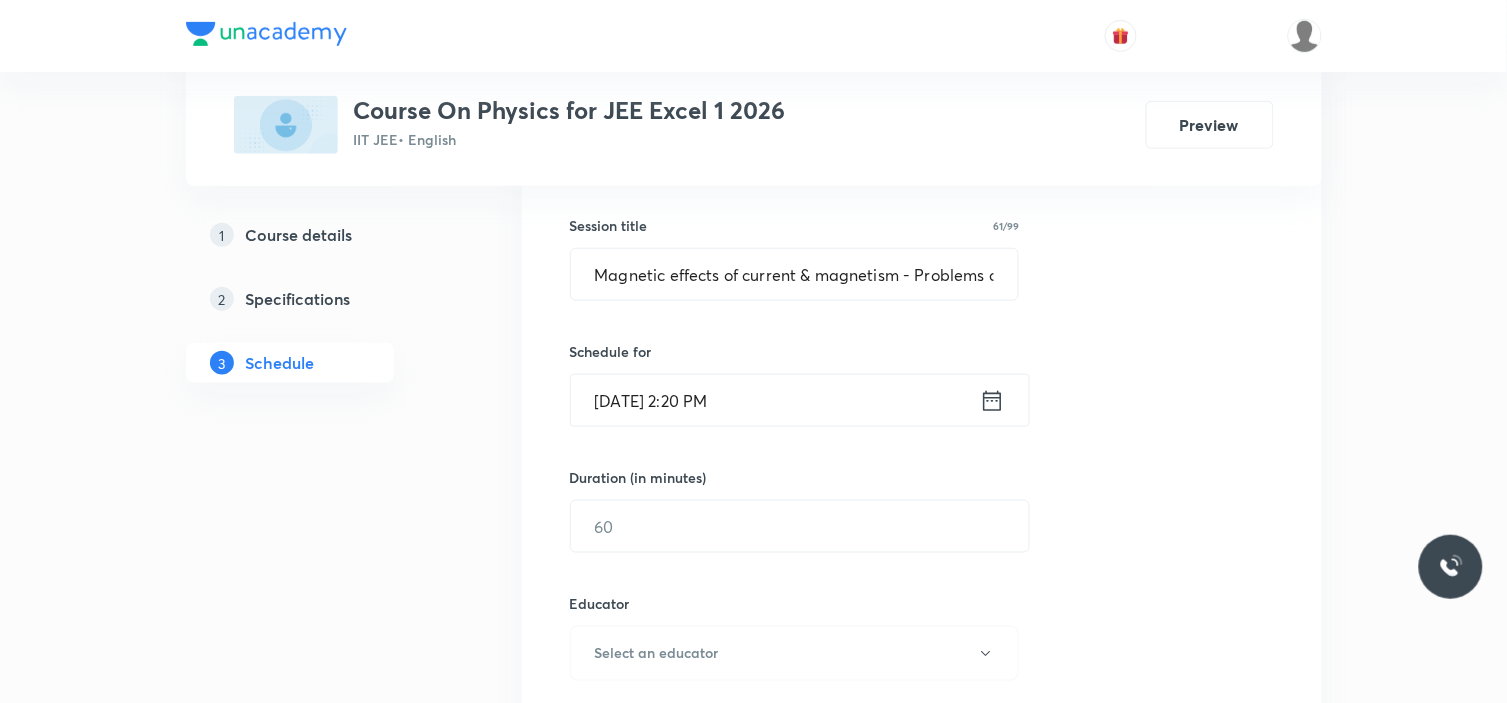 click 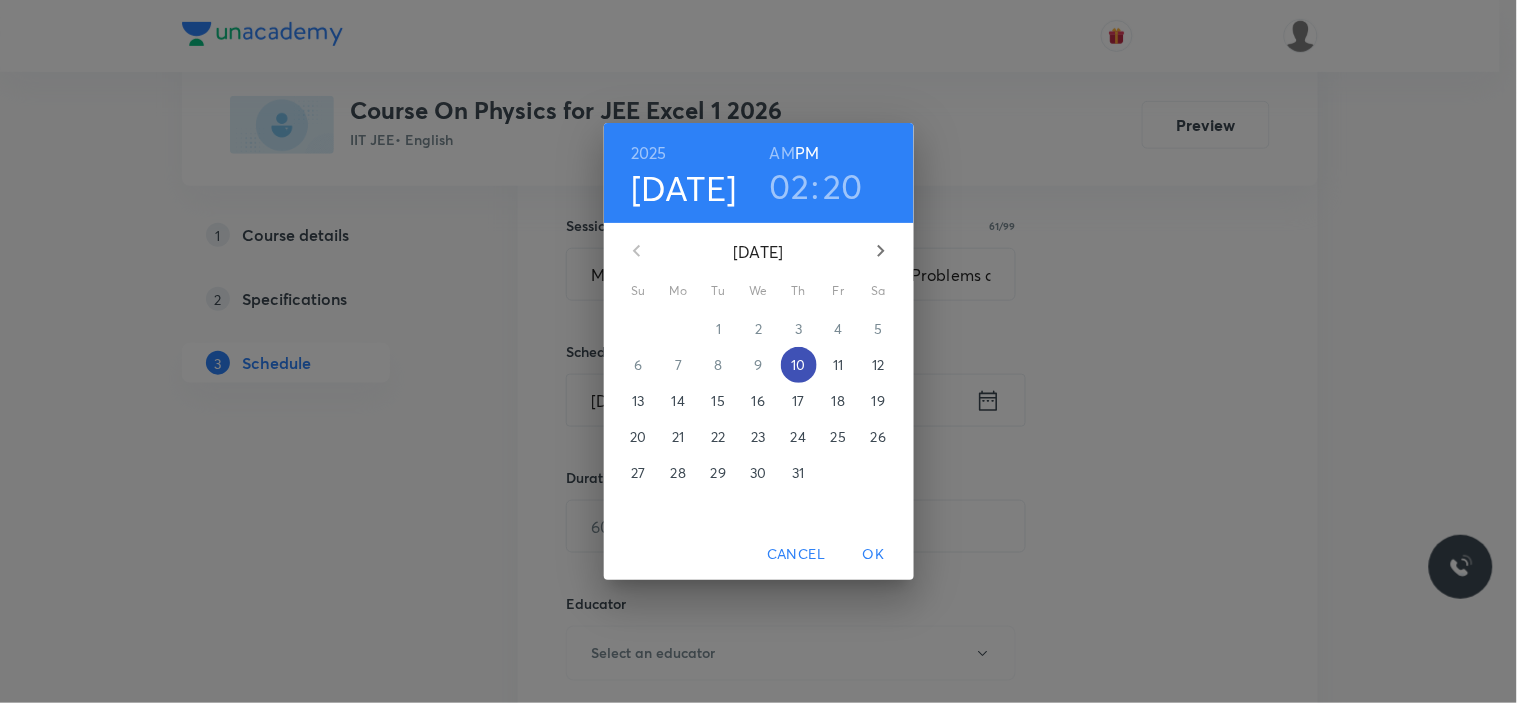 click on "10" at bounding box center (798, 365) 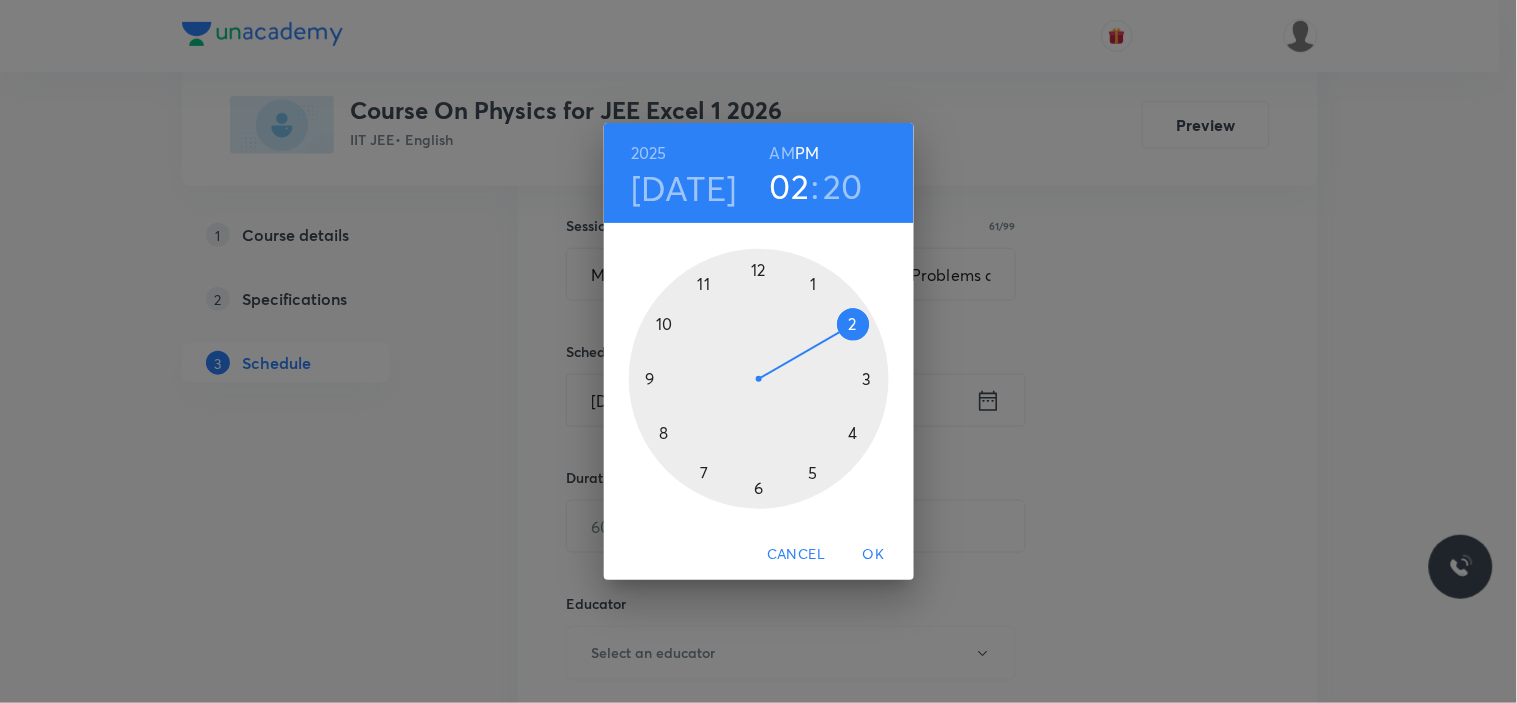click at bounding box center [759, 379] 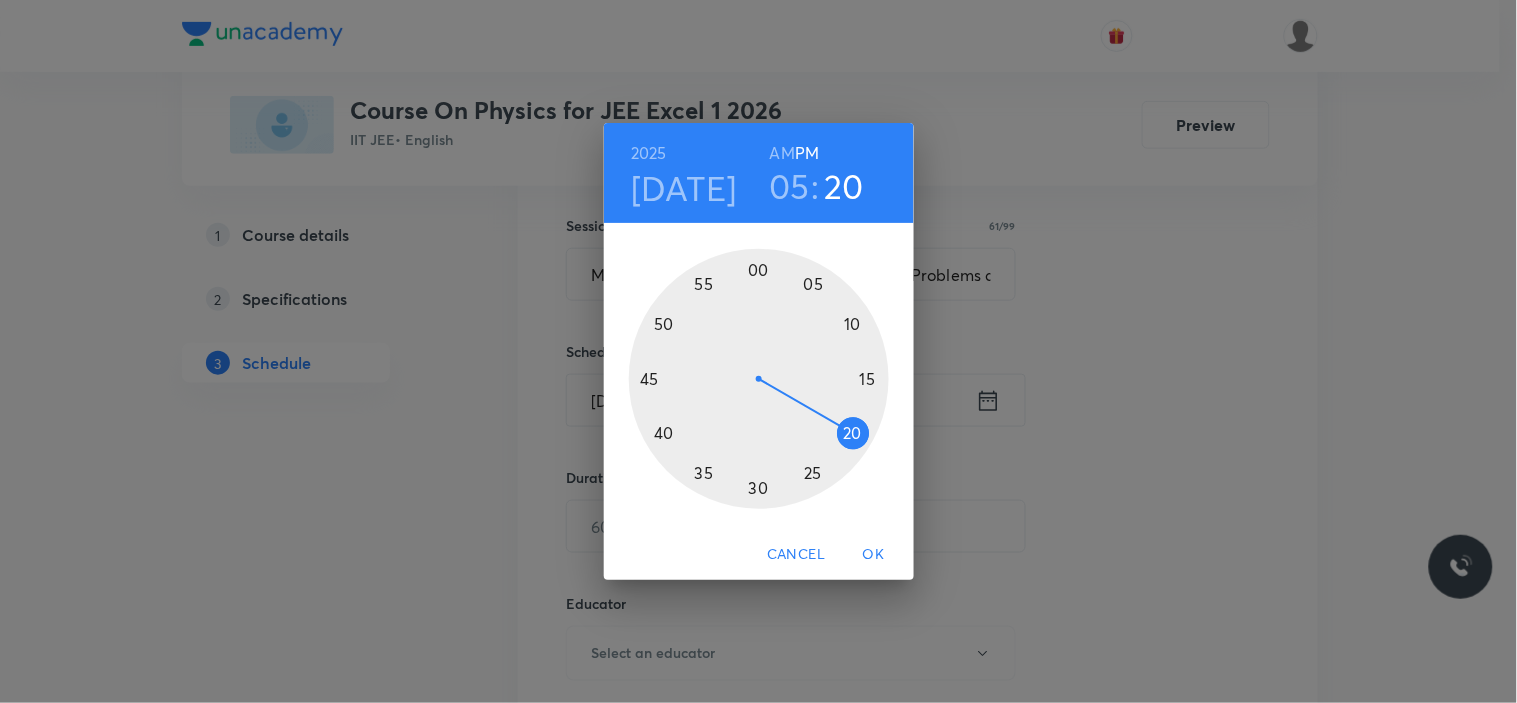 click at bounding box center [759, 379] 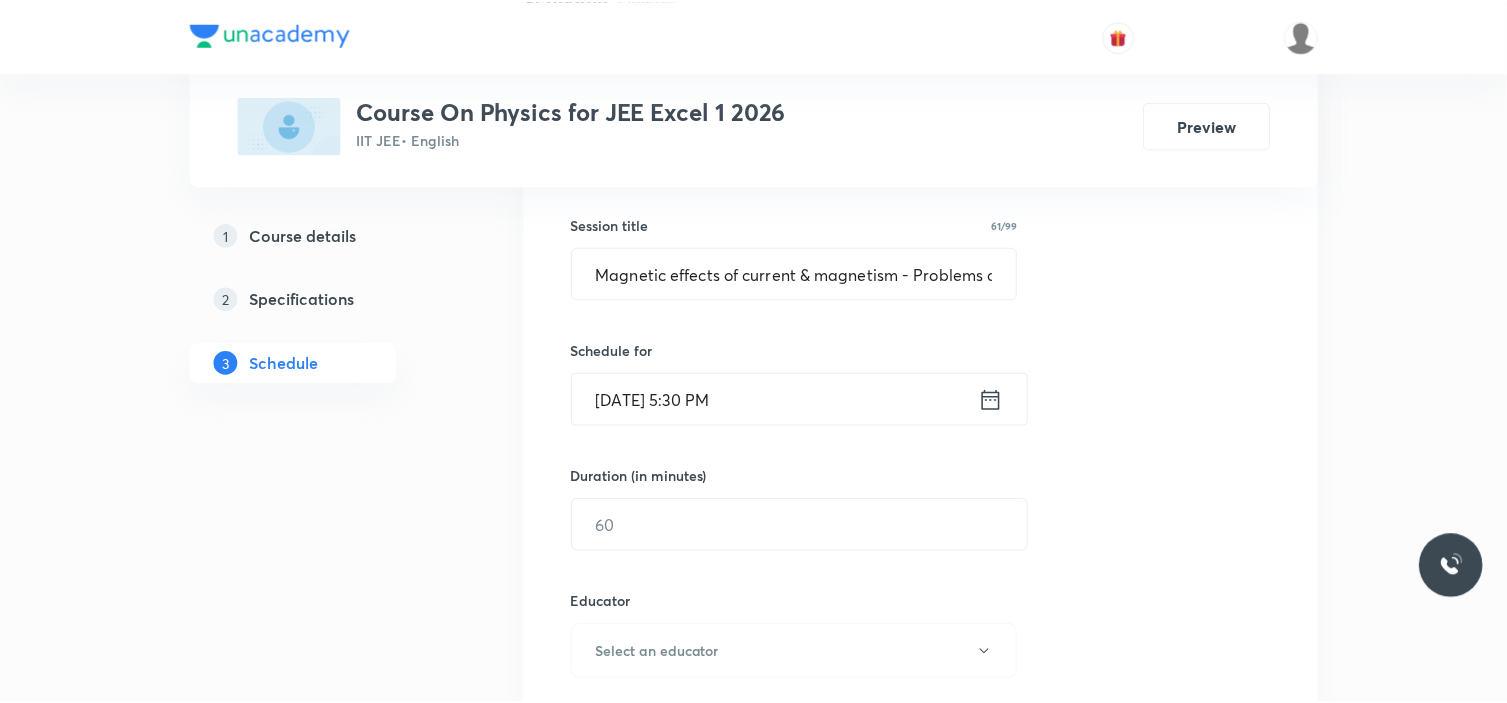 scroll, scrollTop: 523, scrollLeft: 0, axis: vertical 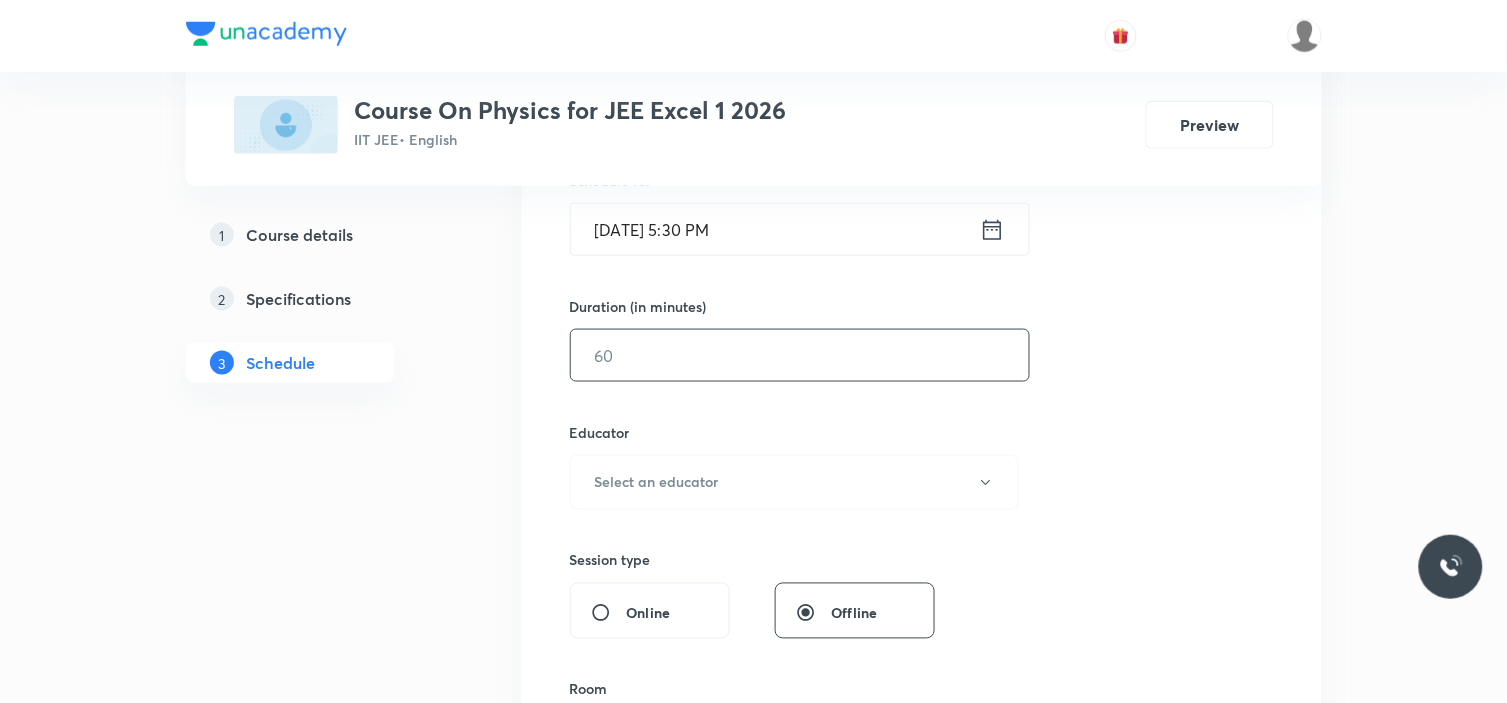click at bounding box center [800, 355] 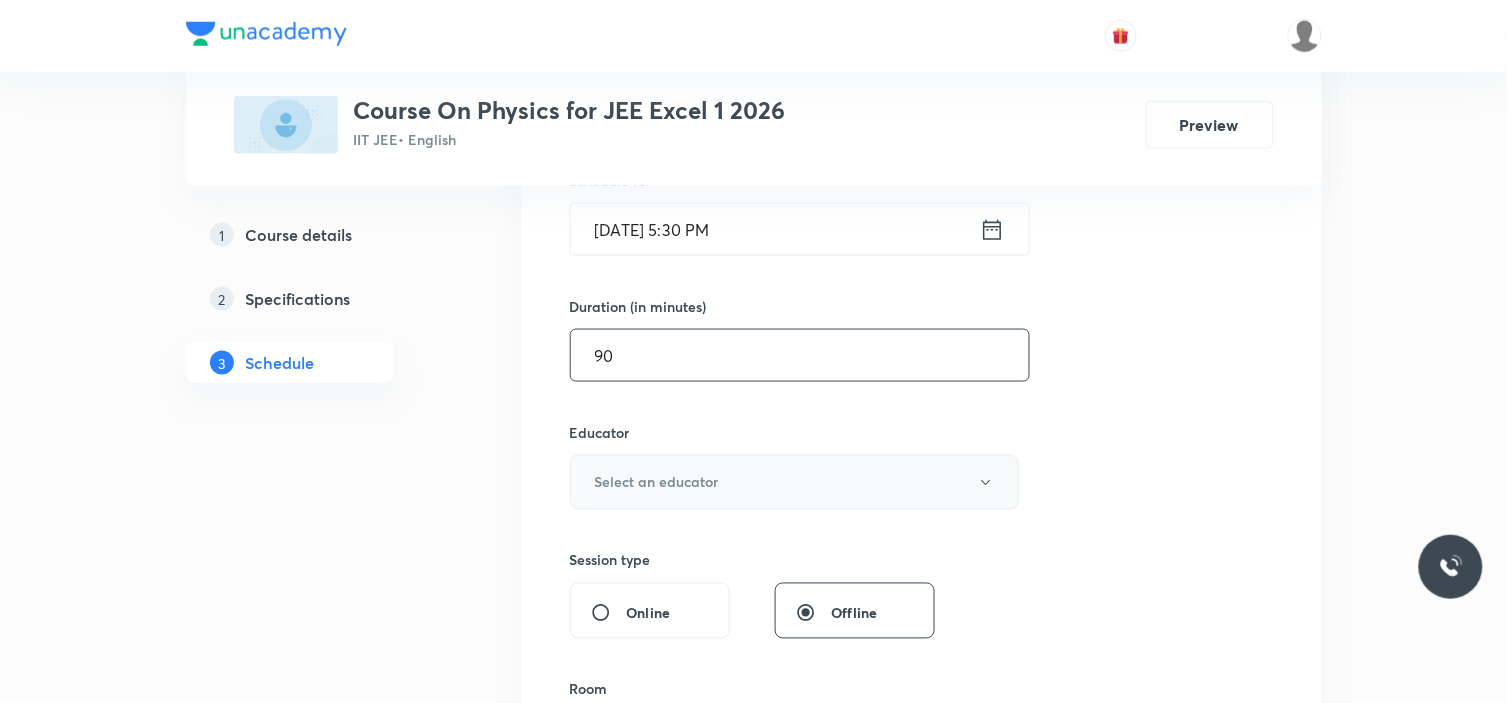 type on "90" 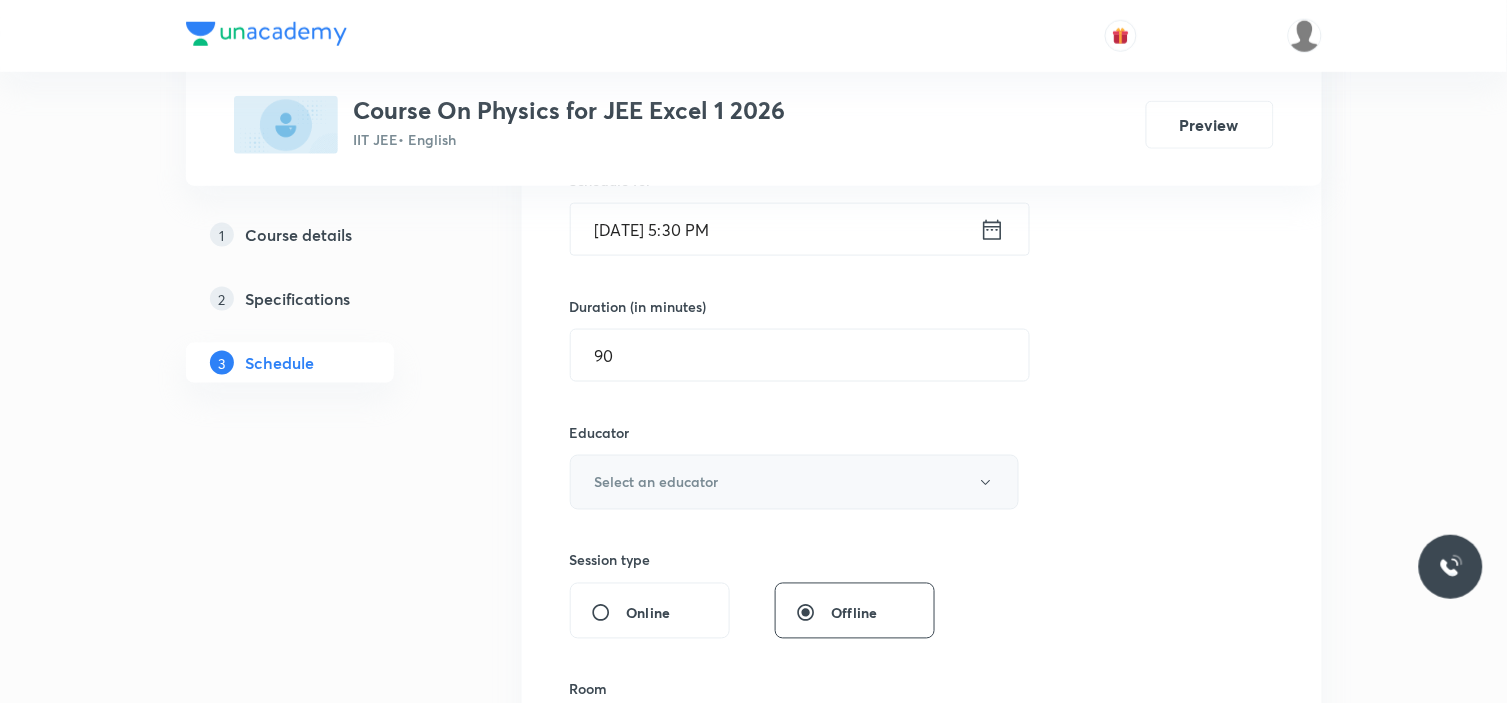 click on "Select an educator" at bounding box center [795, 482] 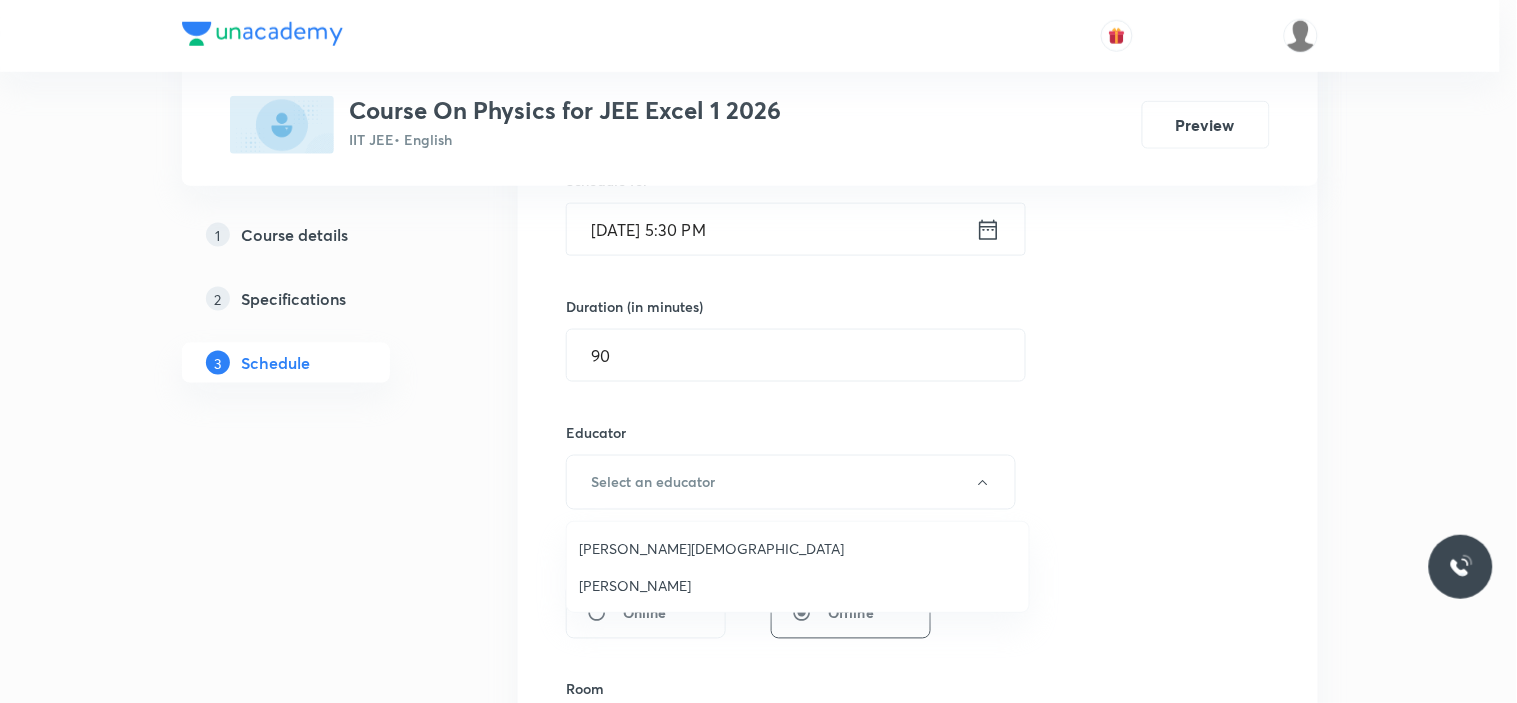 click on "Nammi Venkata Rama Krishna" at bounding box center [798, 548] 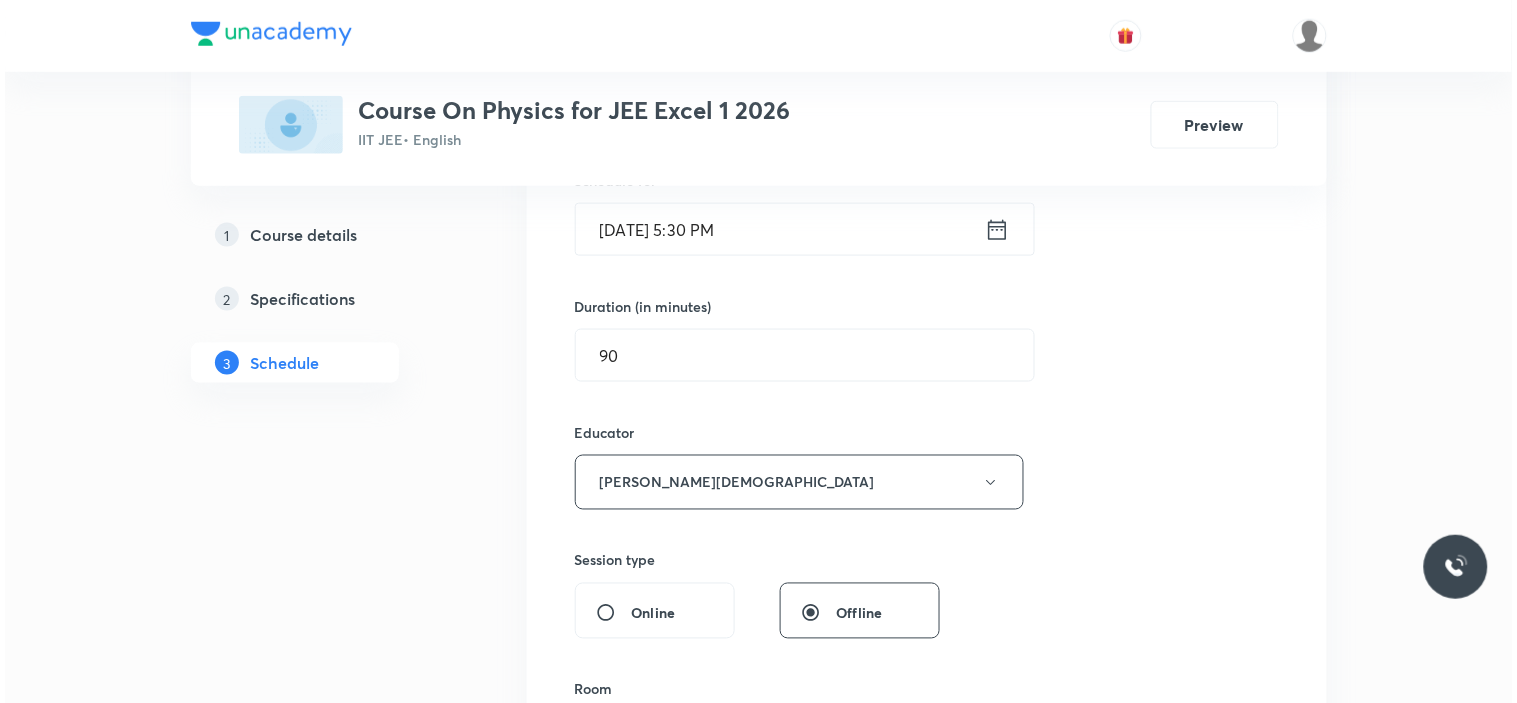 scroll, scrollTop: 777, scrollLeft: 0, axis: vertical 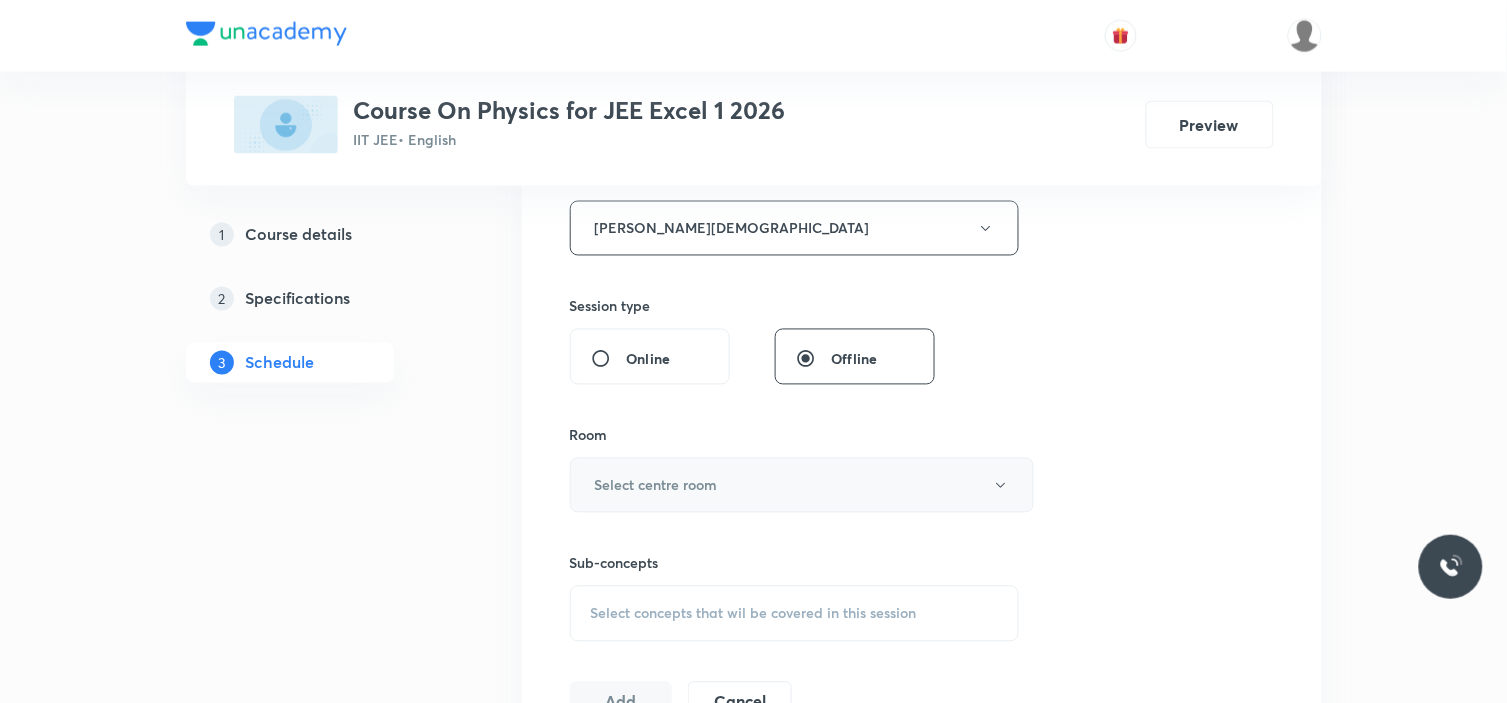 click on "Select centre room" at bounding box center (656, 485) 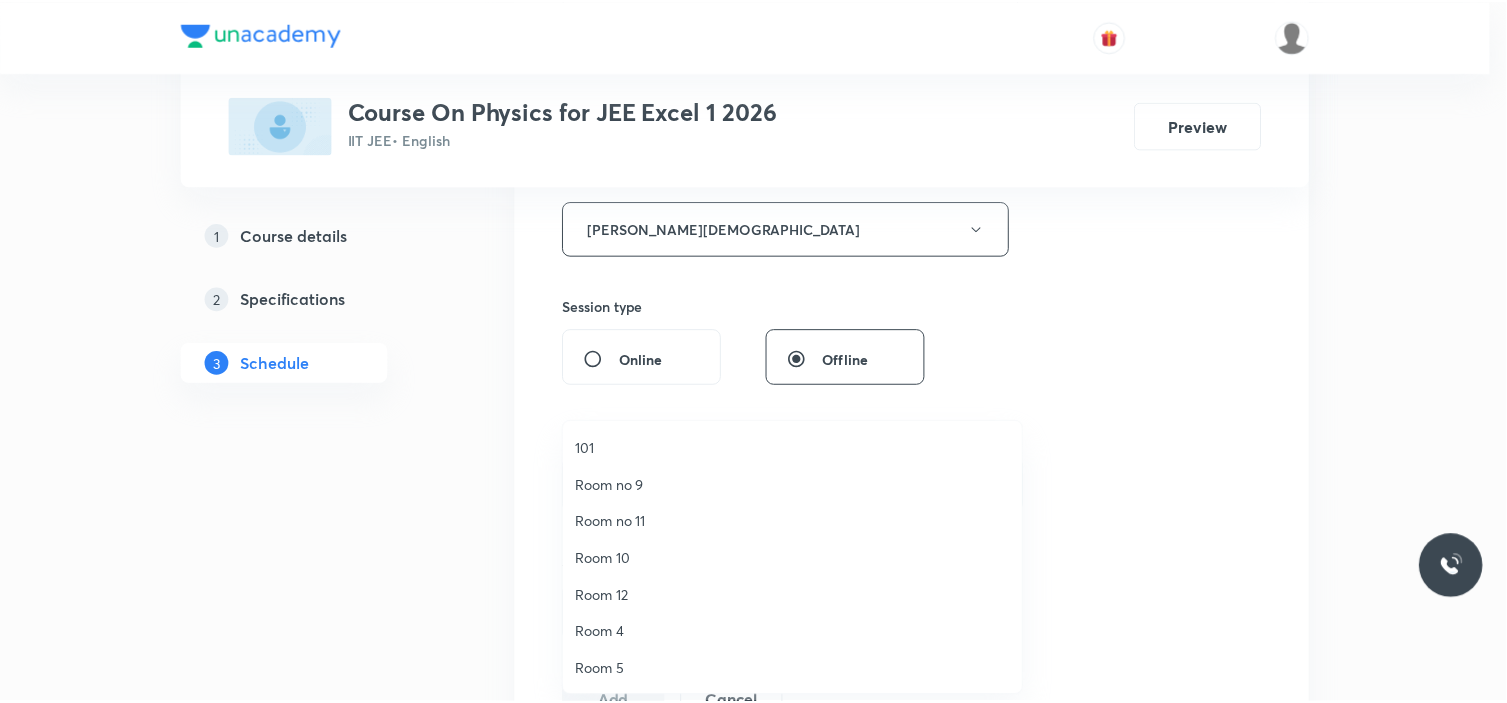 scroll, scrollTop: 260, scrollLeft: 0, axis: vertical 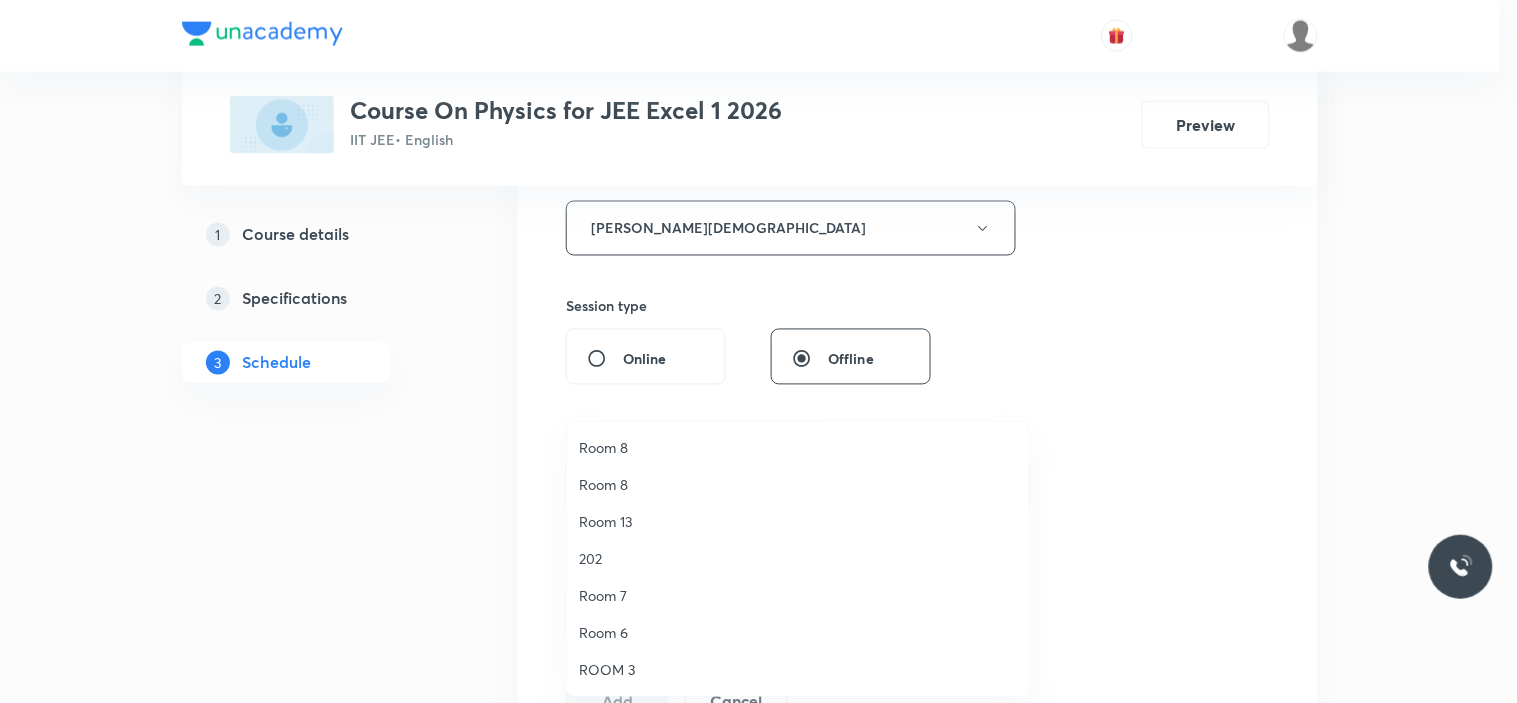 click on "Room 13" at bounding box center (798, 521) 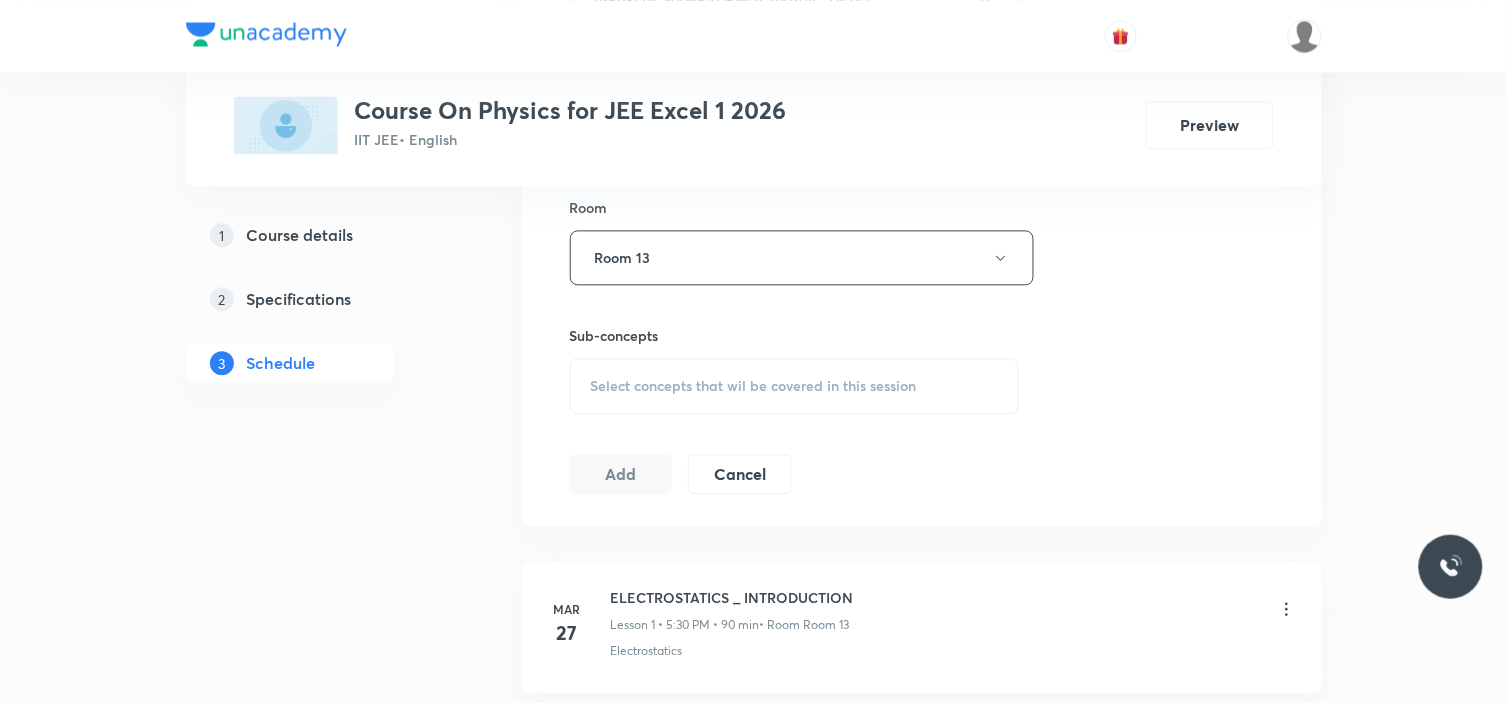 scroll, scrollTop: 1006, scrollLeft: 0, axis: vertical 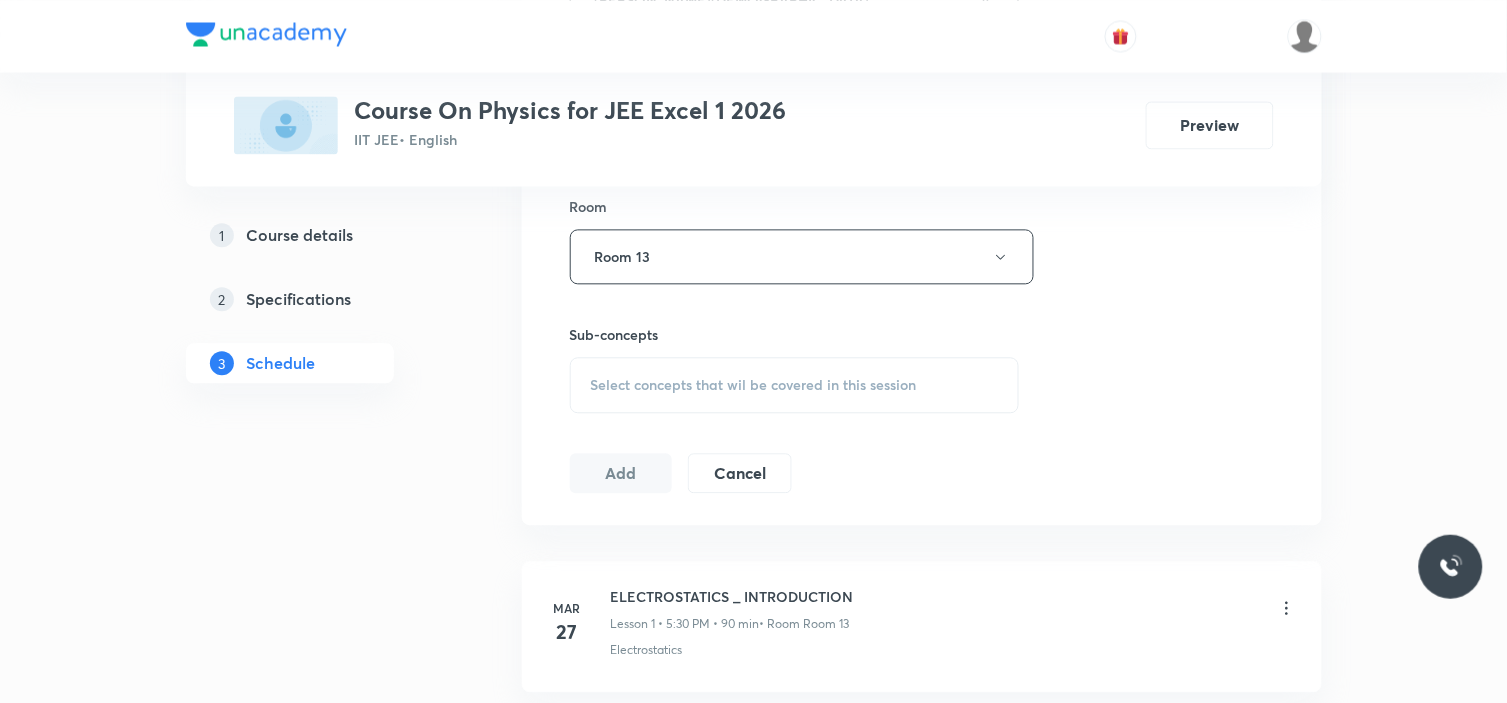 click on "Select concepts that wil be covered in this session" at bounding box center [795, 385] 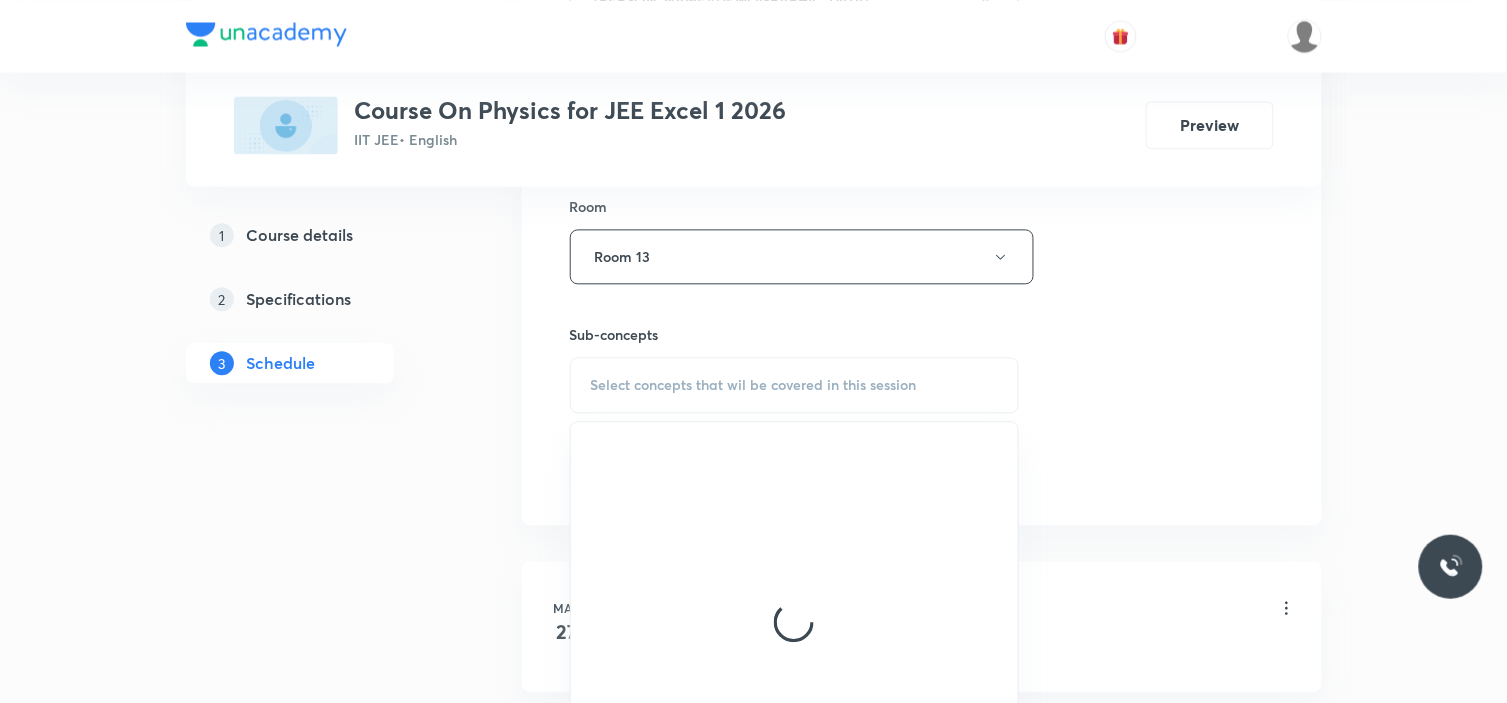 scroll, scrollTop: 1066, scrollLeft: 0, axis: vertical 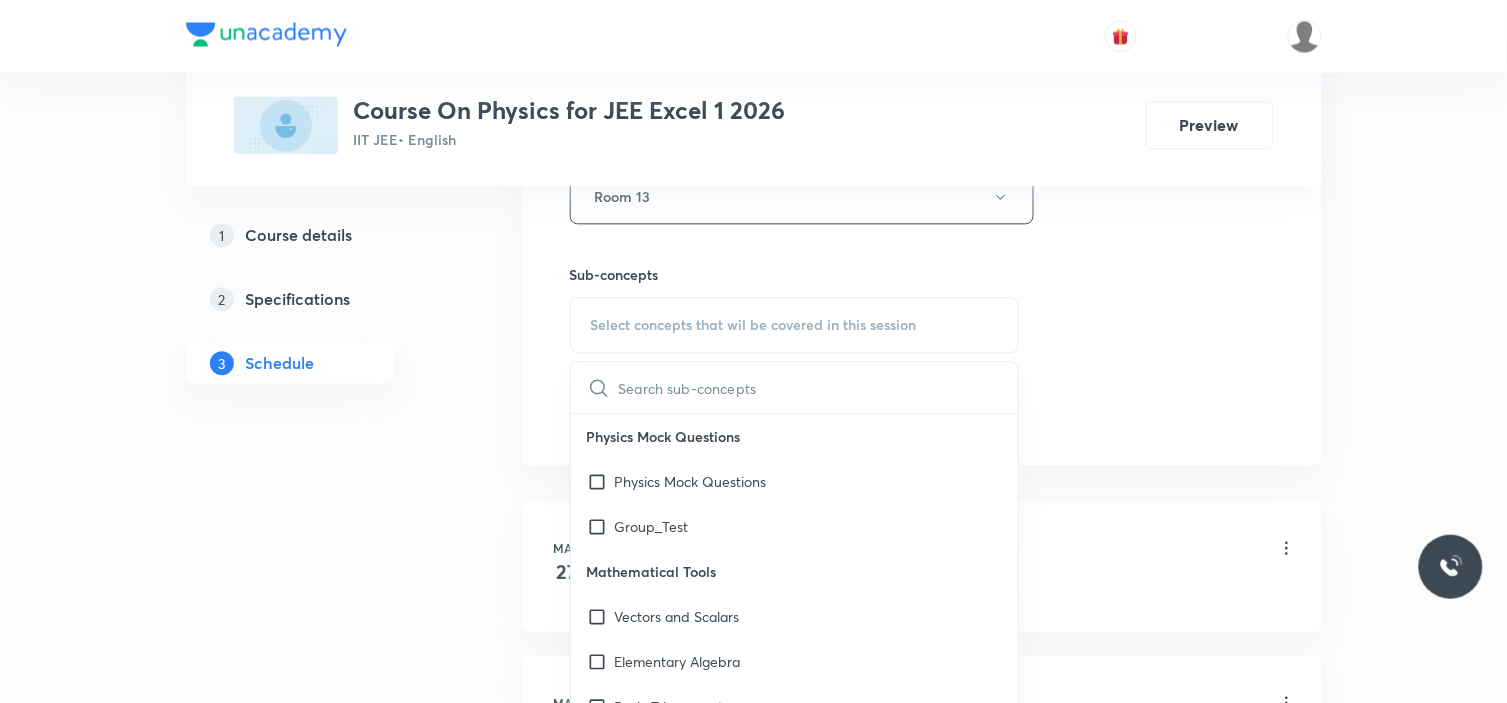 click at bounding box center (819, 387) 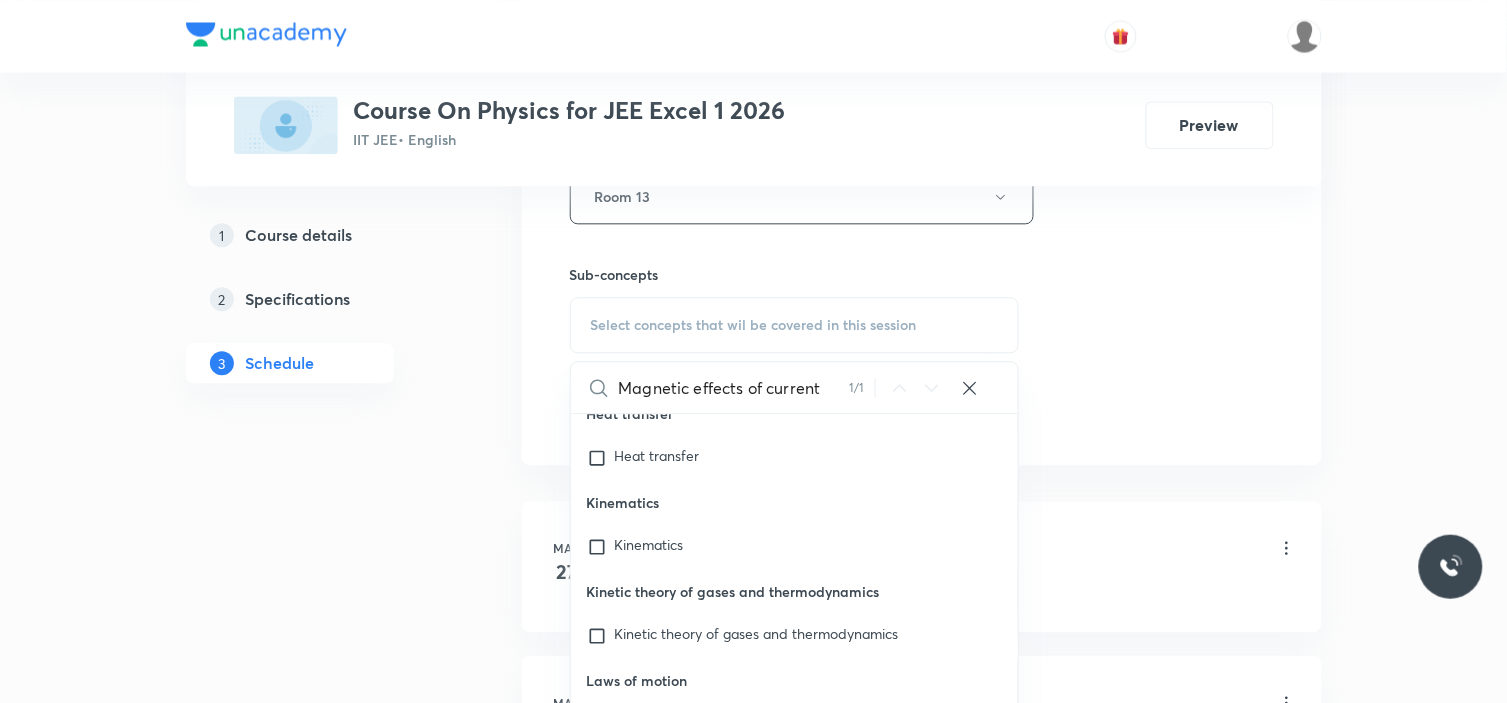 scroll, scrollTop: 60016, scrollLeft: 0, axis: vertical 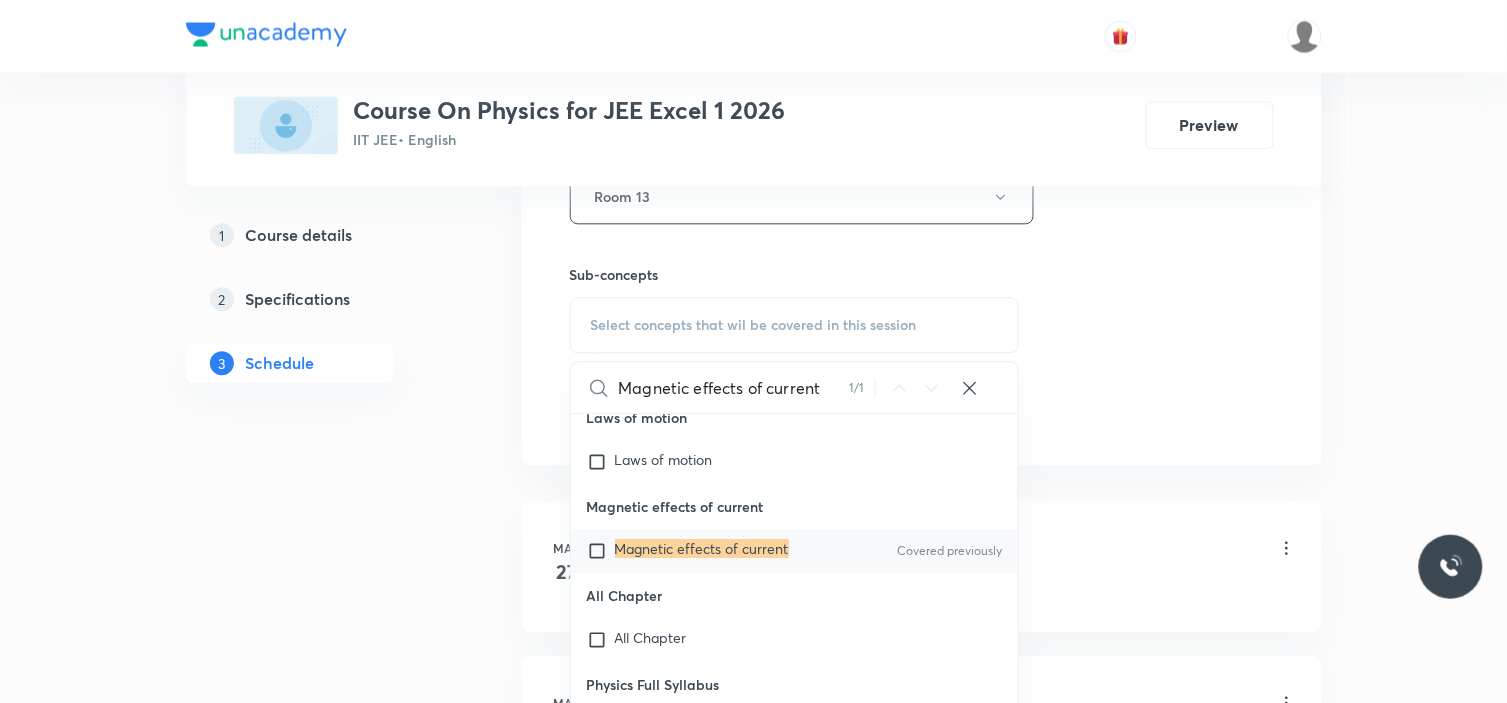 type on "Magnetic effects of current" 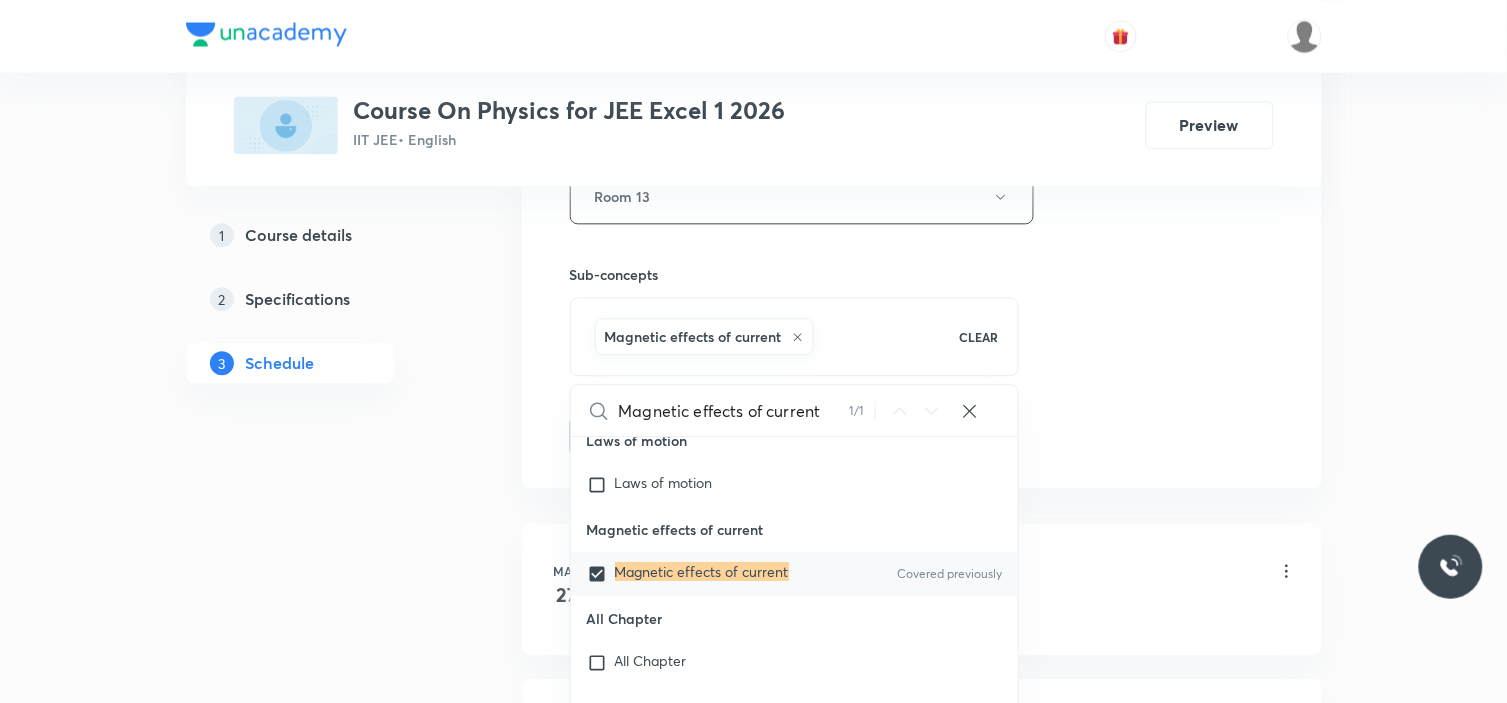 click on "Session  43 Live class Session title 61/99 Magnetic effects of current & magnetism - Problems discussion ​ Schedule for Jul 10, 2025, 5:30 PM ​ Duration (in minutes) 90 ​ Educator Nammi Venkata Rama Krishna   Session type Online Offline Room Room 13 Sub-concepts Magnetic effects of current CLEAR Magnetic effects of current 1 / 1 ​ Physics Mock Questions Physics Mock Questions Group_Test Mathematical Tools Vectors and Scalars  Elementary Algebra Basic Trigonometry Addition of Vectors 2D and 3D Geometry Representation of Vector  Components of a Vector Functions Unit Vectors Differentiation Integration Rectangular Components of a Vector in Three Dimensions Position Vector Use of Differentiation & Integration in One Dimensional Motion Displacement Vector Derivatives of Equations of Motion by Calculus Vectors Product of Two Vectors Differentiation: Basic Formula and Rule Definite Integration and Area Under The Curve Maxima and Minima Chain Rule Cross Product Dot-Product Resolution of Vectors Error Analysis" at bounding box center [922, -89] 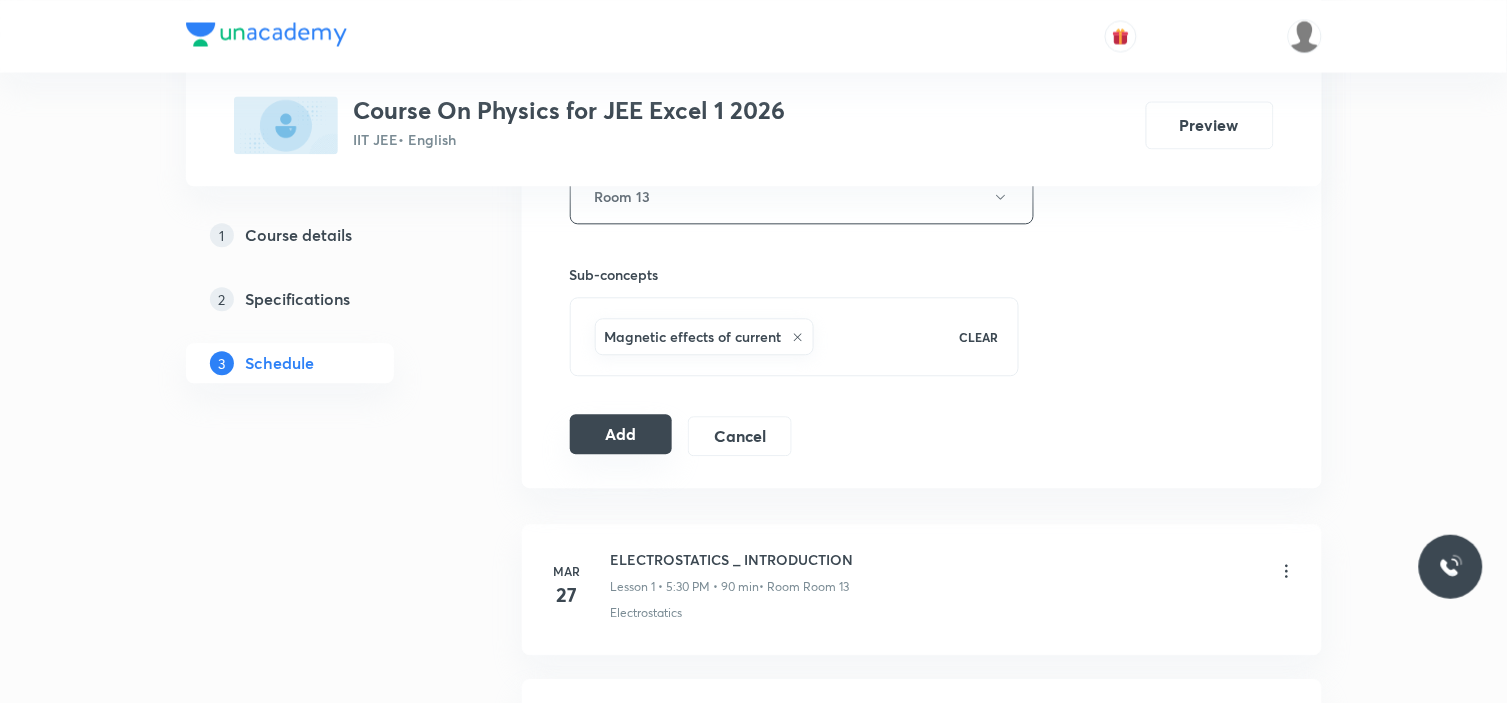 click on "Add" at bounding box center (621, 434) 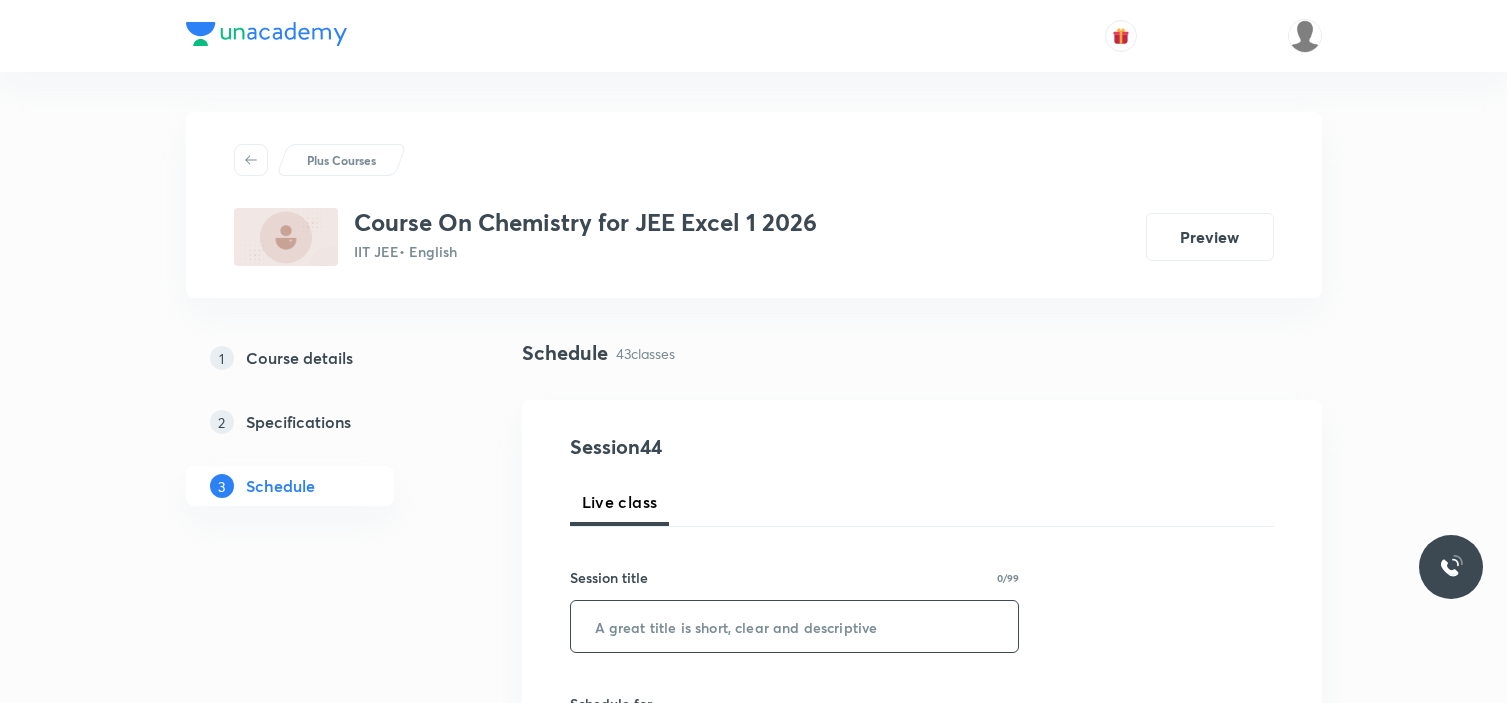 scroll, scrollTop: 285, scrollLeft: 0, axis: vertical 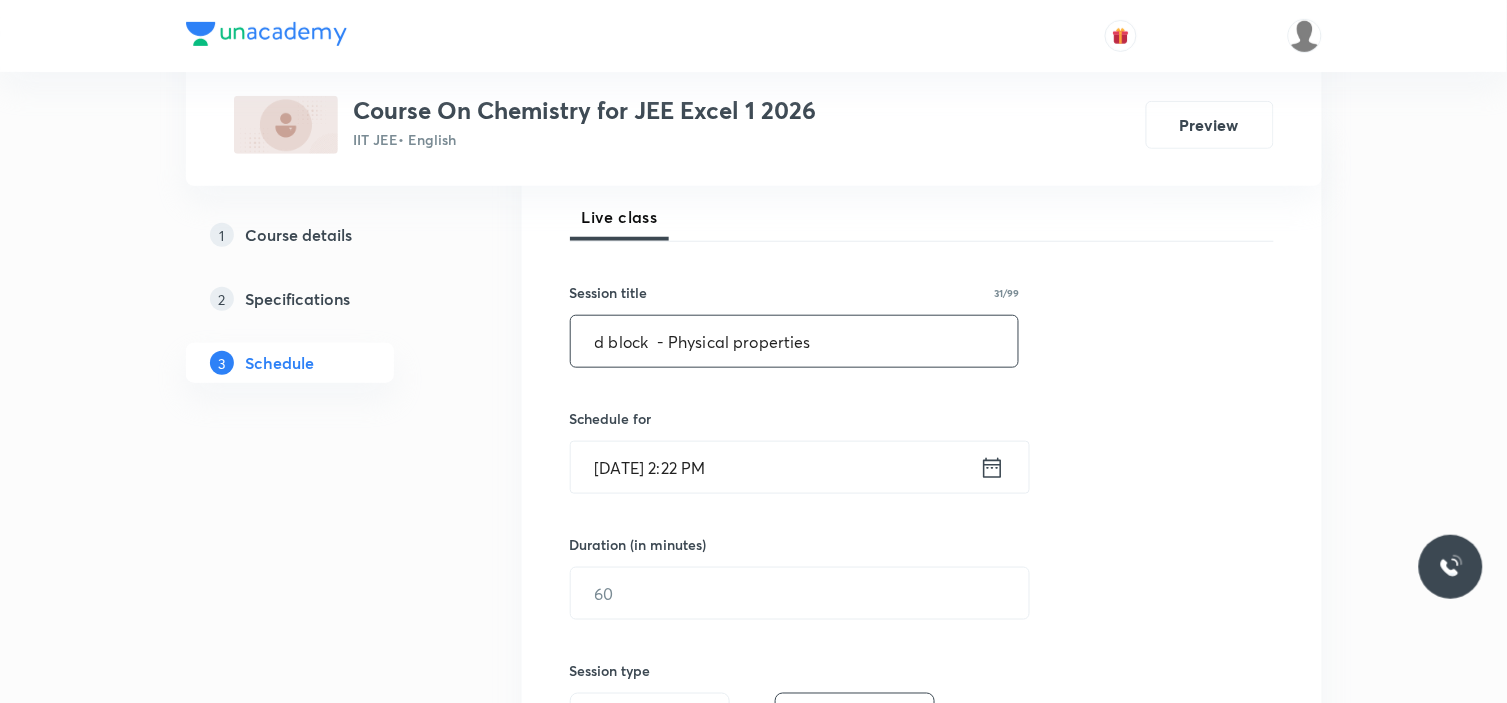 click on "d block  - Physical properties" at bounding box center (795, 341) 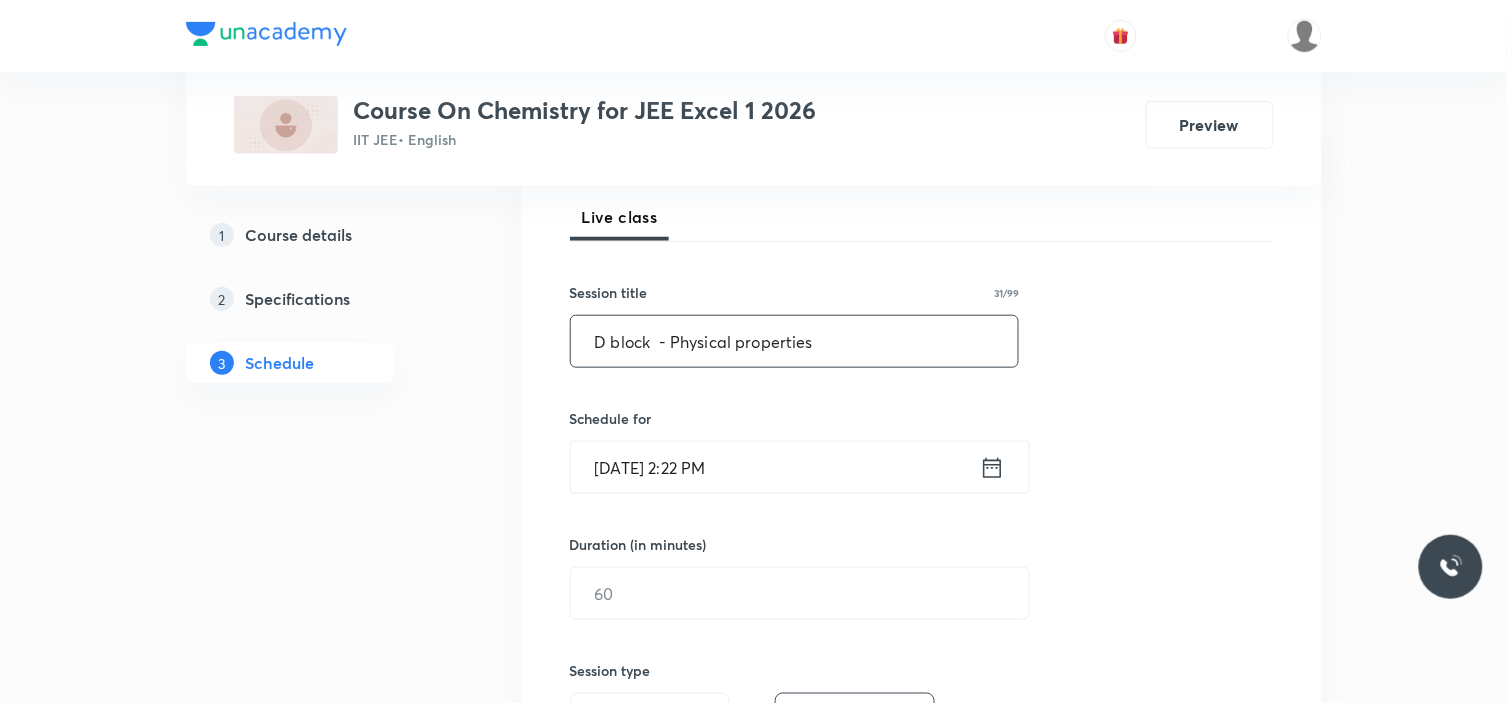 drag, startPoint x: 672, startPoint y: 344, endPoint x: 814, endPoint y: 338, distance: 142.12671 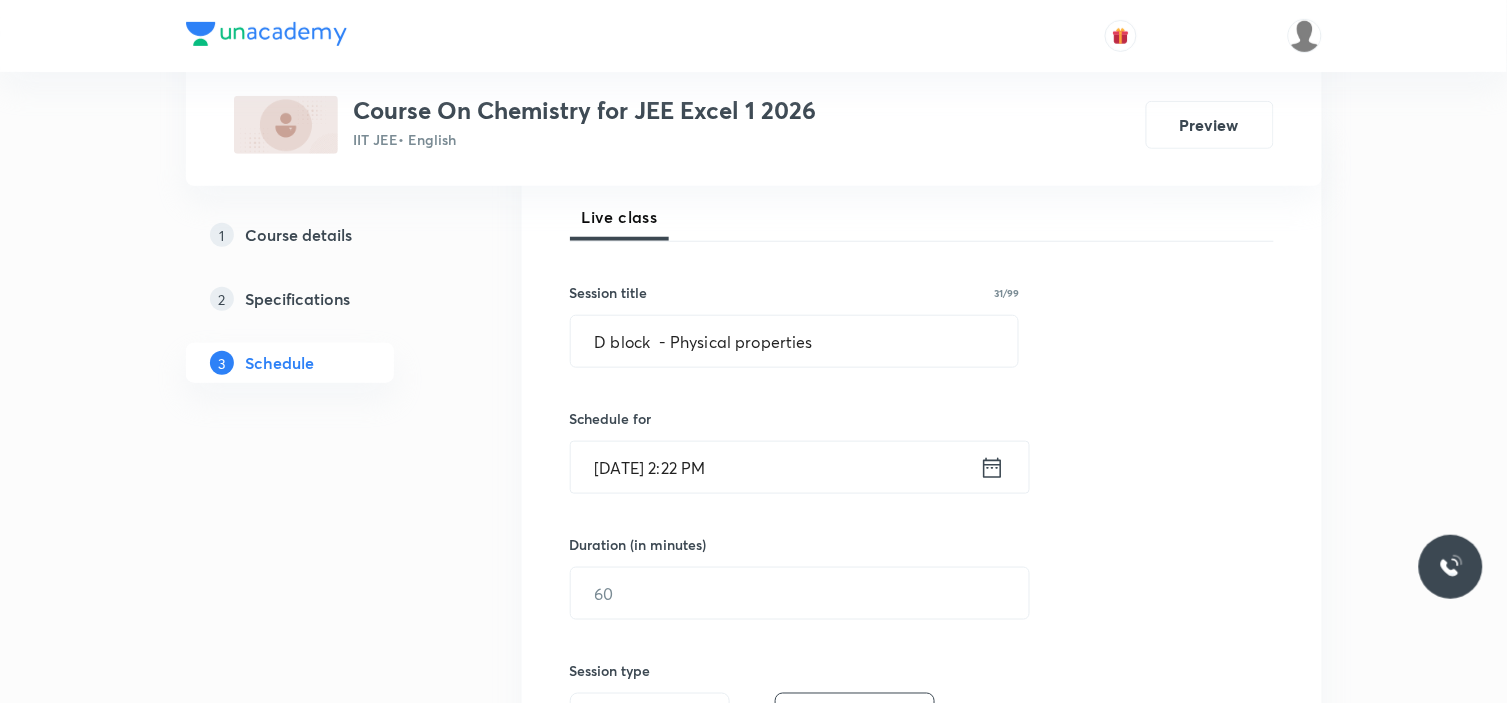 click 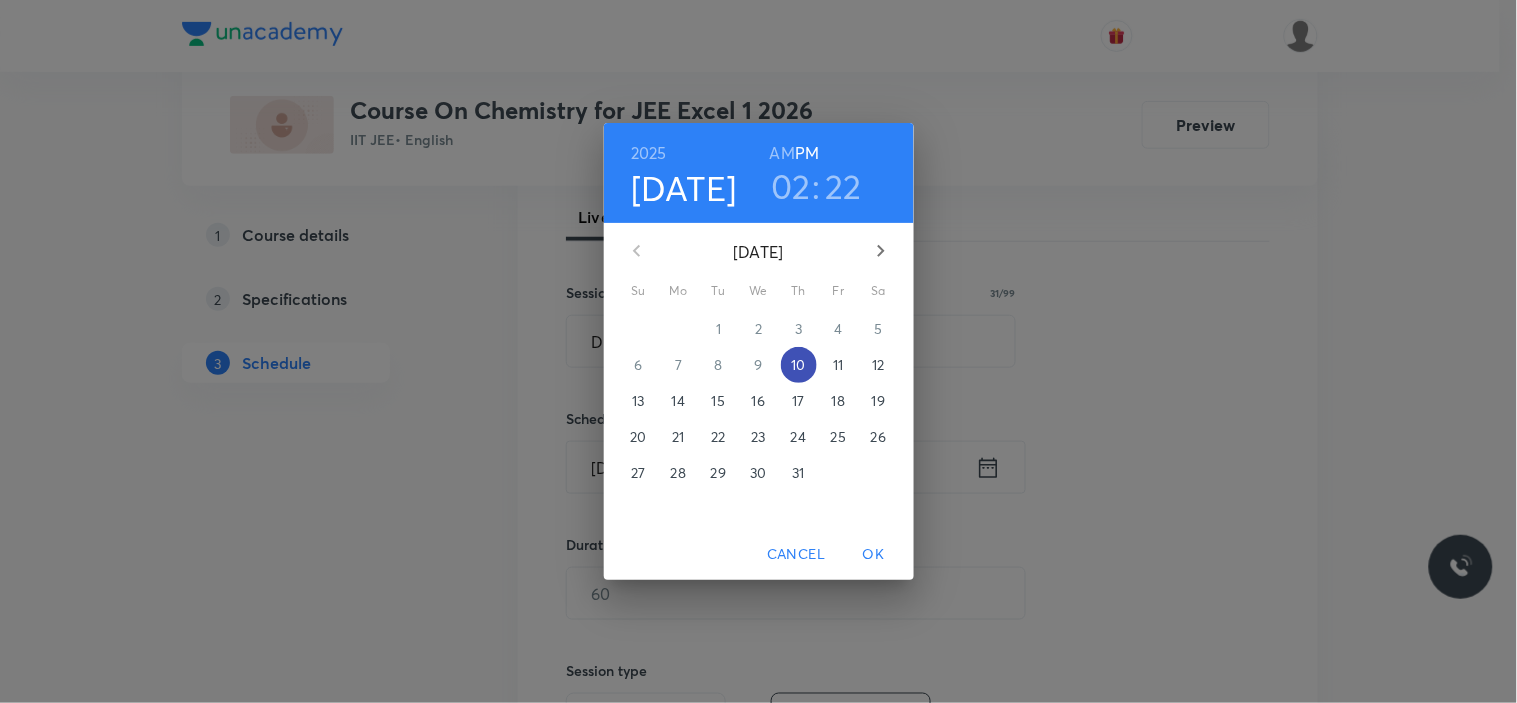 click on "10" at bounding box center [798, 365] 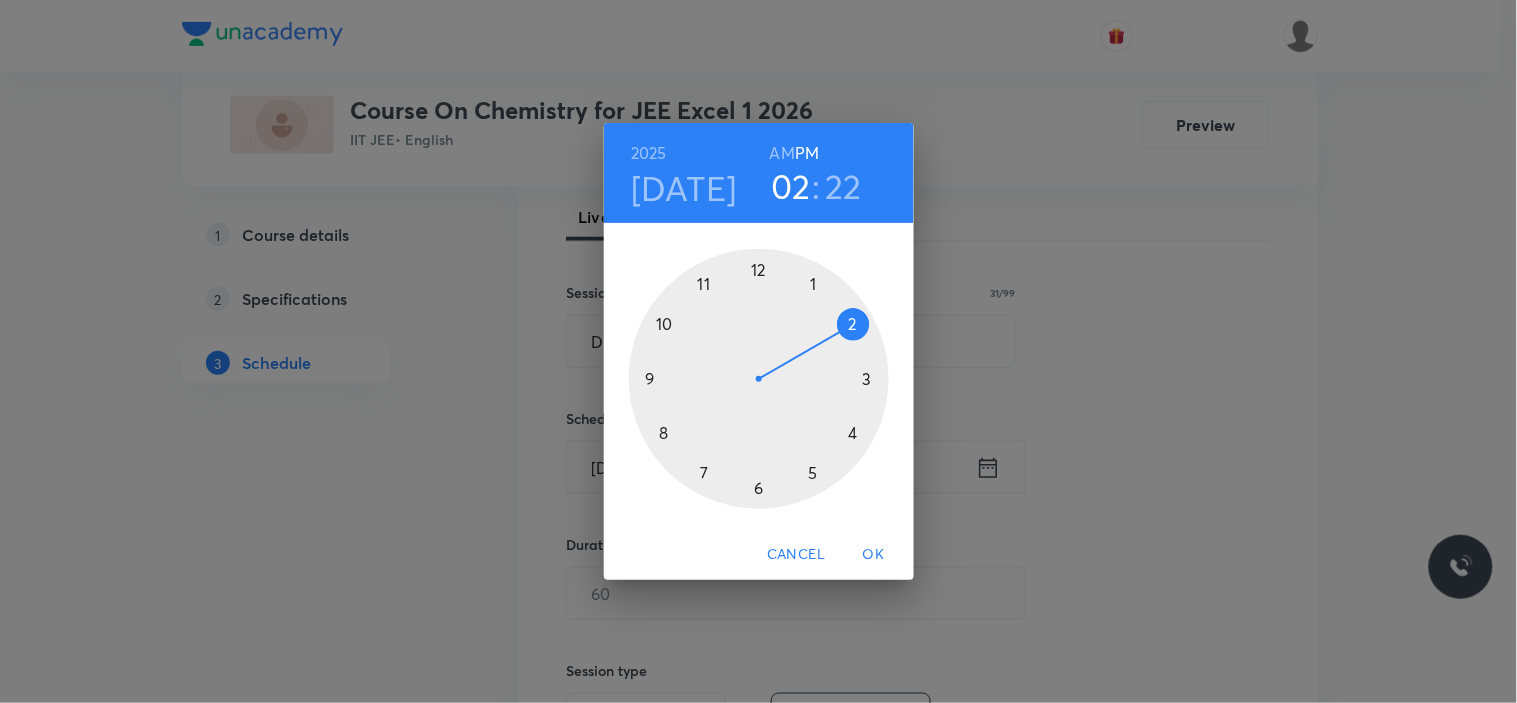 click at bounding box center (759, 379) 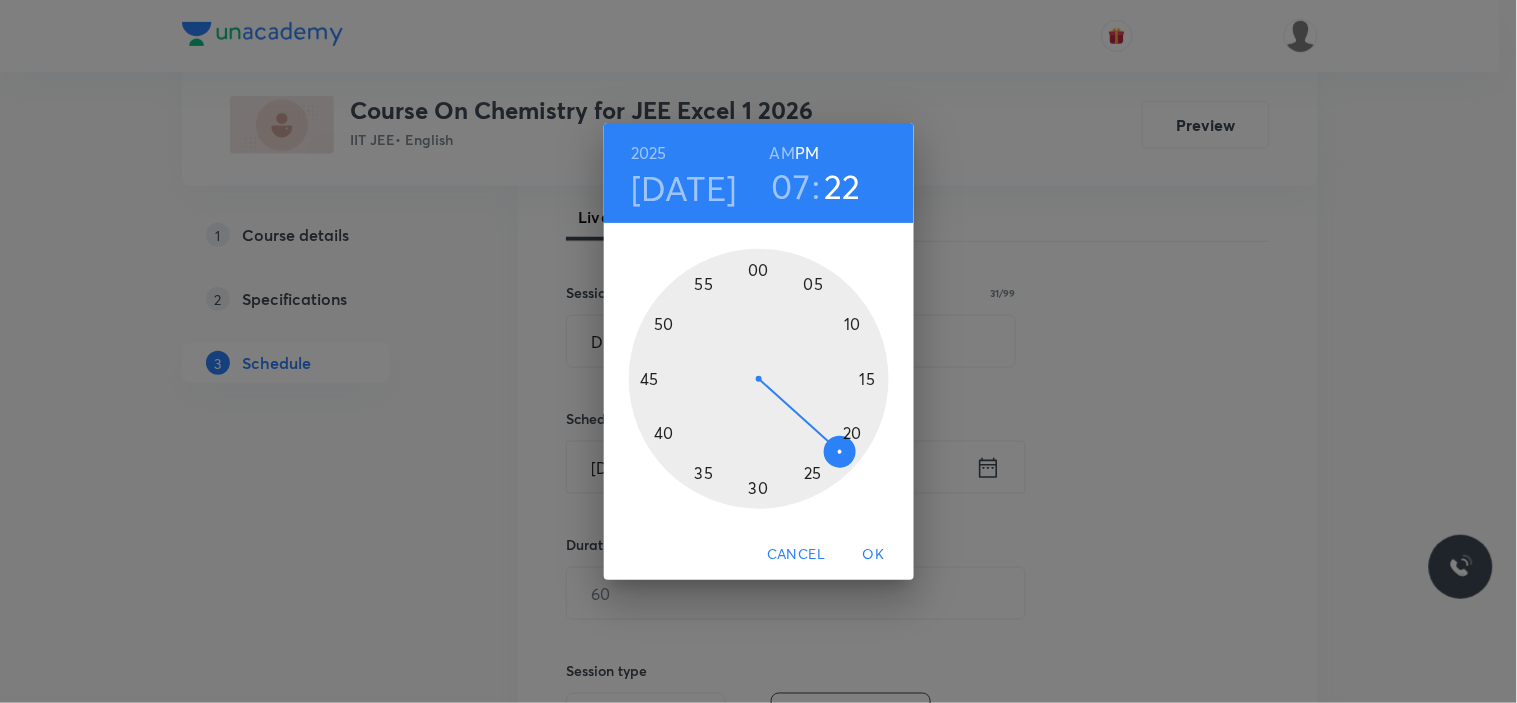 click at bounding box center (759, 379) 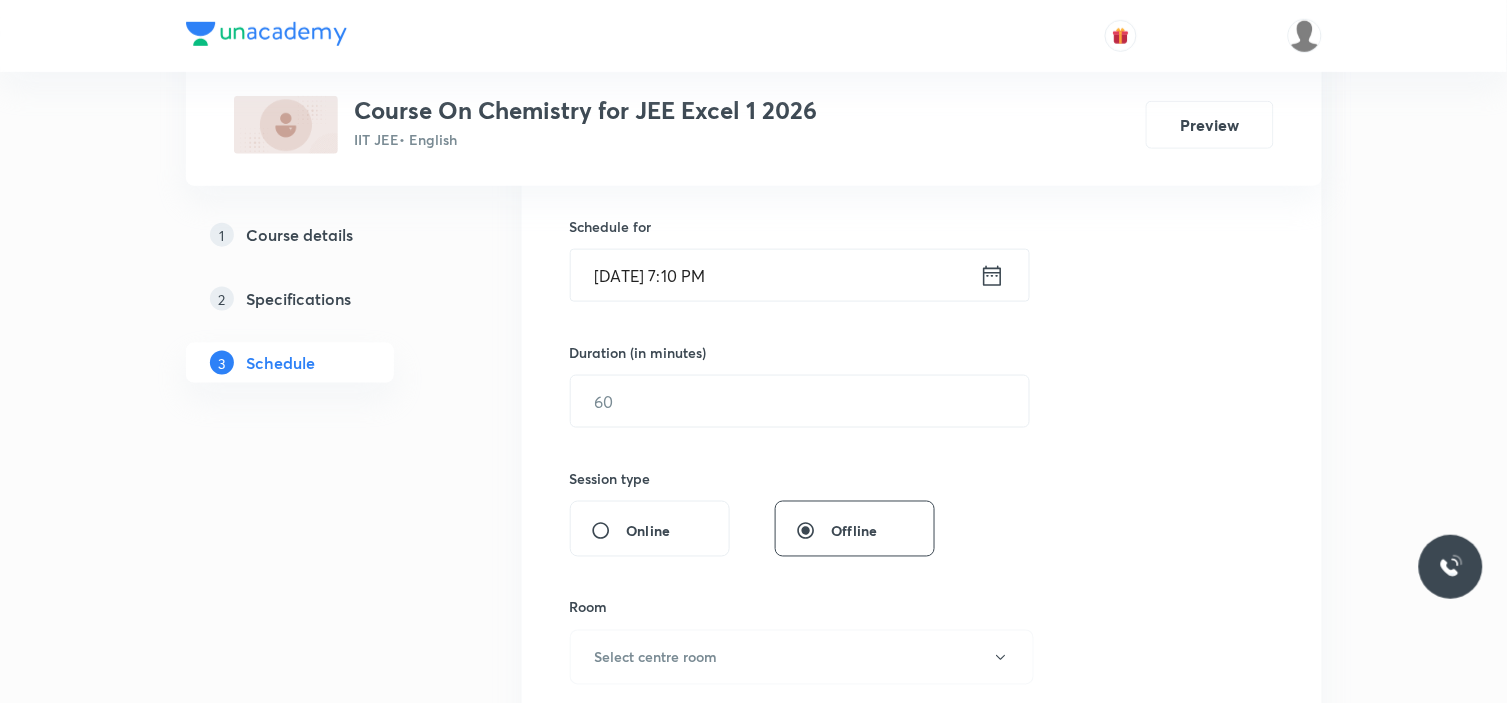 scroll, scrollTop: 487, scrollLeft: 0, axis: vertical 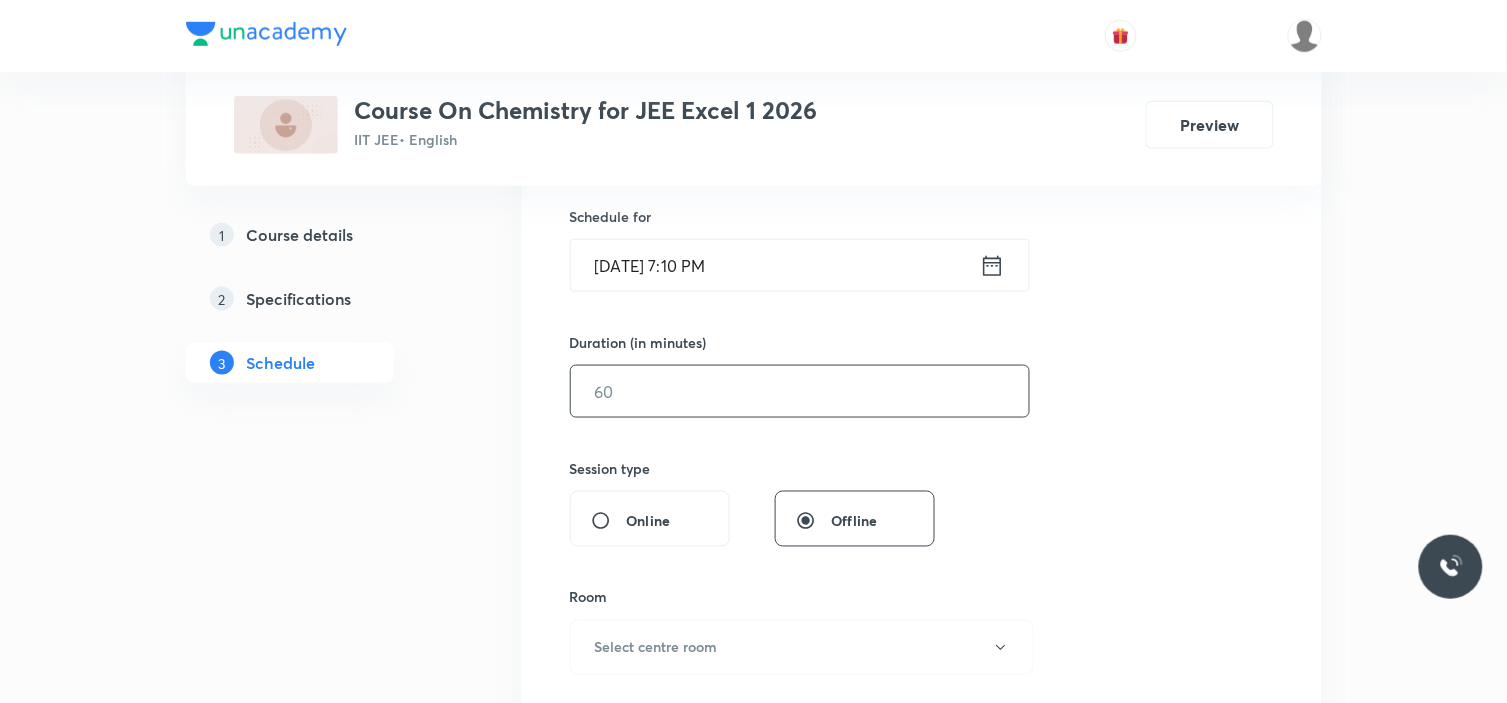click at bounding box center (800, 391) 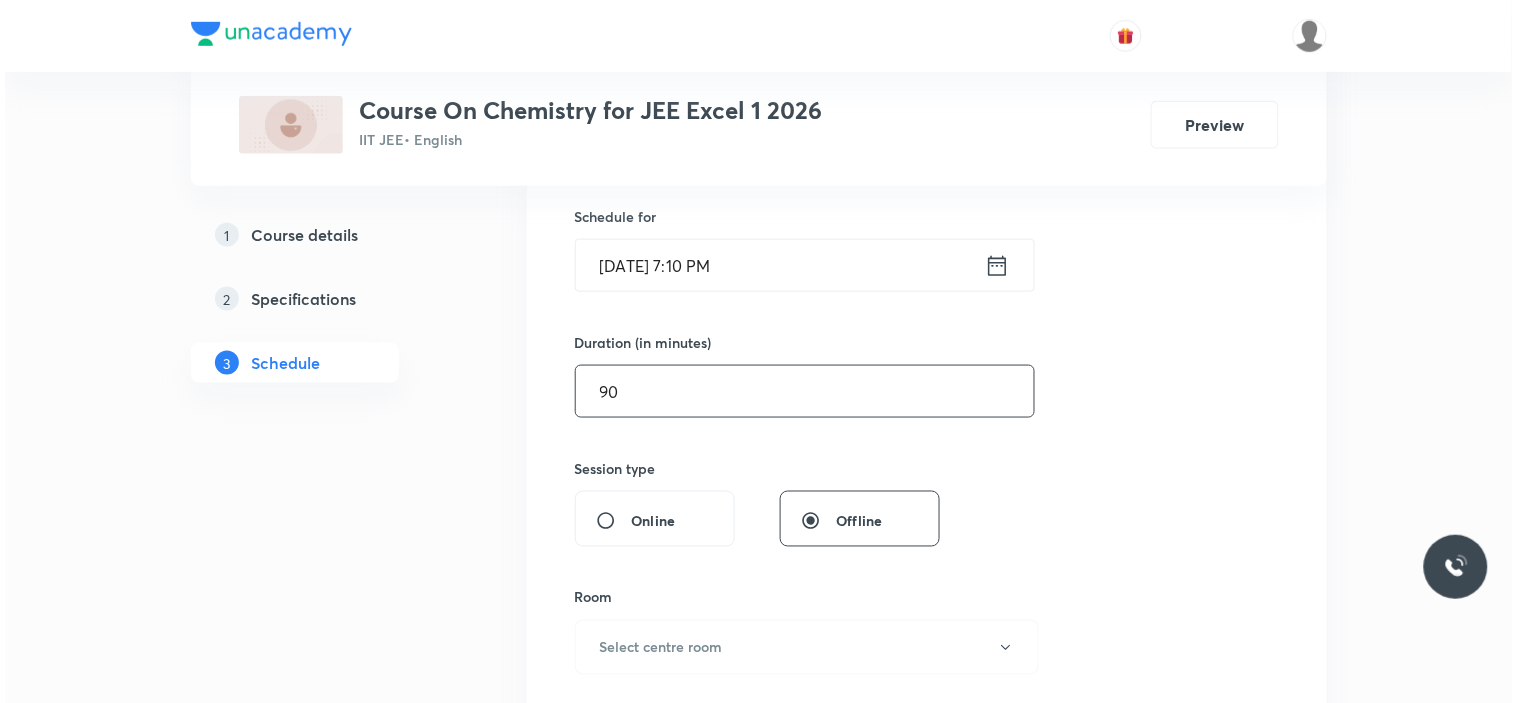 scroll, scrollTop: 737, scrollLeft: 0, axis: vertical 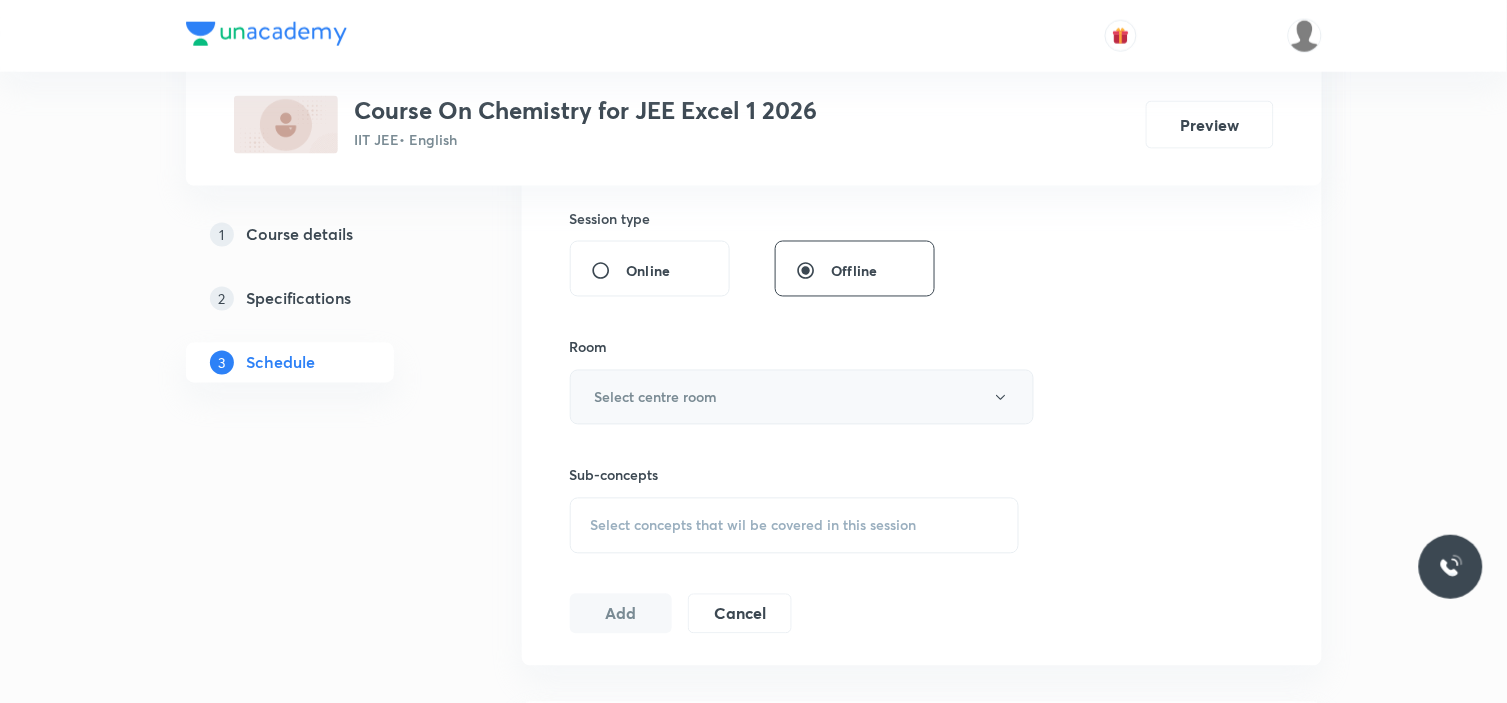 type on "90" 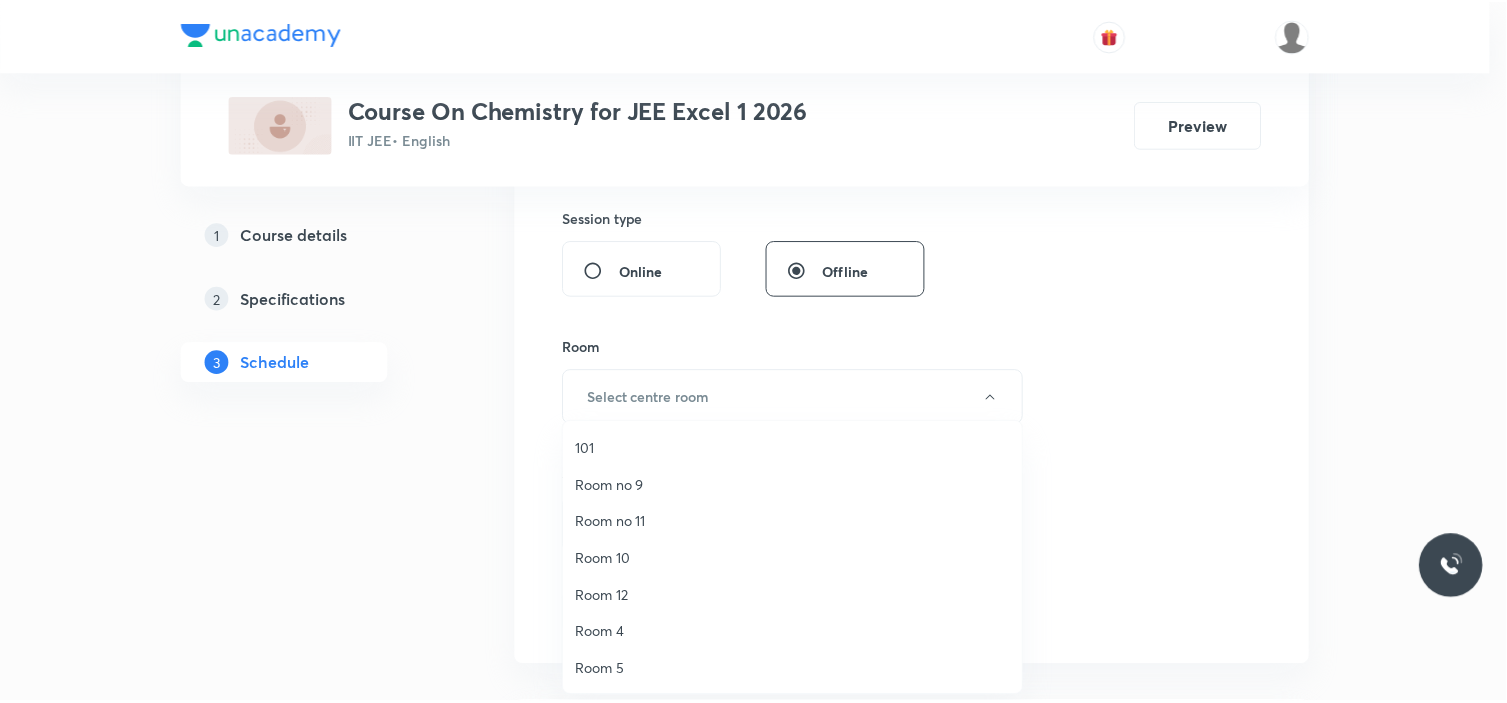 scroll, scrollTop: 260, scrollLeft: 0, axis: vertical 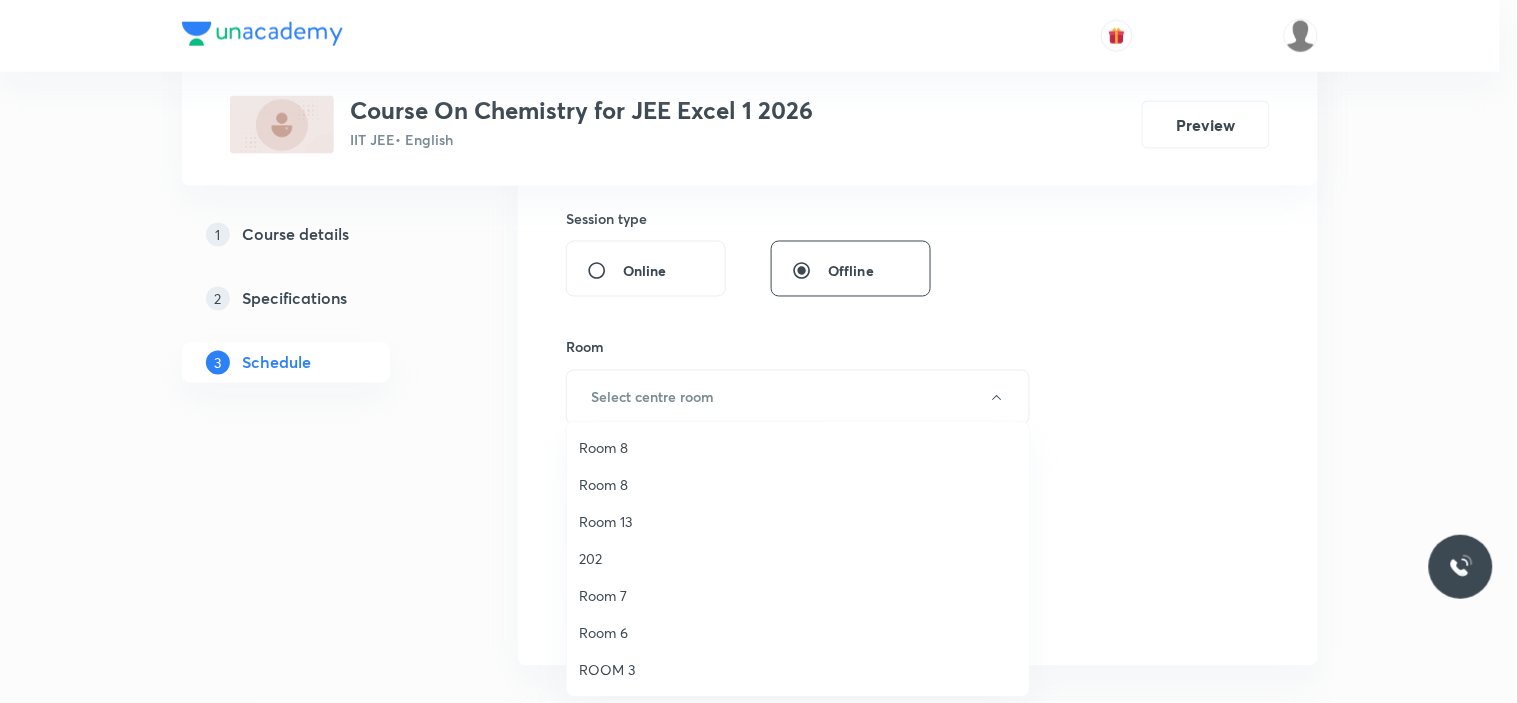 click on "Room 13" at bounding box center [798, 521] 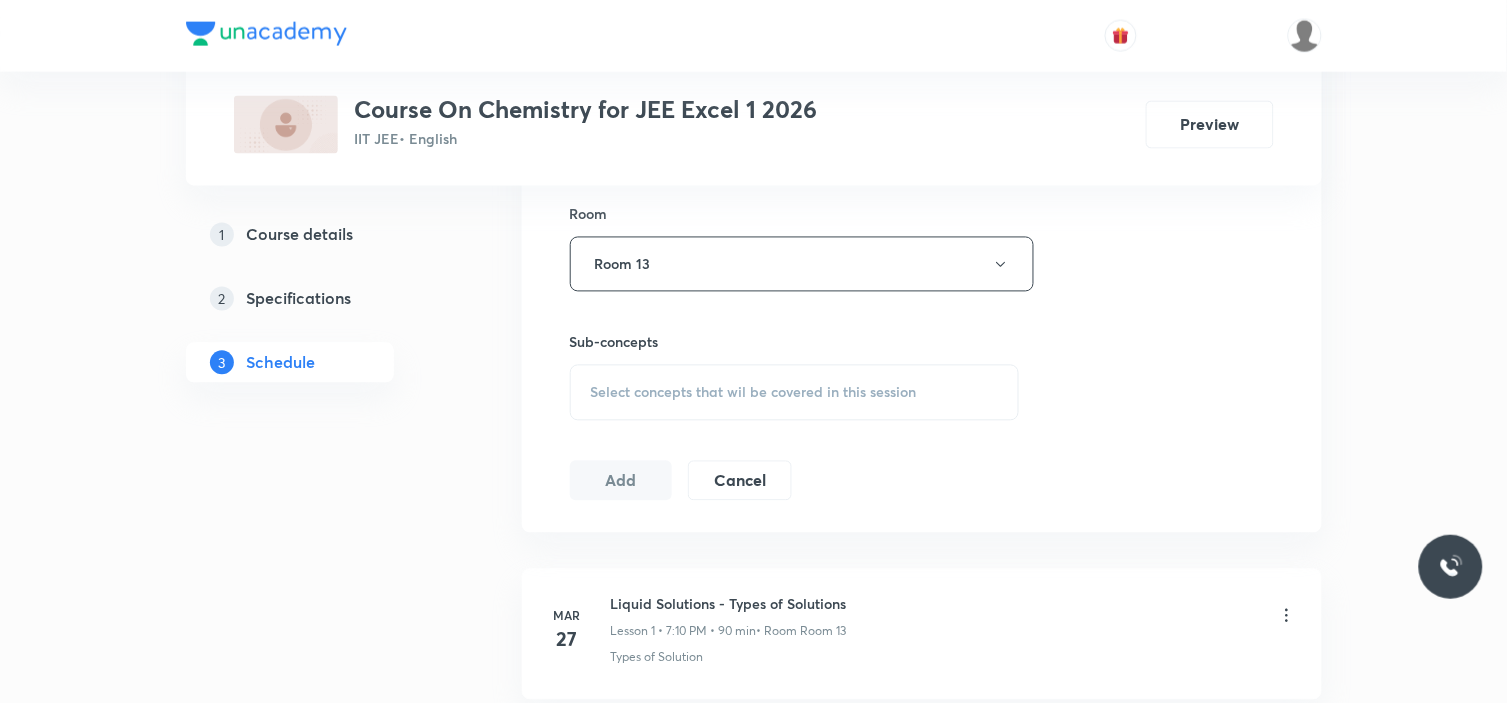 scroll, scrollTop: 872, scrollLeft: 0, axis: vertical 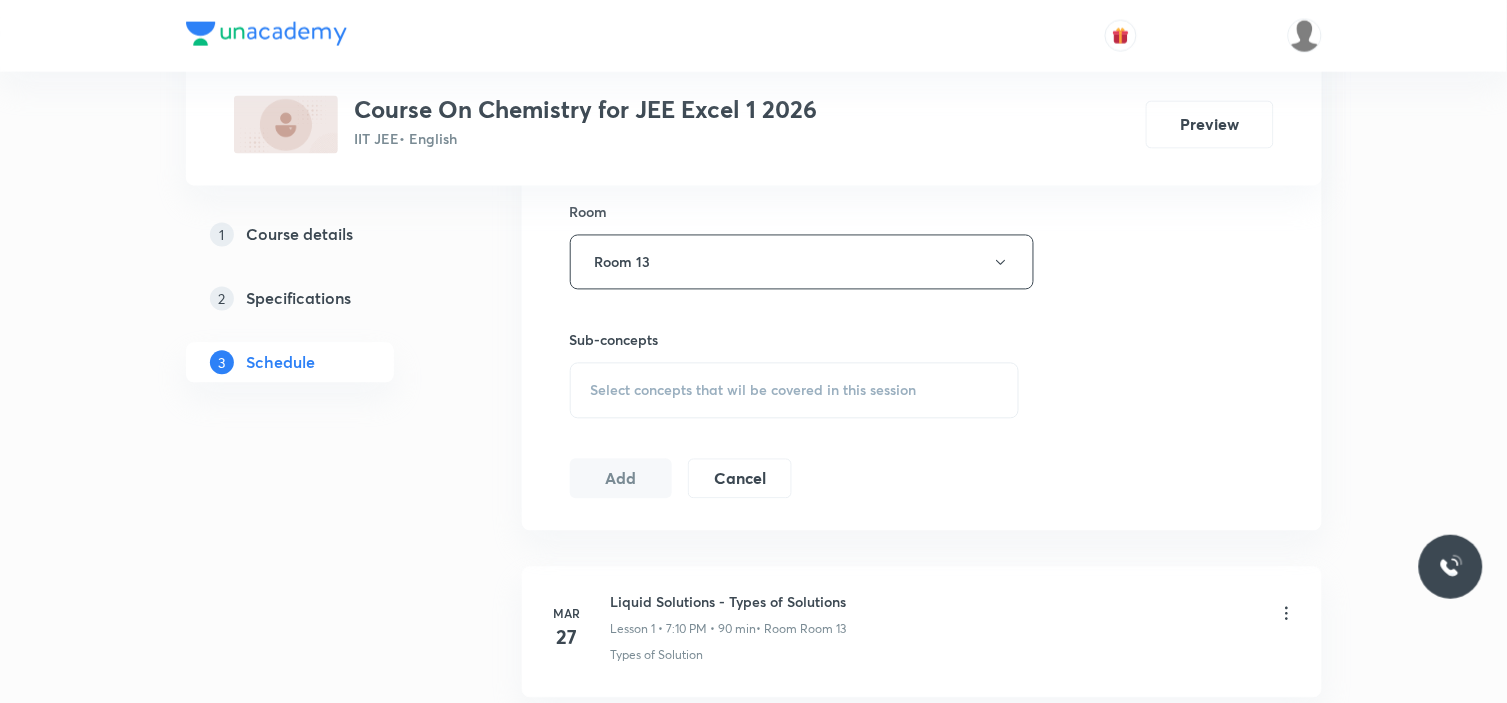 click on "Select concepts that wil be covered in this session" at bounding box center (795, 391) 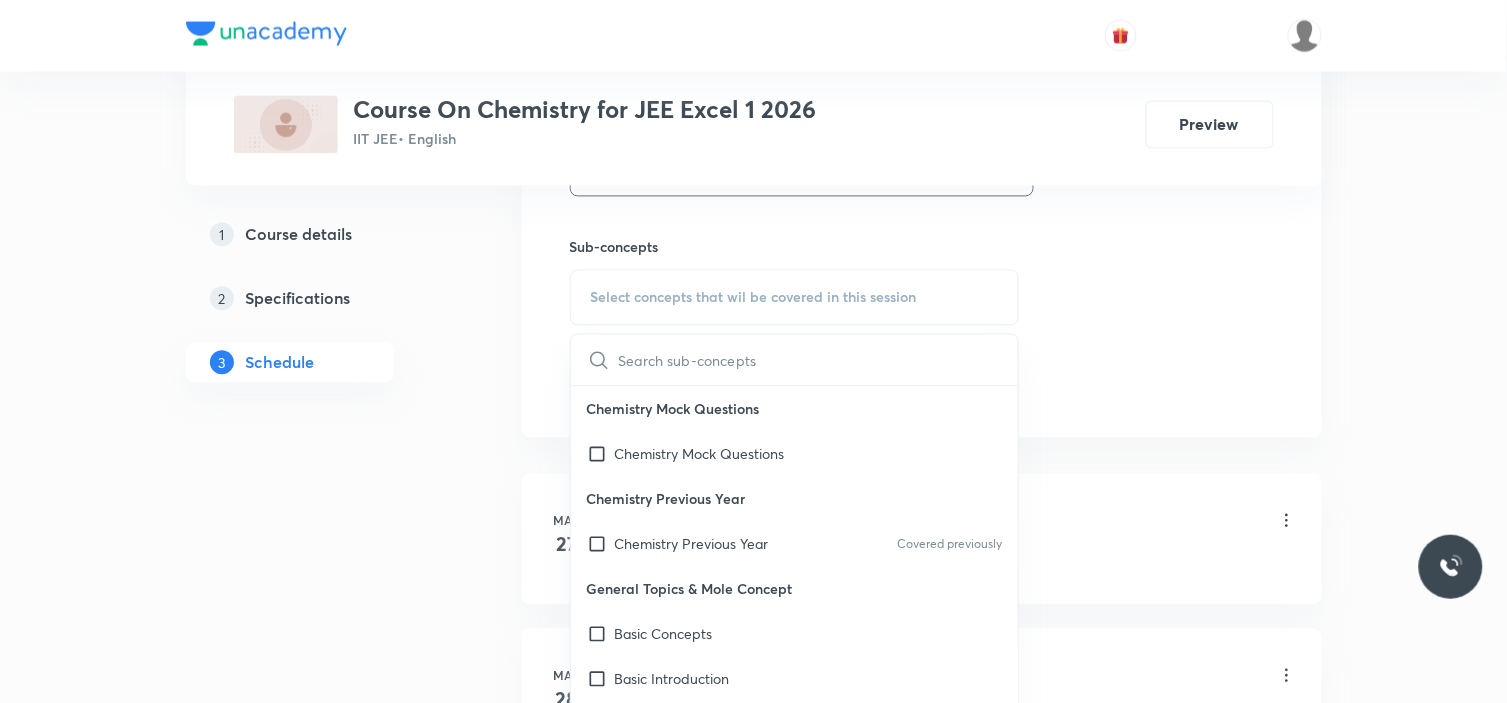 scroll, scrollTop: 975, scrollLeft: 0, axis: vertical 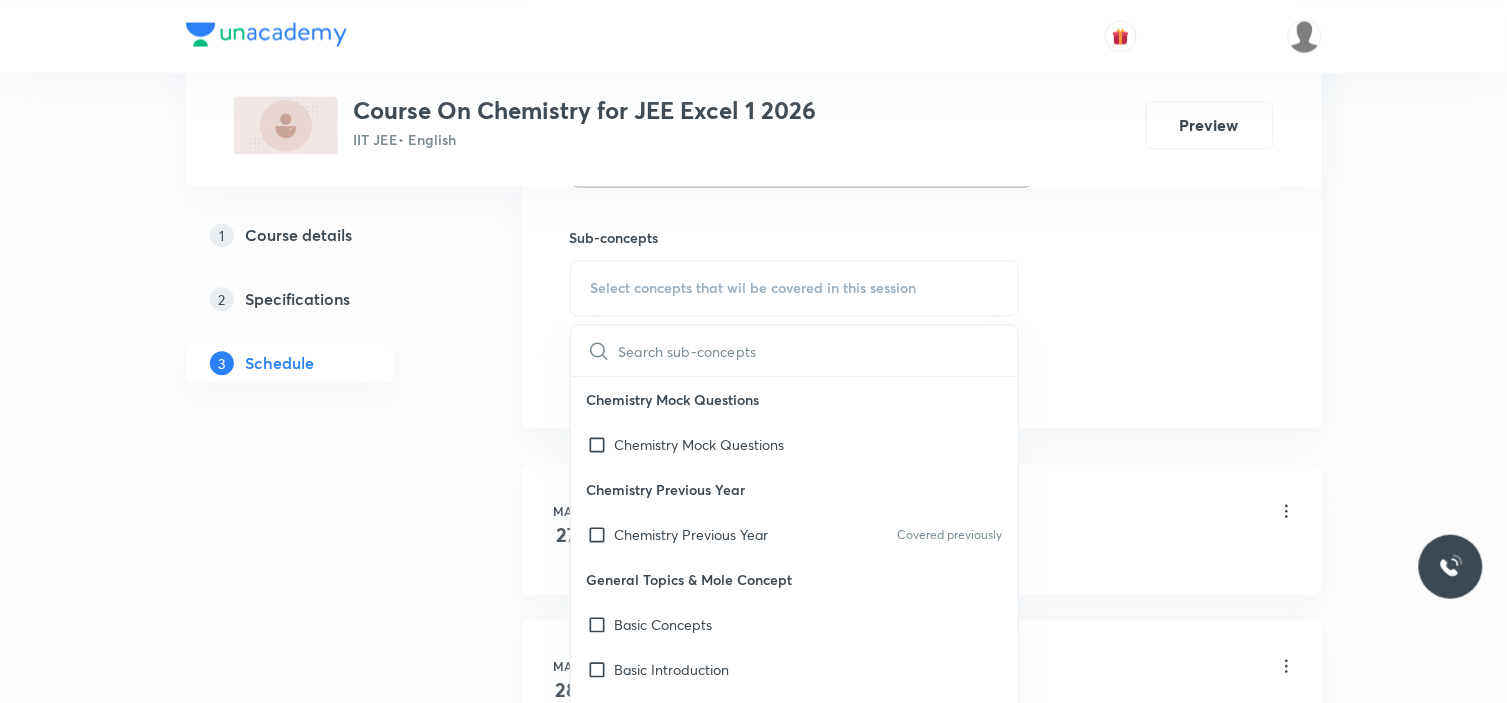 click at bounding box center (819, 350) 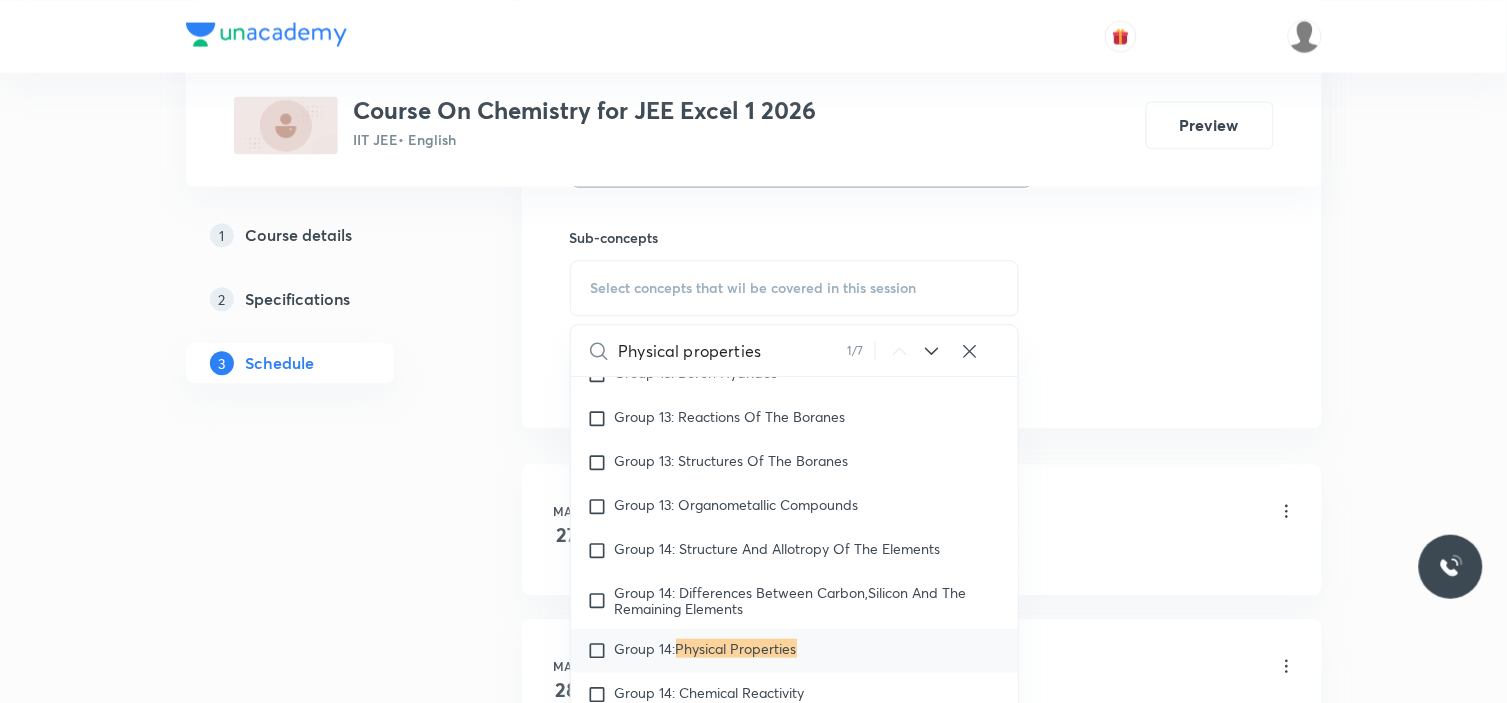 scroll, scrollTop: 21794, scrollLeft: 0, axis: vertical 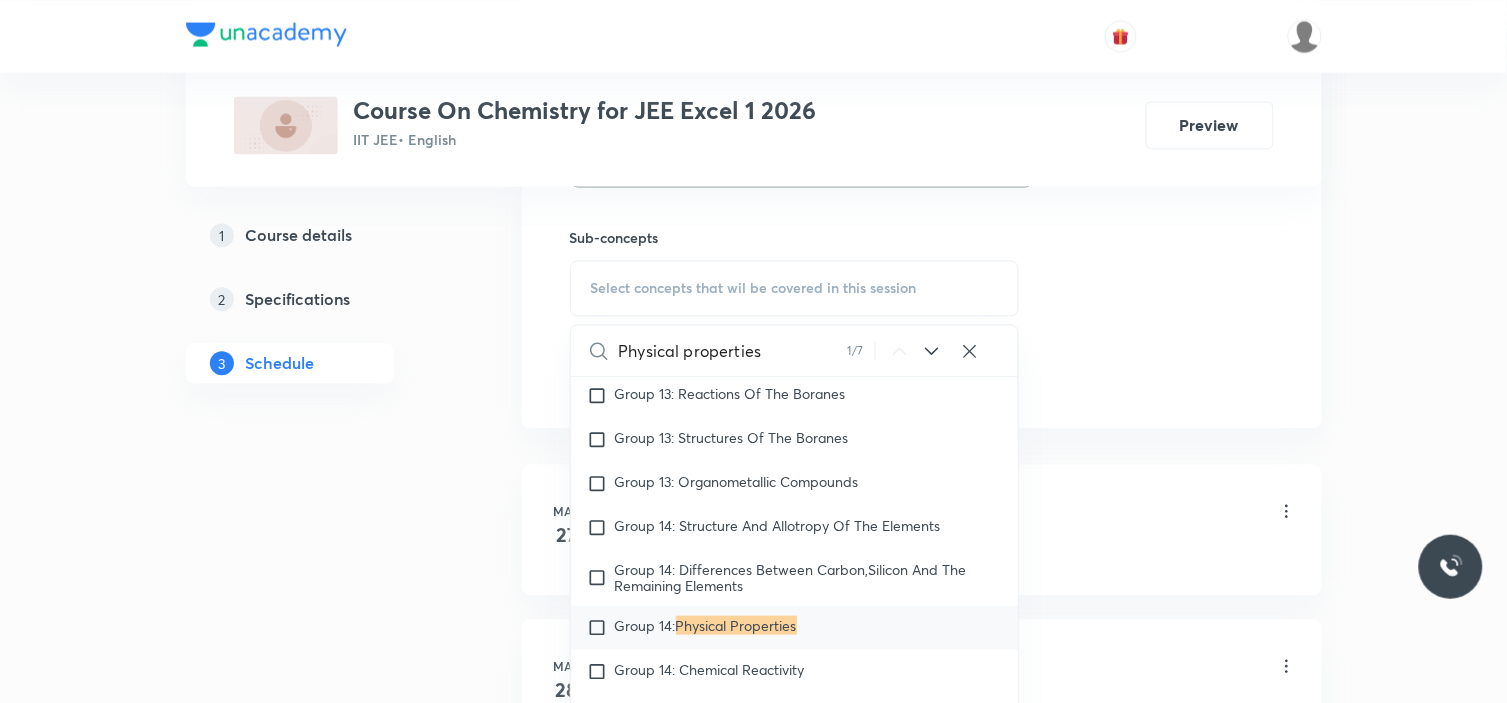 type on "Physical properties" 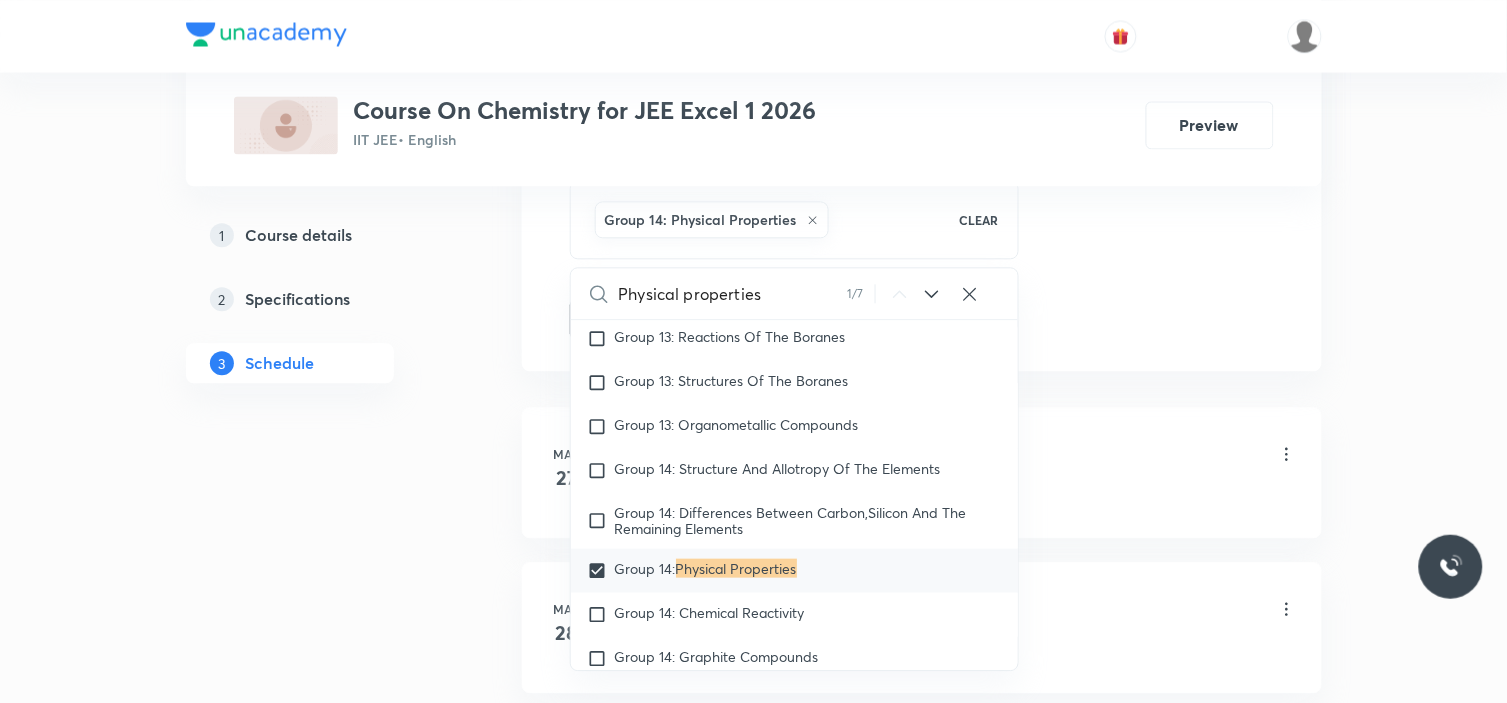 scroll, scrollTop: 1056, scrollLeft: 0, axis: vertical 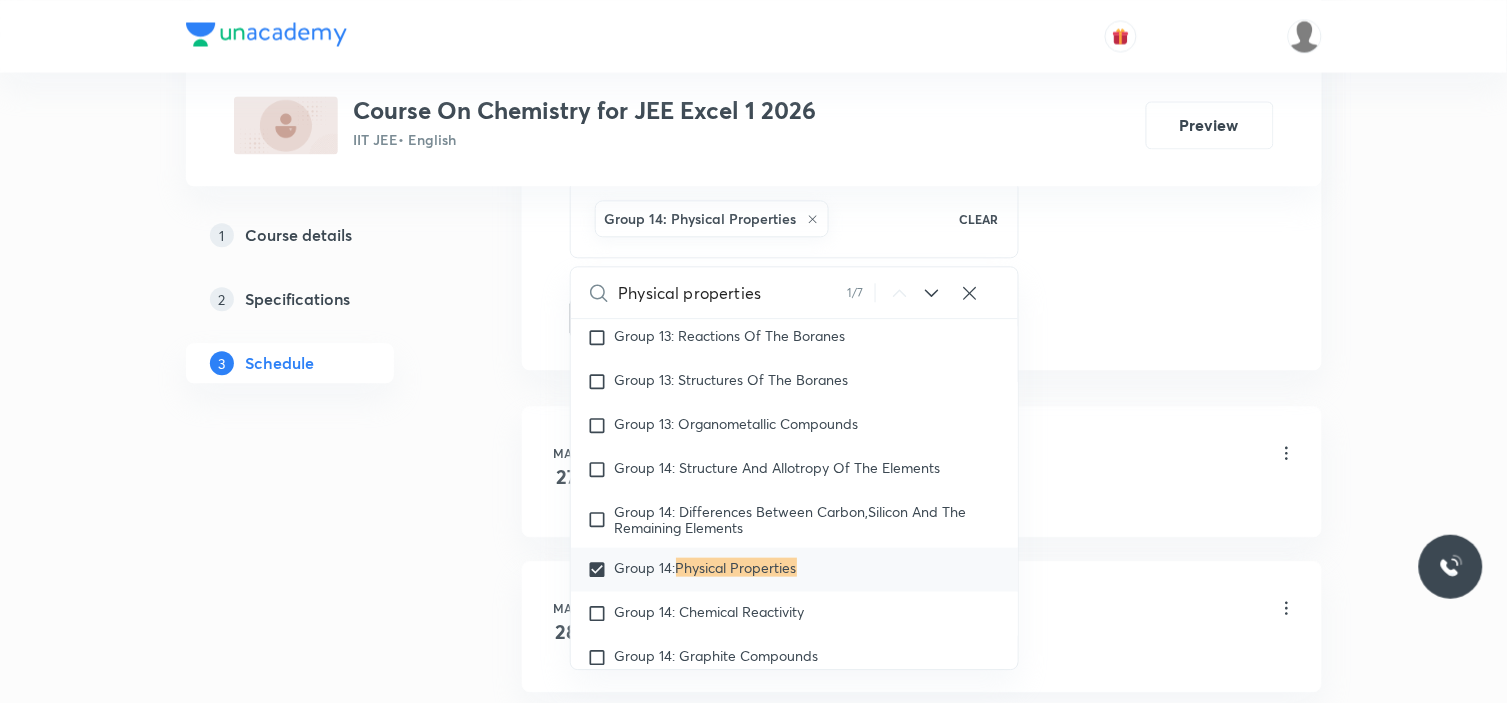click 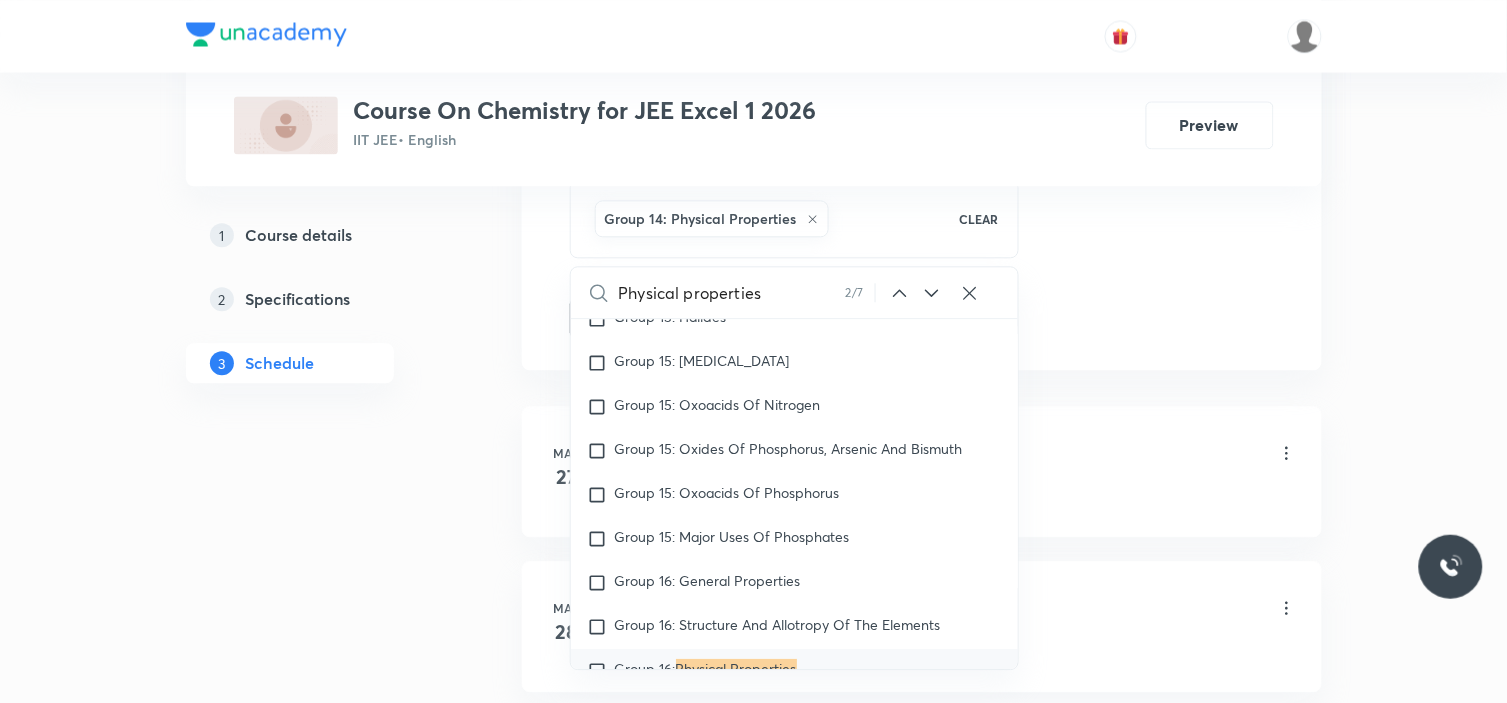 scroll, scrollTop: 23214, scrollLeft: 0, axis: vertical 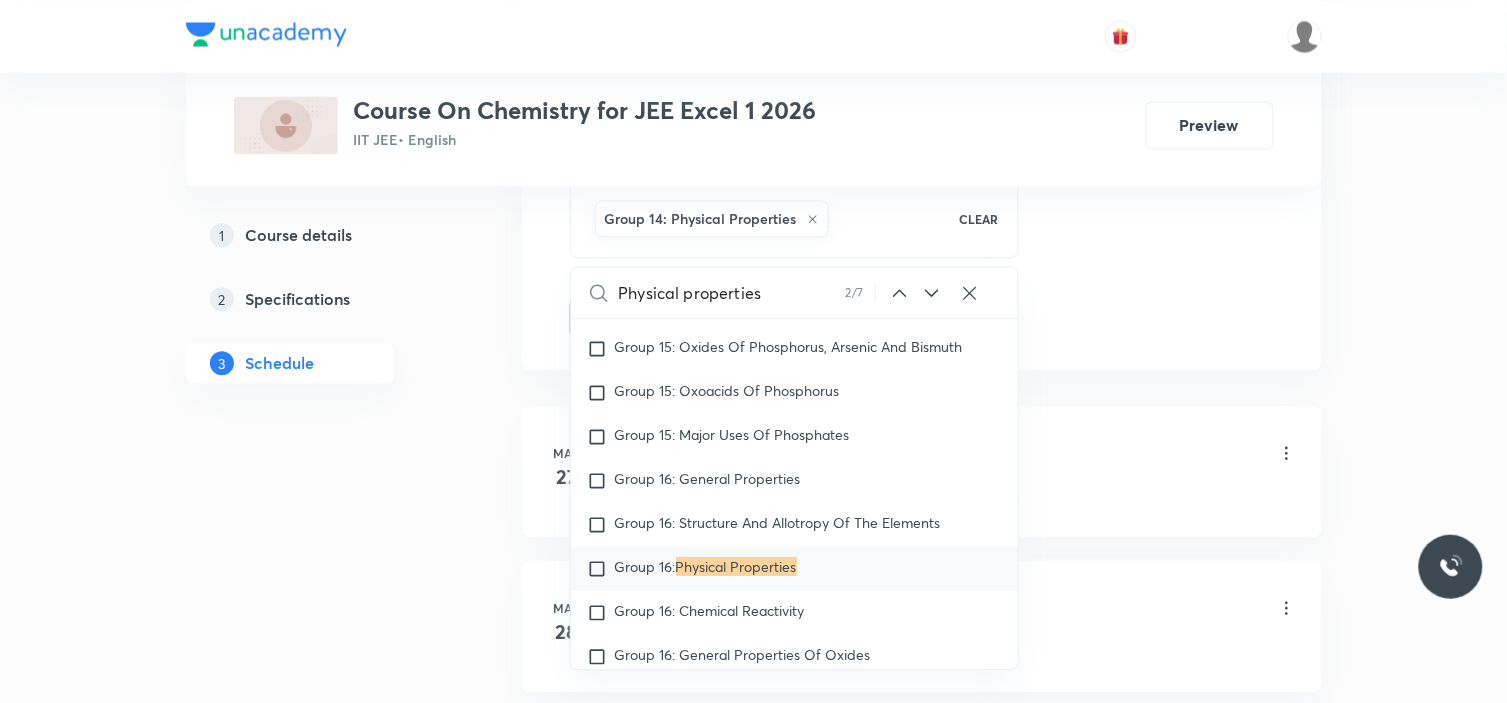 click 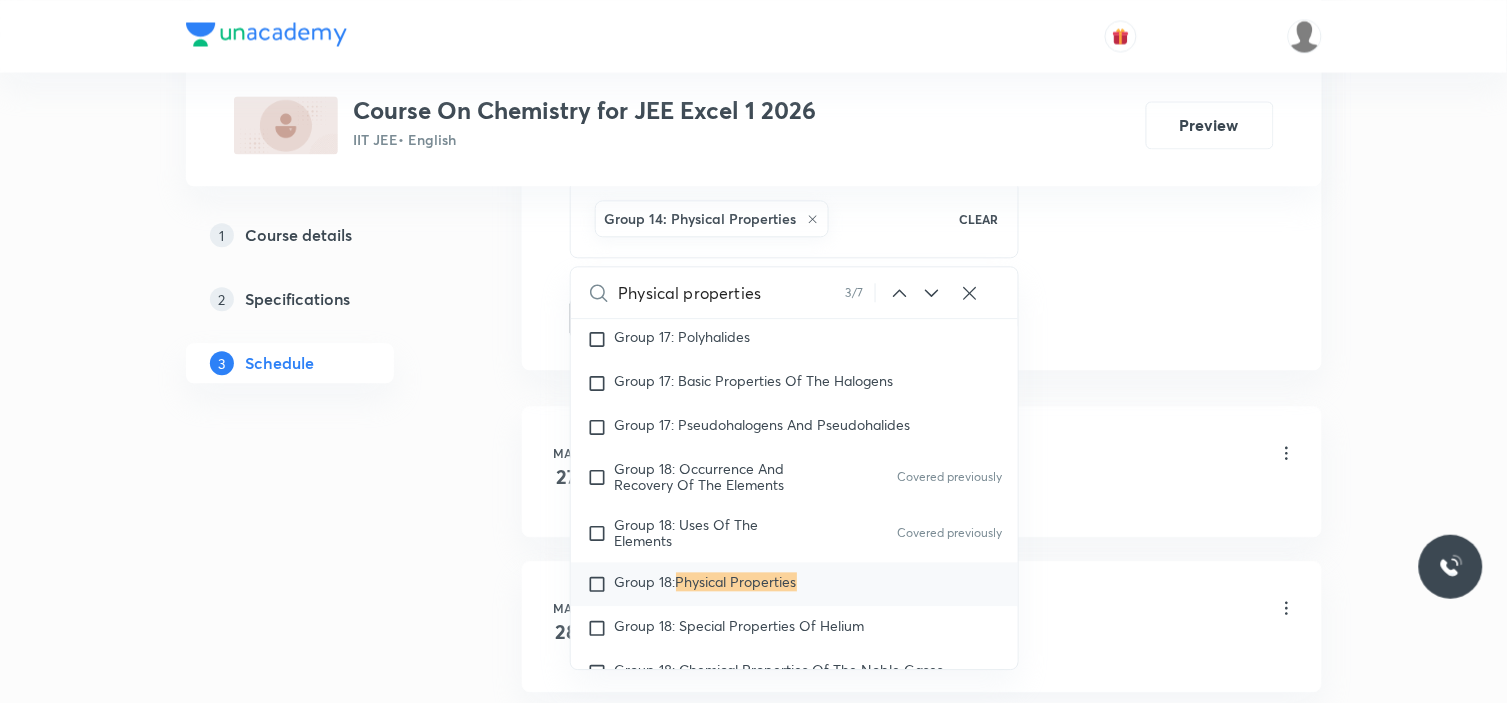 scroll, scrollTop: 24250, scrollLeft: 0, axis: vertical 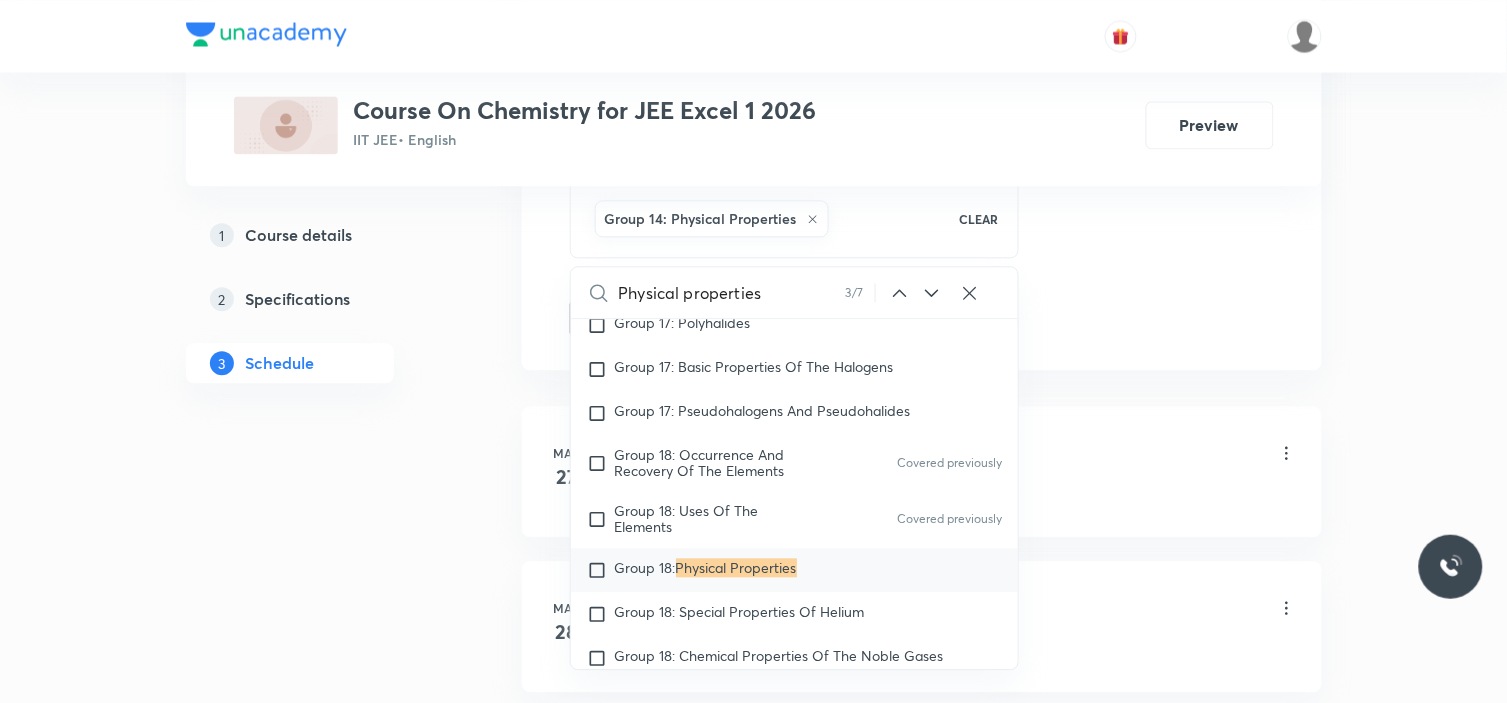 click 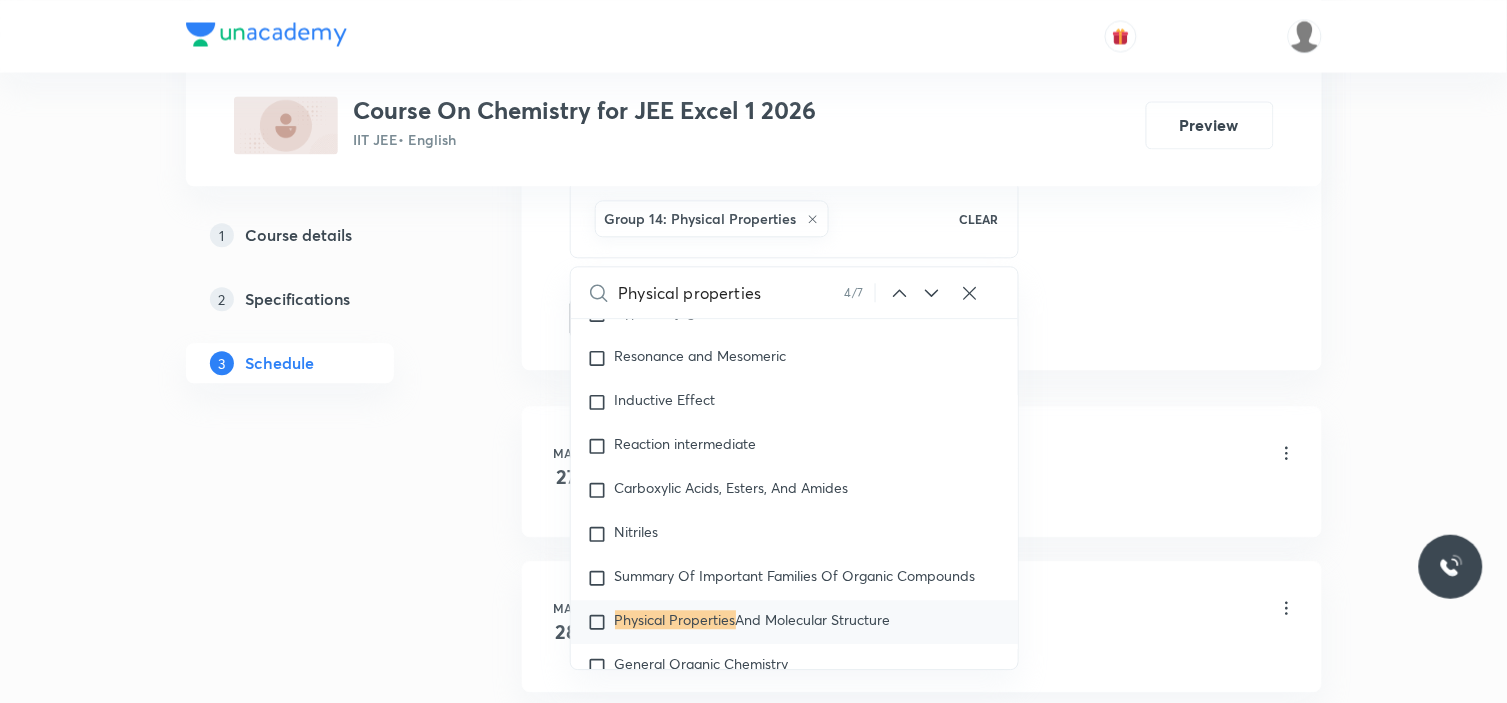 scroll, scrollTop: 36063, scrollLeft: 0, axis: vertical 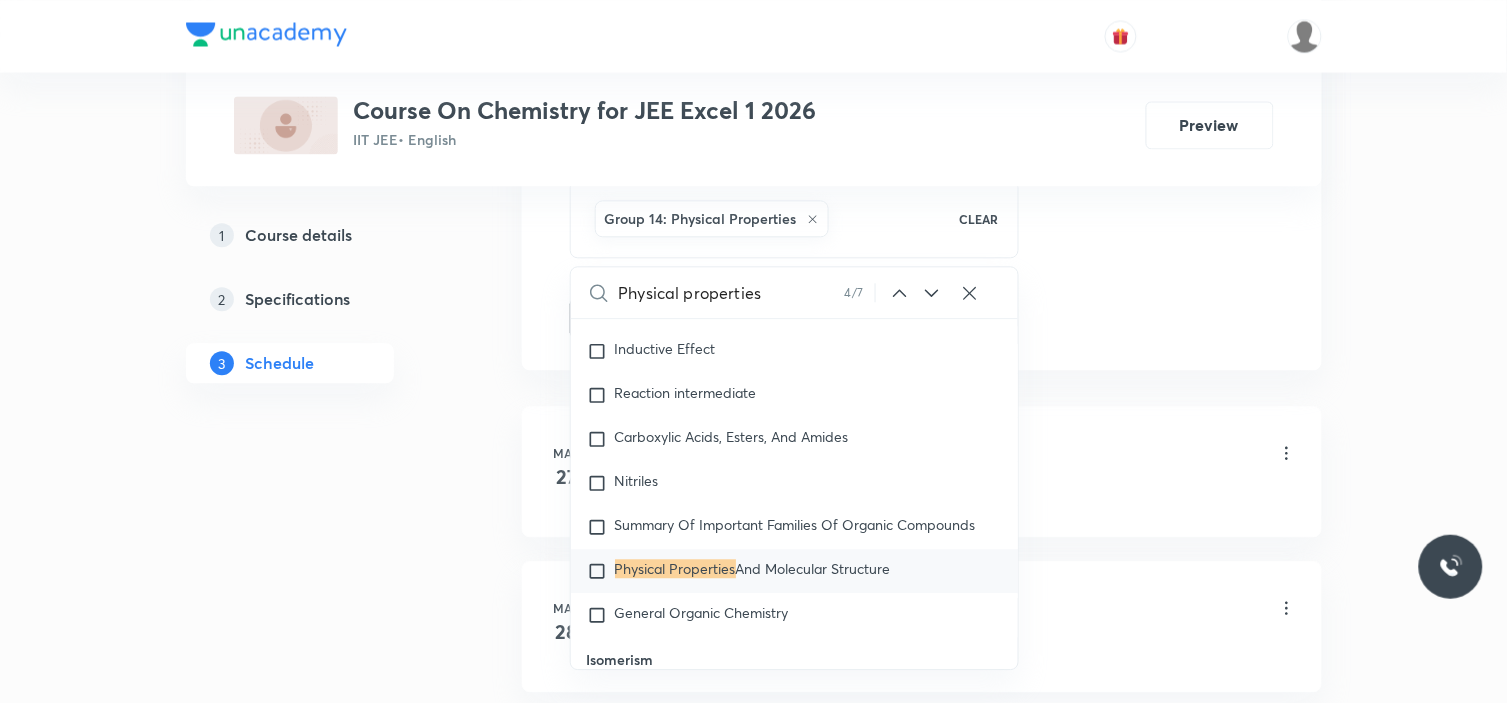 click 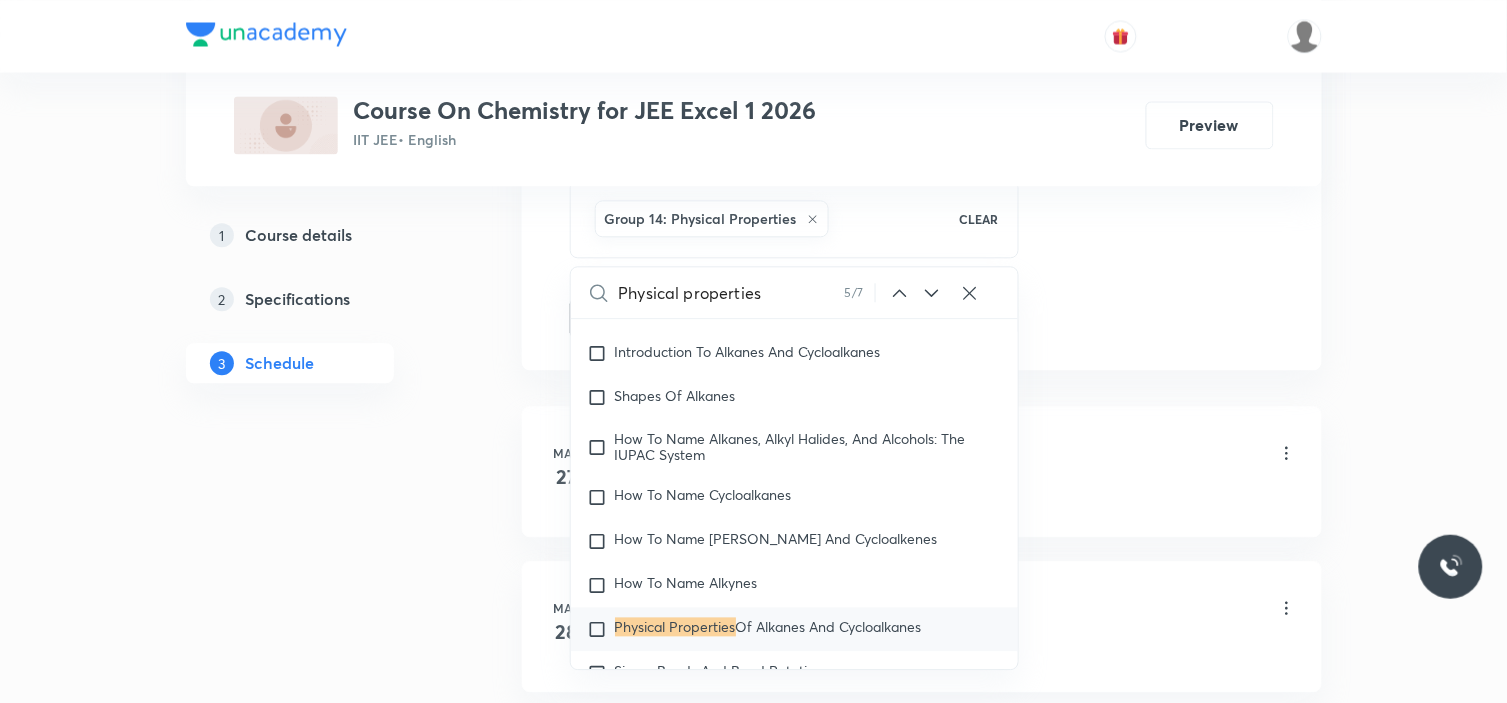 scroll, scrollTop: 37761, scrollLeft: 0, axis: vertical 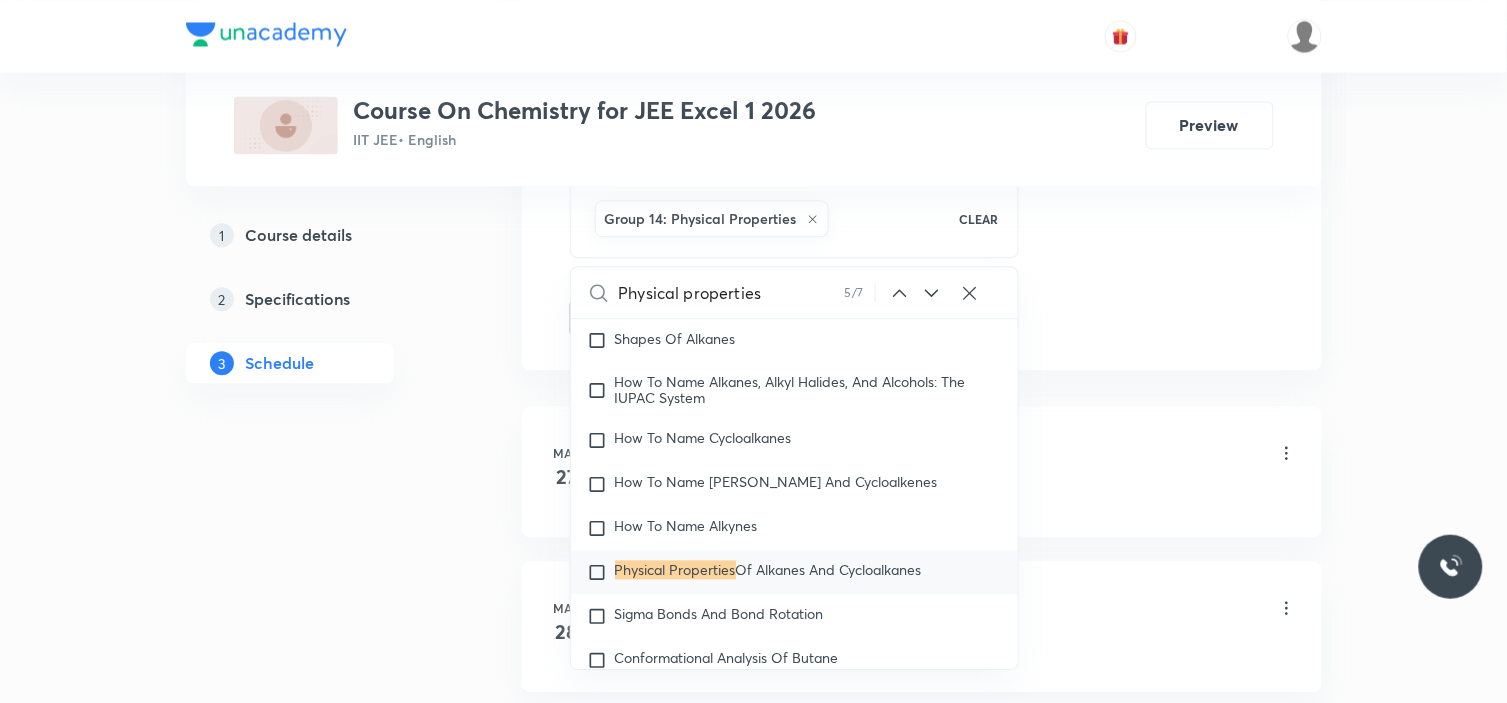 click 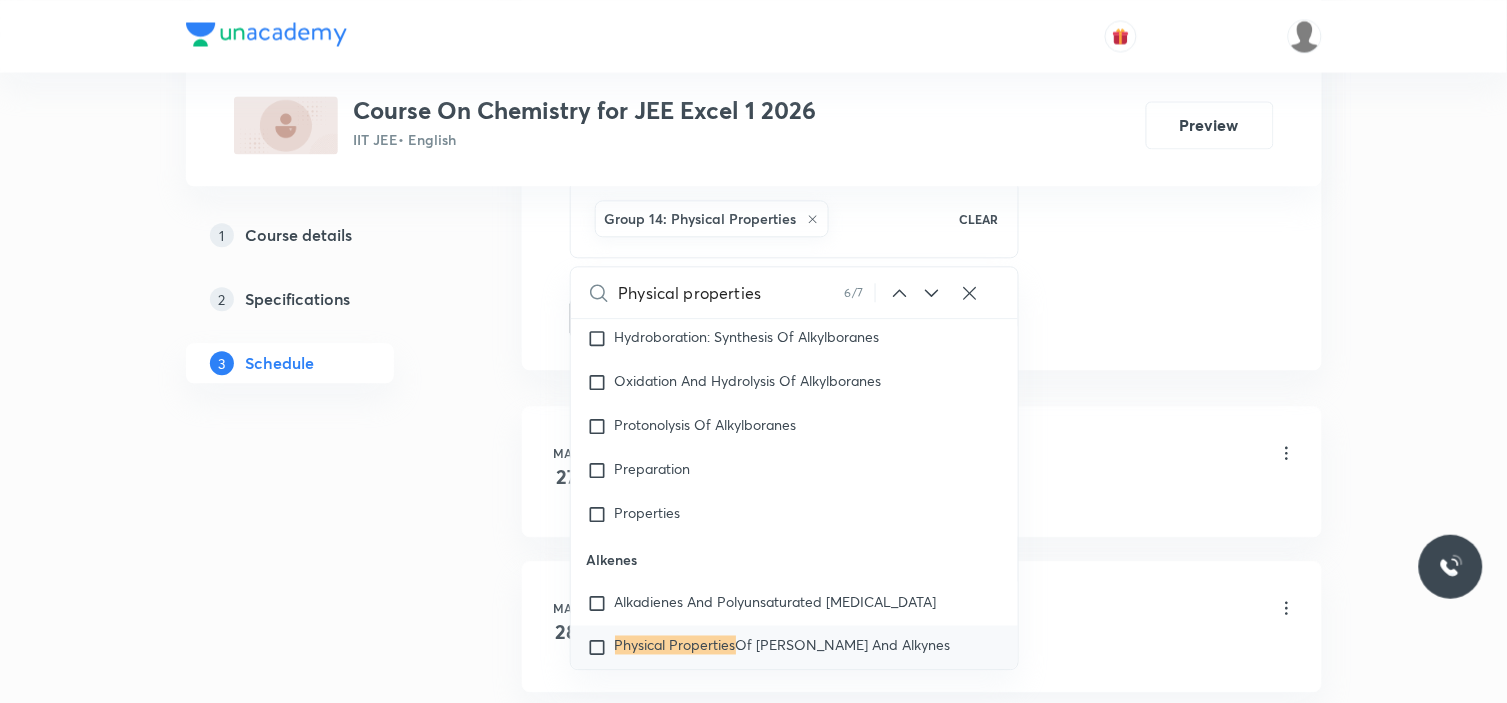 scroll, scrollTop: 39518, scrollLeft: 0, axis: vertical 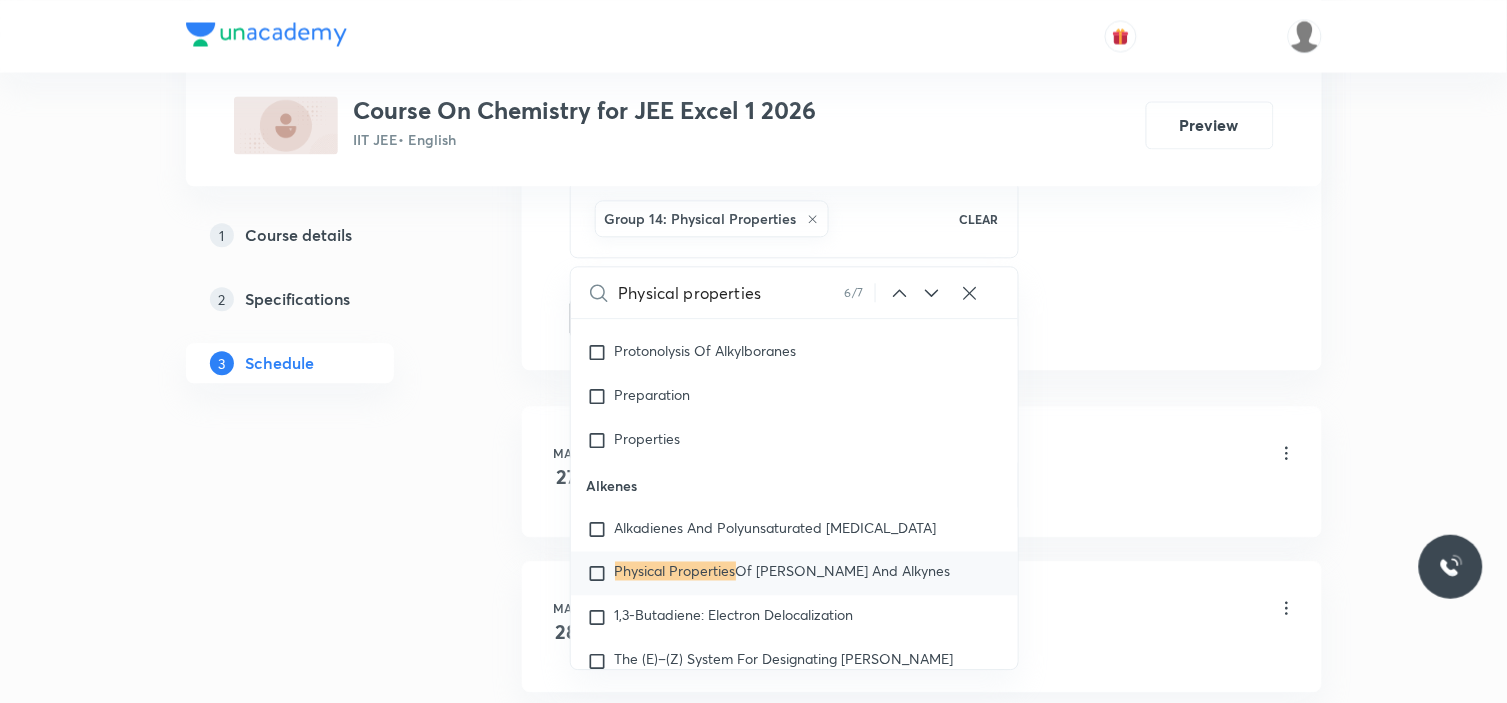 click 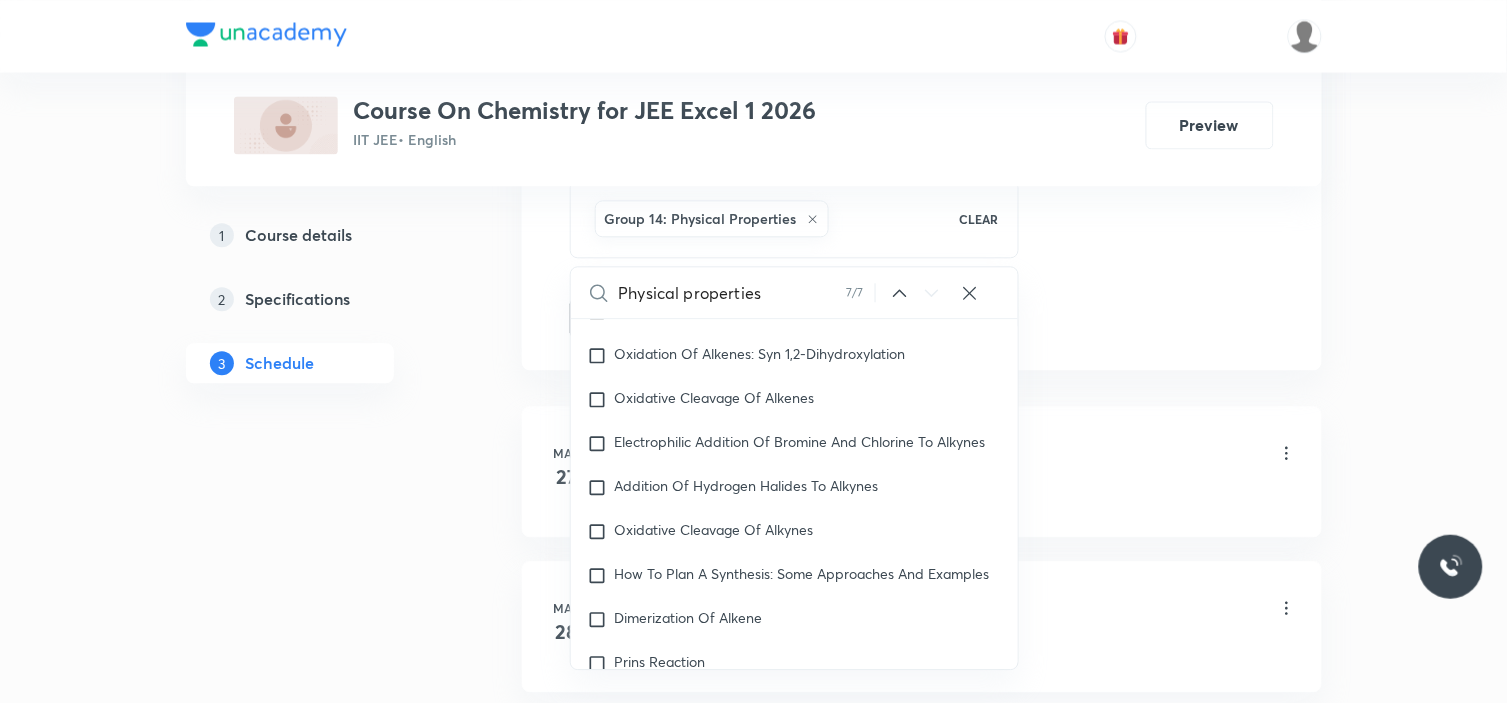 scroll, scrollTop: 41388, scrollLeft: 0, axis: vertical 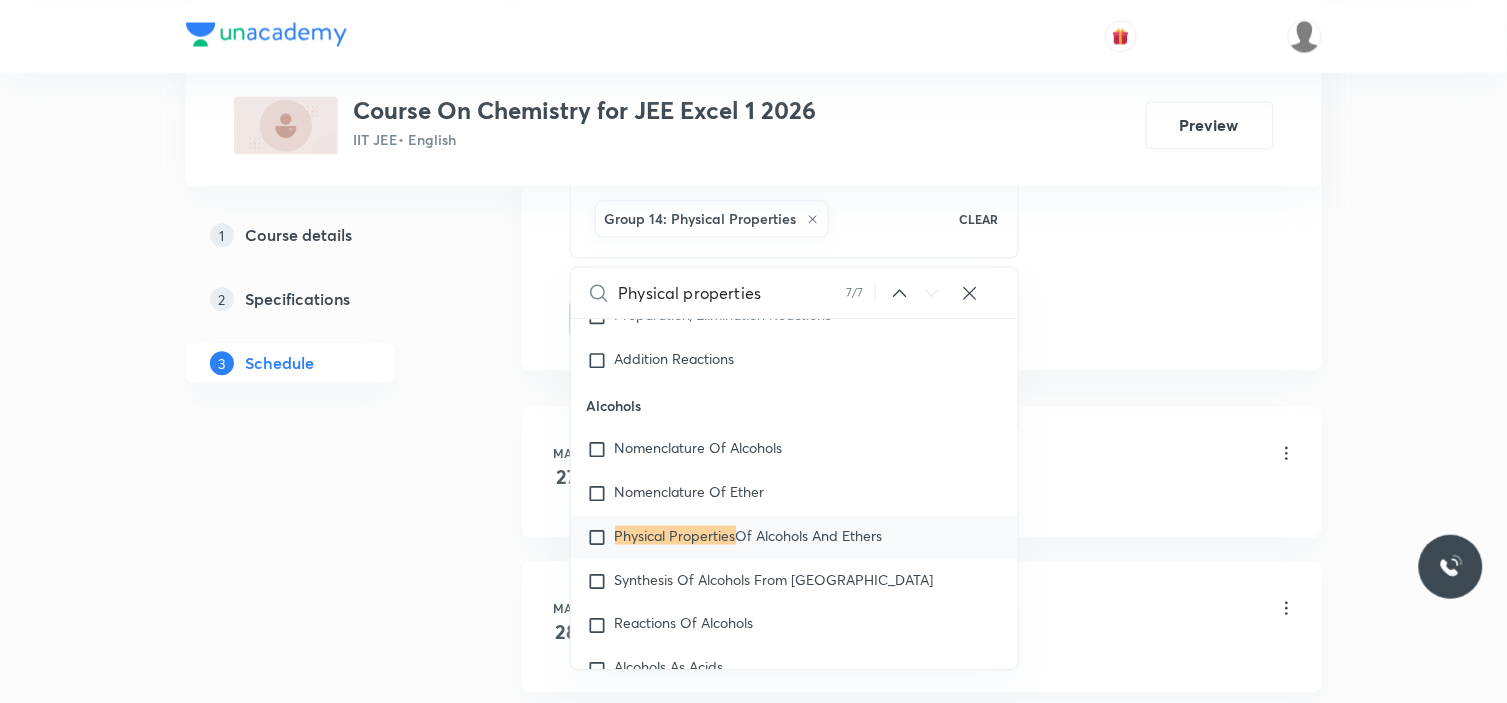 click on "Session  44 Live class Session title 31/99 D block  - Physical properties ​ Schedule for Jul 10, 2025, 7:10 PM ​ Duration (in minutes) 90 ​   Session type Online Offline Room Room 13 Sub-concepts Group 14: Physical Properties CLEAR Physical properties 7 / 7 ​ Chemistry Mock Questions Chemistry Mock Questions Chemistry Previous Year Chemistry Previous Year Covered previously General Topics & Mole Concept Basic Concepts Basic Introduction Percentage Composition Stoichiometry Principle of Atom Conservation (POAC) Relation between Stoichiometric Quantities Application of Mole Concept: Gravimetric Analysis Different Laws Formula and Composition Concentration Terms Some basic concepts of Chemistry Atomic Structure Discovery Of Electron Some Prerequisites of Physics Discovery Of Protons And Neutrons Atomic Models and Theories  Representation Of Atom With Electrons And Neutrons Nature of Waves Nature Of Electromagnetic Radiation Planck’S Quantum Theory Spectra-Continuous and Discontinuous Spectrum Gas Laws" at bounding box center (922, -143) 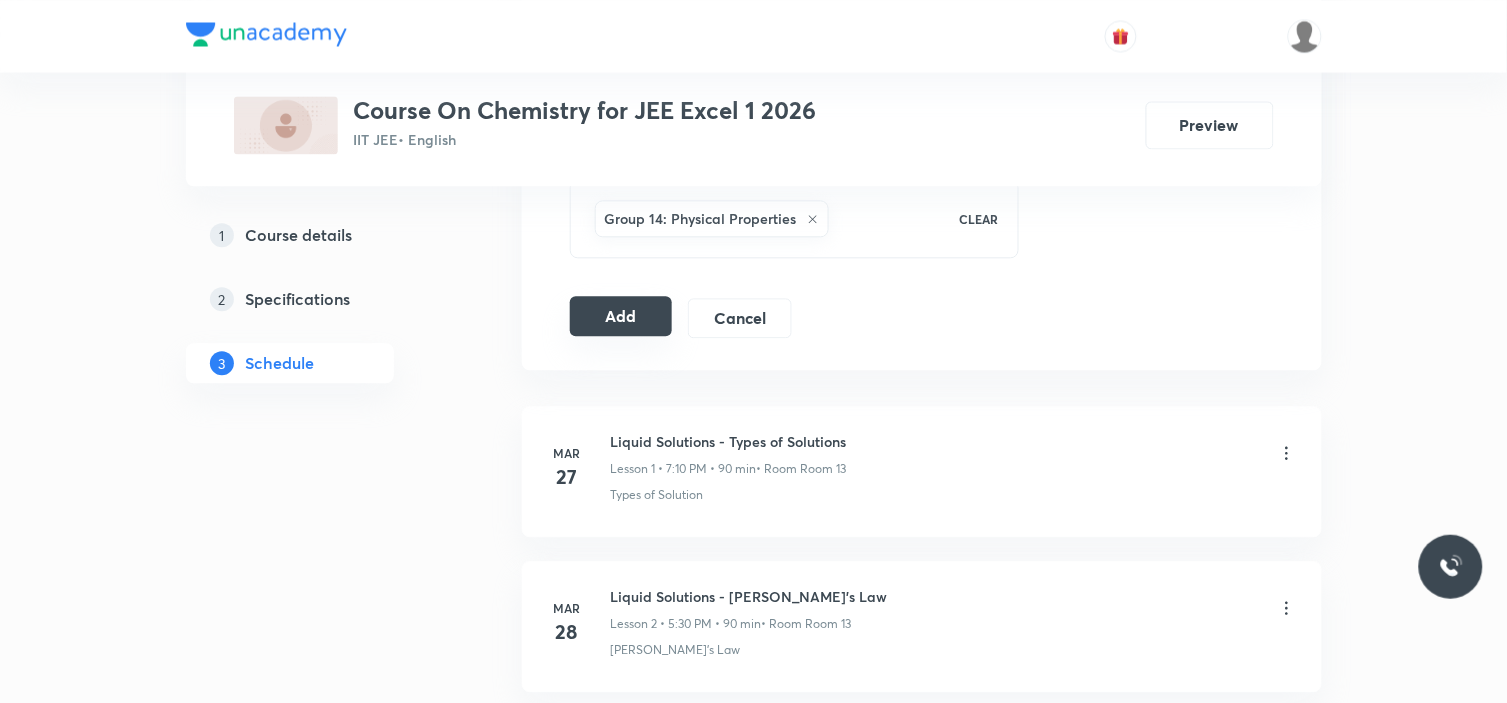 click on "Add" at bounding box center [621, 316] 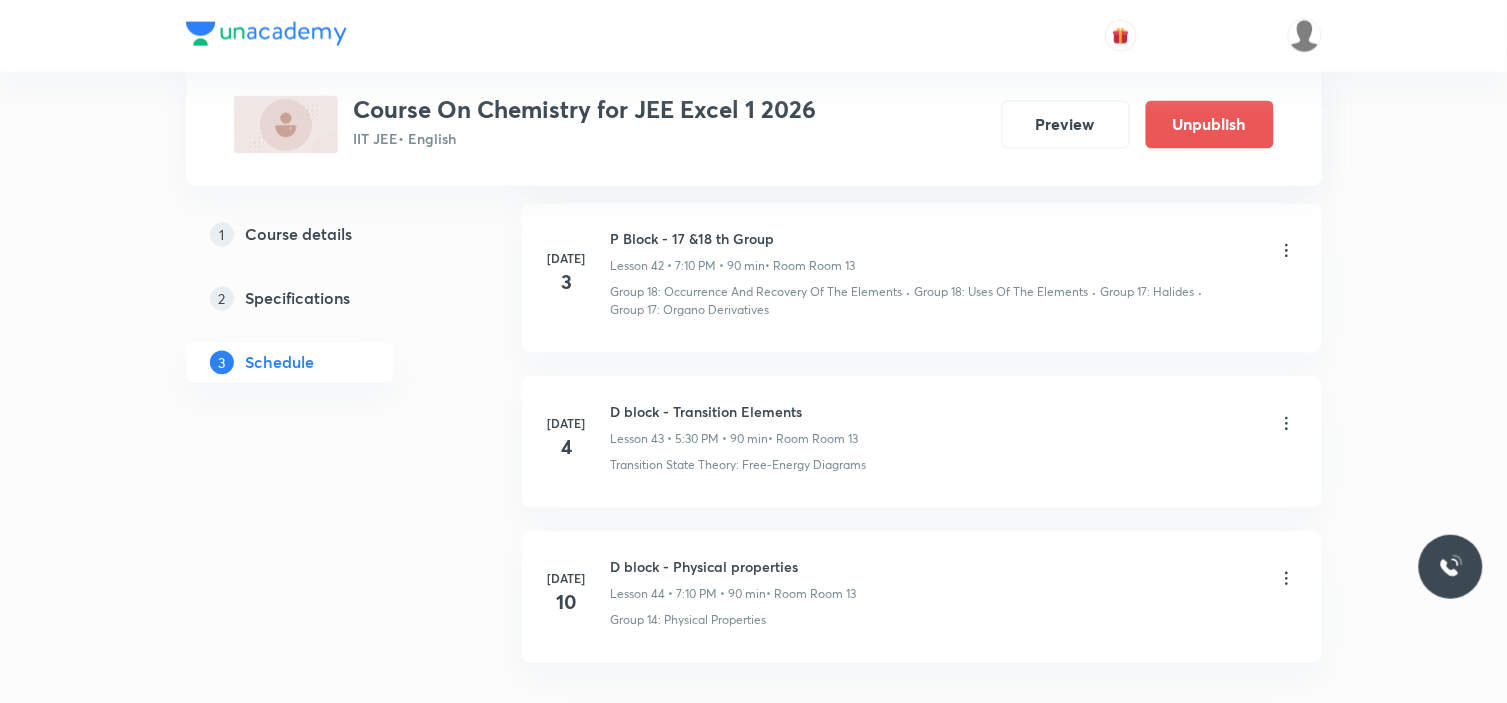 scroll, scrollTop: 6827, scrollLeft: 0, axis: vertical 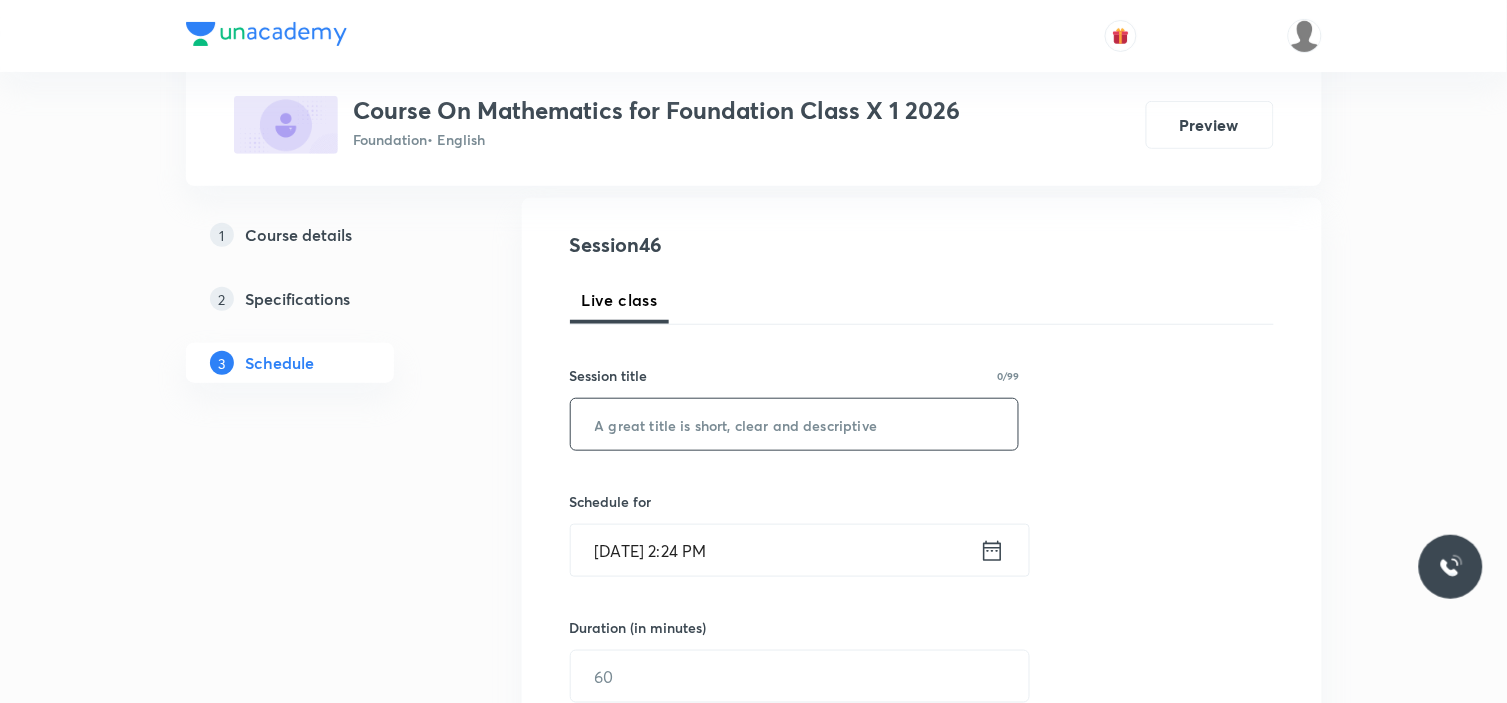 click at bounding box center [795, 424] 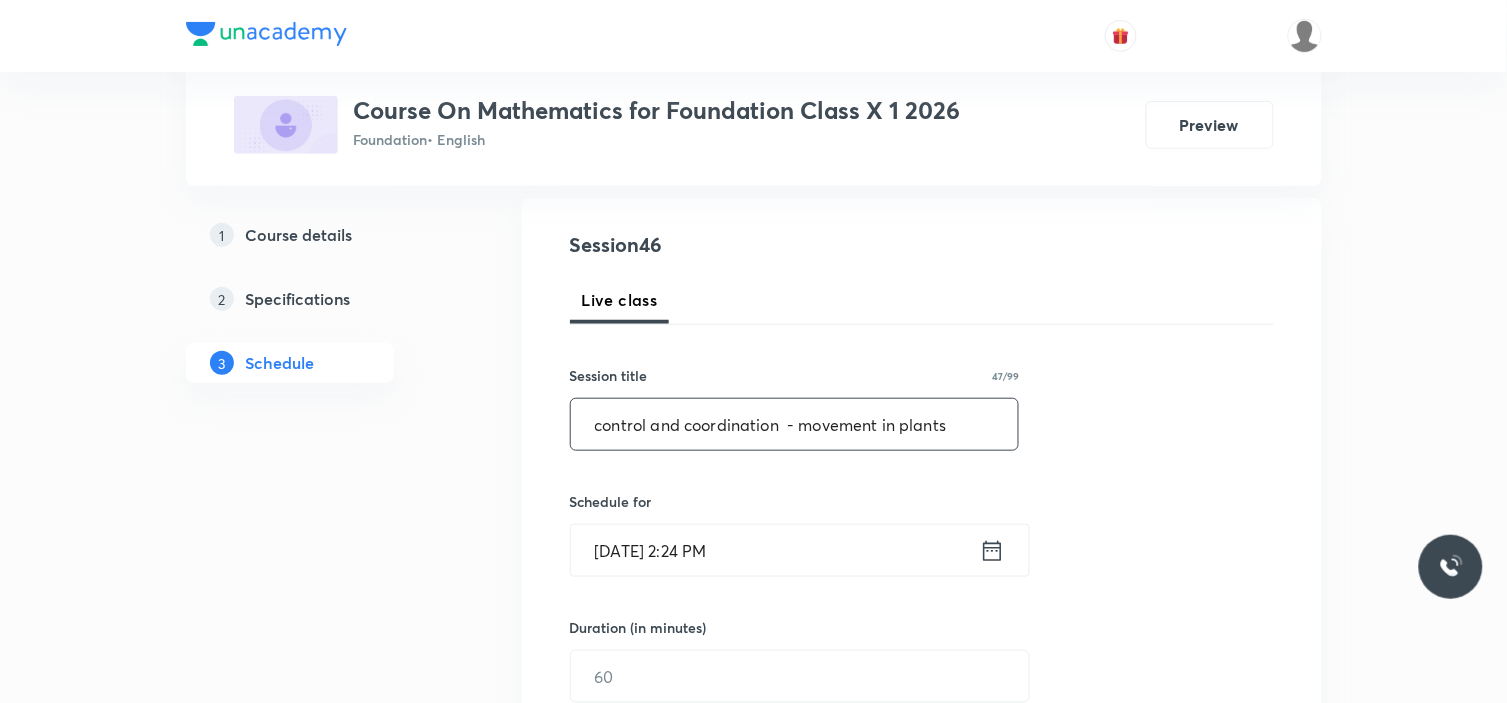 click on "control and coordination  - movement in plants" at bounding box center (795, 424) 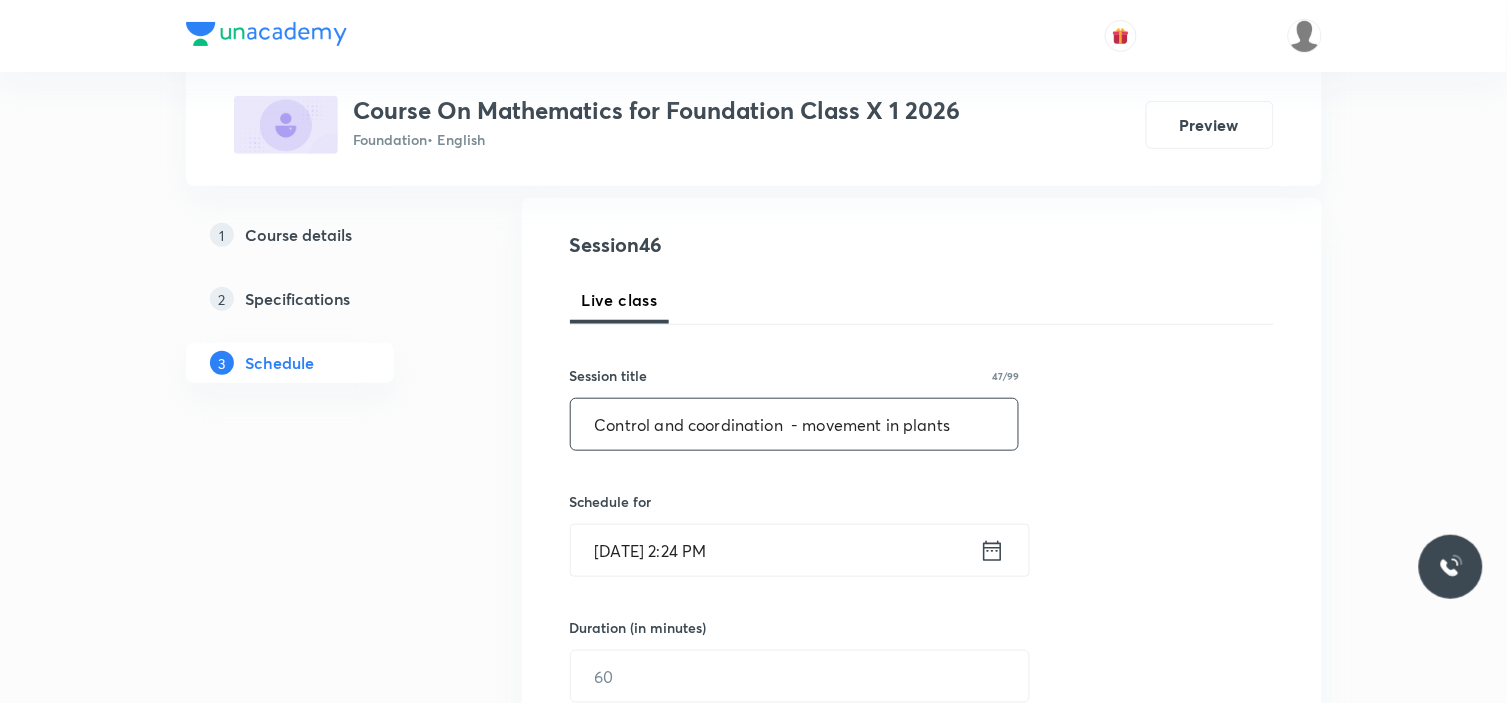 click on "Control and coordination  - movement in plants" at bounding box center [795, 424] 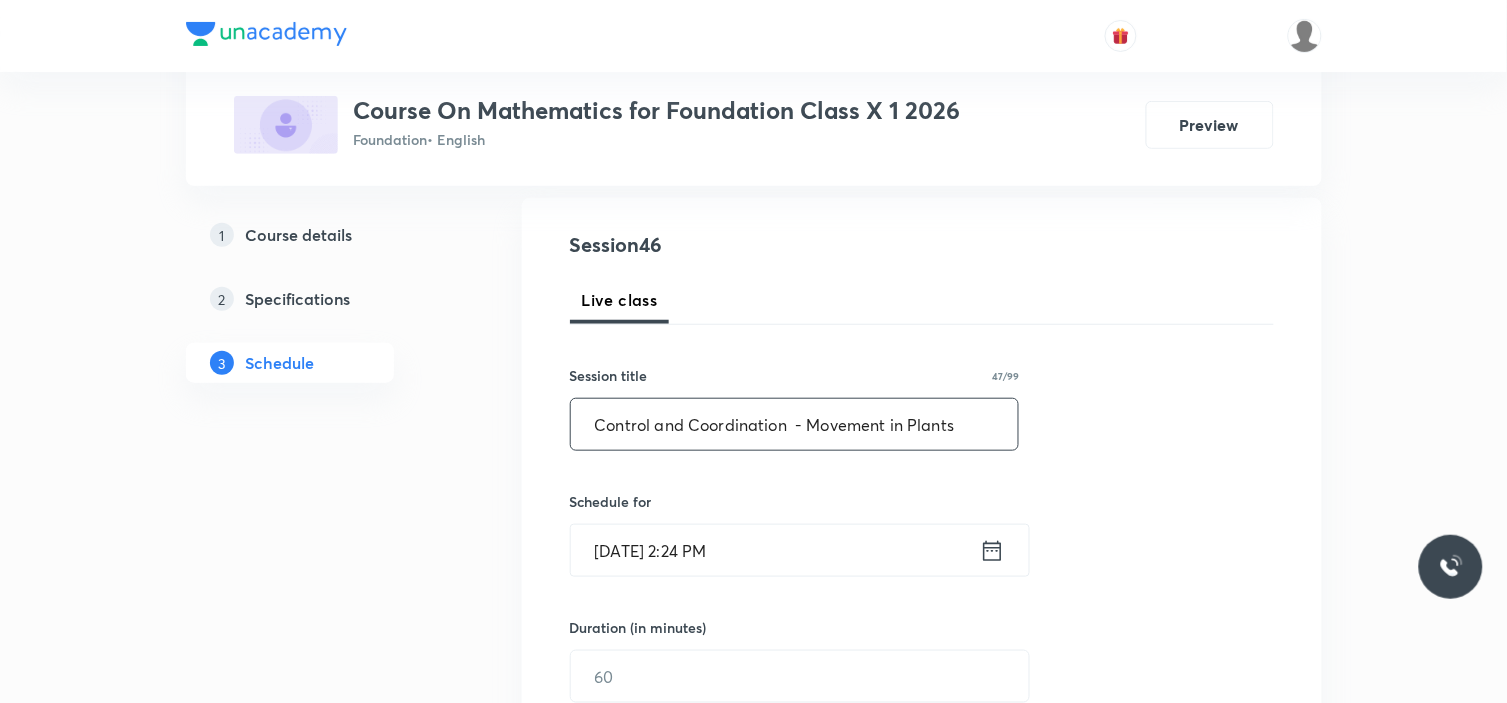 drag, startPoint x: 592, startPoint y: 424, endPoint x: 787, endPoint y: 432, distance: 195.16403 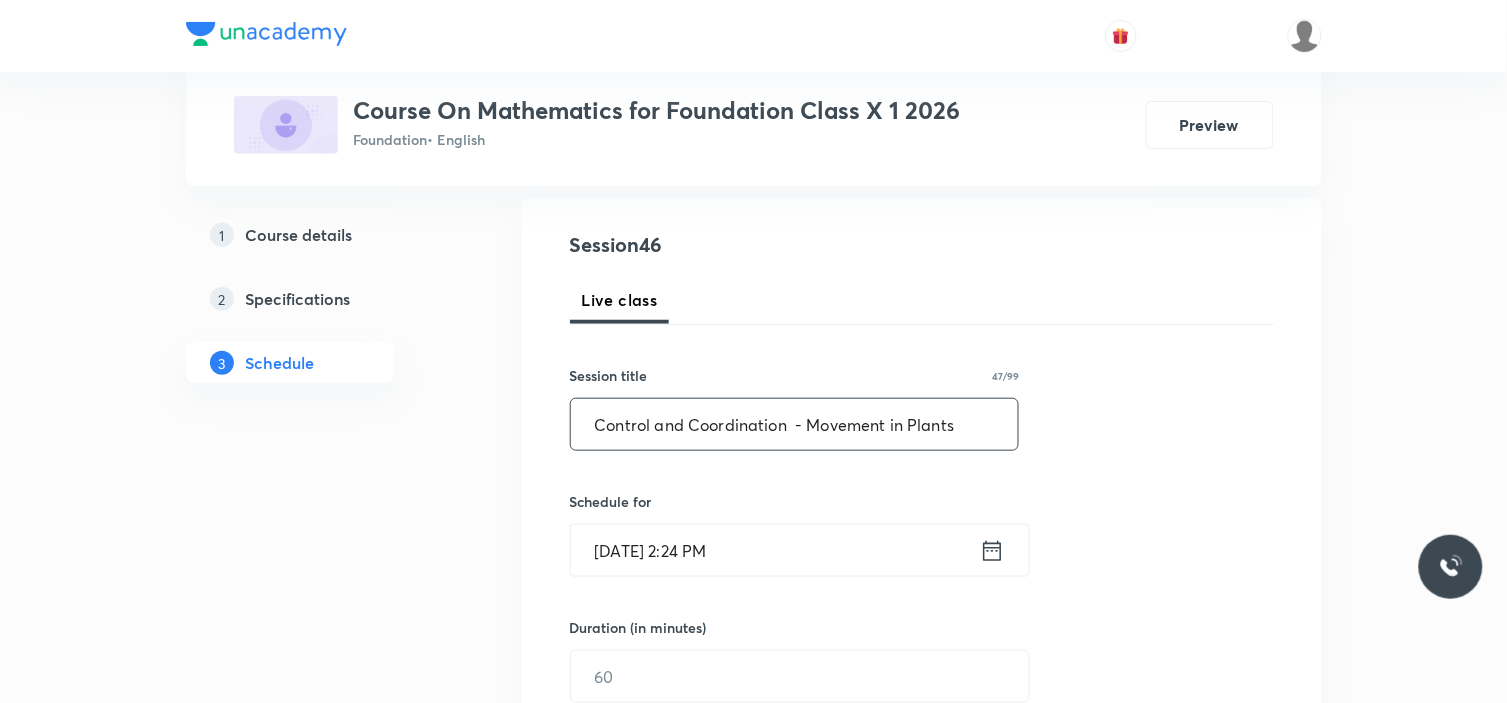 type on "Control and Coordination  - Movement in Plants" 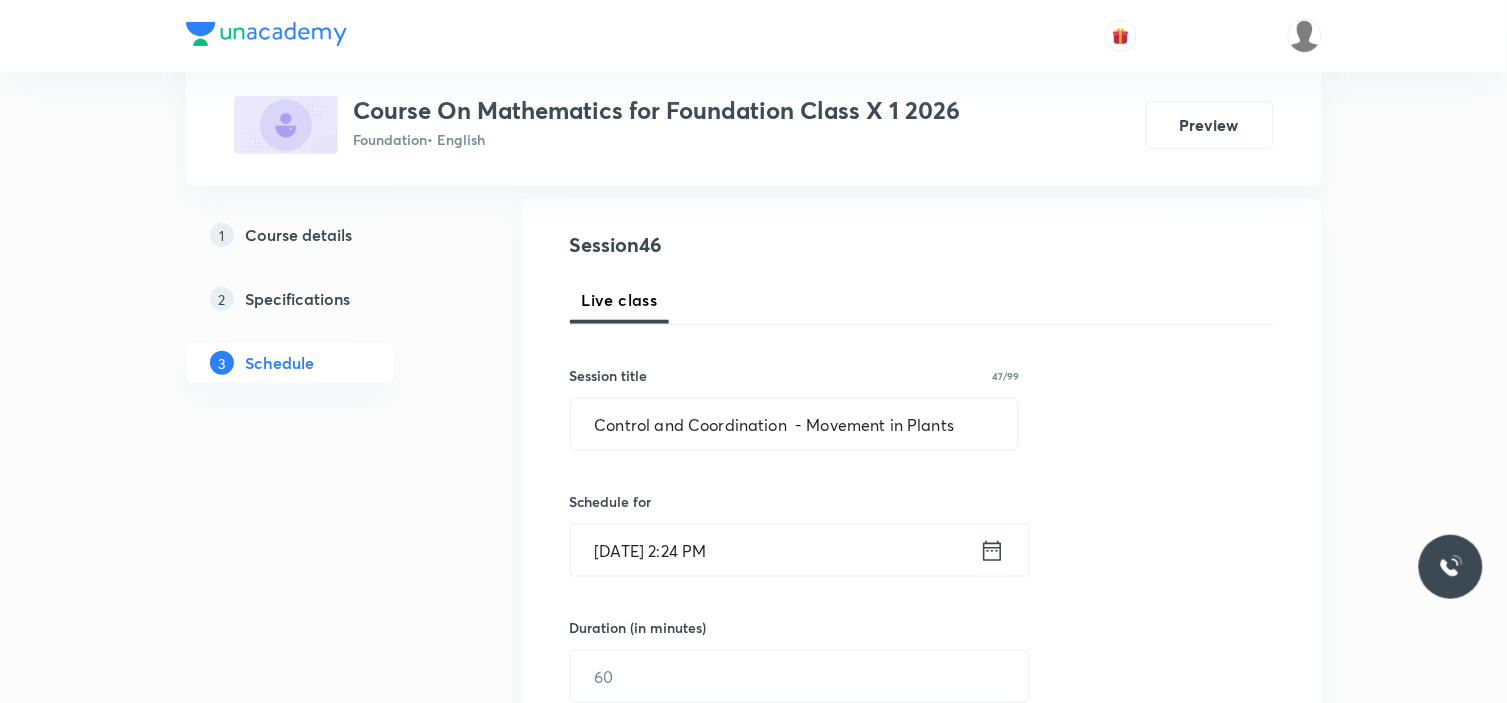 click 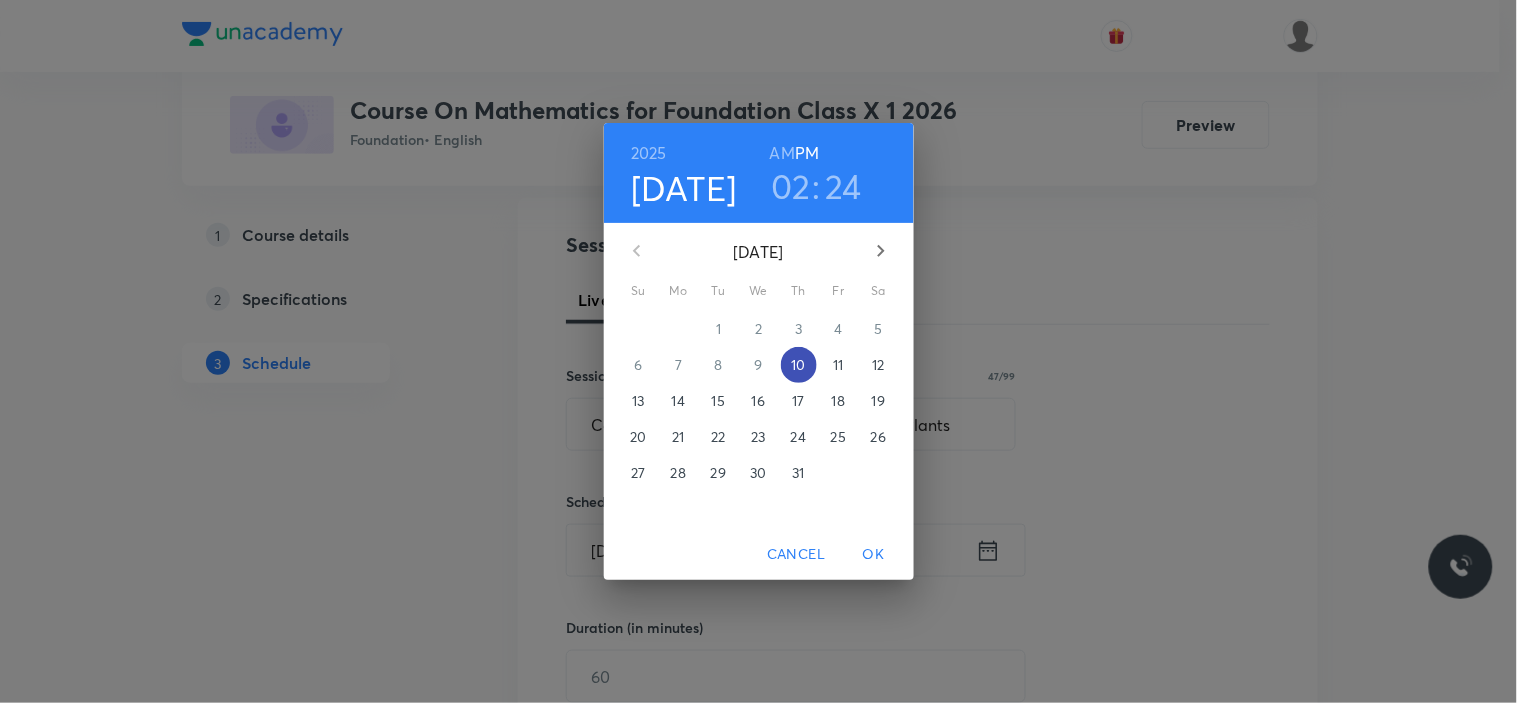 click on "10" at bounding box center [798, 365] 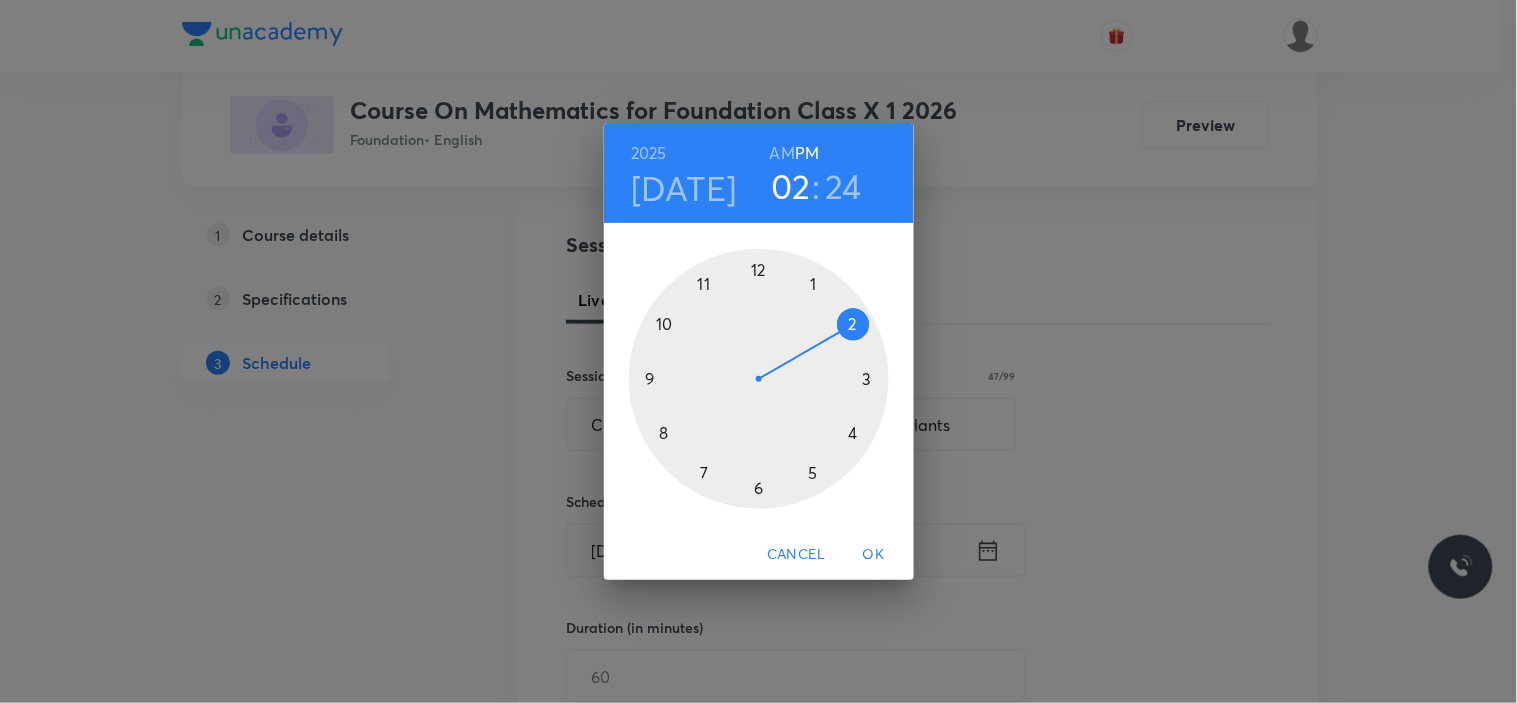 click at bounding box center [759, 379] 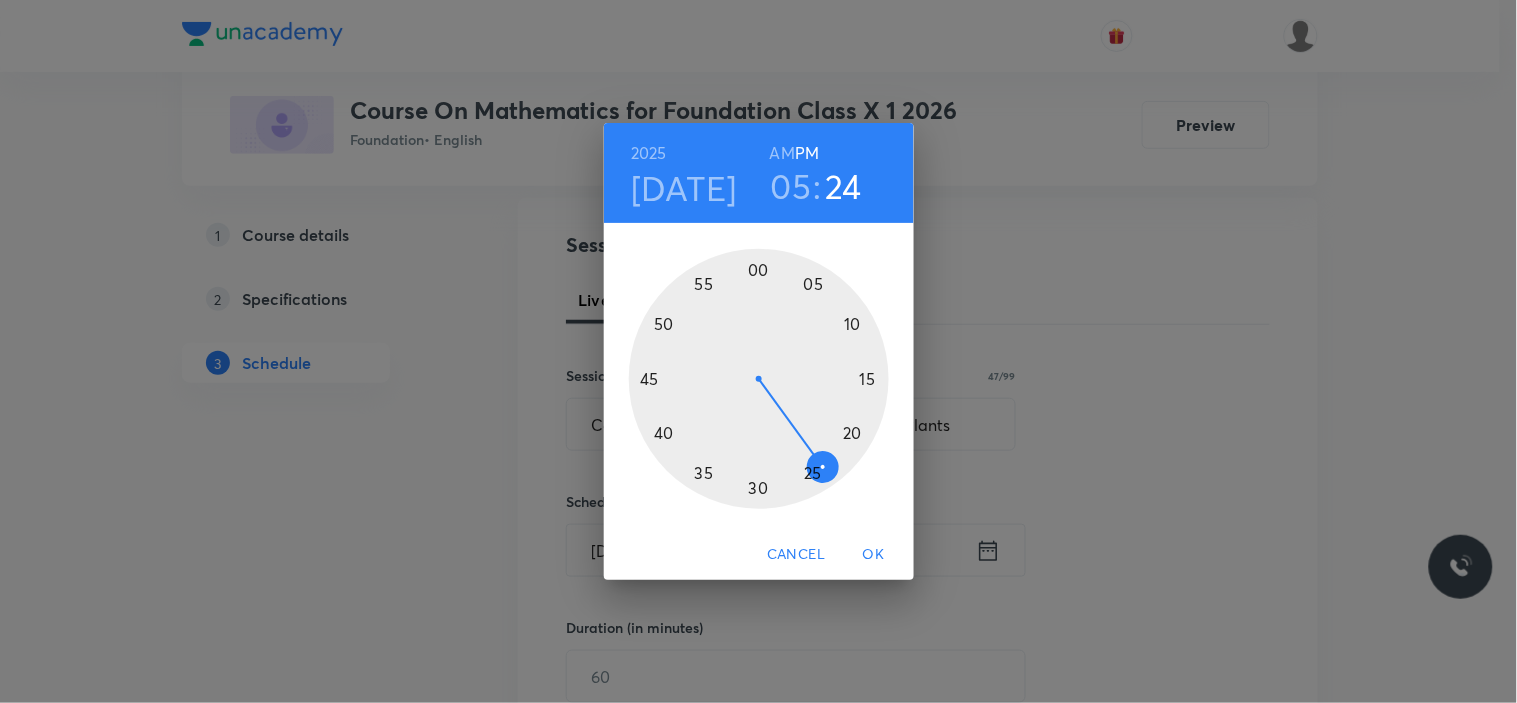 click at bounding box center [759, 379] 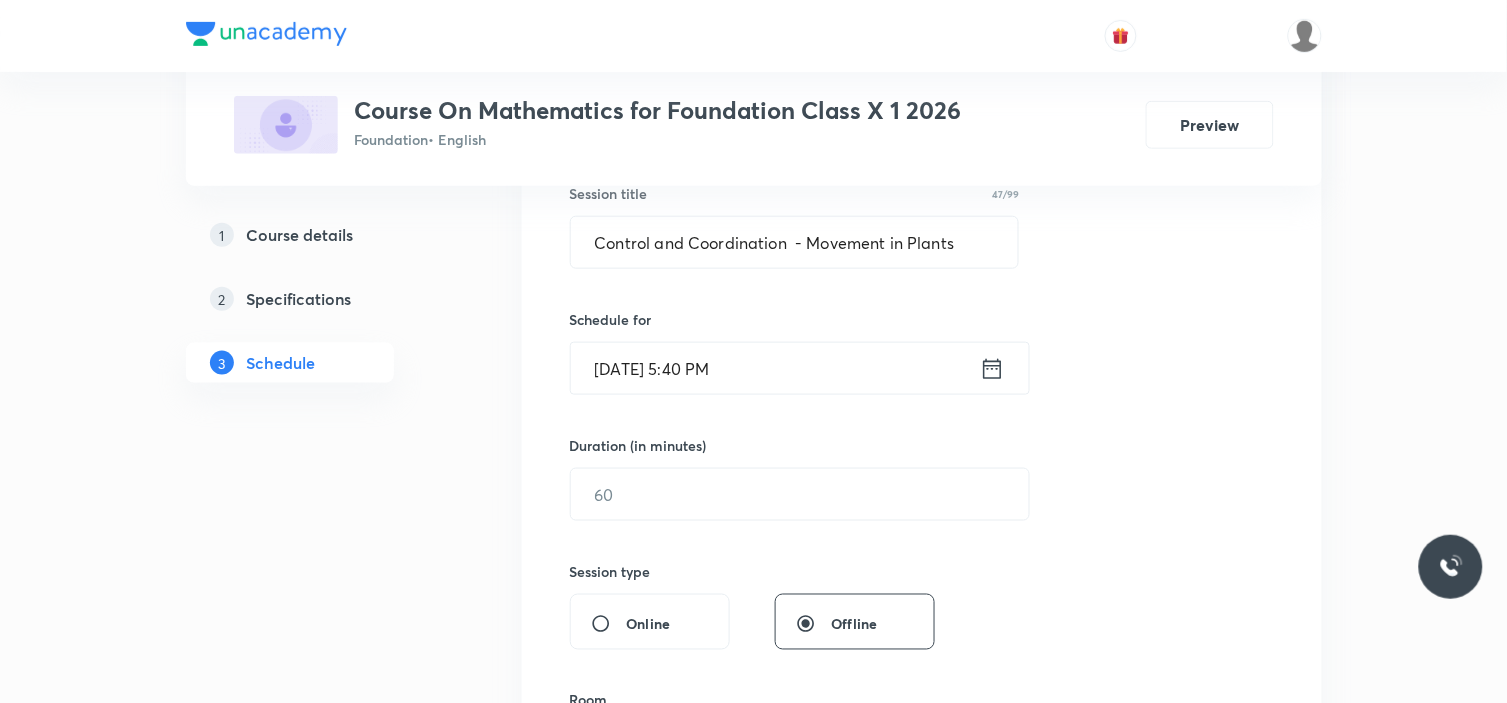 scroll, scrollTop: 398, scrollLeft: 0, axis: vertical 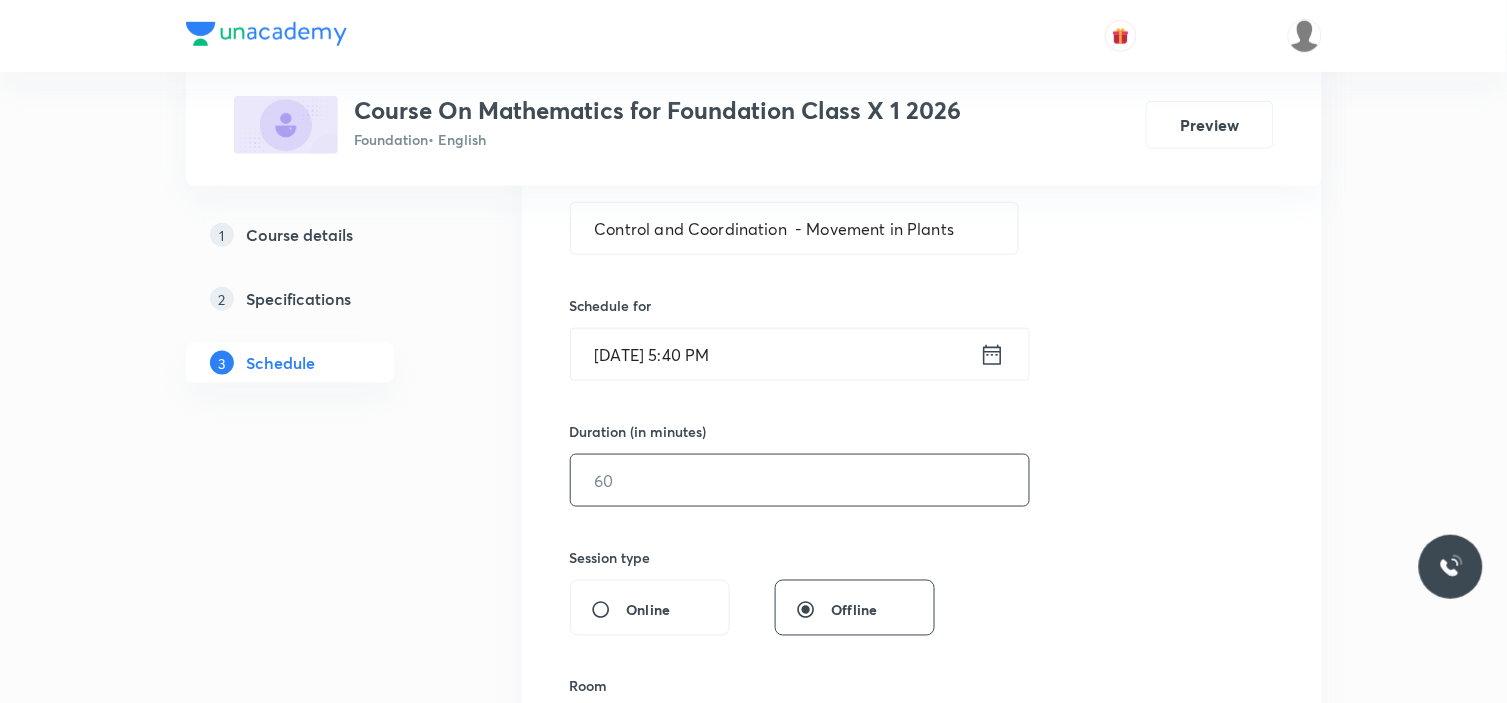 click at bounding box center [800, 480] 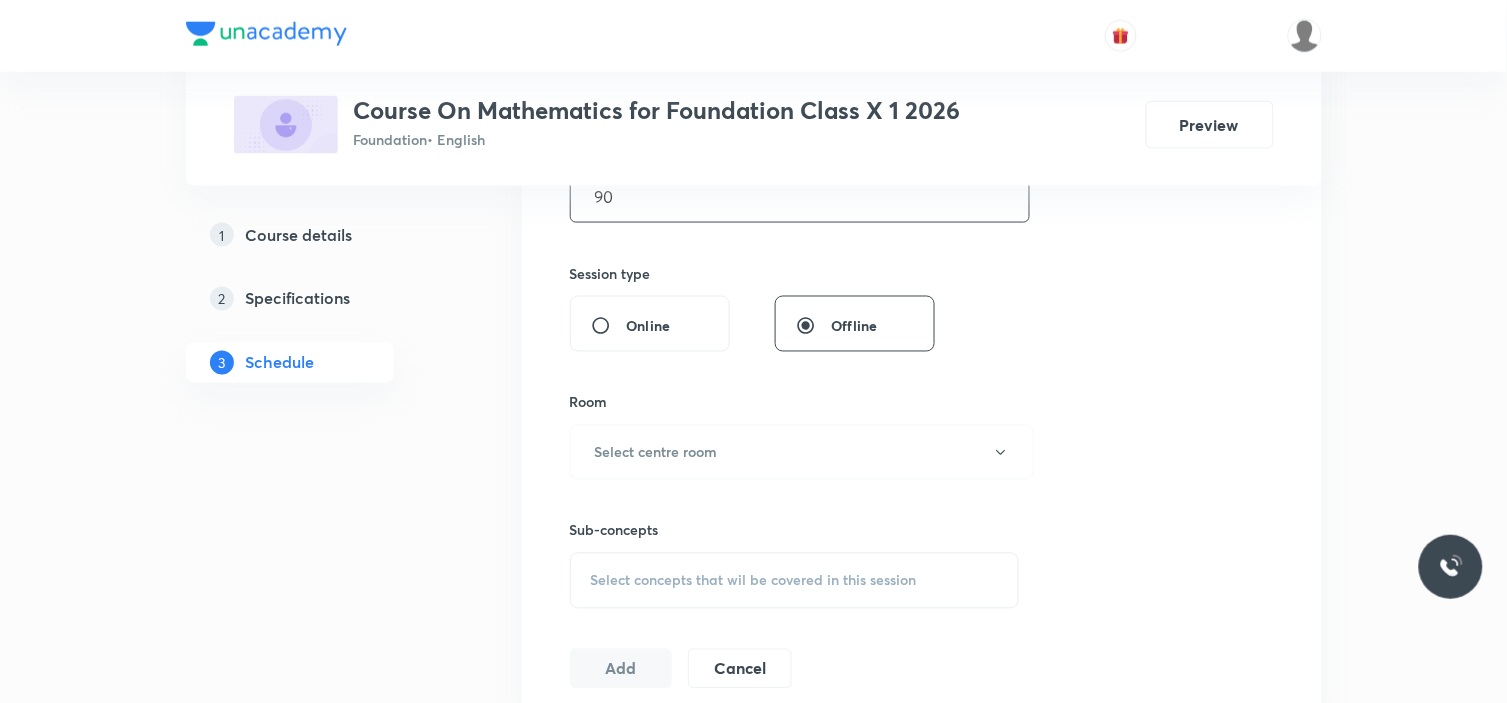 scroll, scrollTop: 701, scrollLeft: 0, axis: vertical 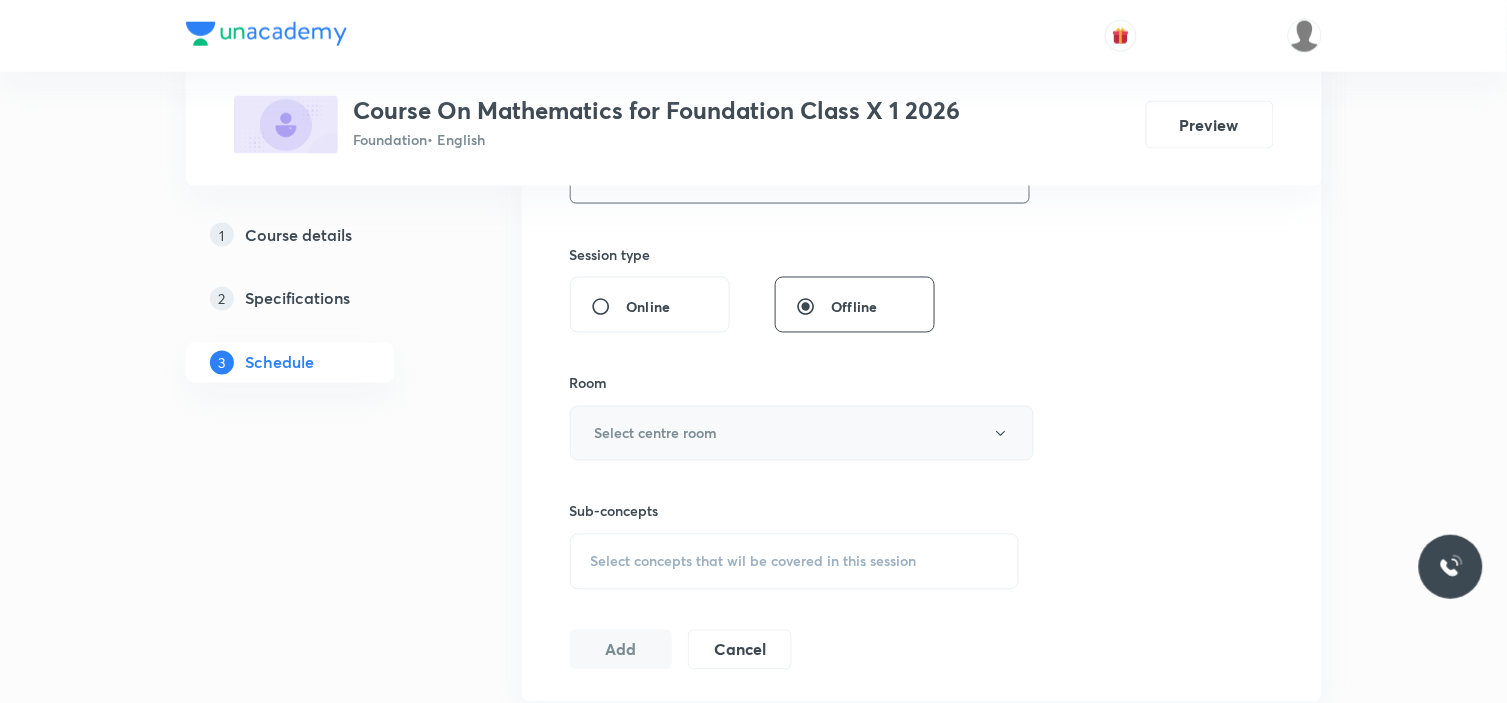 type on "90" 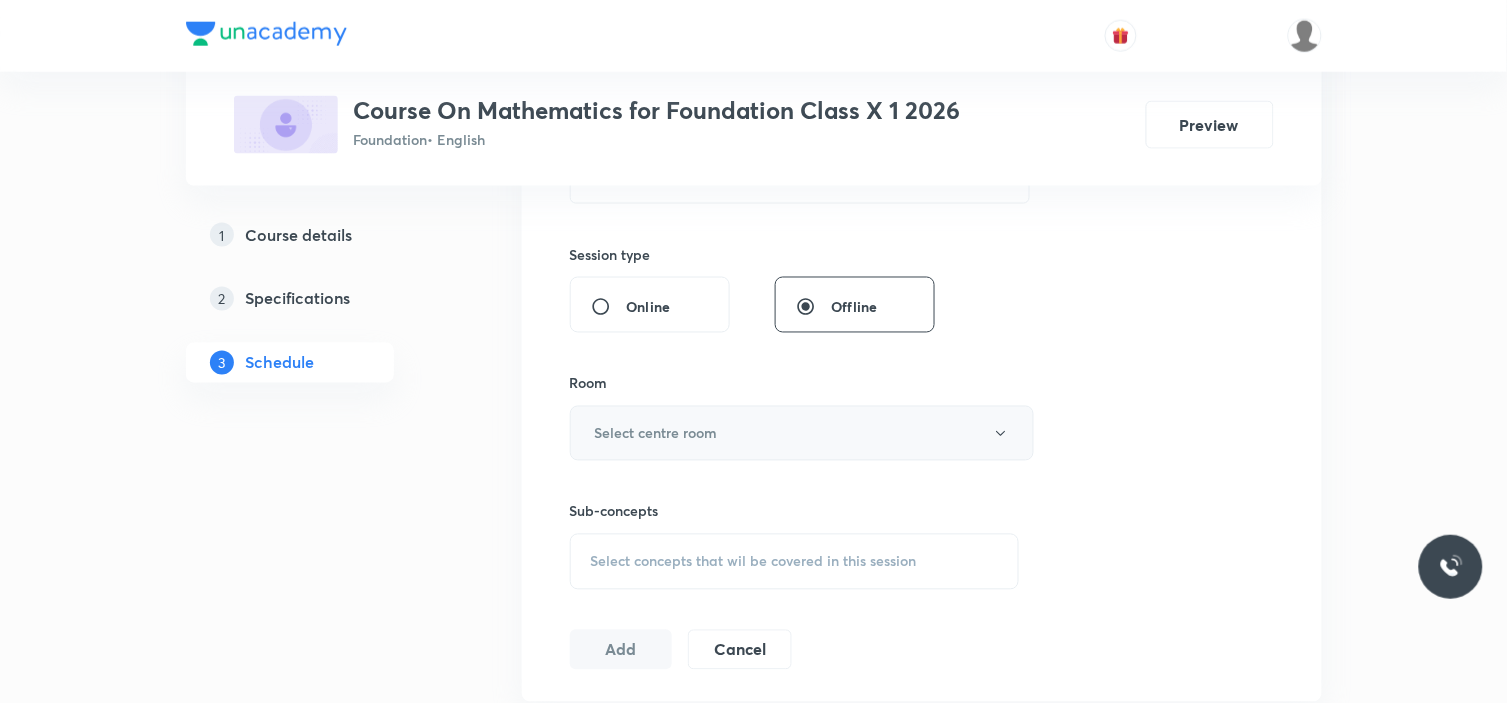 click on "Select centre room" at bounding box center [656, 433] 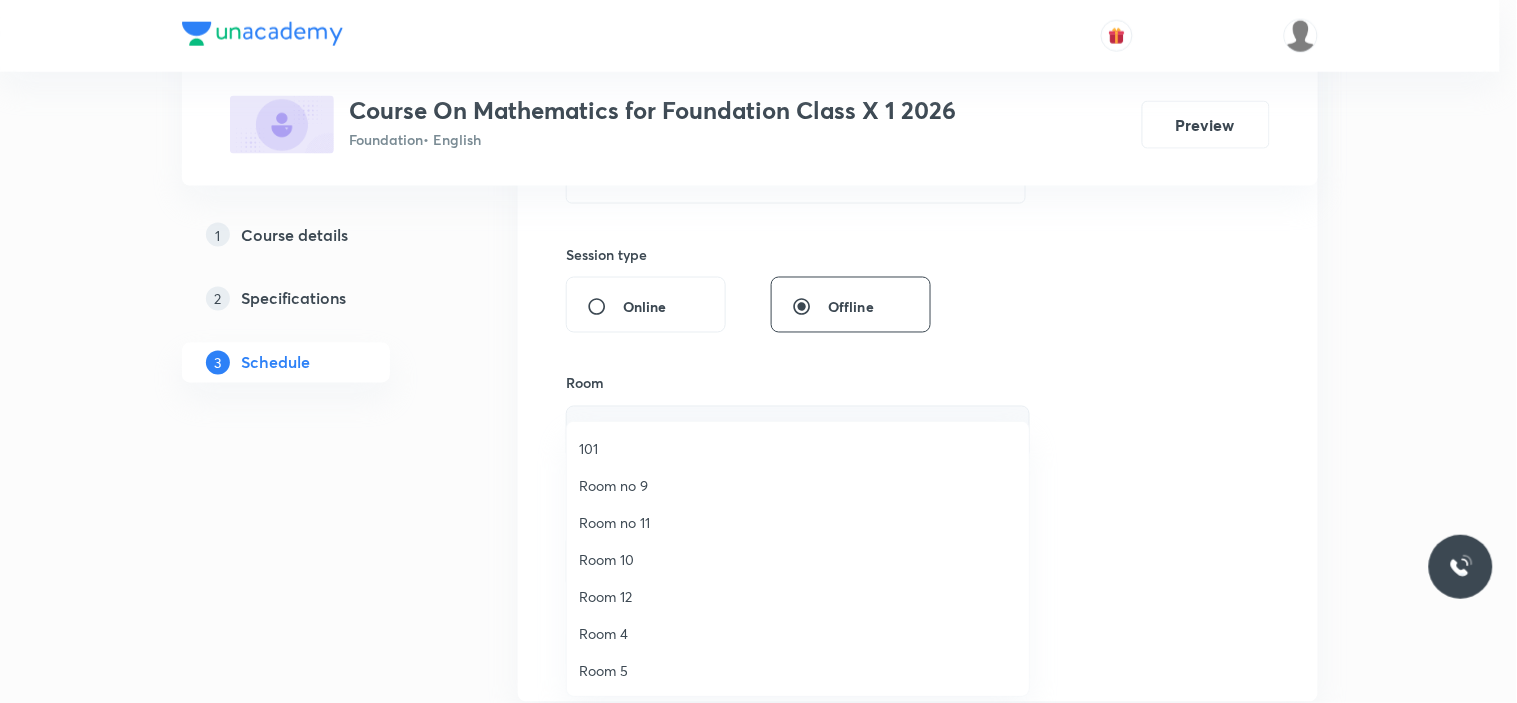click on "101" at bounding box center (798, 448) 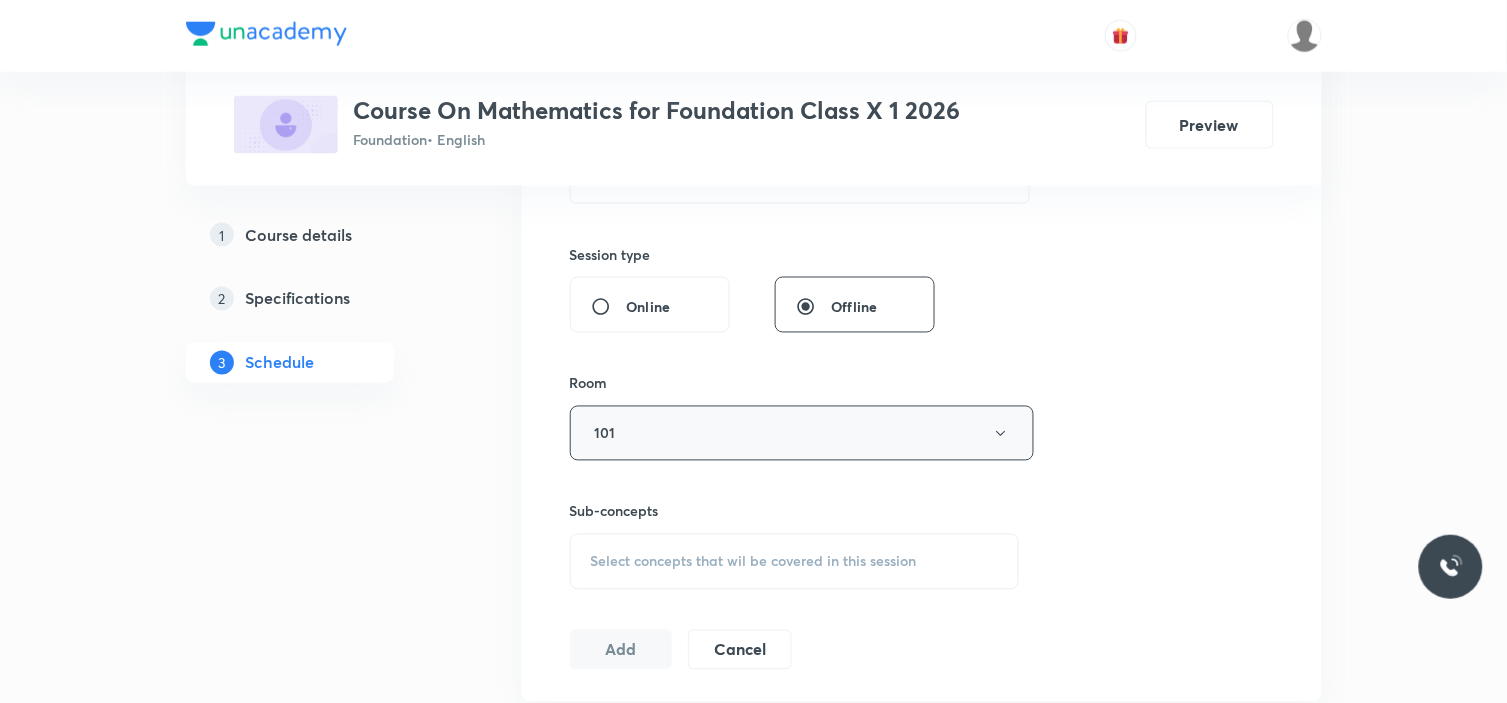 click on "101" at bounding box center [802, 433] 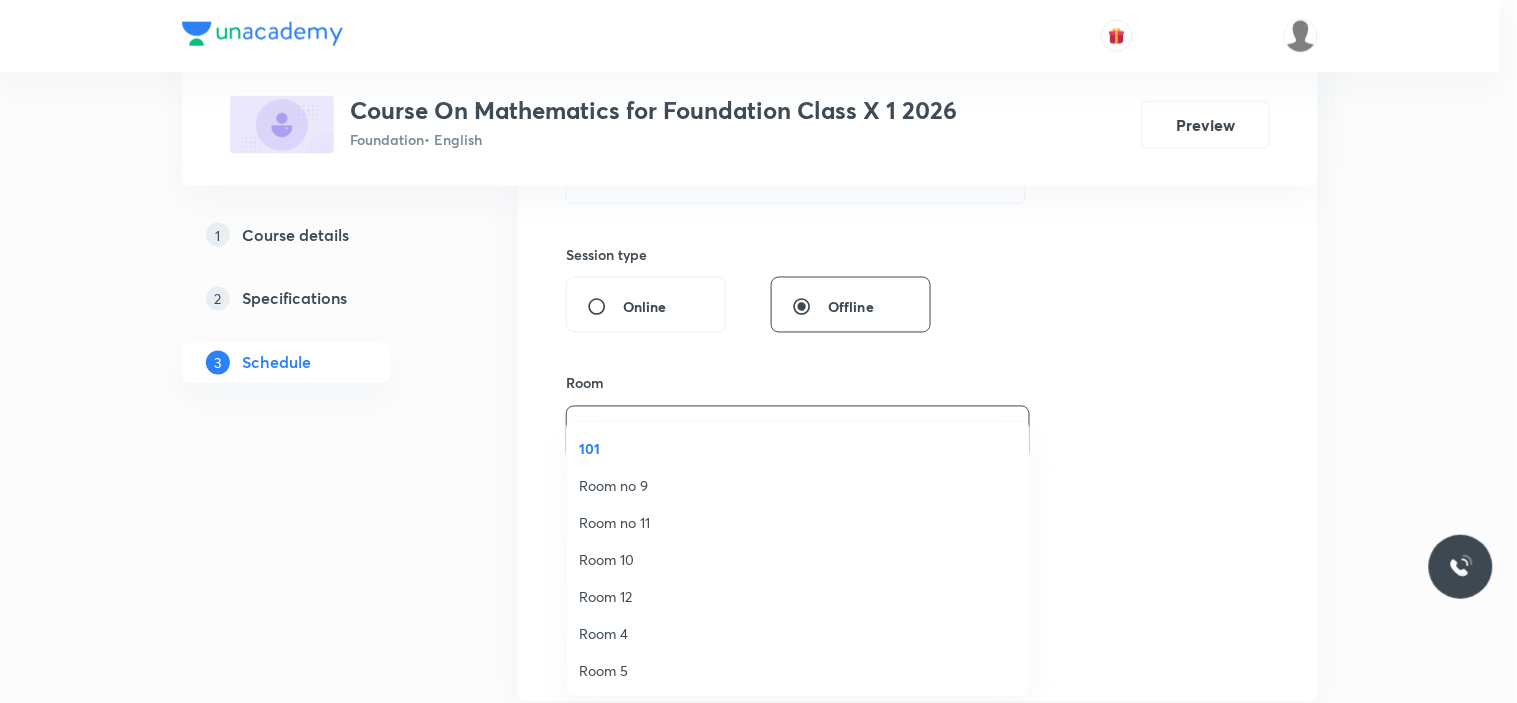 click on "Room 10" at bounding box center [798, 559] 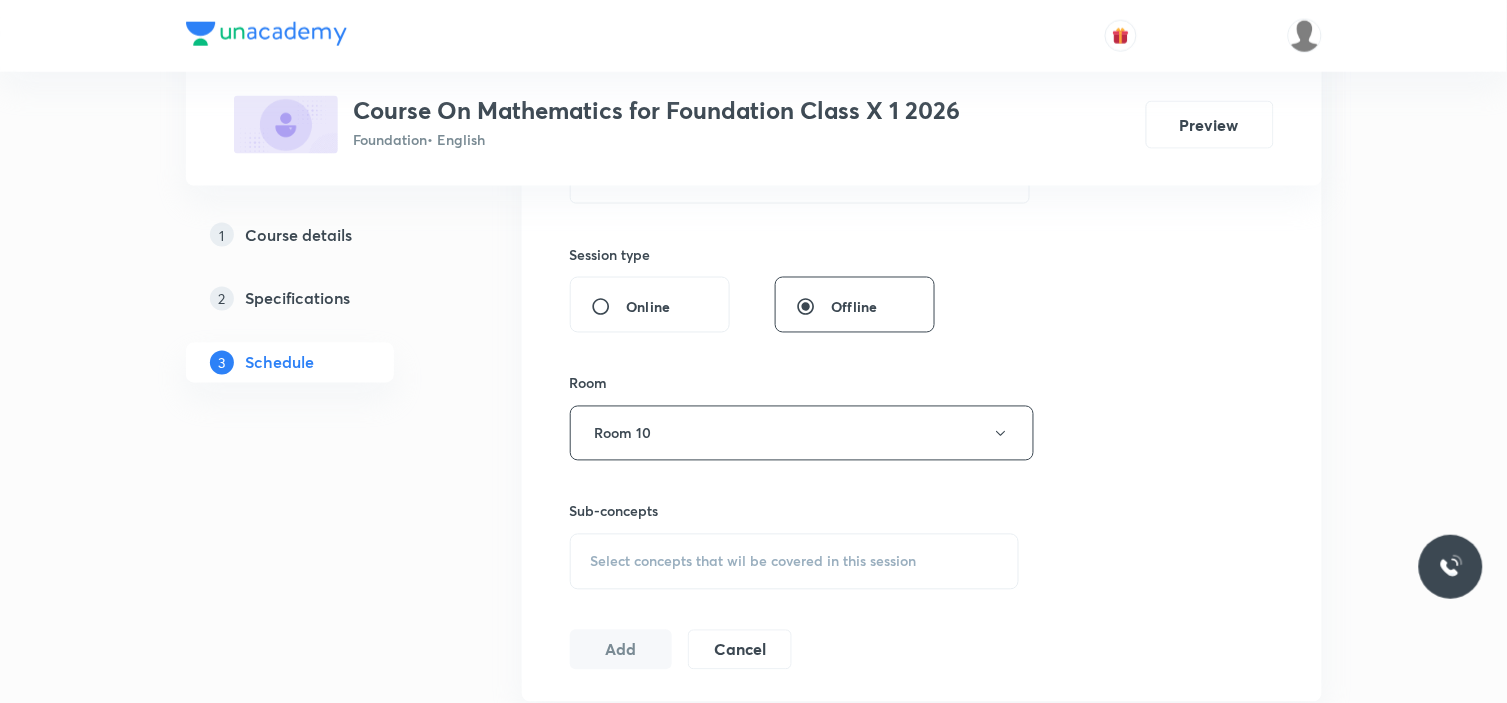 click on "Select concepts that wil be covered in this session" at bounding box center (754, 562) 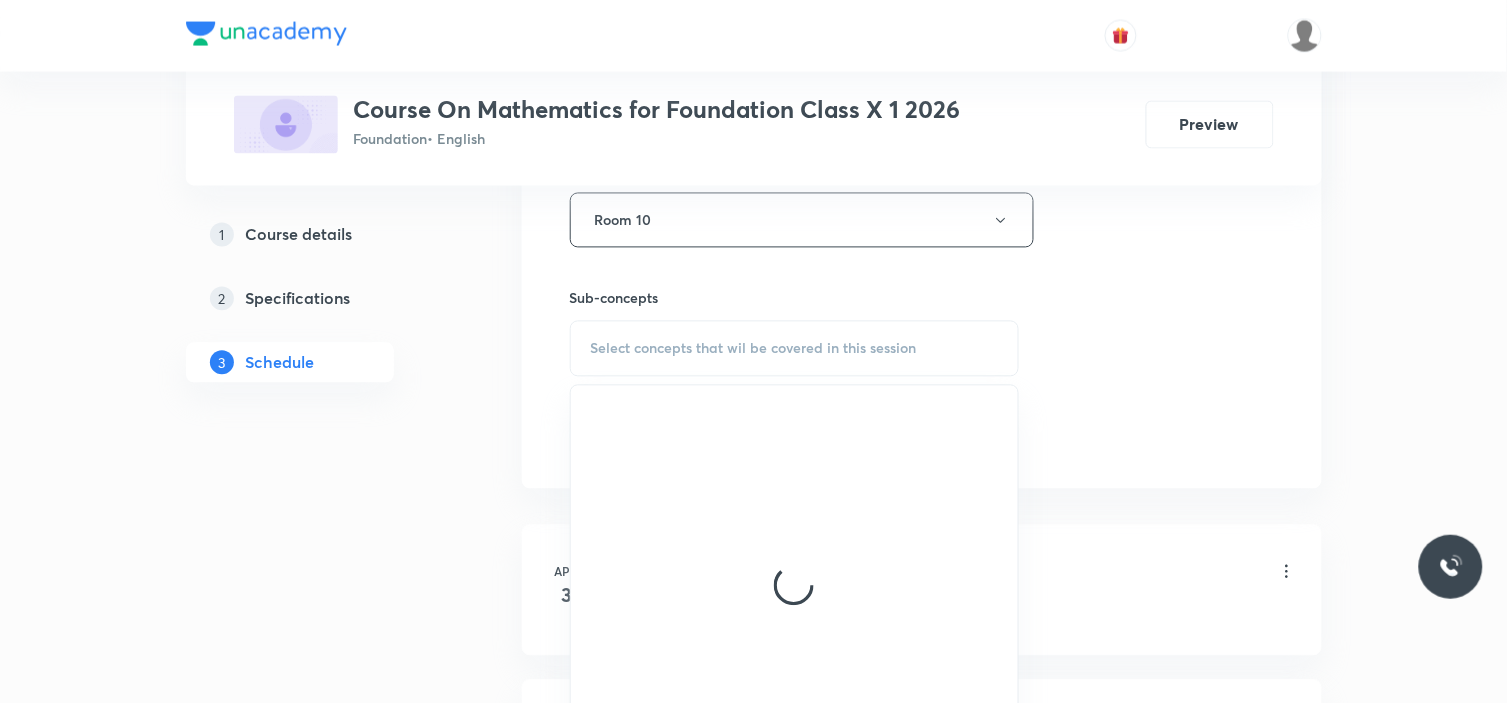 scroll, scrollTop: 915, scrollLeft: 0, axis: vertical 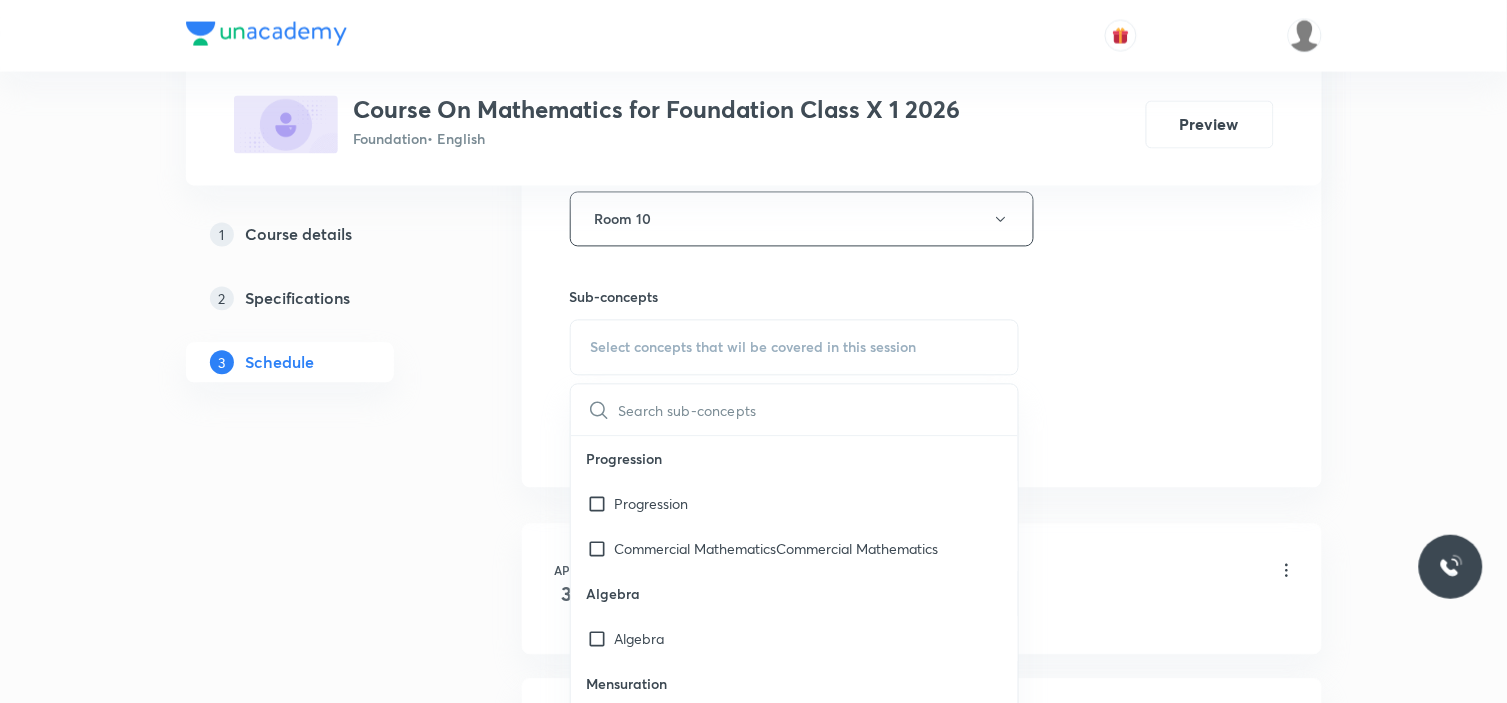 click at bounding box center [819, 410] 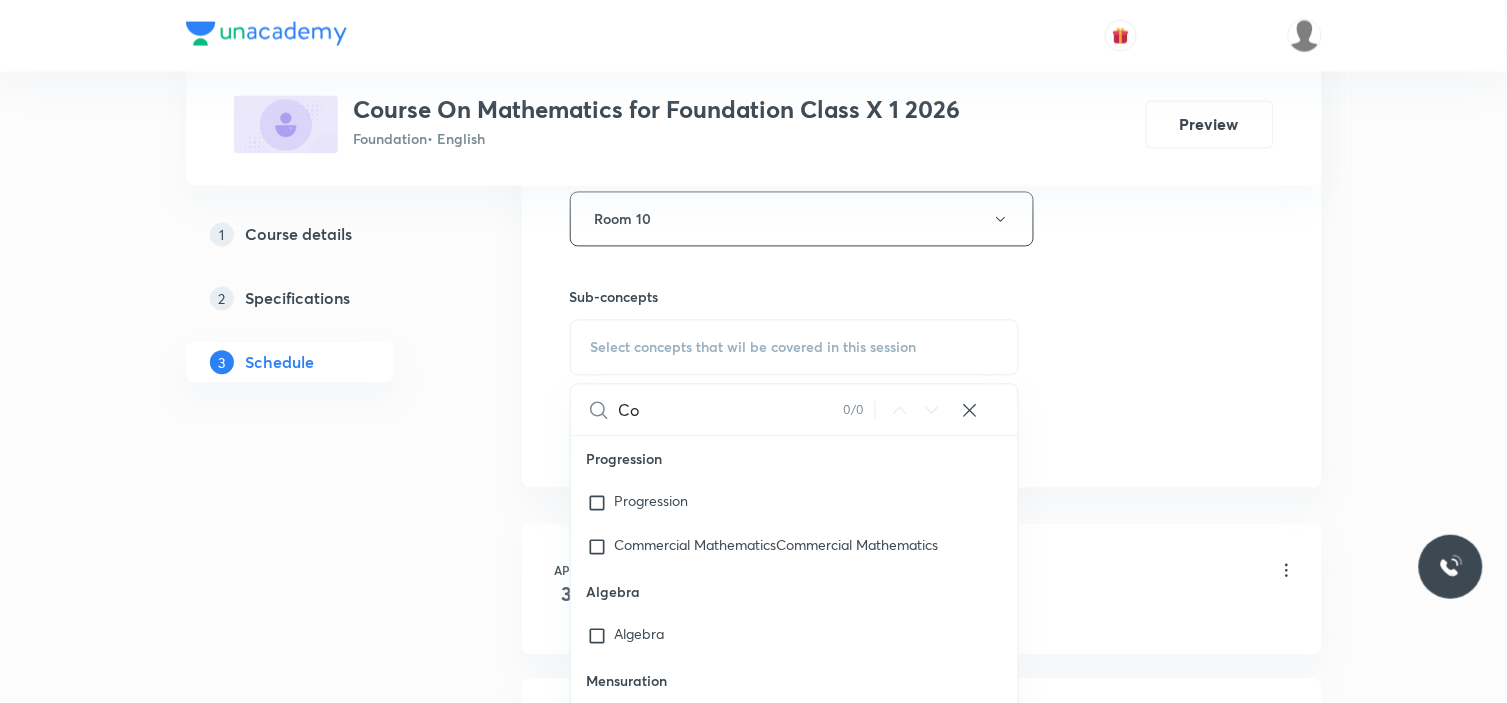type on "C" 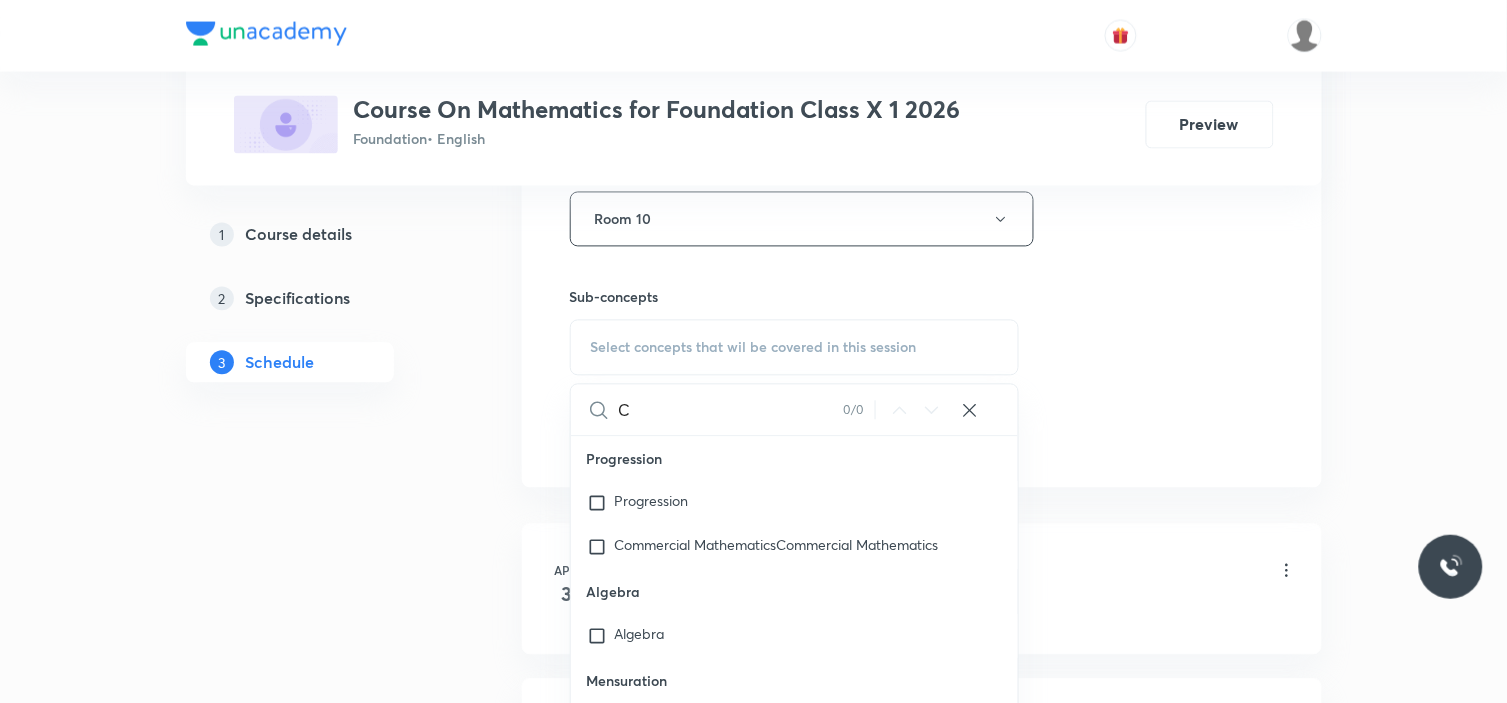 type 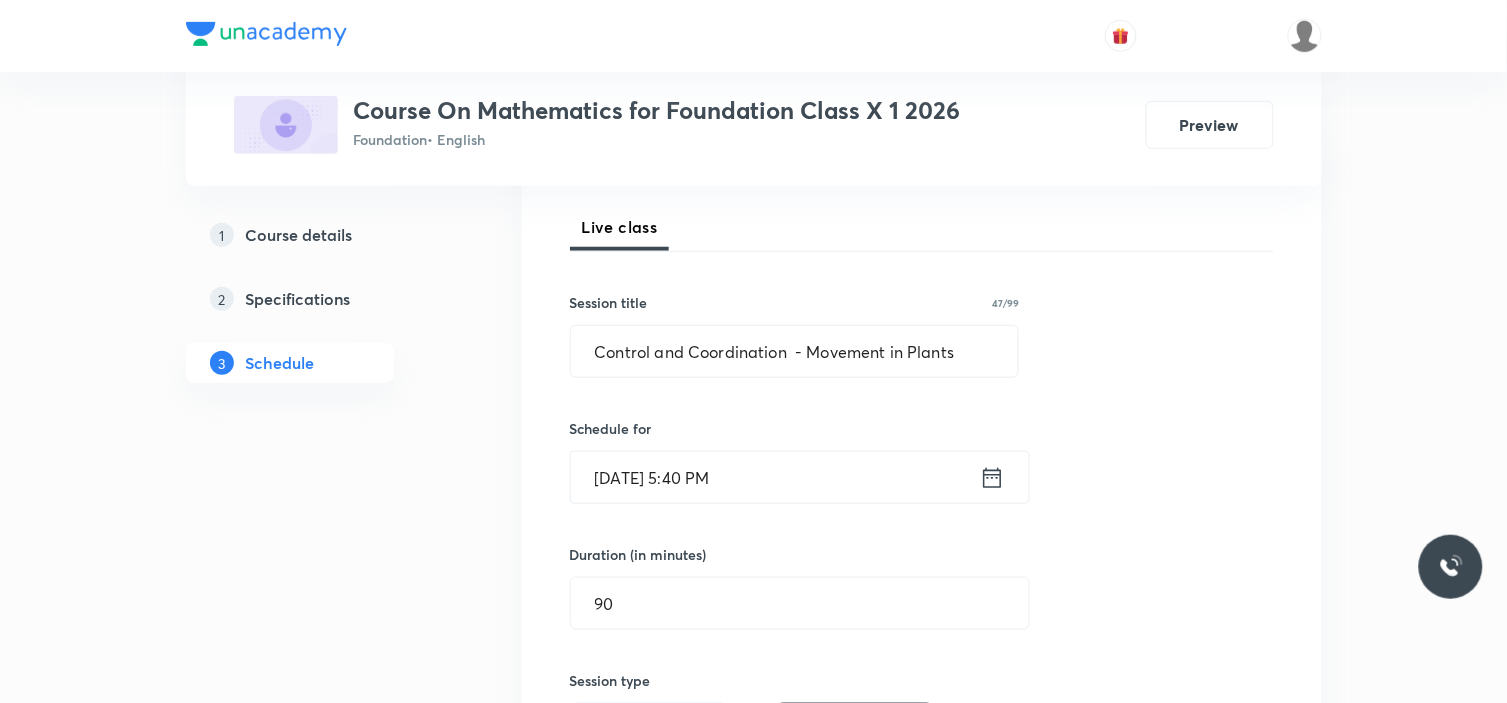 scroll, scrollTop: 274, scrollLeft: 0, axis: vertical 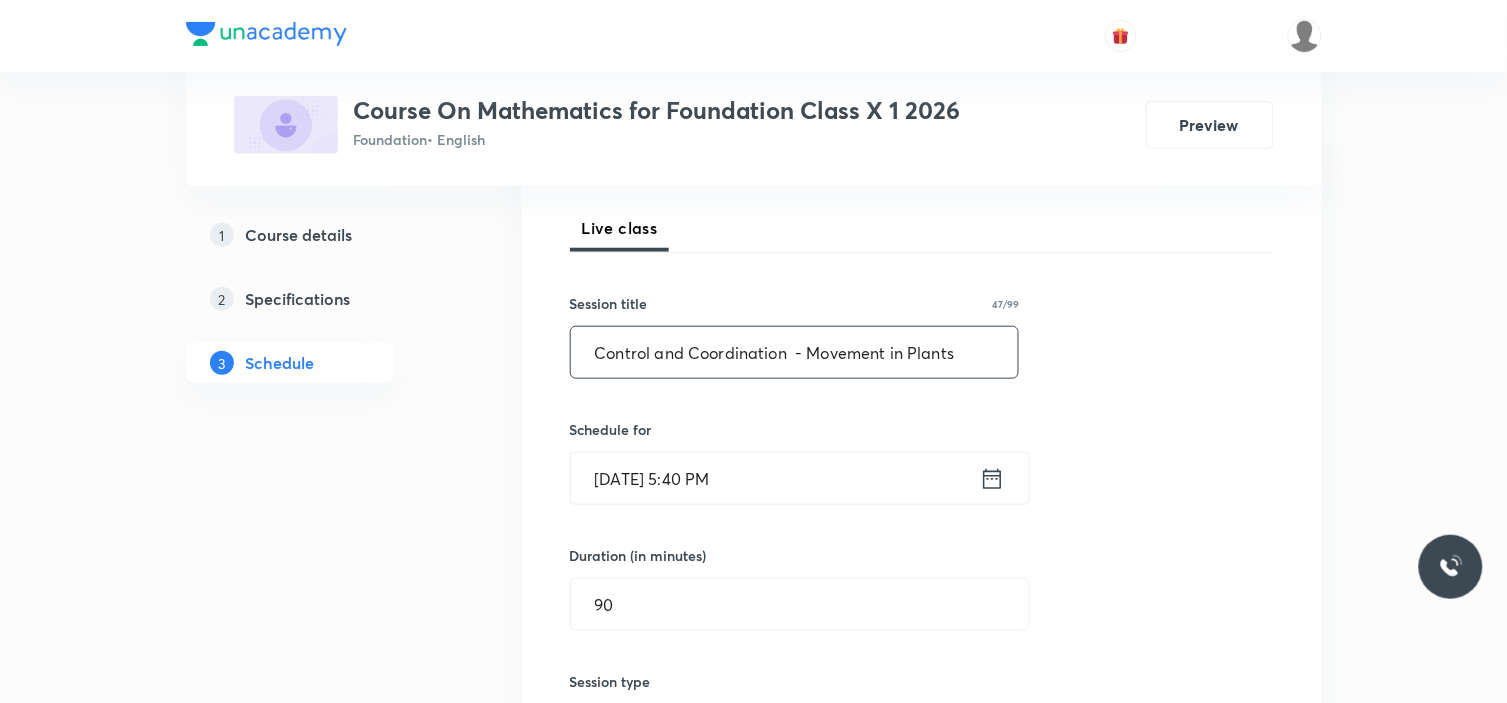 drag, startPoint x: 806, startPoint y: 351, endPoint x: 1015, endPoint y: 356, distance: 209.0598 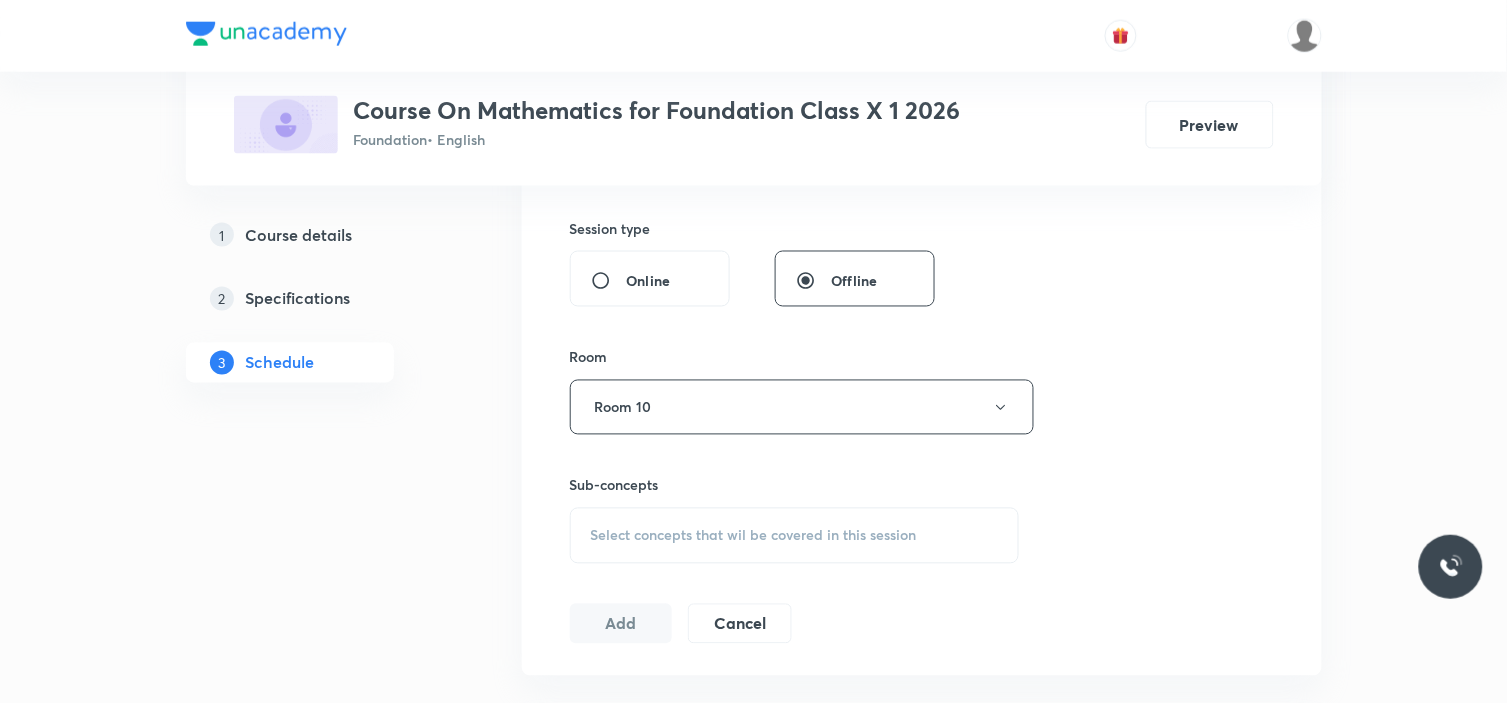 scroll, scrollTop: 815, scrollLeft: 0, axis: vertical 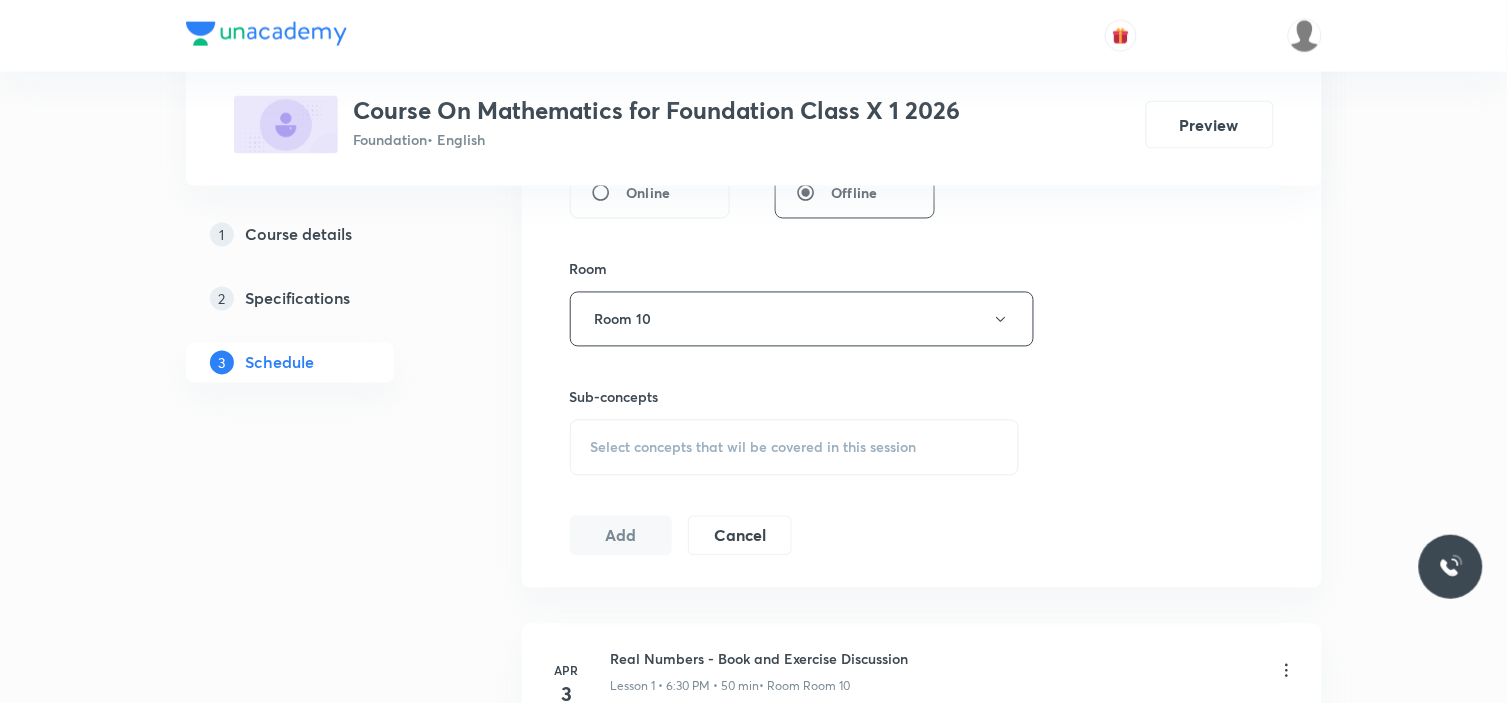 click on "Select concepts that wil be covered in this session" at bounding box center [754, 448] 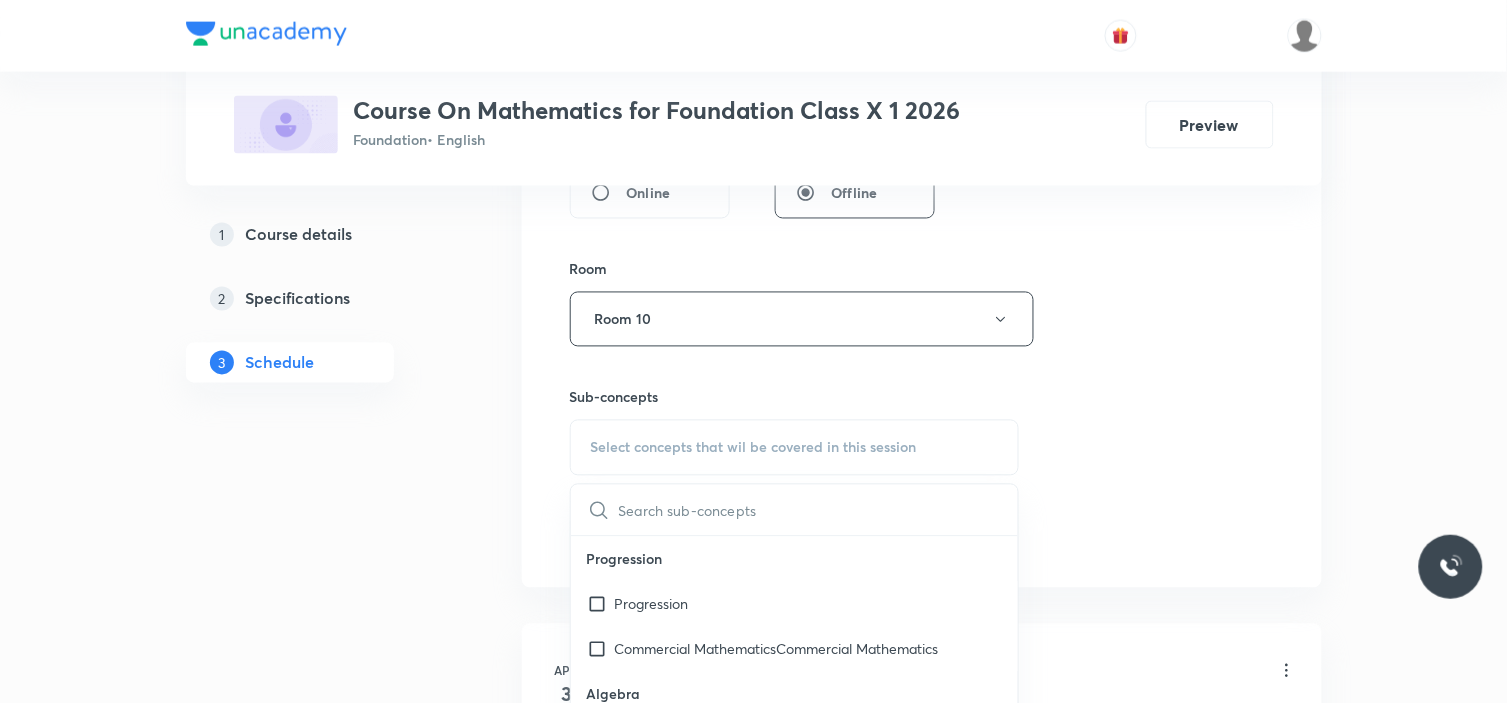 click at bounding box center [819, 510] 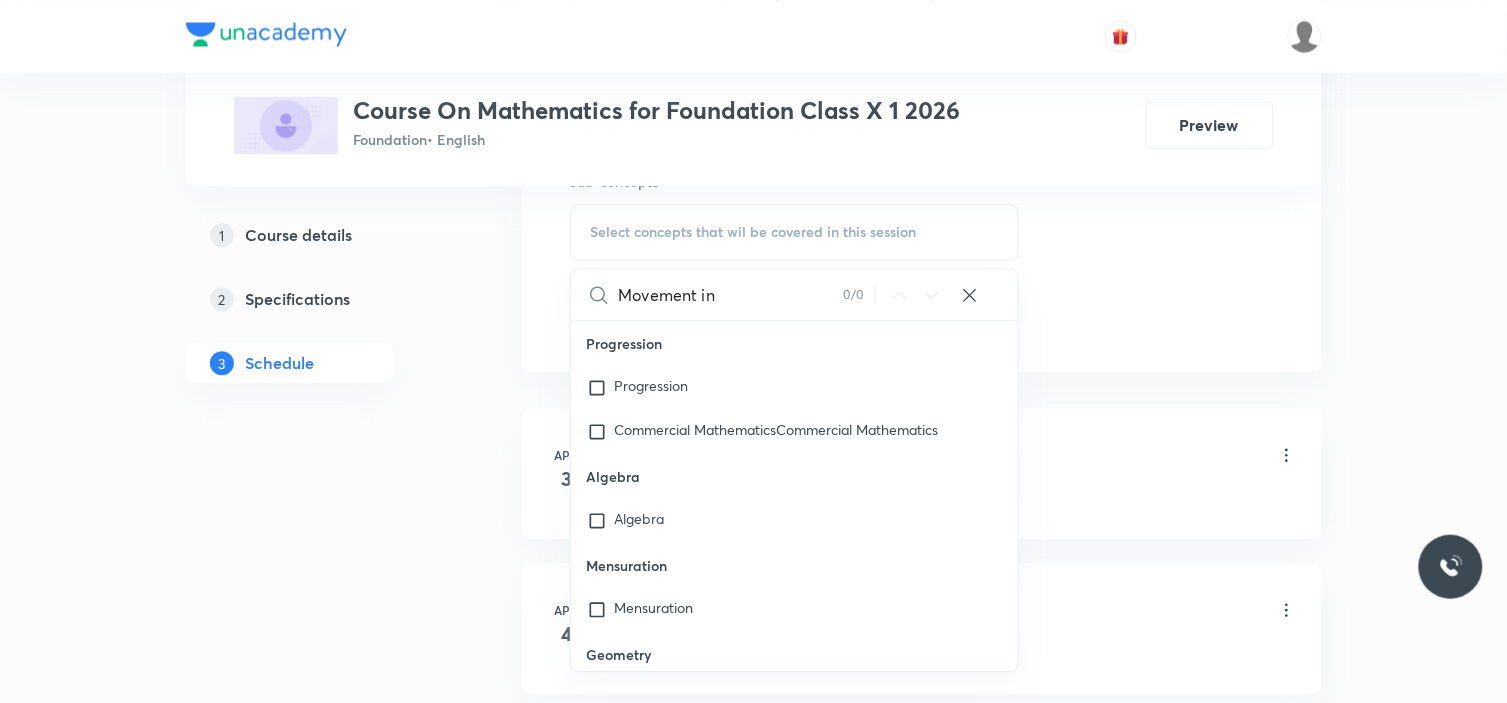 scroll, scrollTop: 1037, scrollLeft: 0, axis: vertical 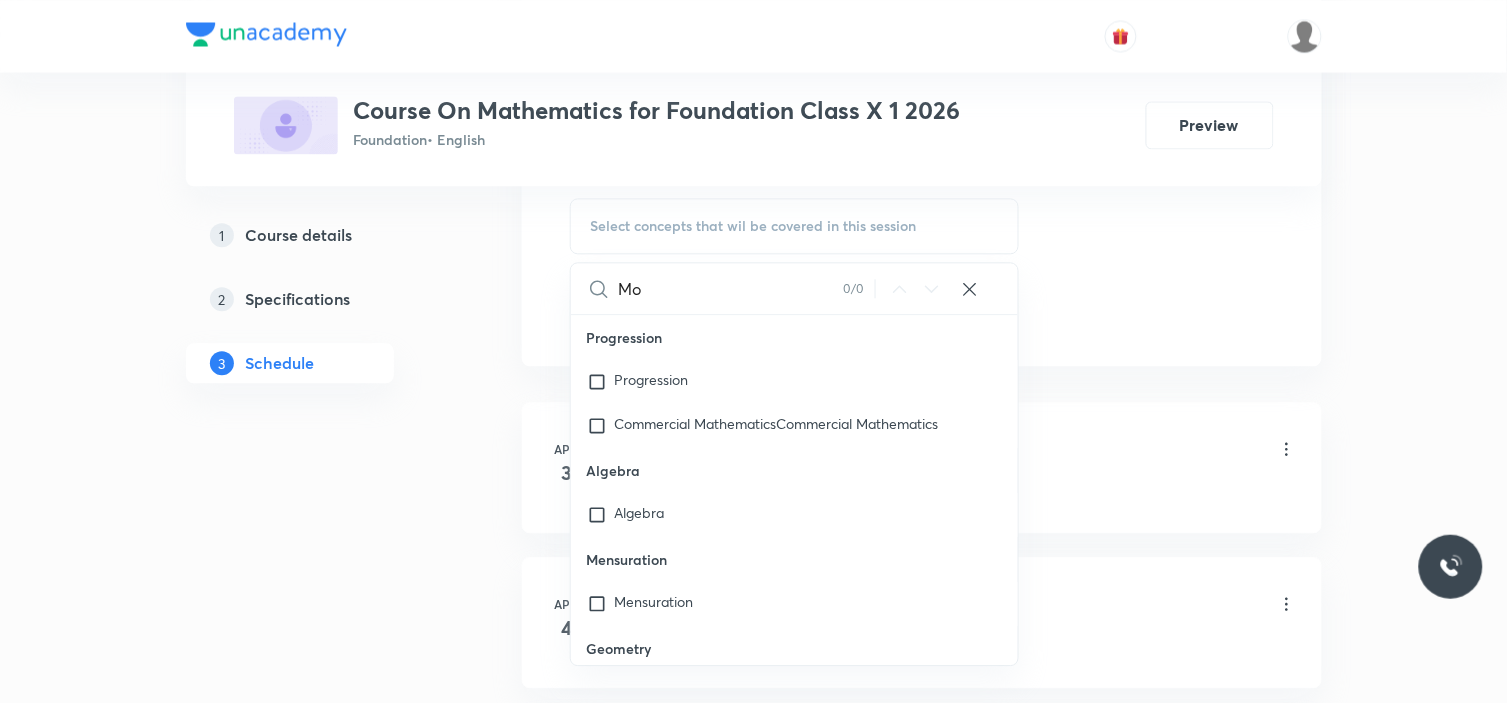 type on "M" 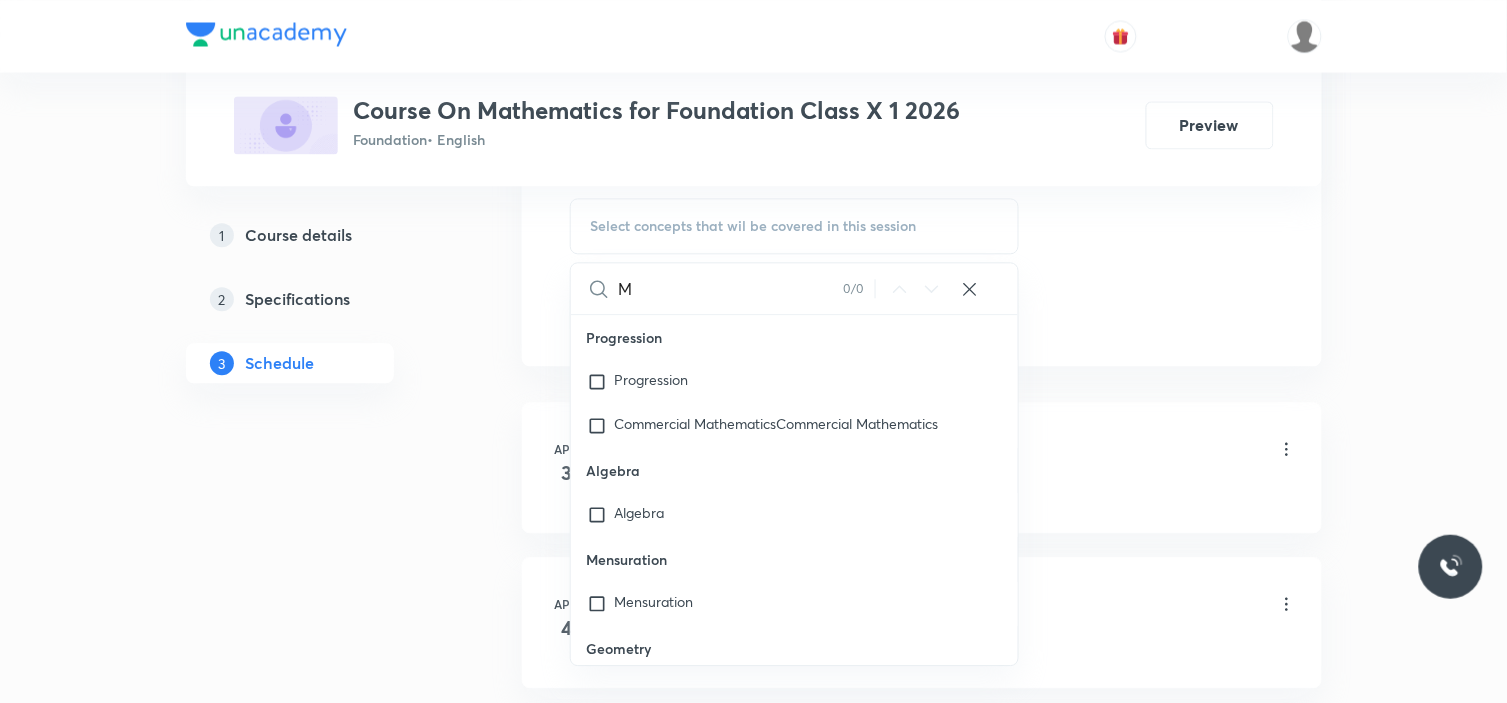type 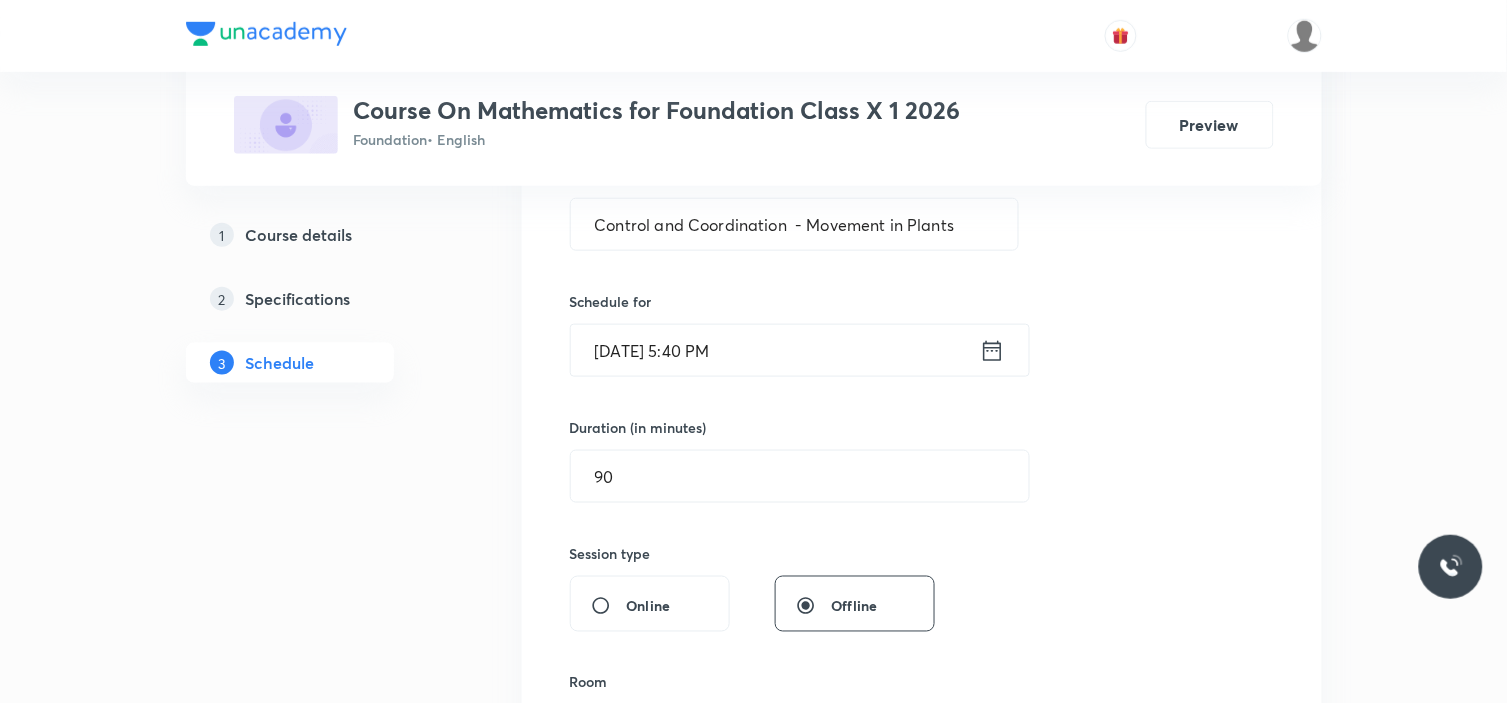 scroll, scrollTop: 401, scrollLeft: 0, axis: vertical 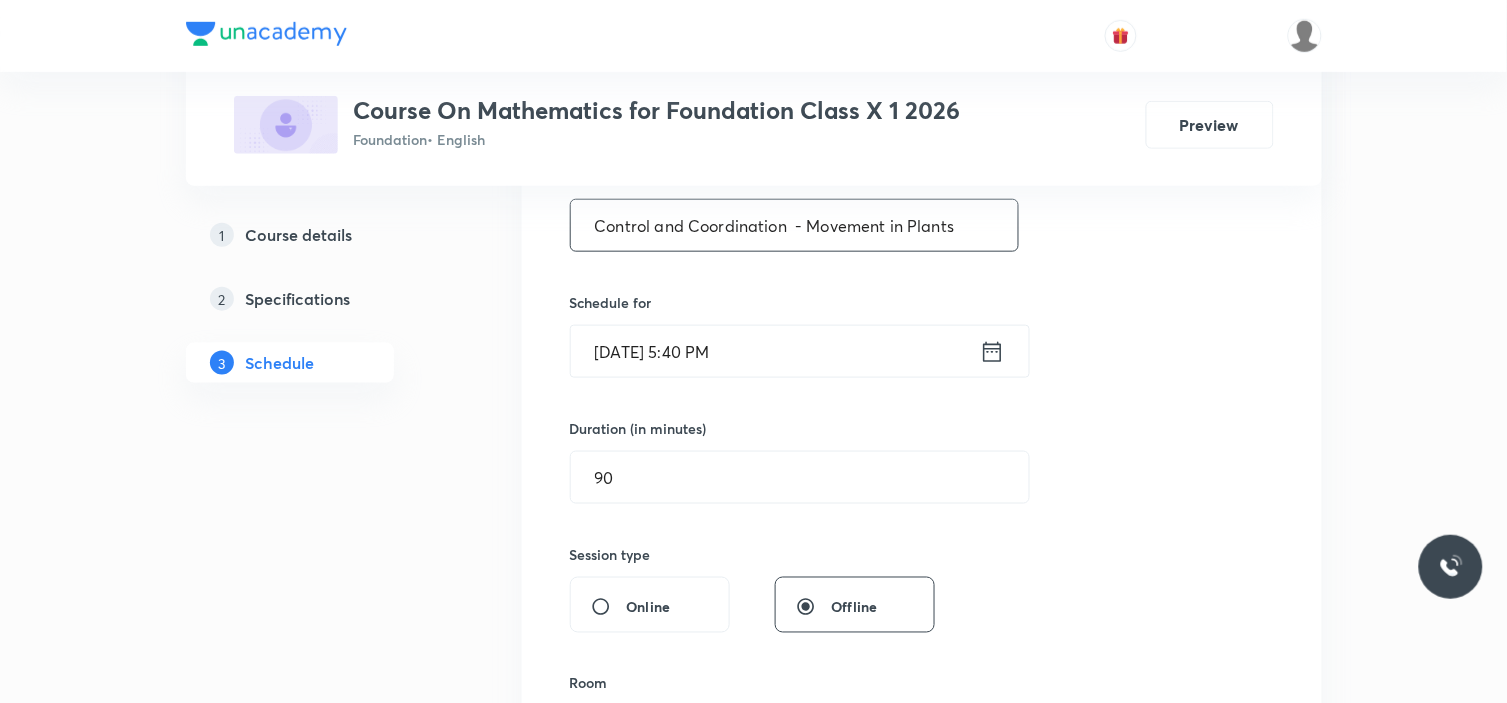 drag, startPoint x: 595, startPoint y: 227, endPoint x: 1050, endPoint y: 203, distance: 455.63254 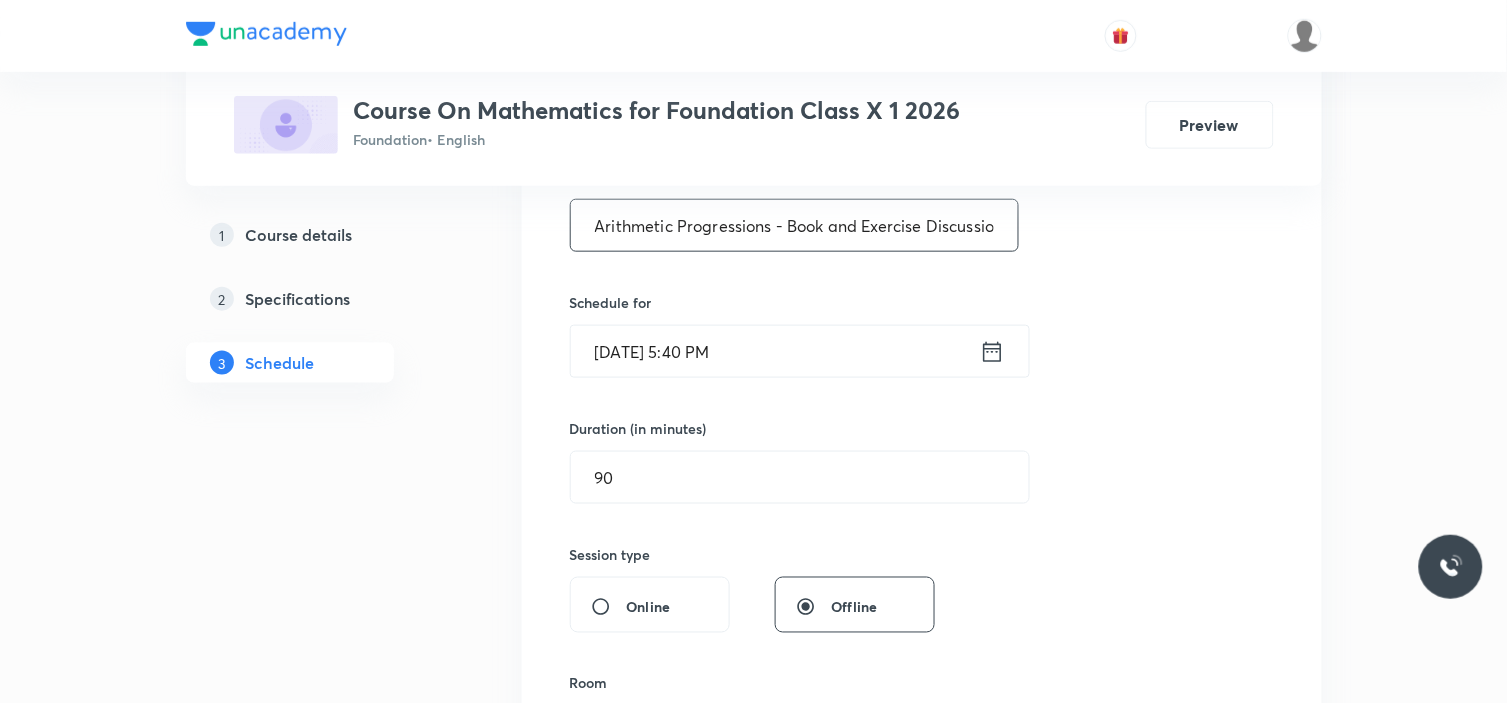 scroll, scrollTop: 0, scrollLeft: 11, axis: horizontal 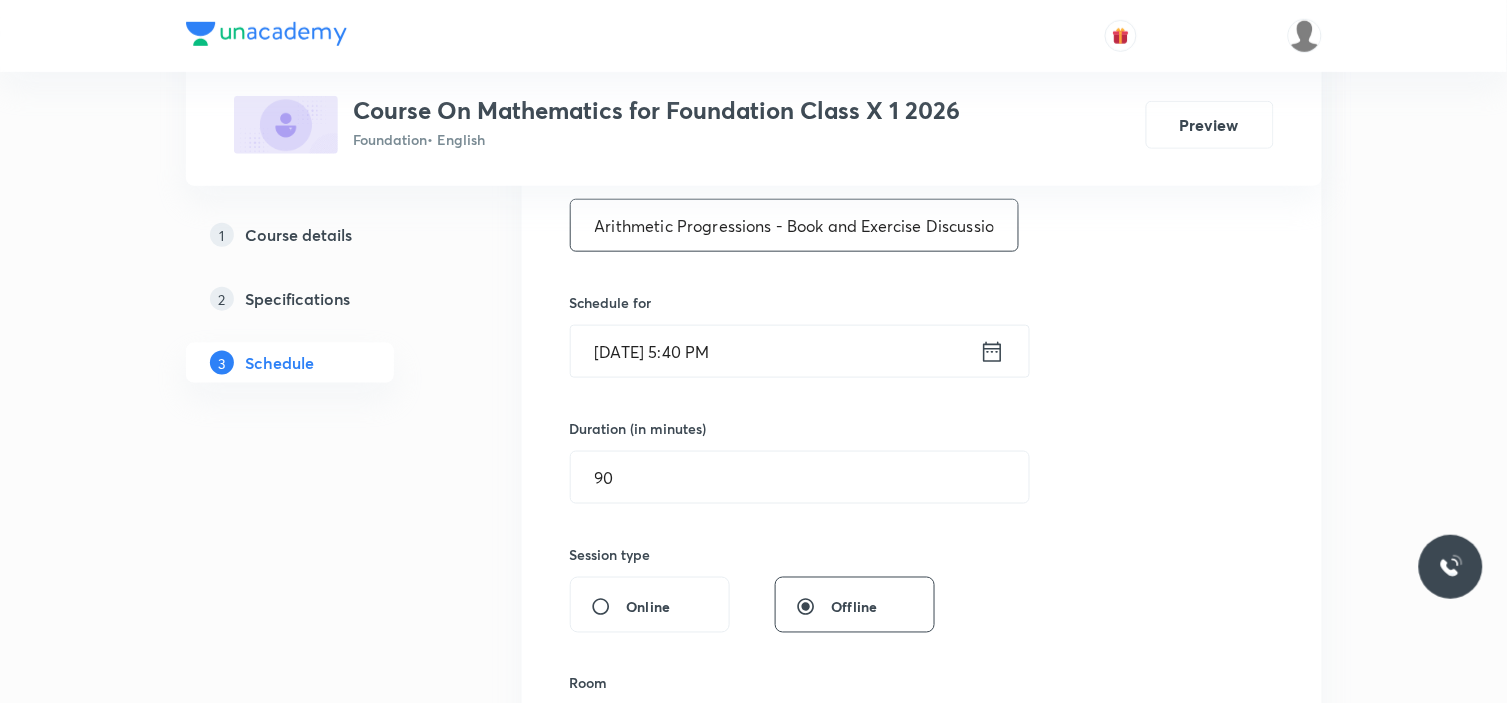 drag, startPoint x: 758, startPoint y: 225, endPoint x: 505, endPoint y: 215, distance: 253.19756 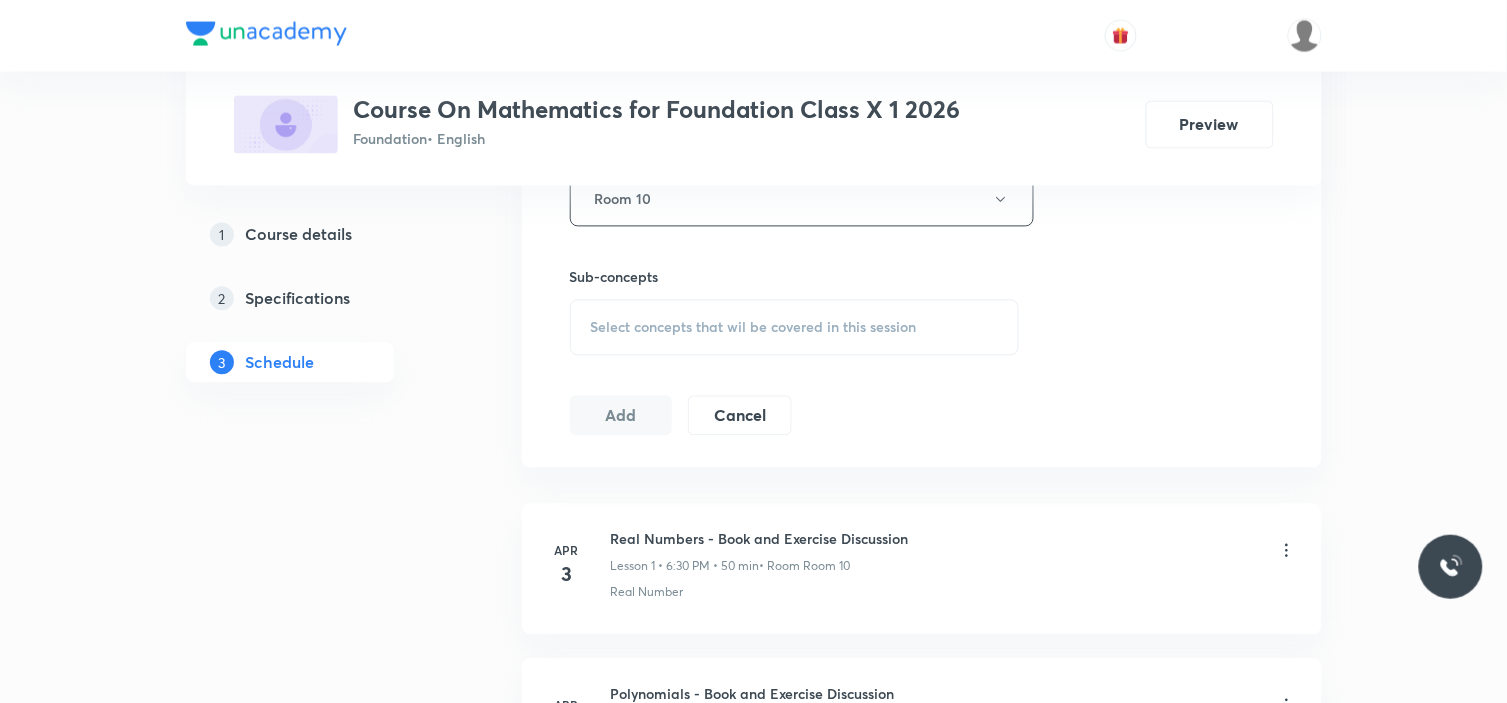 scroll, scrollTop: 936, scrollLeft: 0, axis: vertical 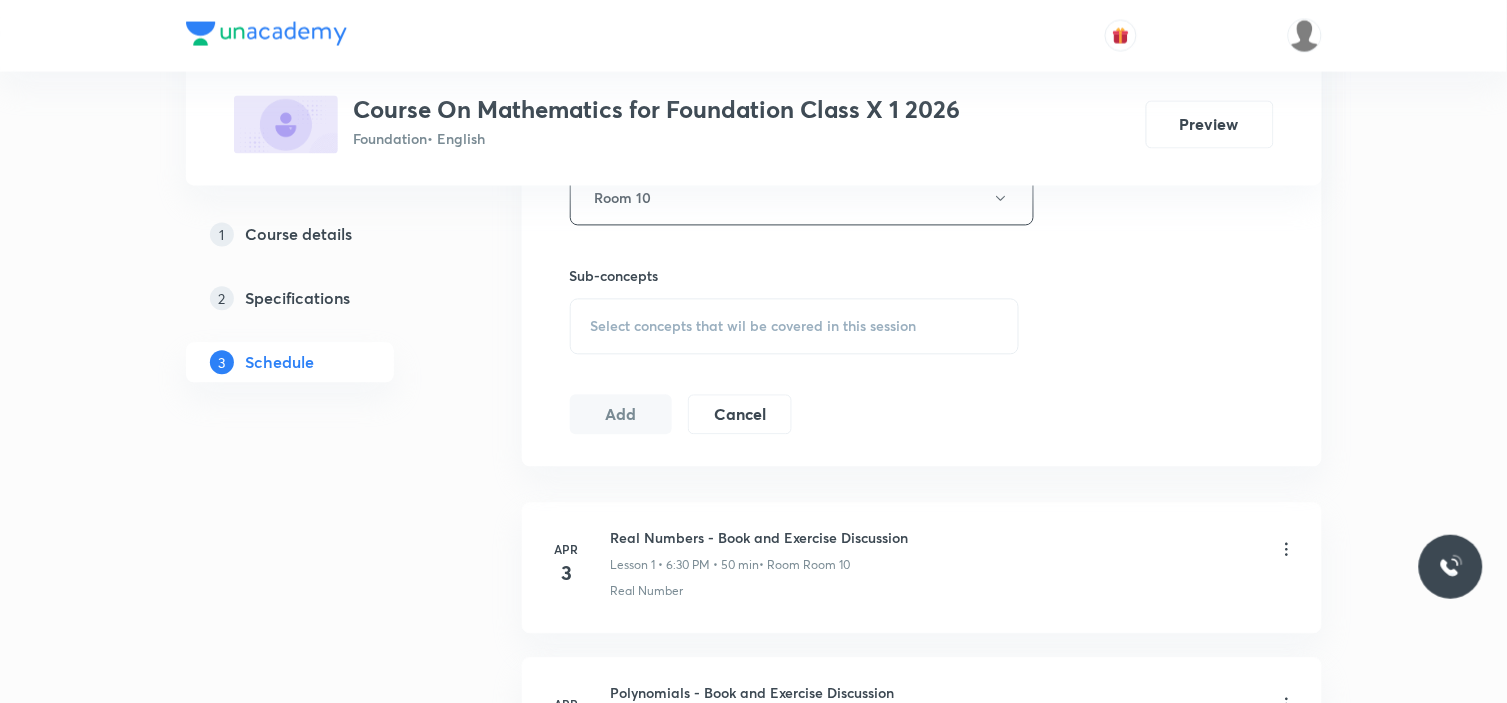 type on "Arithmetic Progressions - Book and Exercise Discussion" 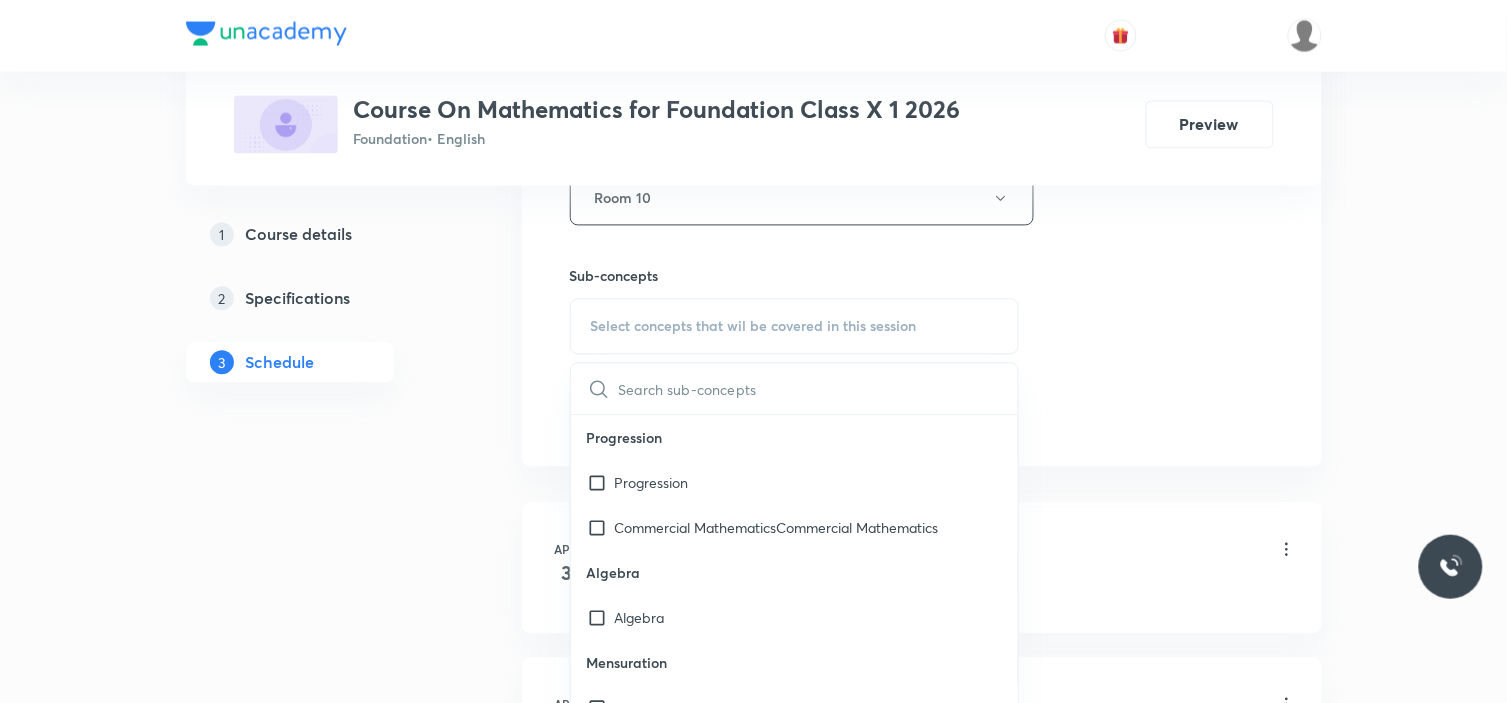 click at bounding box center [819, 389] 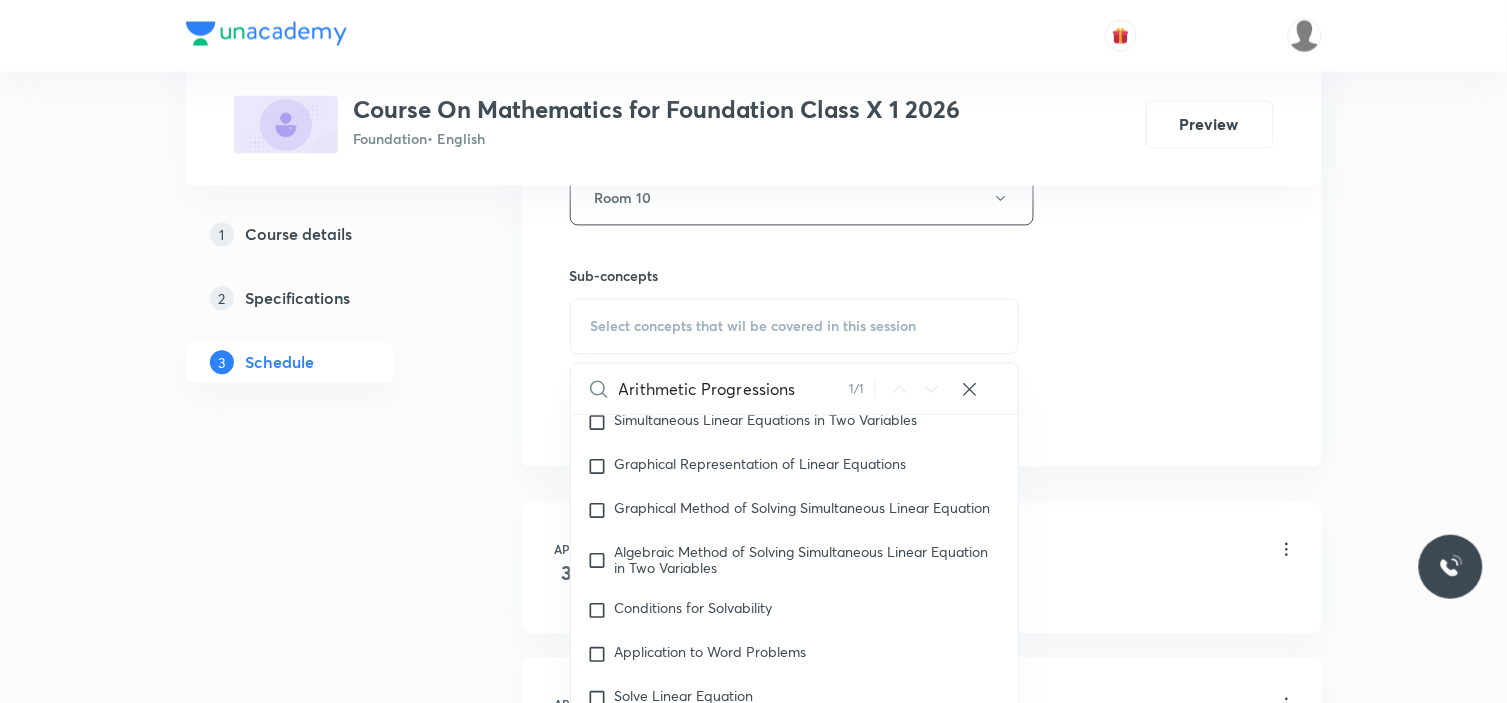 scroll, scrollTop: 11820, scrollLeft: 0, axis: vertical 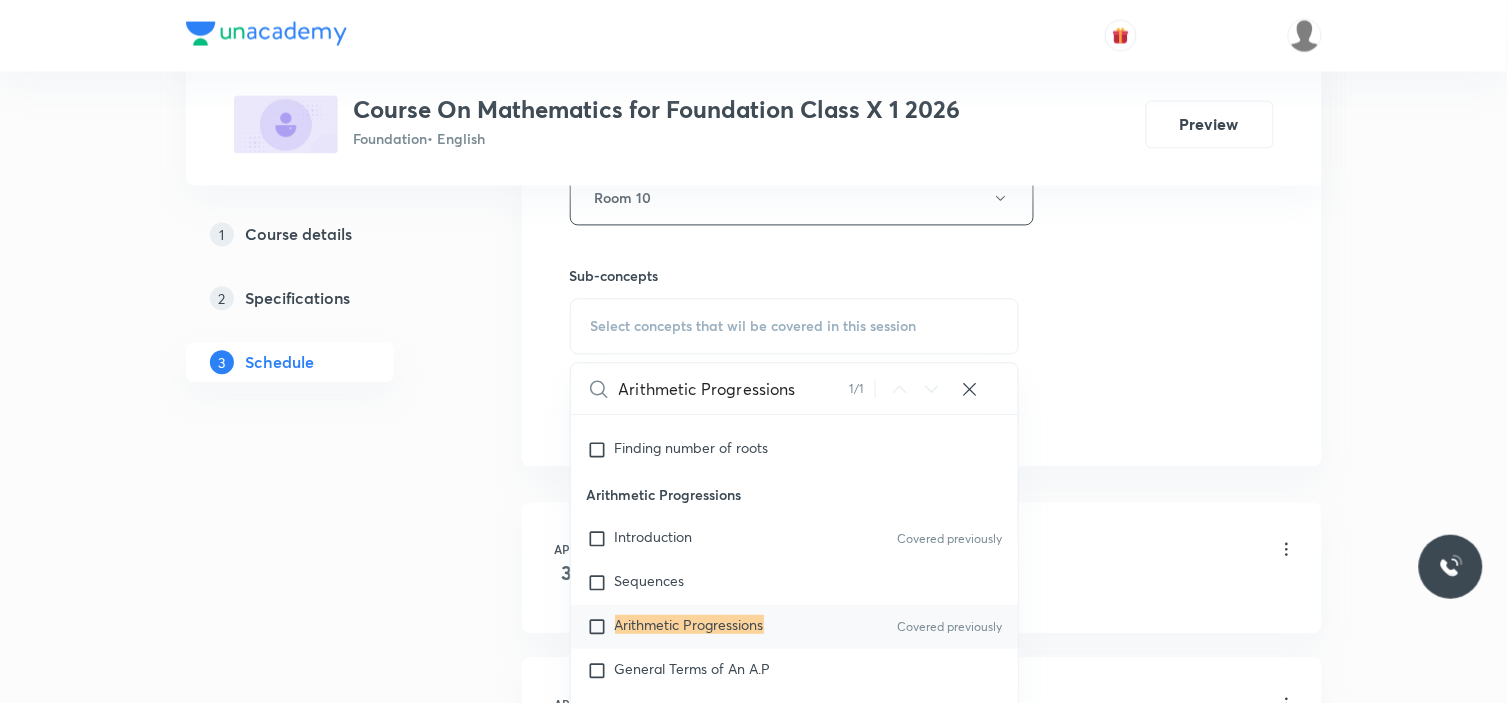 type on "Arithmetic Progressions" 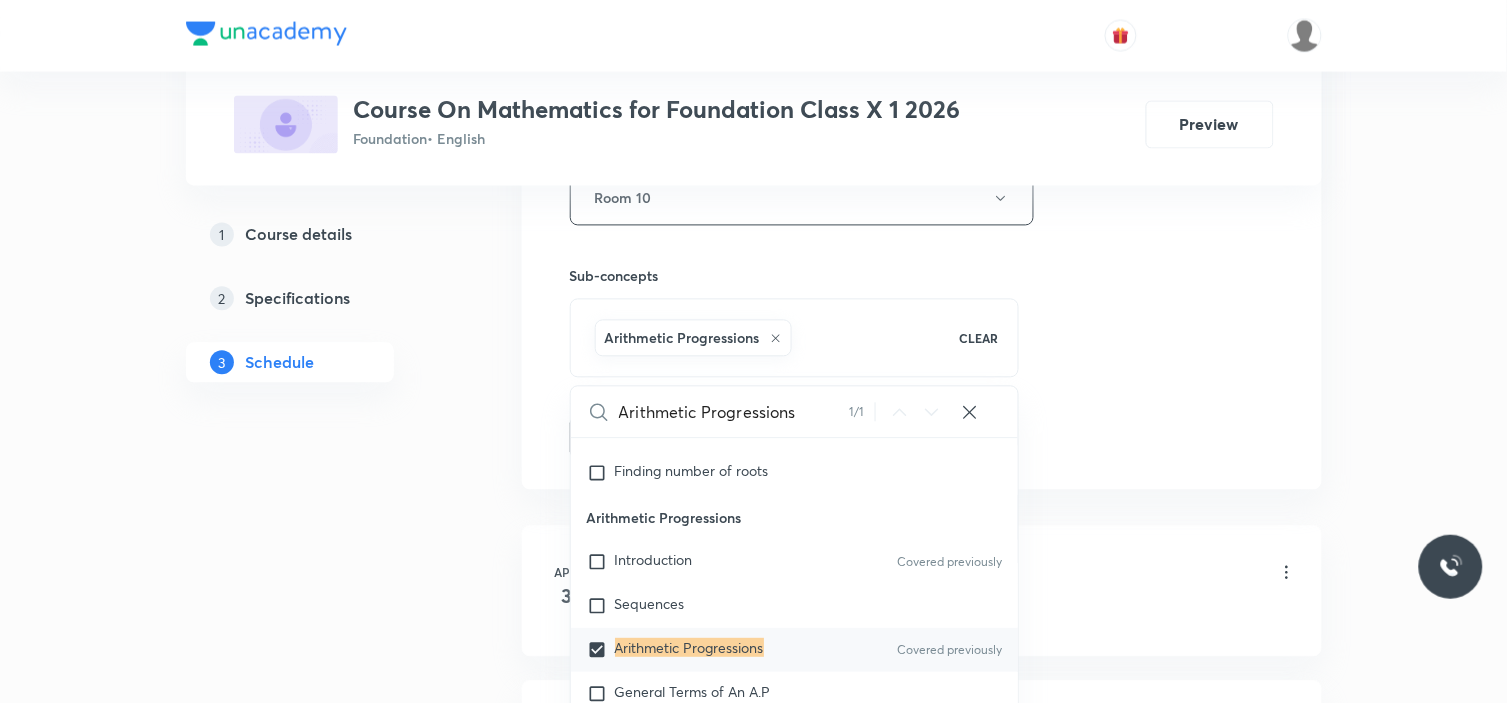 click on "Session  46 Live class Session title 54/99 Arithmetic Progressions - Book and Exercise Discussion ​ Schedule for Jul 10, 2025, 5:40 PM ​ Duration (in minutes) 90 ​   Session type Online Offline Room Room 10 Sub-concepts Arithmetic Progressions CLEAR Arithmetic Progressions 1 / 1 ​ Progression Progression Commercial MathematicsCommercial Mathematics Algebra Algebra Mensuration Mensuration Geometry Geometry Number Systems Number Systems Commercial Mathematics Commercial Mathematics Trigonometry Trigonometry Statistics and Probability Statistics and Probability Fundamental Principles Counting Fundamentals Principles of Counting Figure Formation and Analysis Figure Formation and Analysis Analogy Pyramids Percentage Percentage Profit and Loss Profit and Loss Discount and Commission Discount and Commission Simple Interest Simple Interest Compound Interest Compound Interest Ratio and Proportion Ratio and Proportion Partnership Partnership Average Average Time and Work Time and Work Pipes and Cistern Circle" at bounding box center (922, -23) 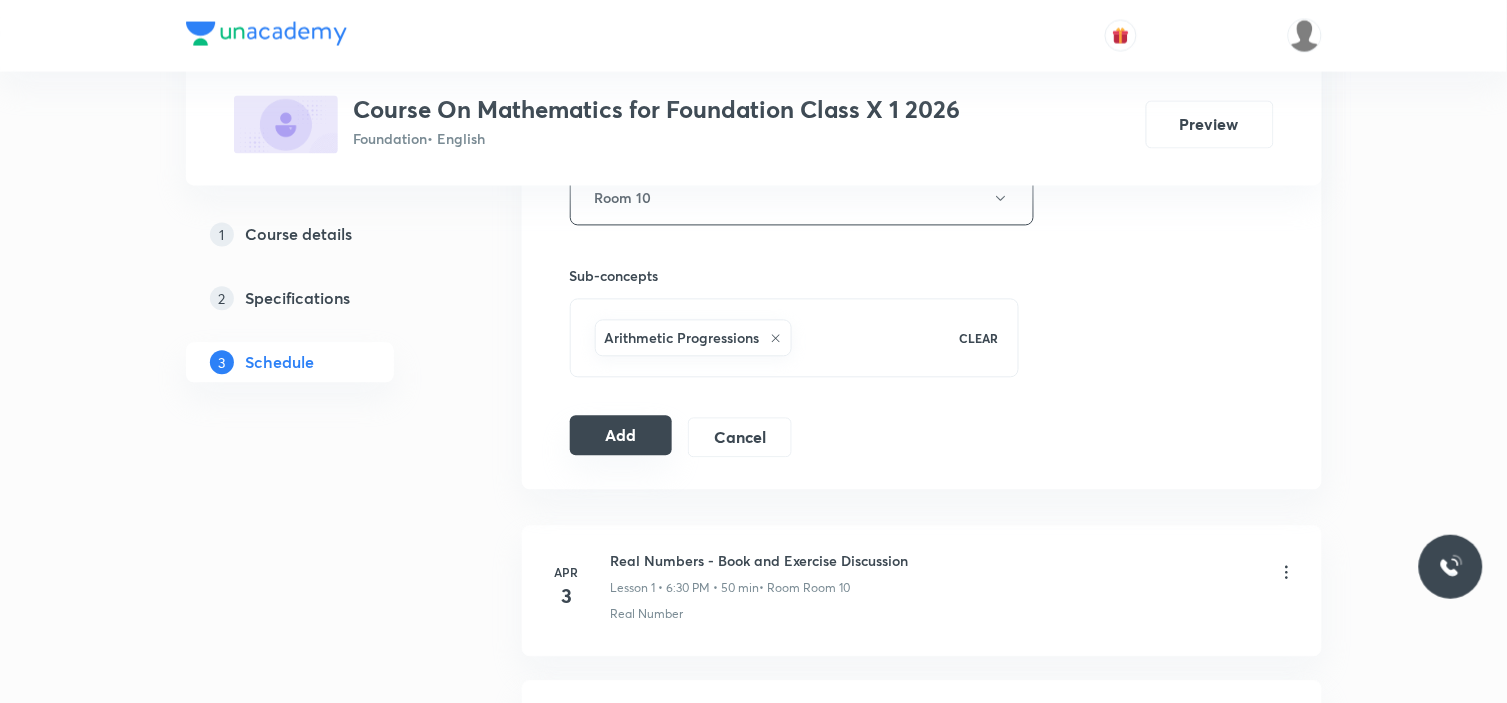 click on "Add" at bounding box center [621, 436] 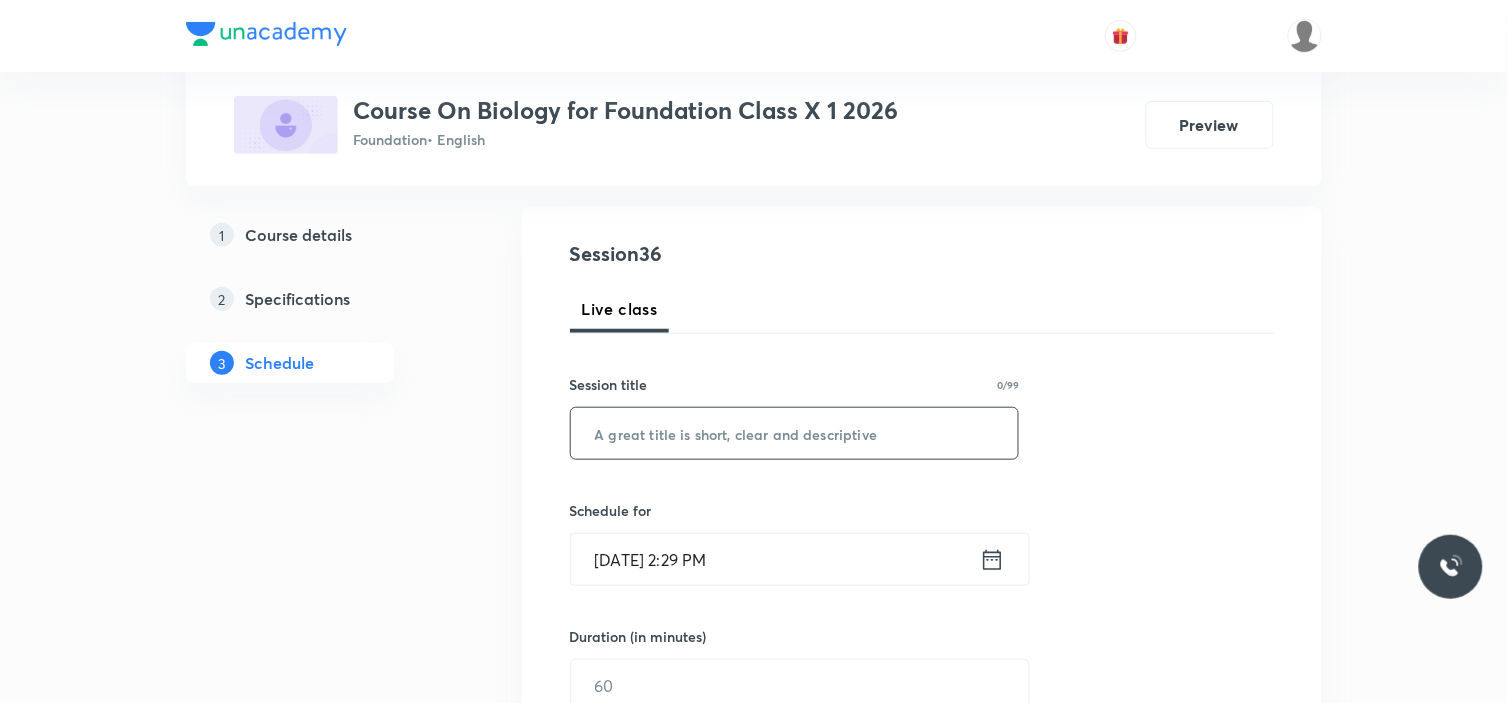 scroll, scrollTop: 193, scrollLeft: 0, axis: vertical 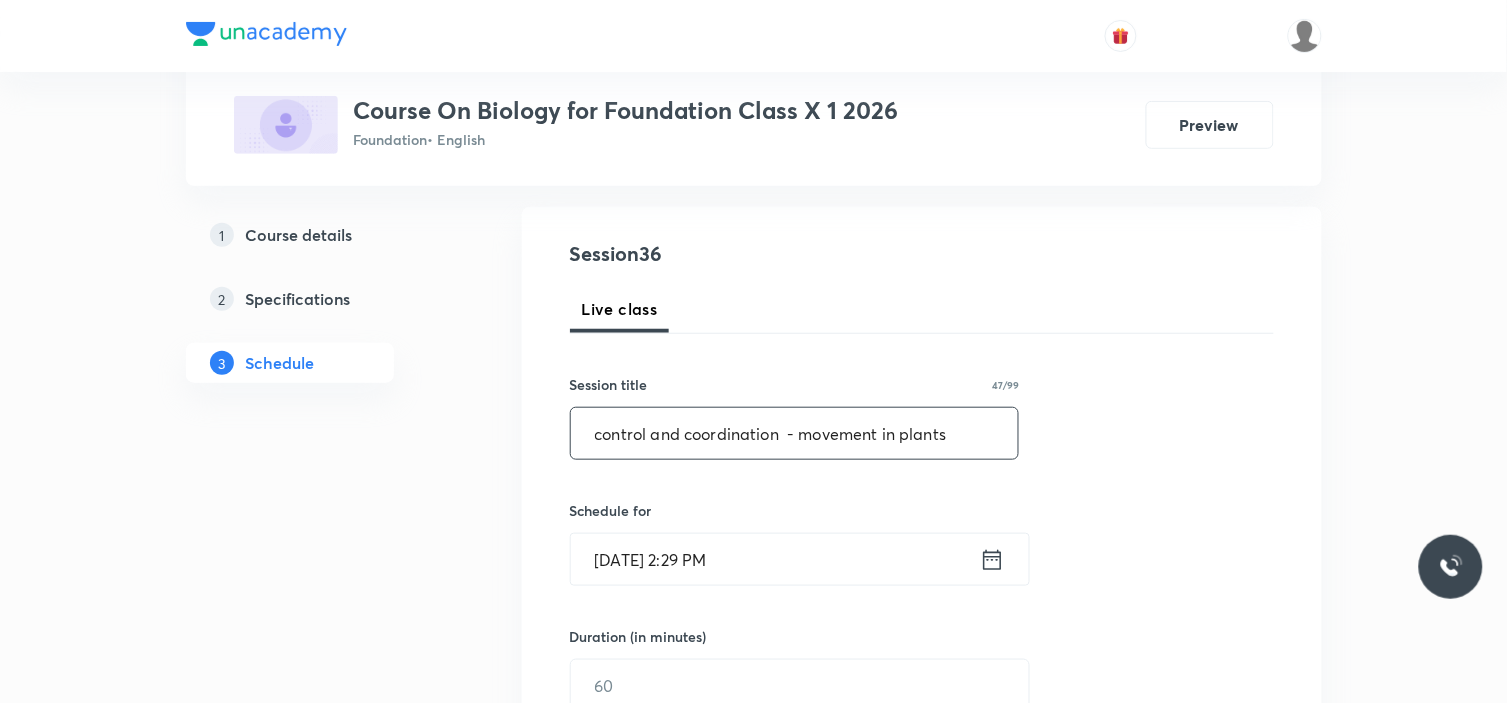 click on "control and coordination  - movement in plants" at bounding box center (795, 433) 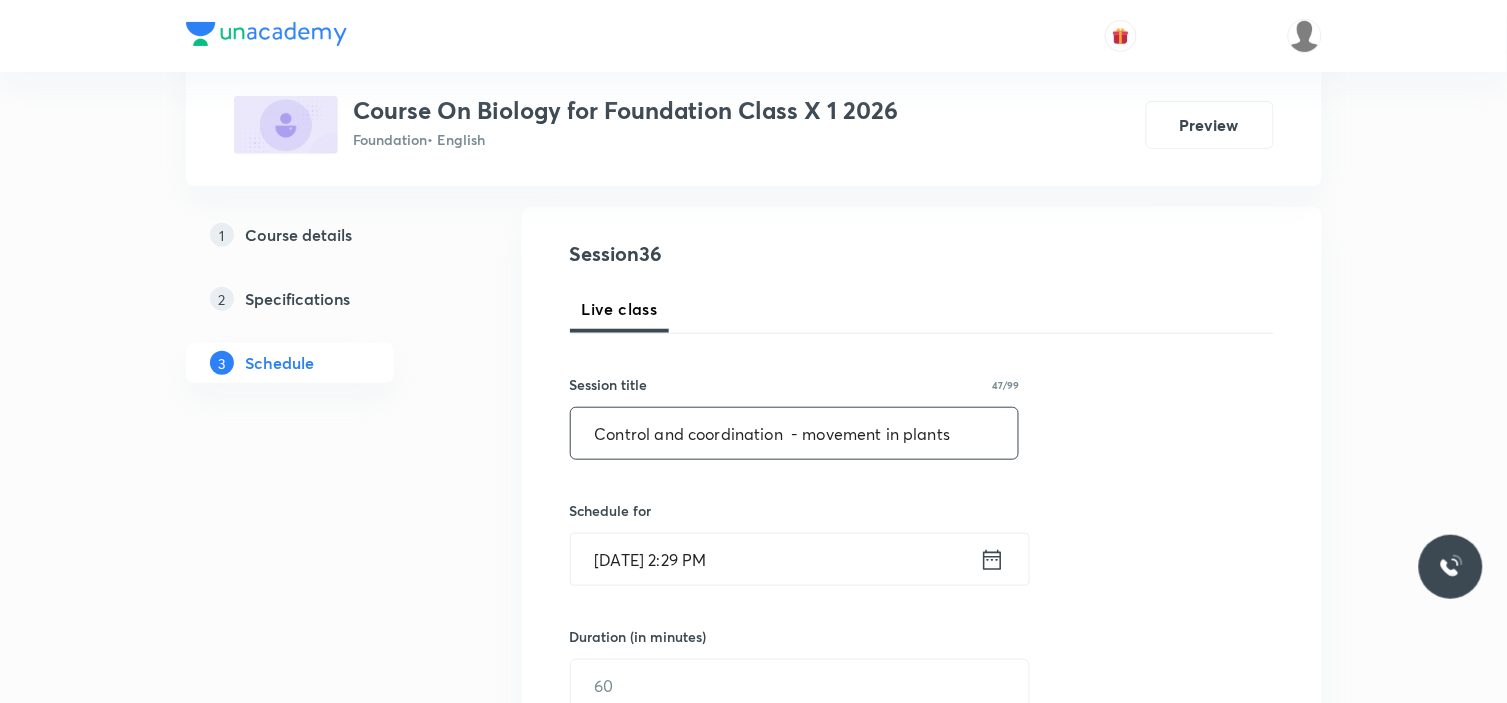 click on "Control and coordination  - movement in plants" at bounding box center (795, 433) 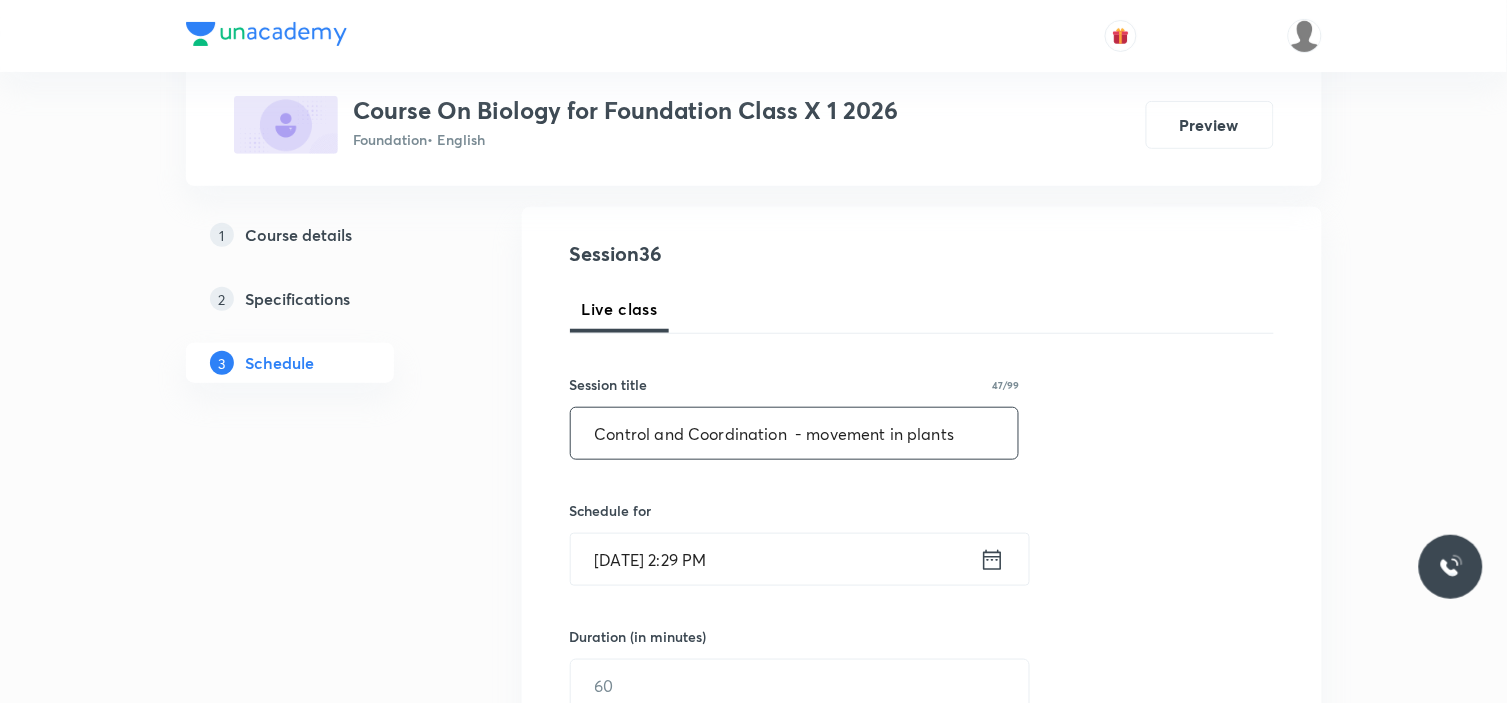 click on "Control and Coordination  - movement in plants" at bounding box center (795, 433) 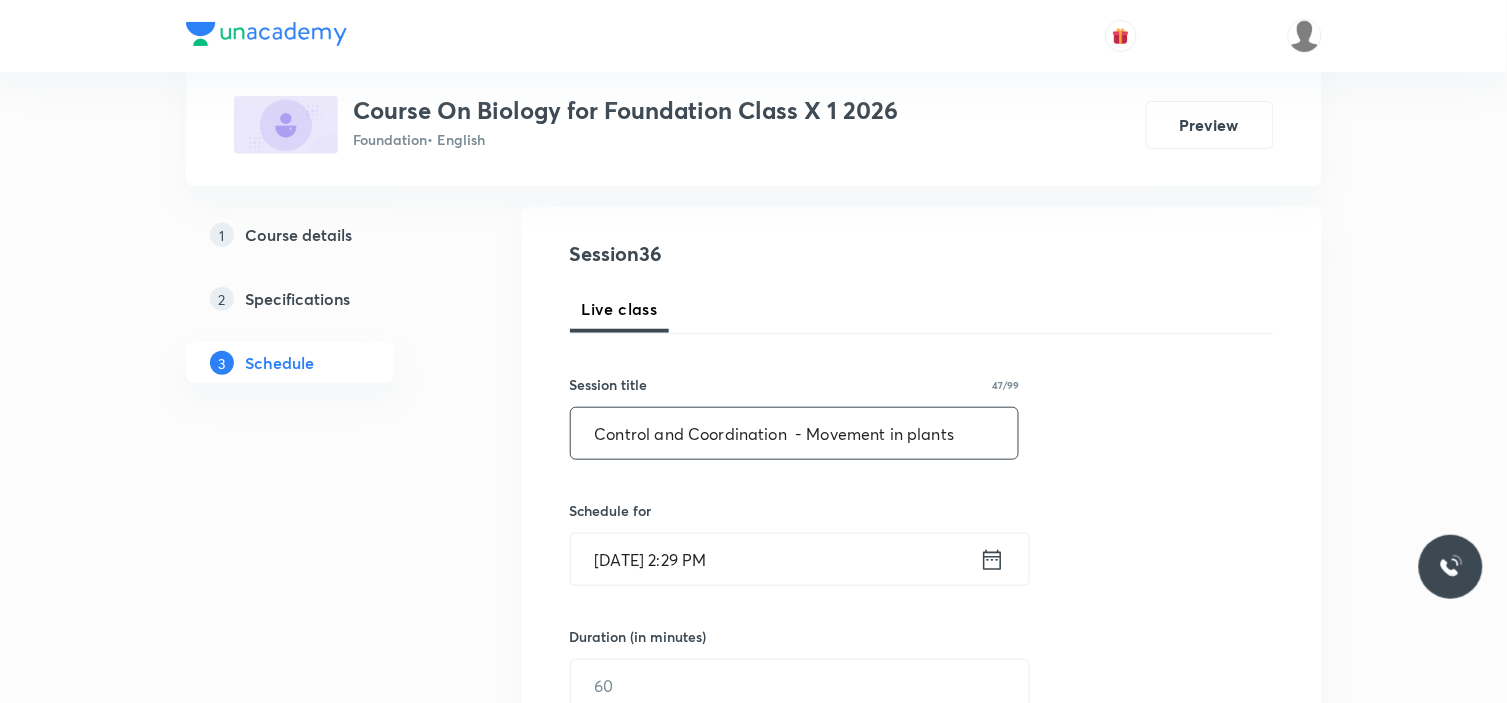 click on "Control and Coordination  - Movement in plants" at bounding box center [795, 433] 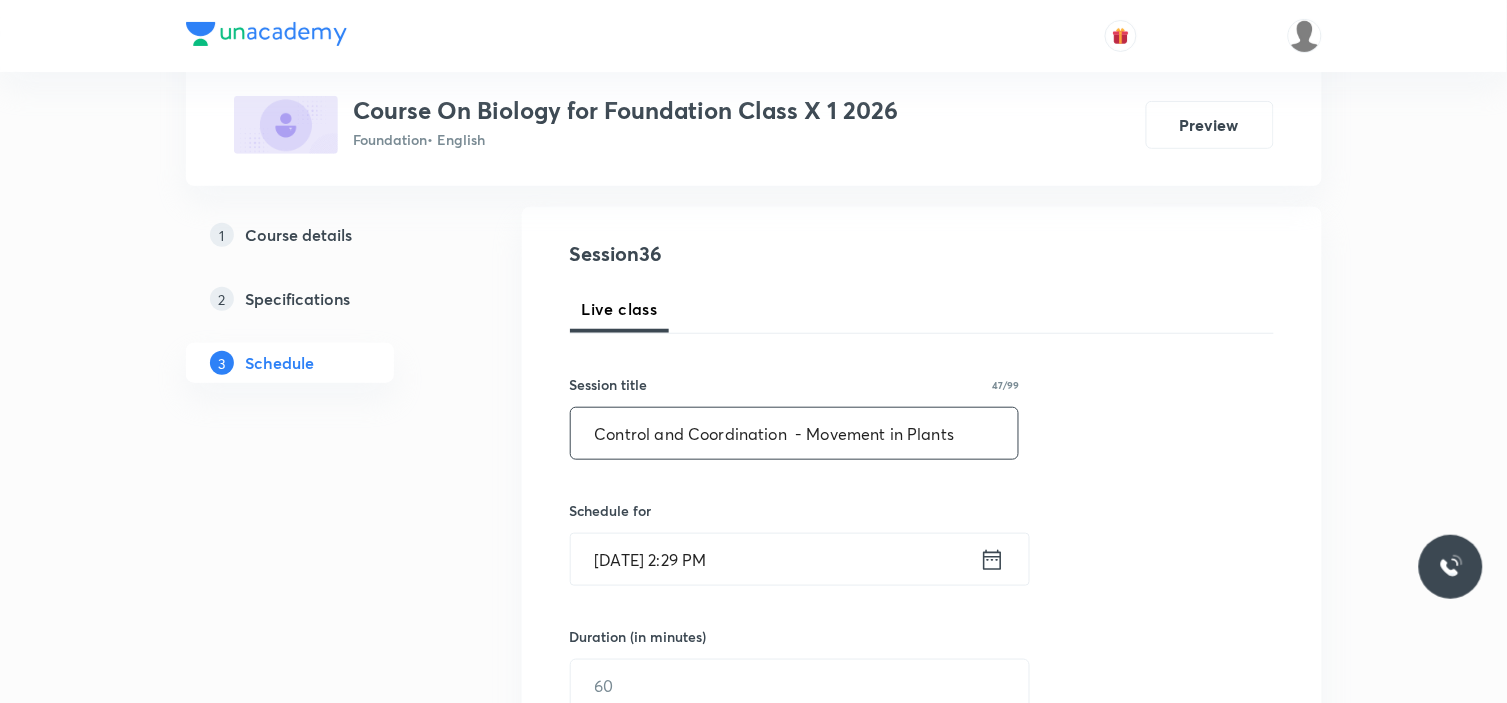 drag, startPoint x: 595, startPoint y: 433, endPoint x: 785, endPoint y: 442, distance: 190.21304 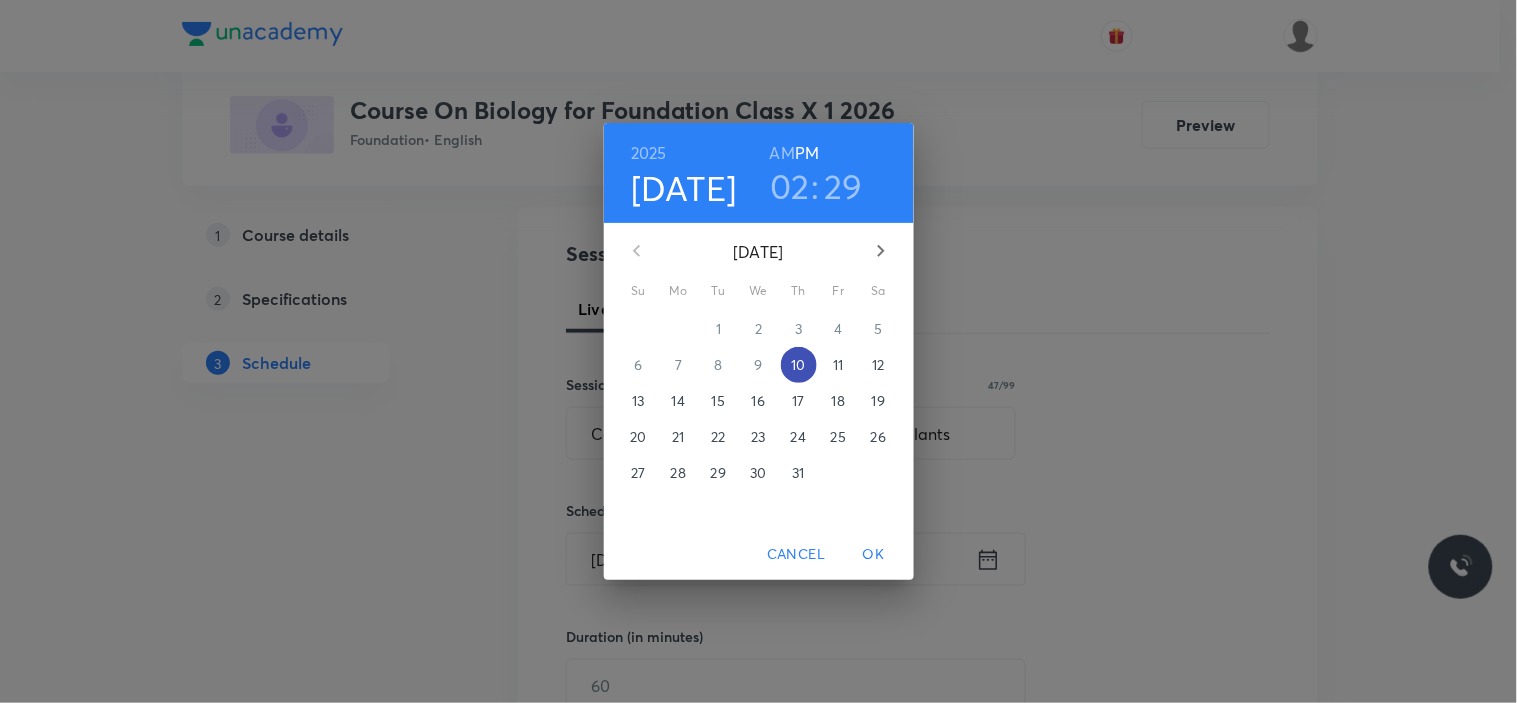 click on "10" at bounding box center [798, 365] 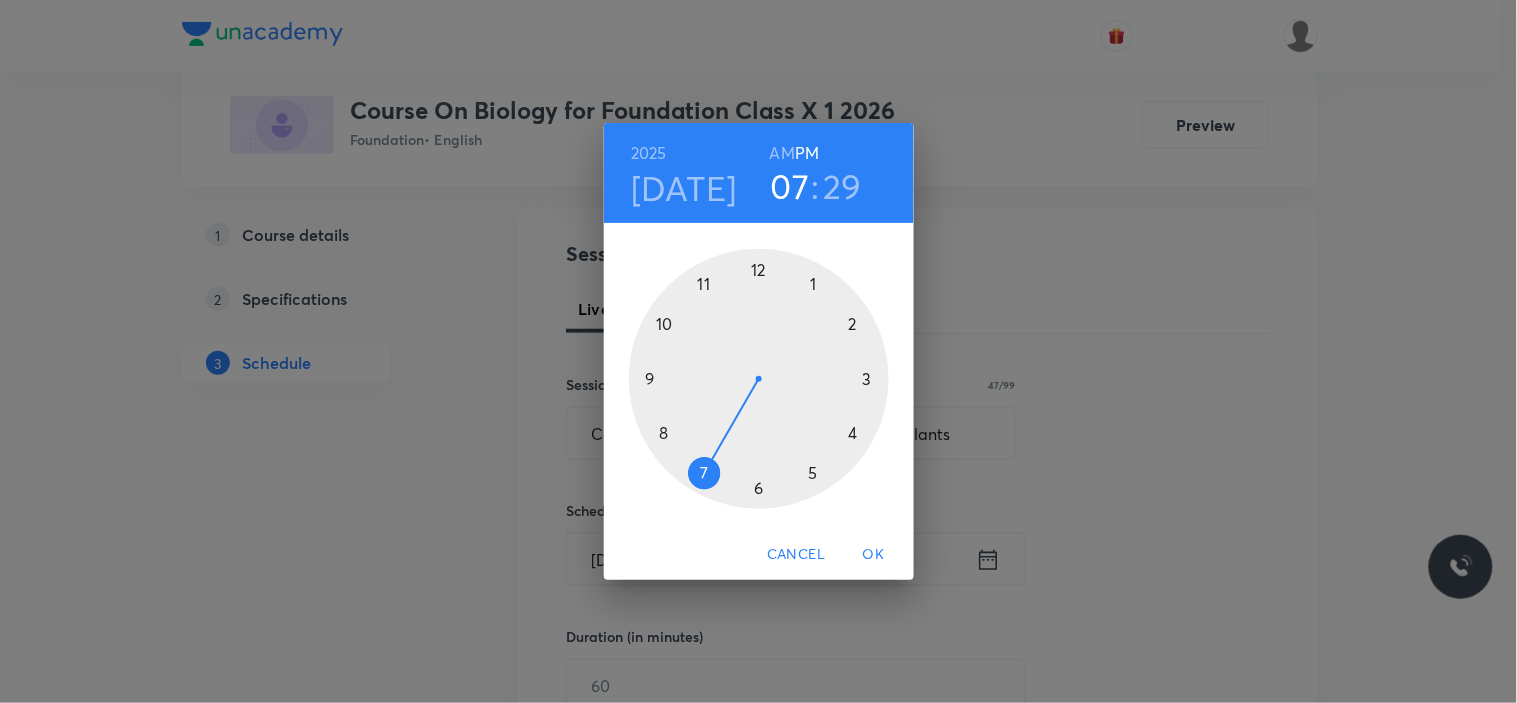 click at bounding box center (759, 379) 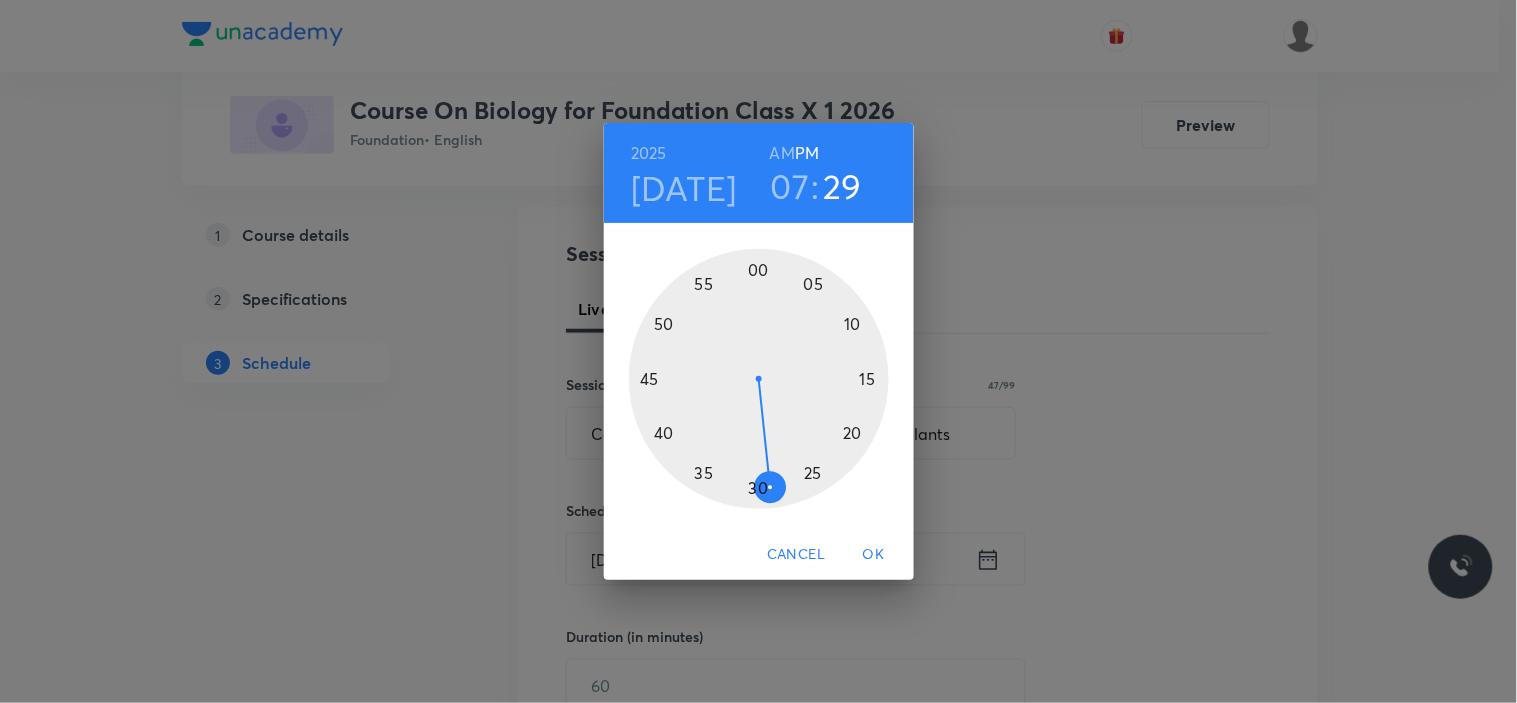 click at bounding box center [759, 379] 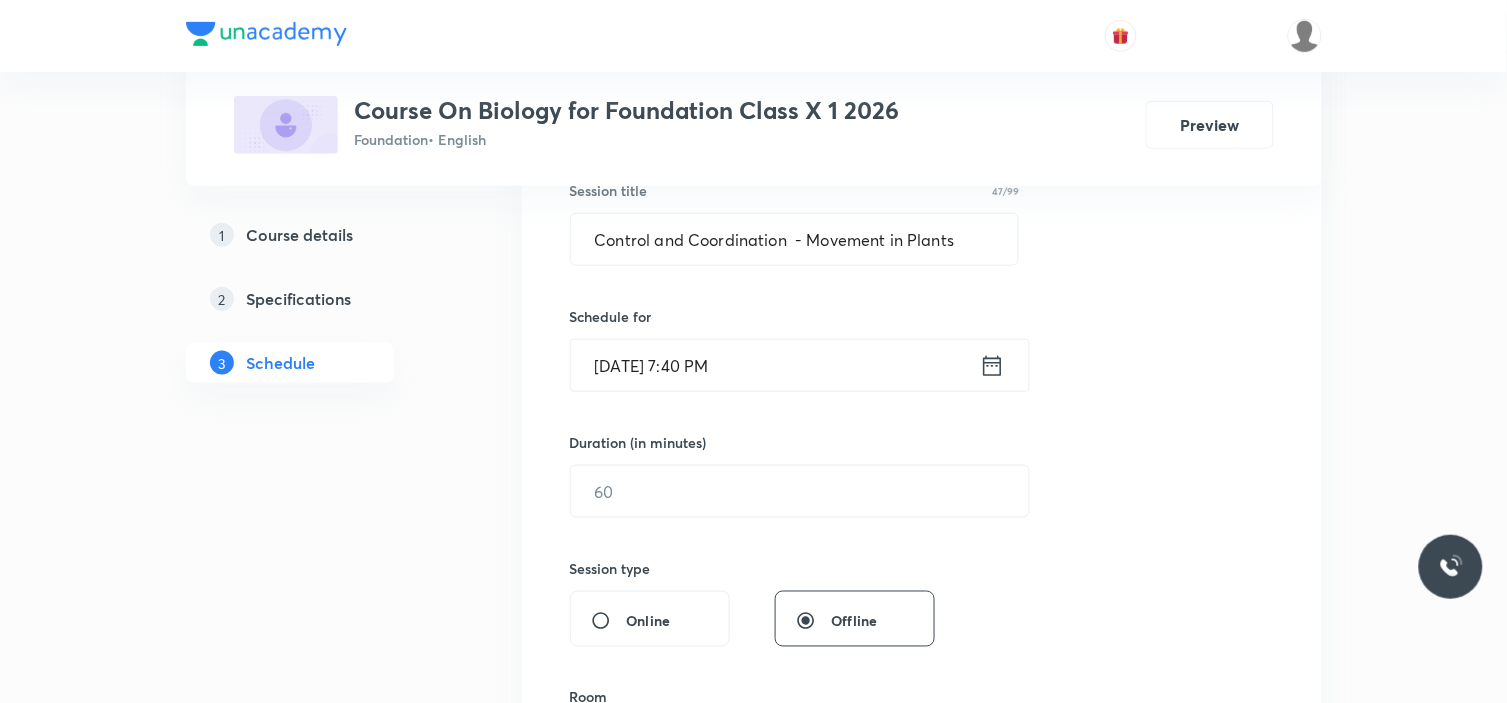 scroll, scrollTop: 388, scrollLeft: 0, axis: vertical 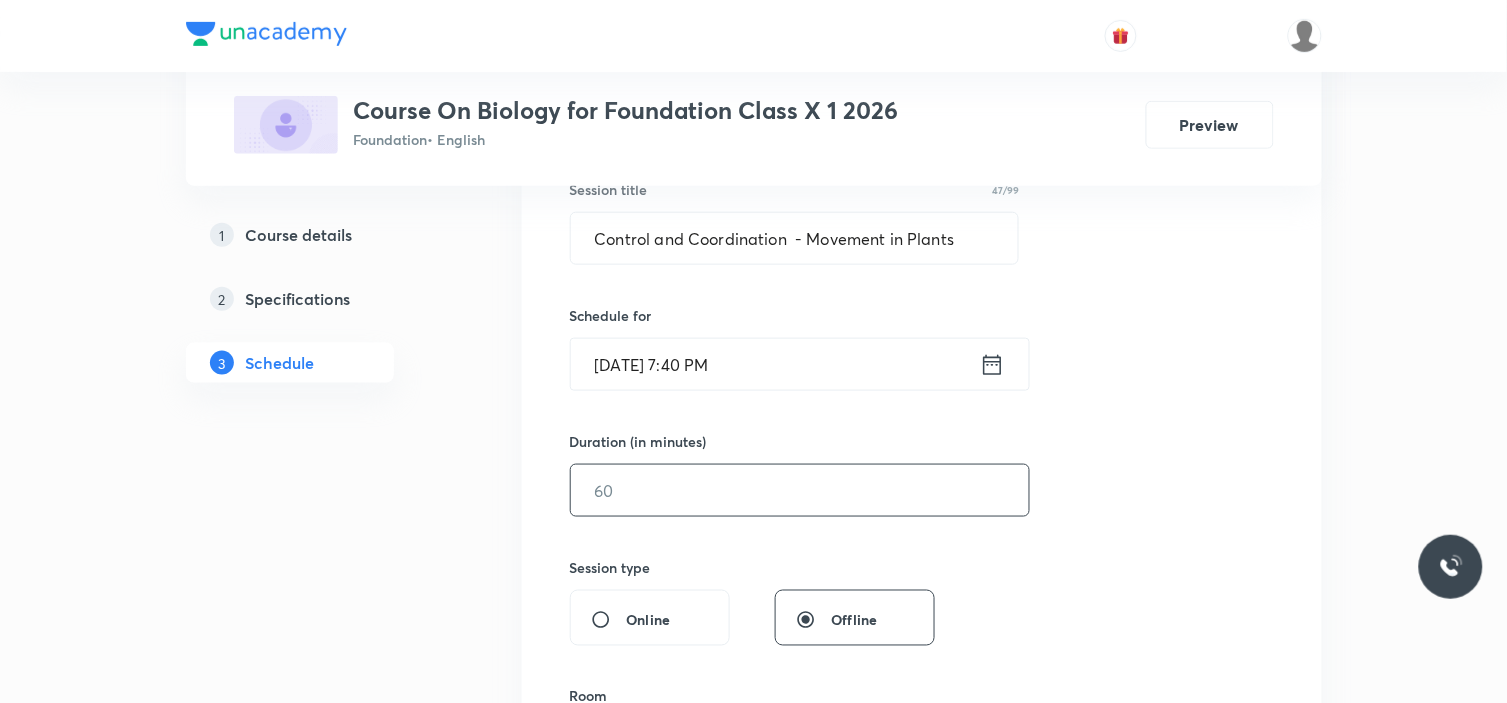 click at bounding box center (800, 490) 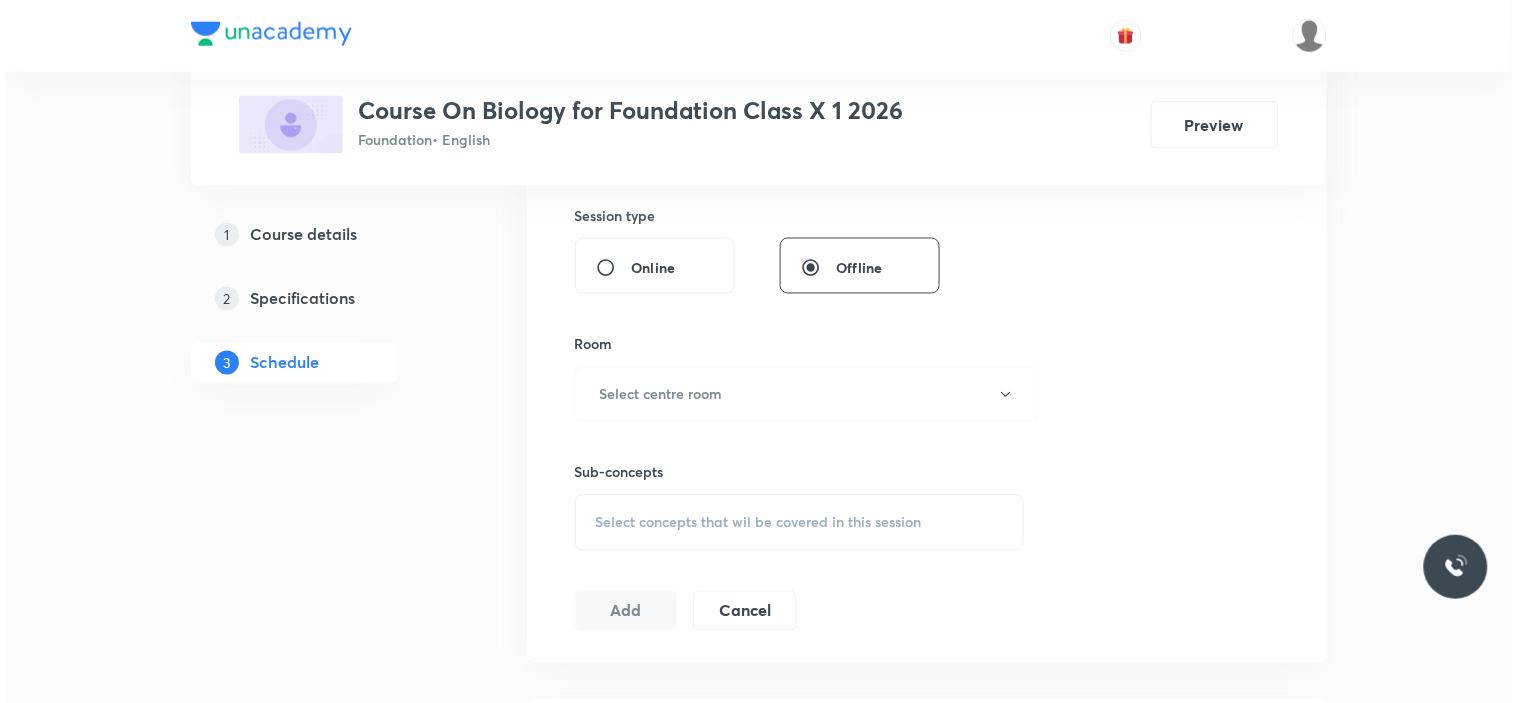 scroll, scrollTop: 737, scrollLeft: 0, axis: vertical 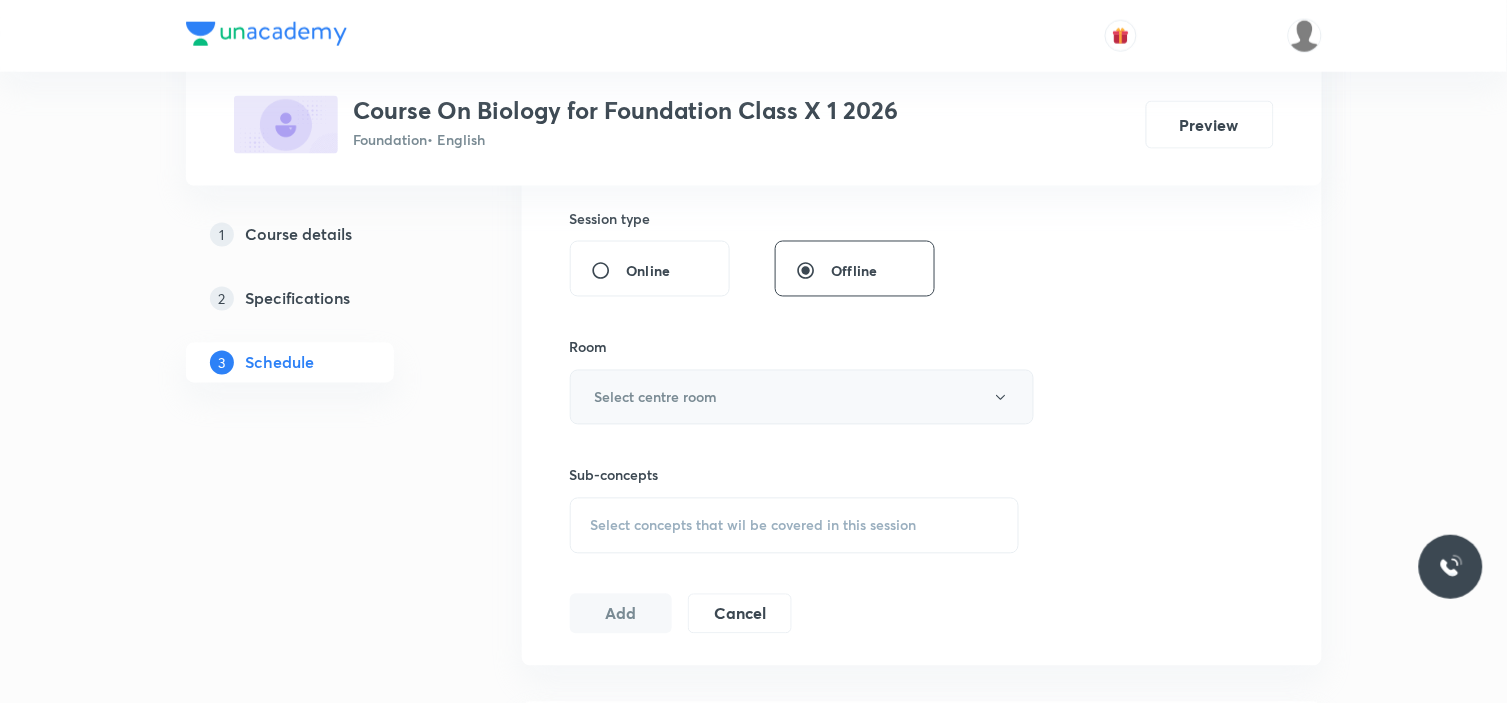 type on "50" 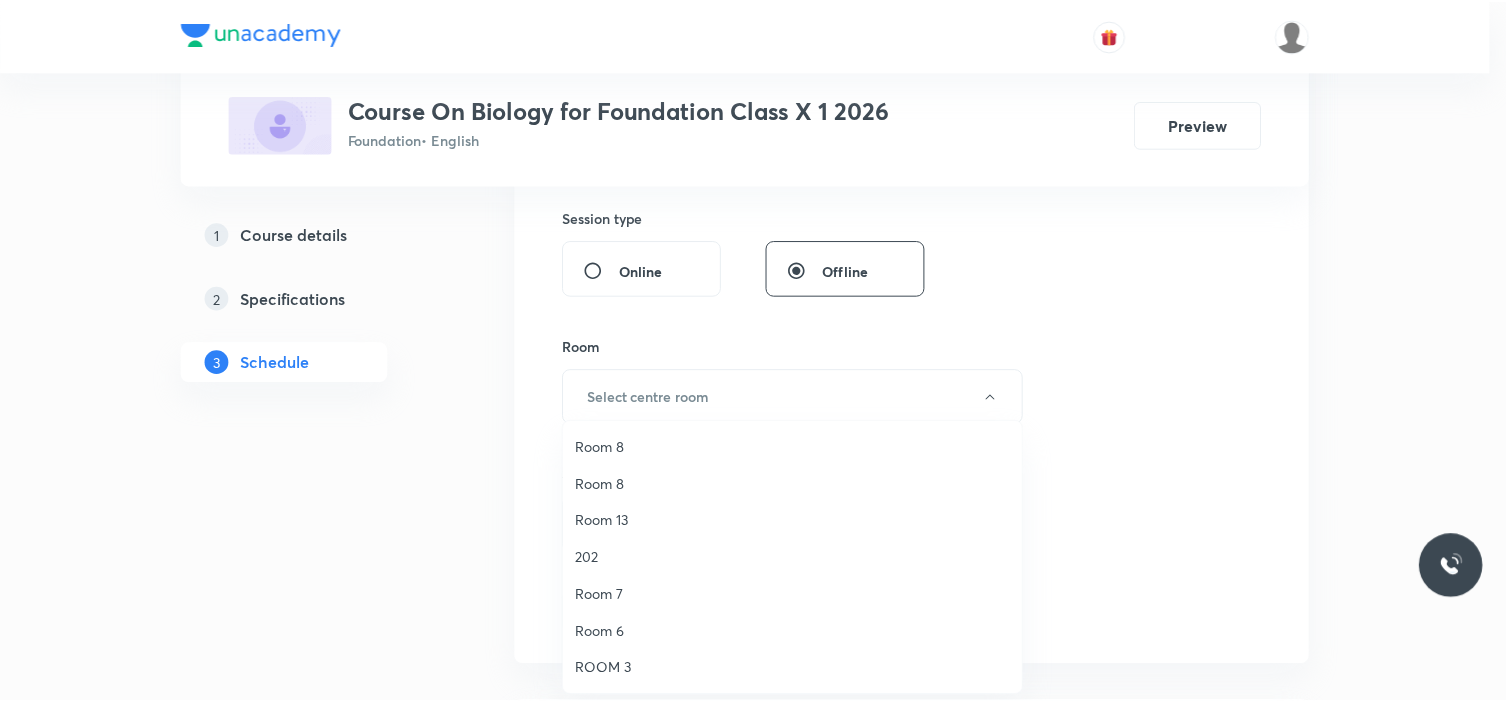 scroll, scrollTop: 0, scrollLeft: 0, axis: both 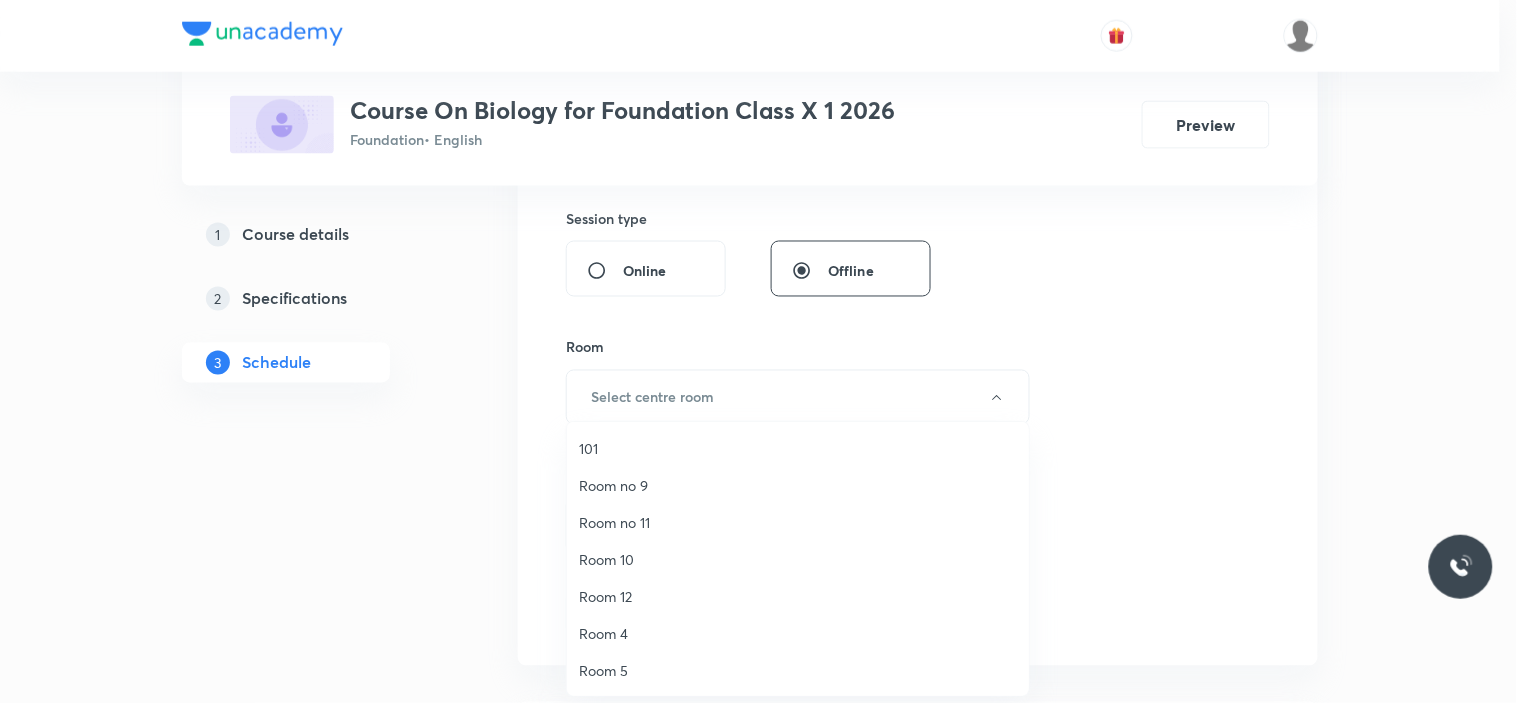 click on "Room 10" at bounding box center (798, 559) 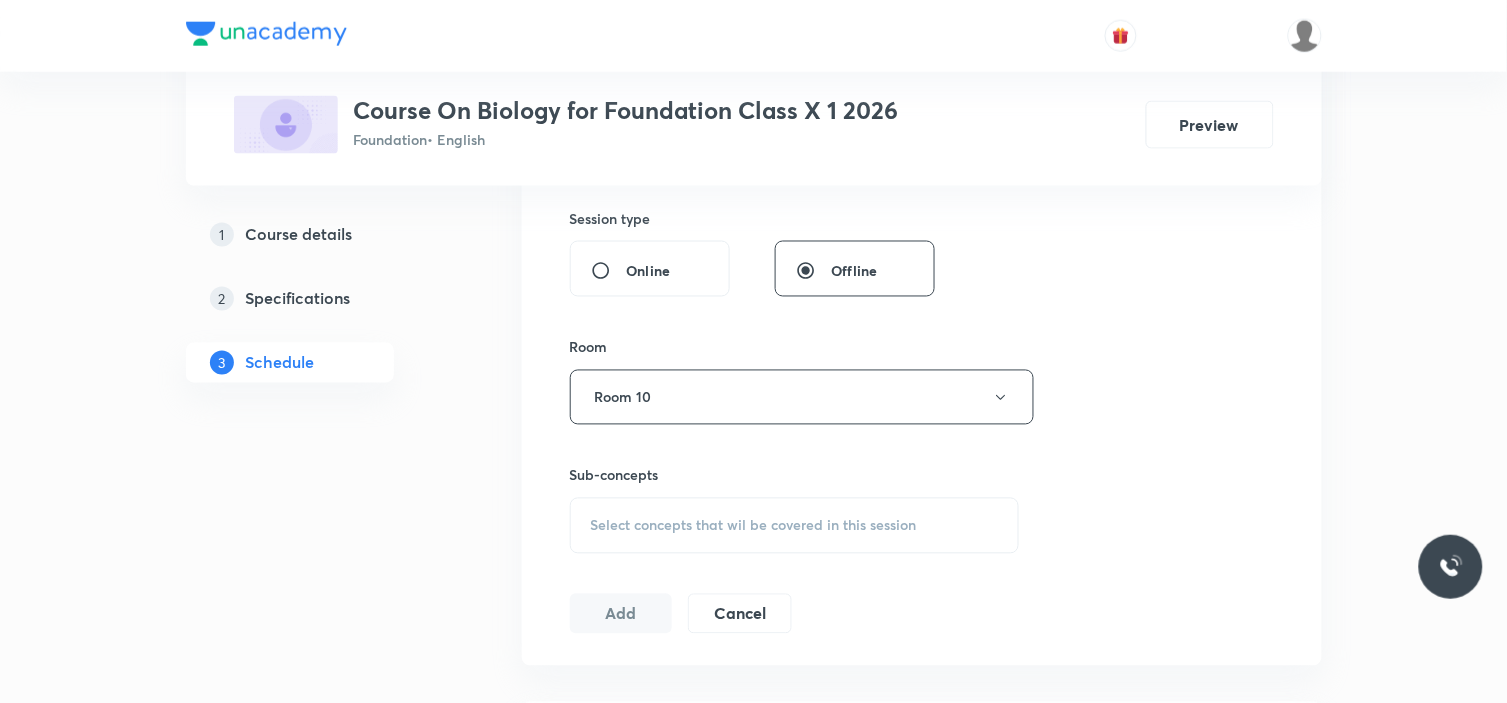 scroll, scrollTop: 791, scrollLeft: 0, axis: vertical 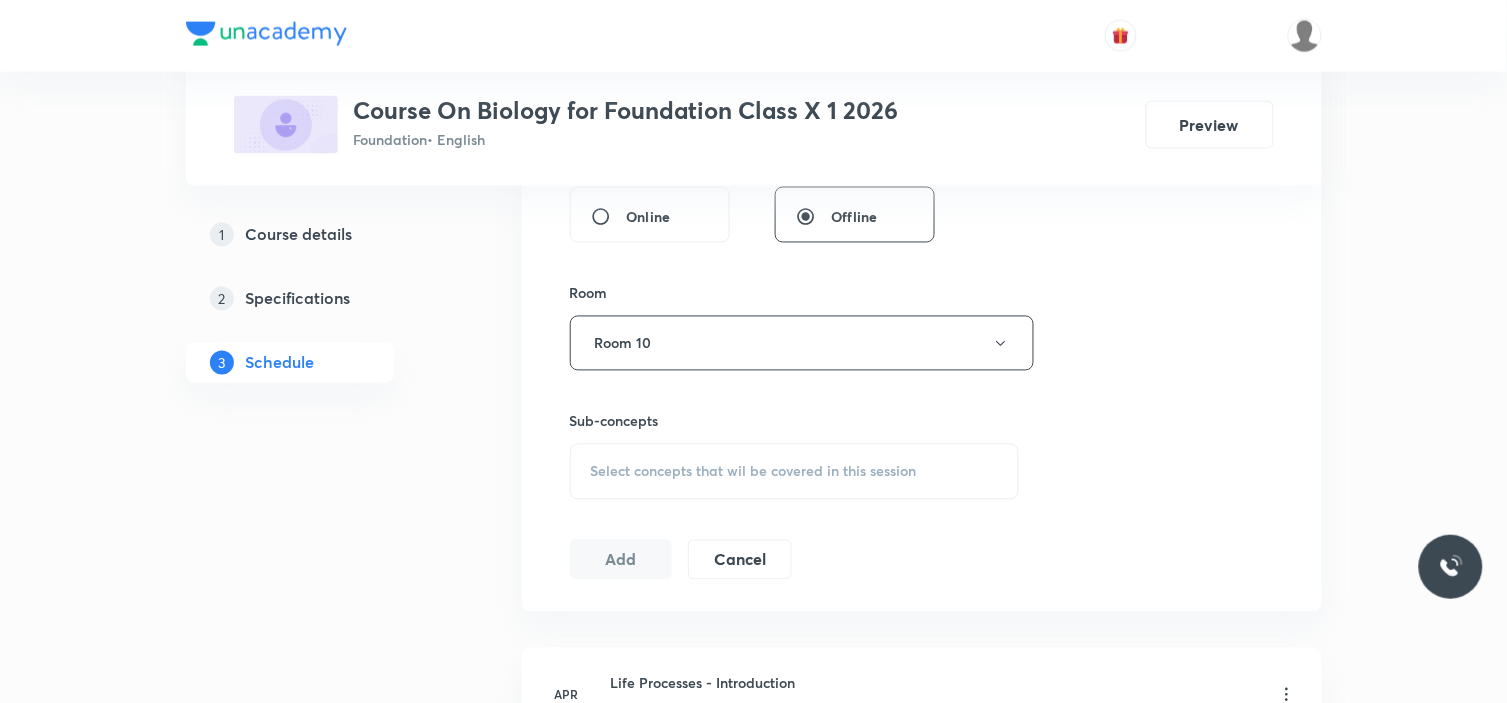 click on "Select concepts that wil be covered in this session" at bounding box center [754, 472] 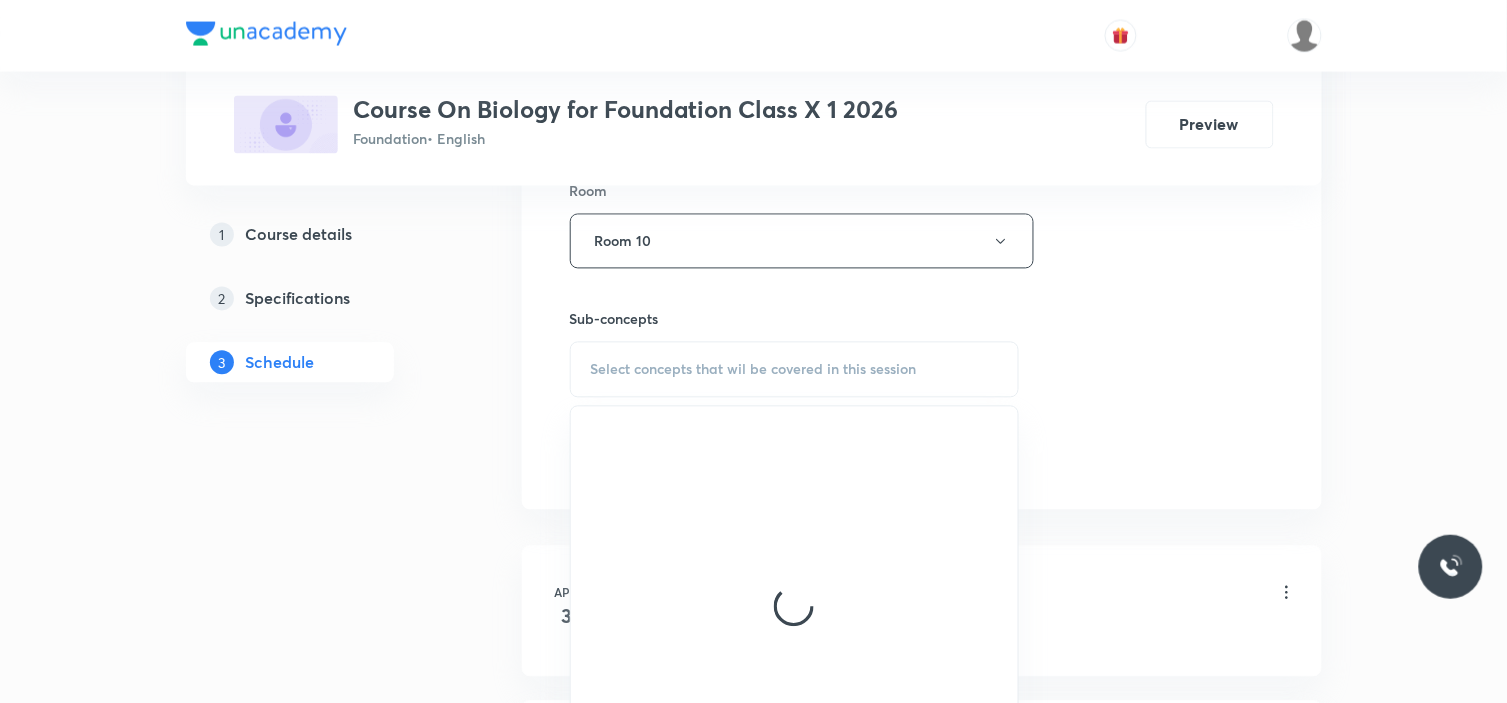 scroll, scrollTop: 894, scrollLeft: 0, axis: vertical 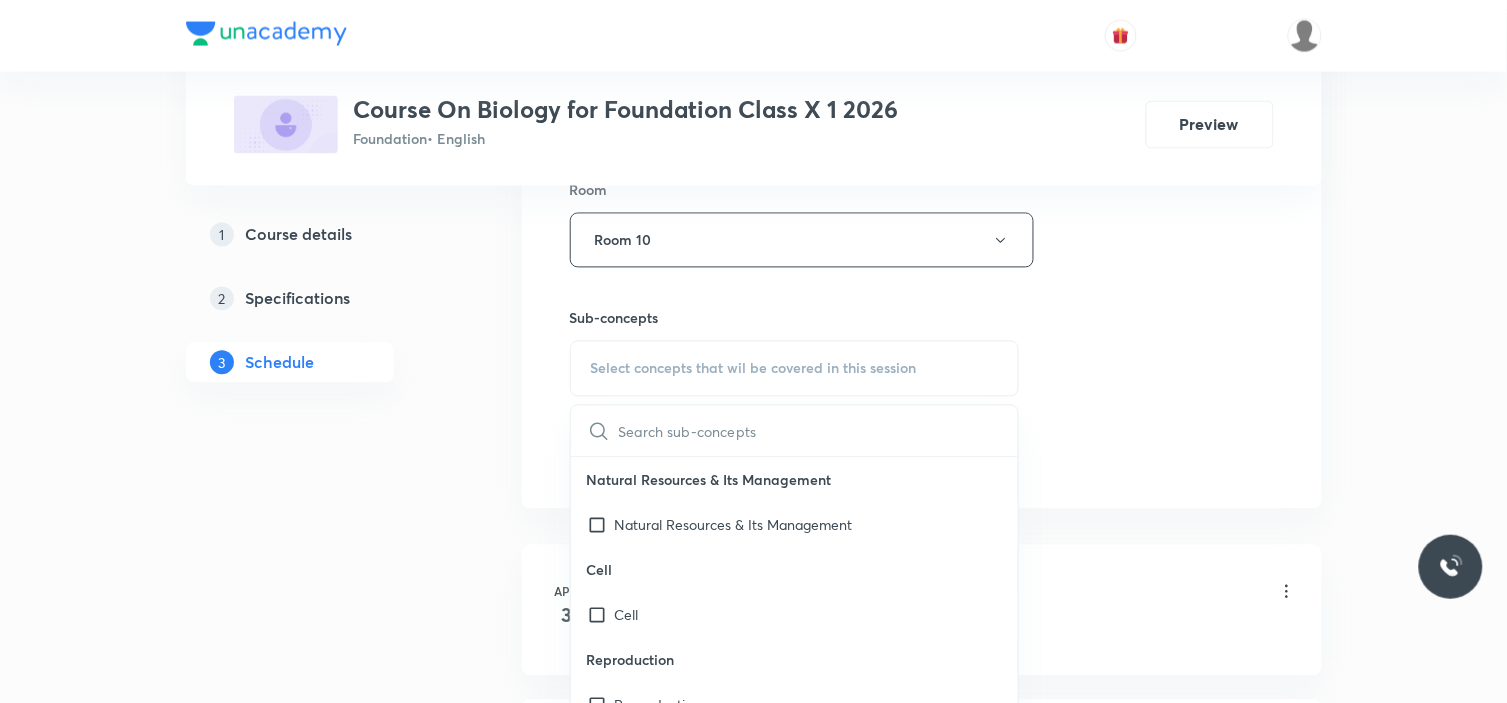 click at bounding box center [819, 431] 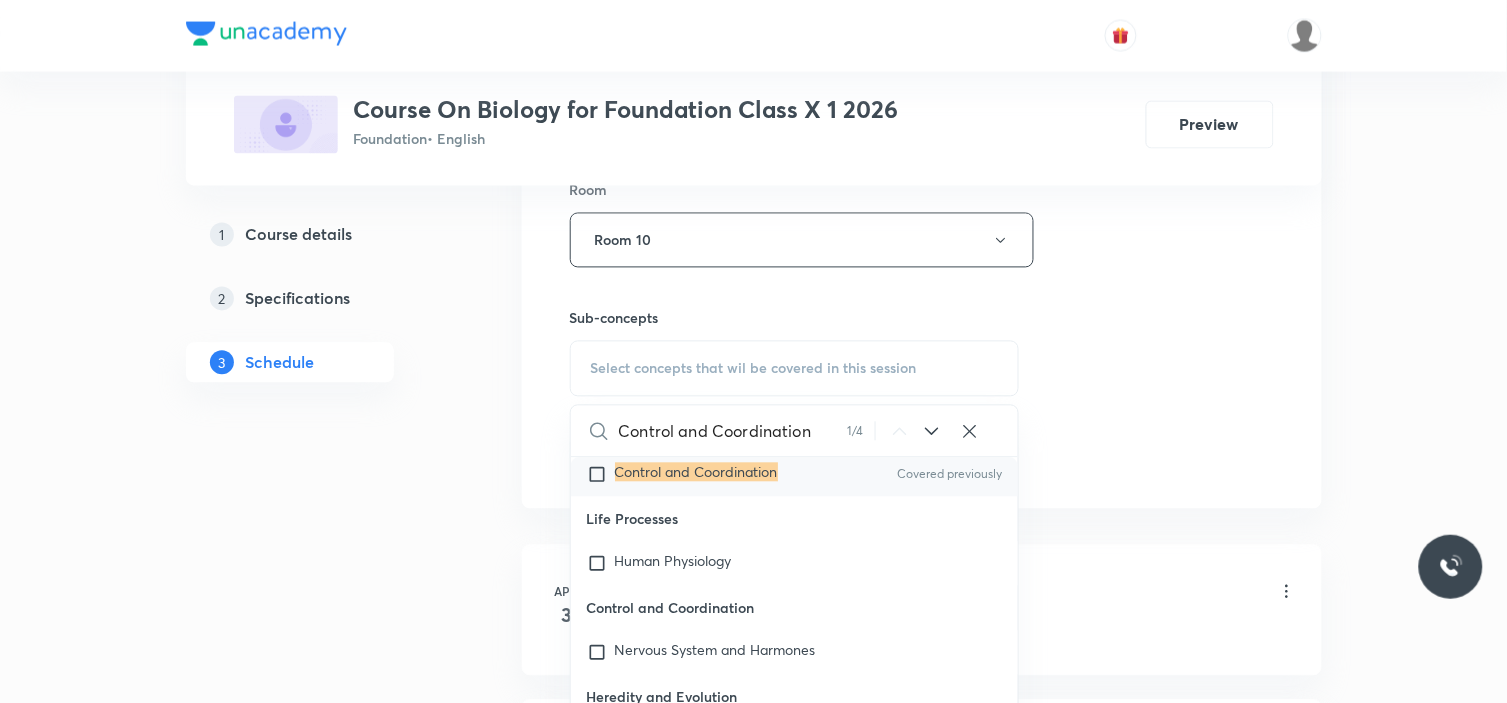scroll, scrollTop: 1297, scrollLeft: 0, axis: vertical 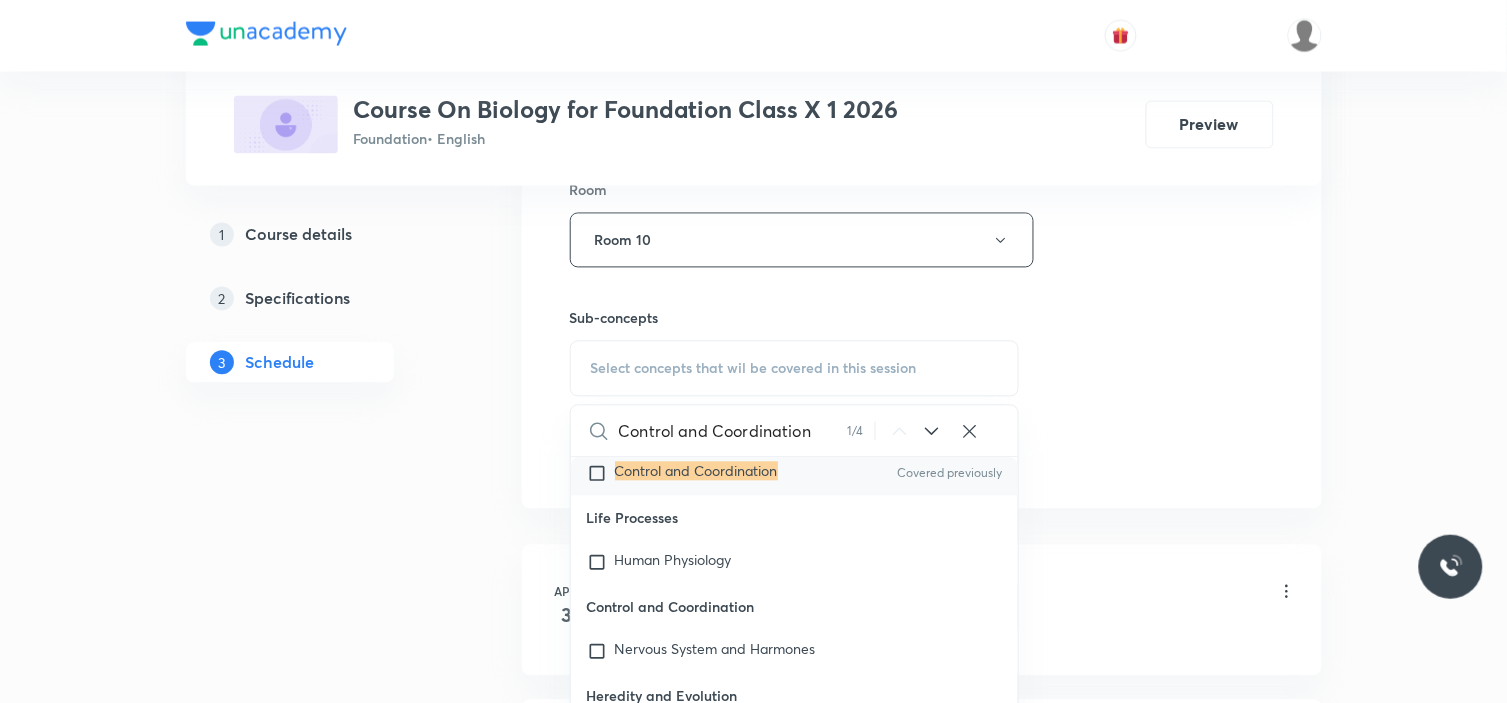 type on "Control and Coordination" 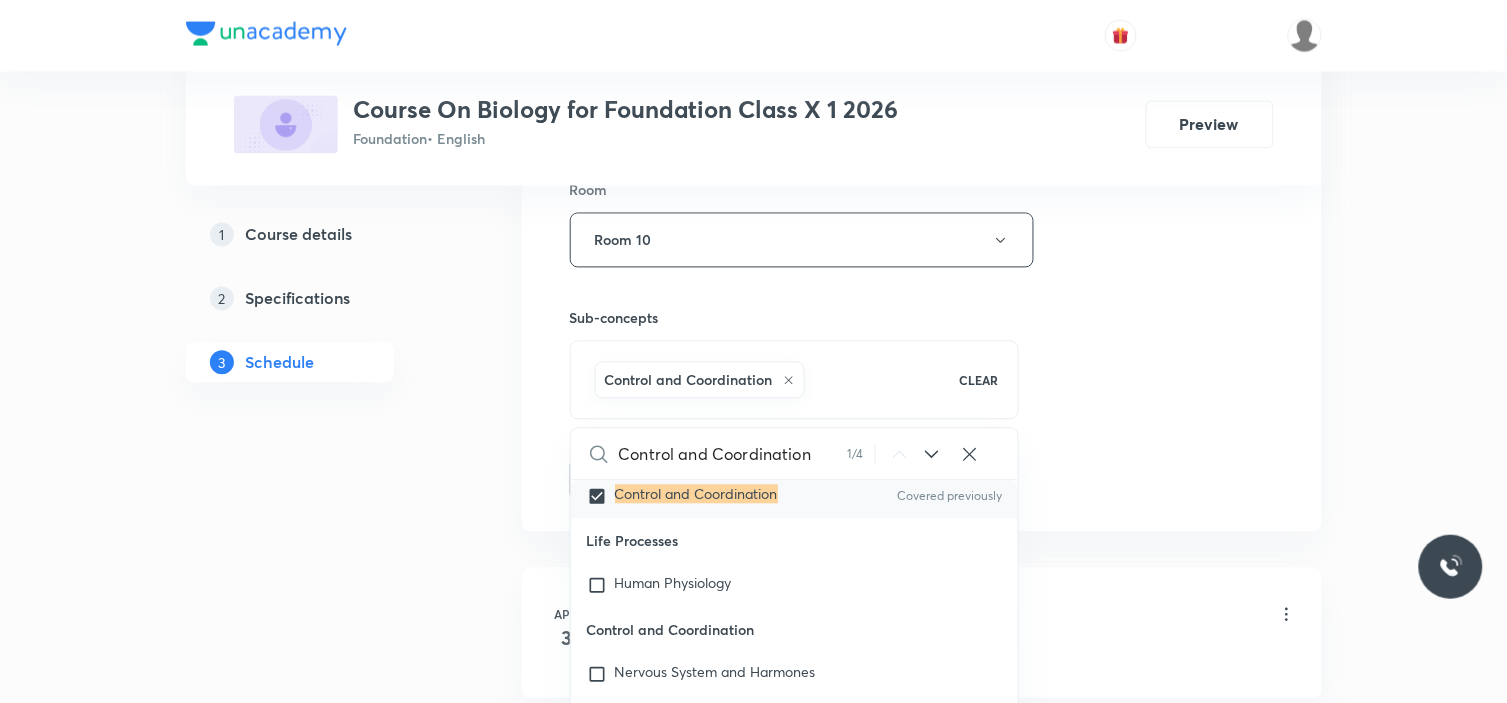 click on "Session  36 Live class Session title 47/99 Control and Coordination  - Movement in Plants ​ Schedule for Jul 10, 2025, 7:40 PM ​ Duration (in minutes) 50 ​   Session type Online Offline Room Room 10 Sub-concepts Control and Coordination CLEAR Control and Coordination 1 / 4 ​ Natural Resources & Its Management Natural Resources & Its Management Cell Cell Reproduction Reproduction Origin & Evolution Origin & Evolution Heredity and Variation Heredity and Variation Improvement in Food Resources Improvement in Food Resources Diversity in Living Organisms Diversity in Living Organisms Plant and Animal Nutrition Plant and Animal Nutrition Tissue Tissue Human Disease Human Disease Our Environment Our Environment Respiration Respiration Covered previously Transportation Transportation Covered previously Excretion Excretion Covered previously Control and Coordination Control and Coordination Covered previously Life Processes Human Physiology Control and Coordination Nervous System and Harmones Cell and Tissues" at bounding box center (922, 19) 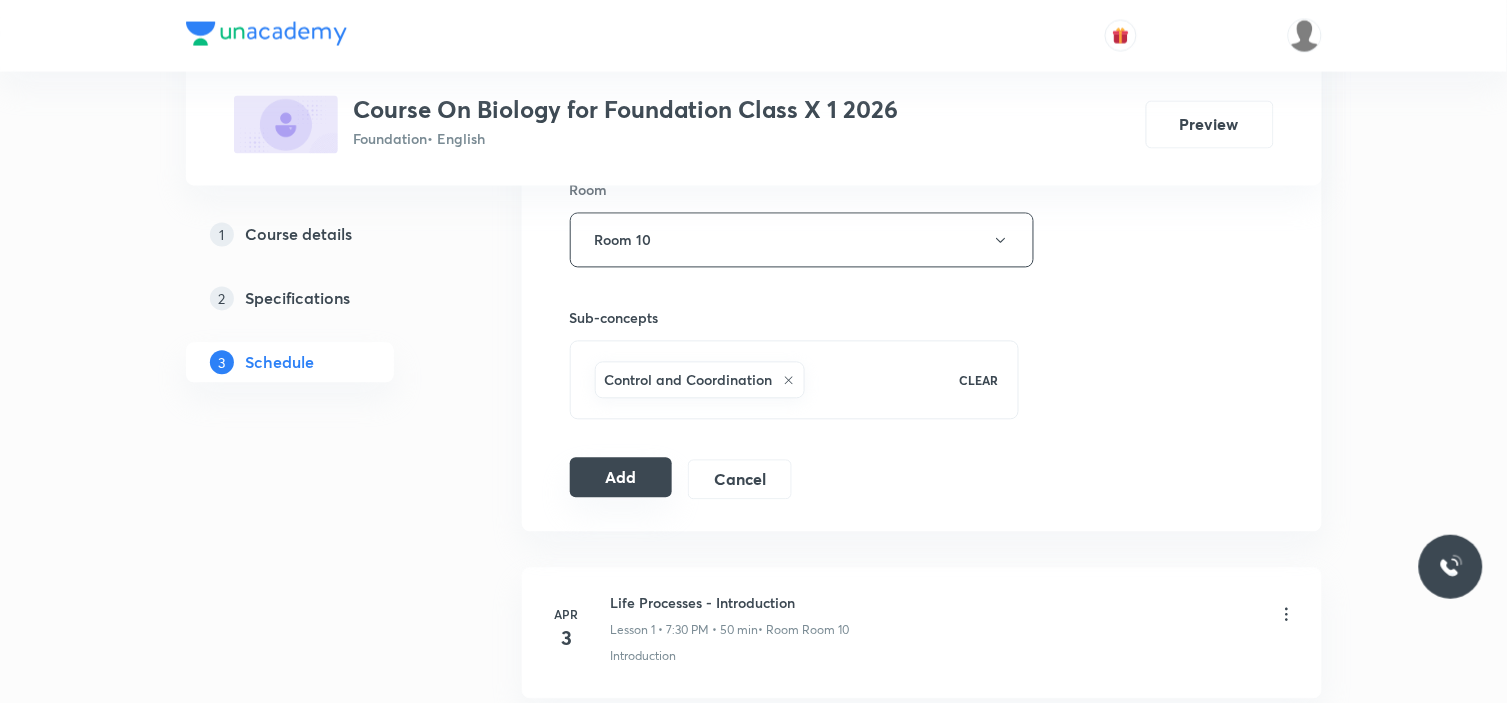 click on "Add" at bounding box center (621, 478) 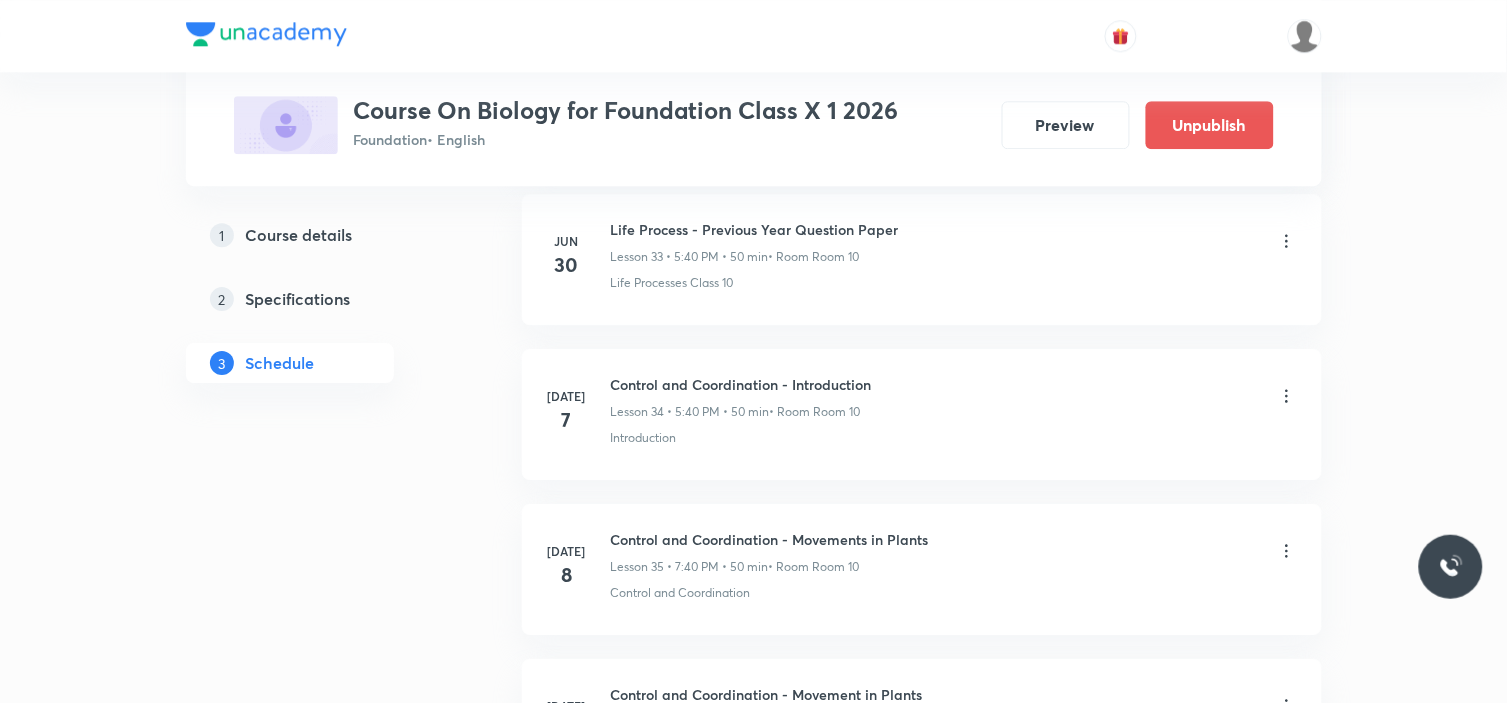 scroll, scrollTop: 5566, scrollLeft: 0, axis: vertical 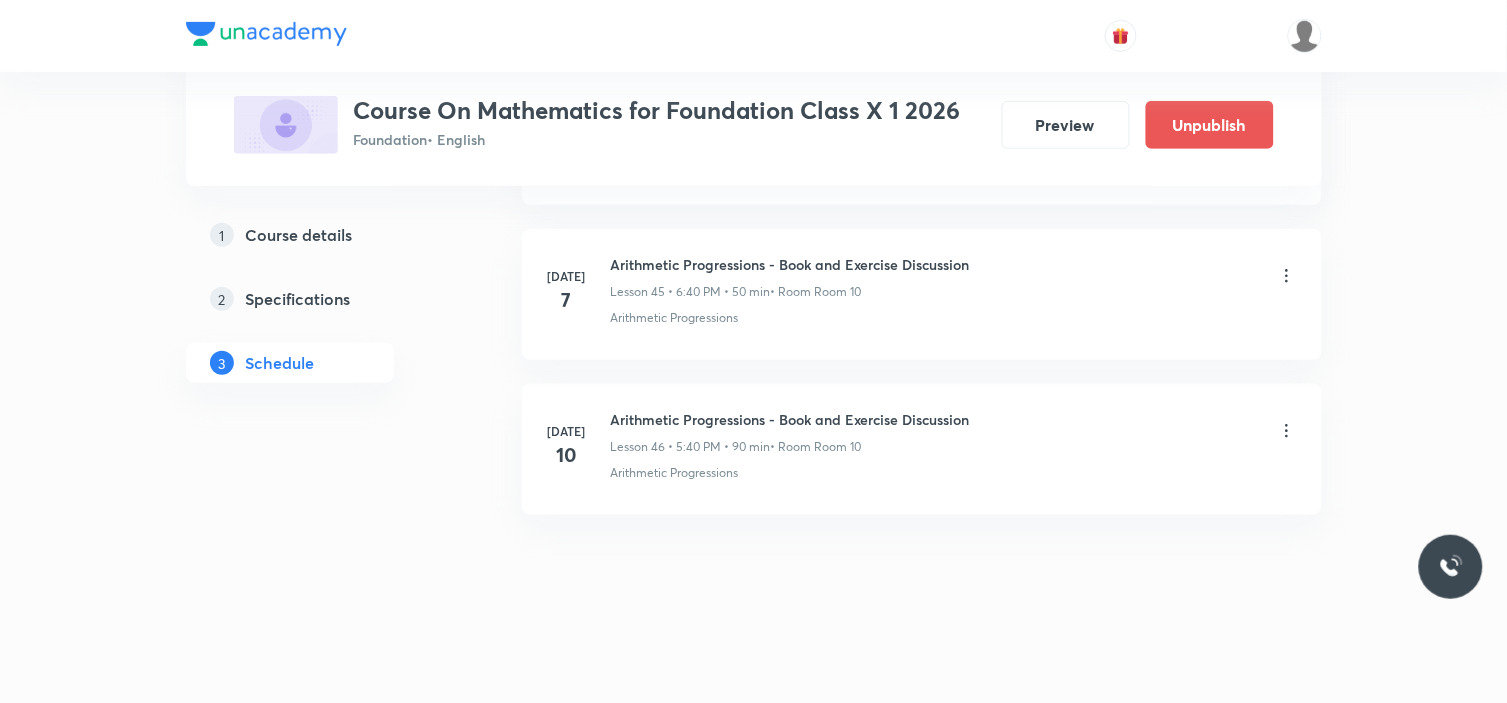 click 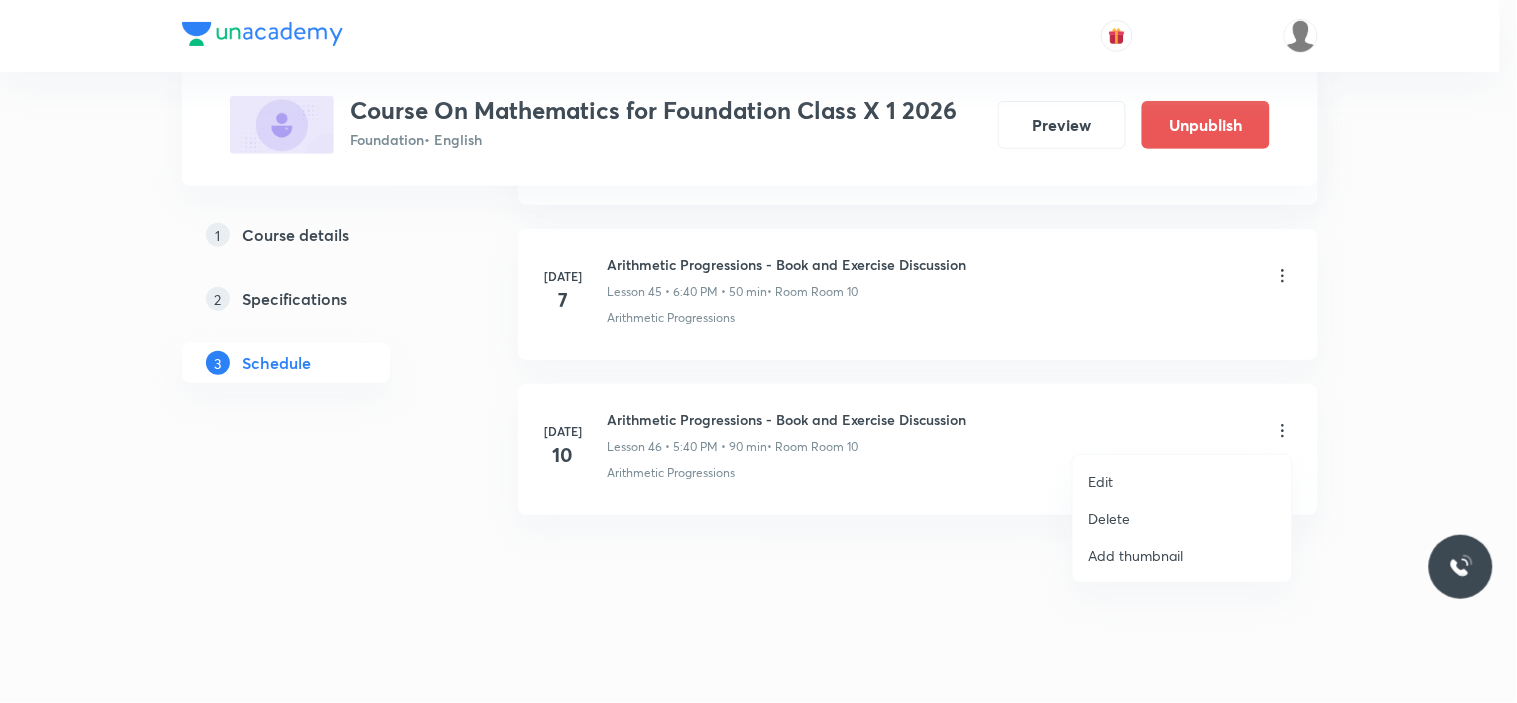 click on "Edit" at bounding box center [1182, 481] 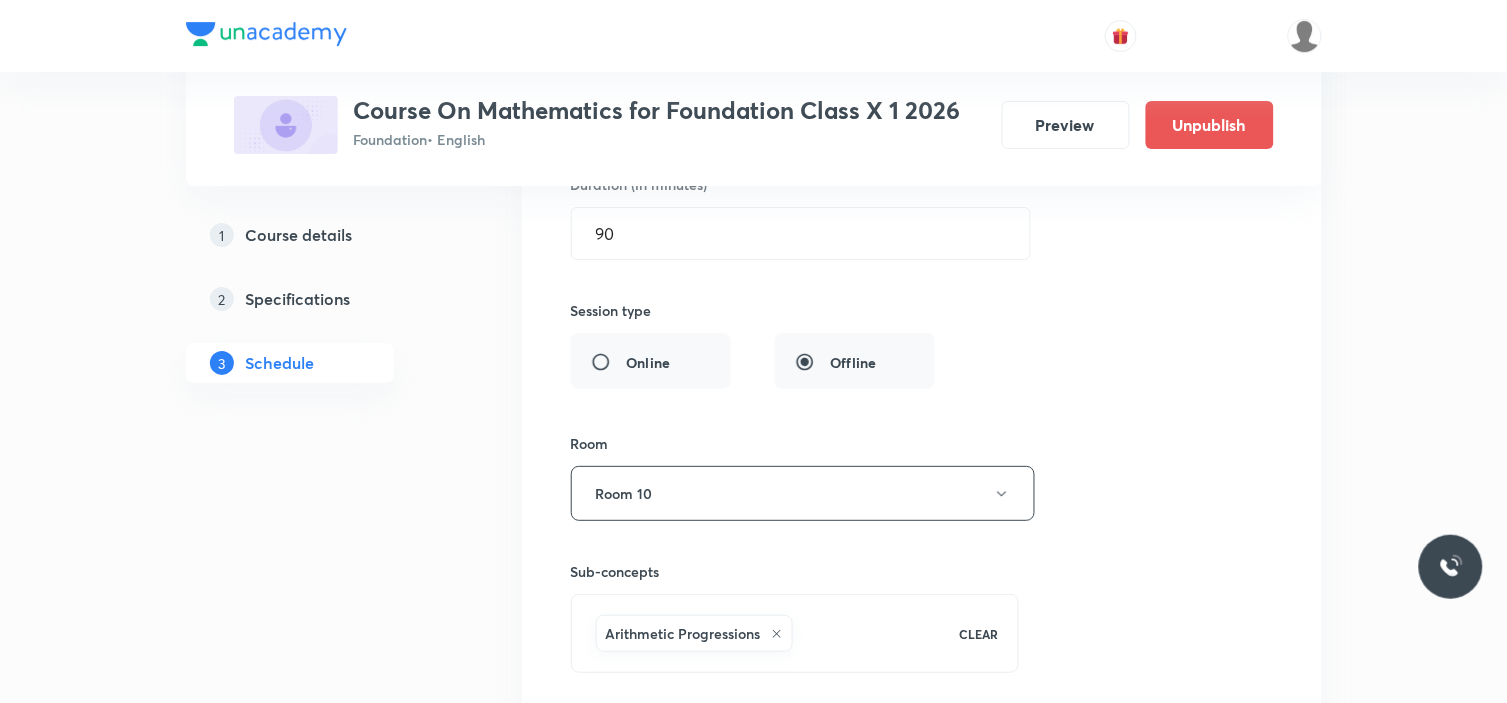 scroll, scrollTop: 7616, scrollLeft: 0, axis: vertical 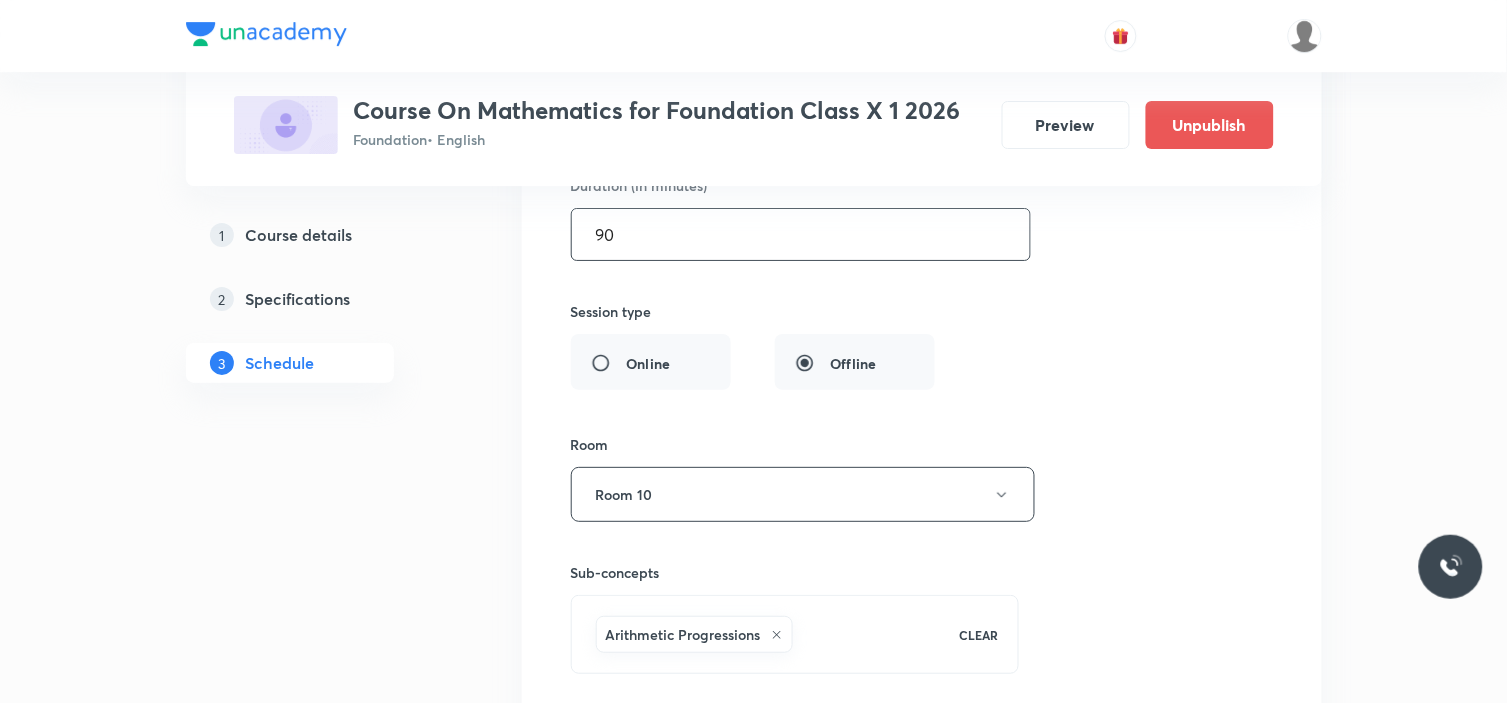 click on "90" at bounding box center (801, 234) 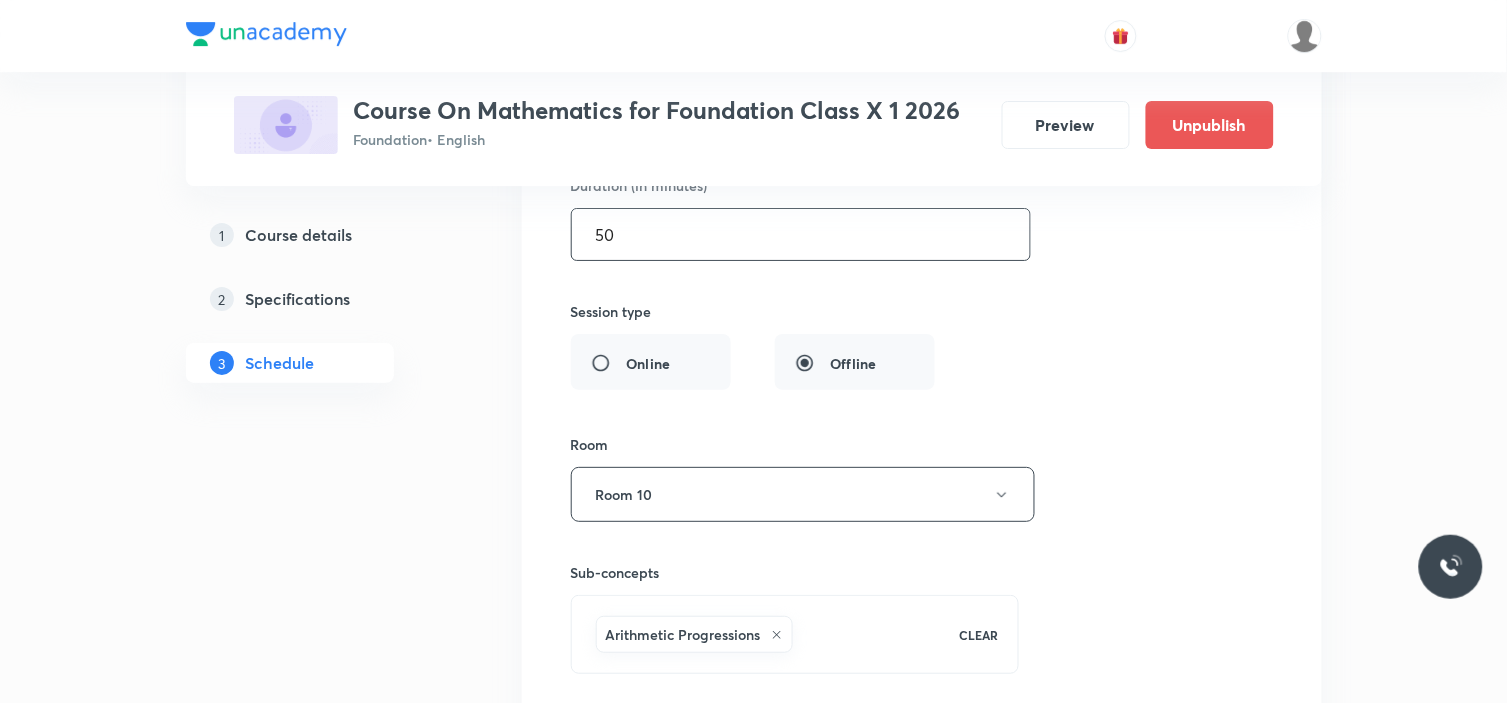 type on "50" 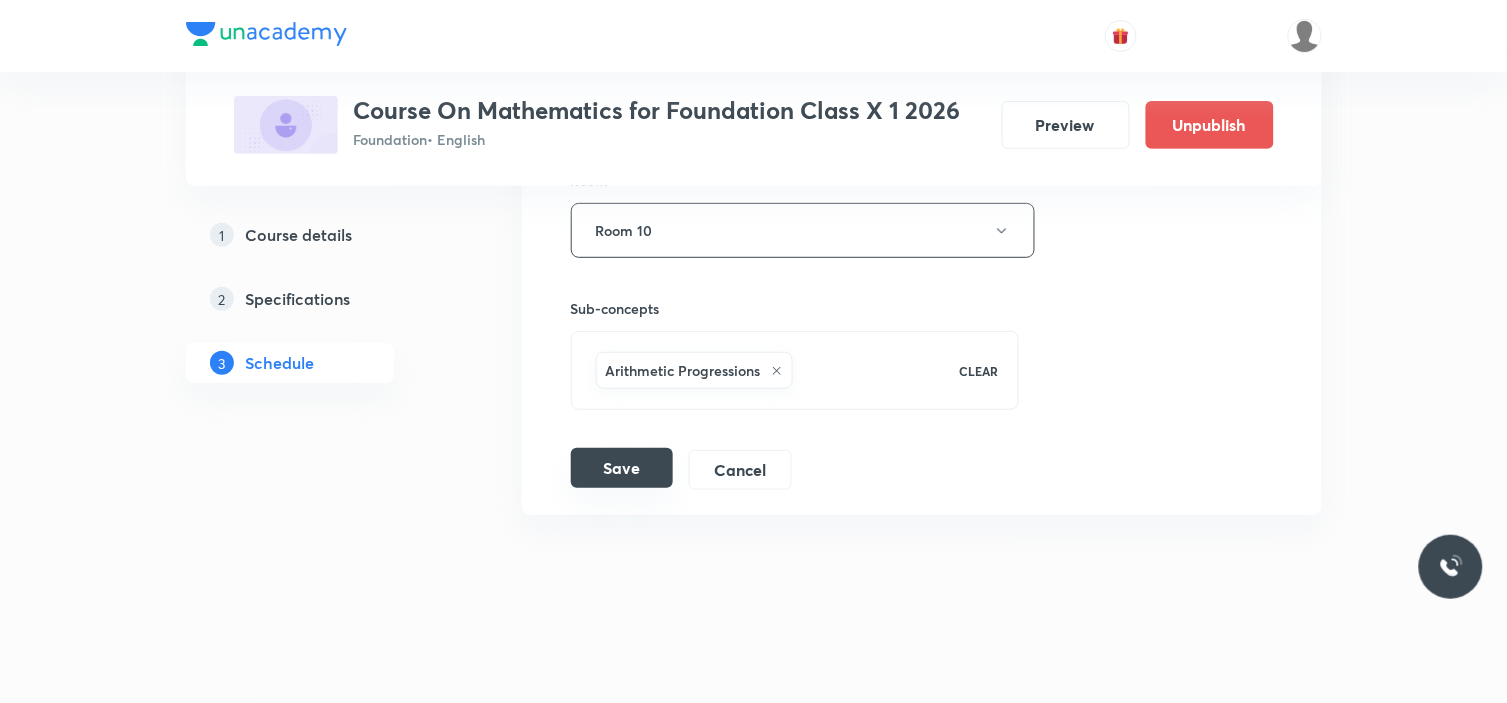 click on "Save" at bounding box center (622, 468) 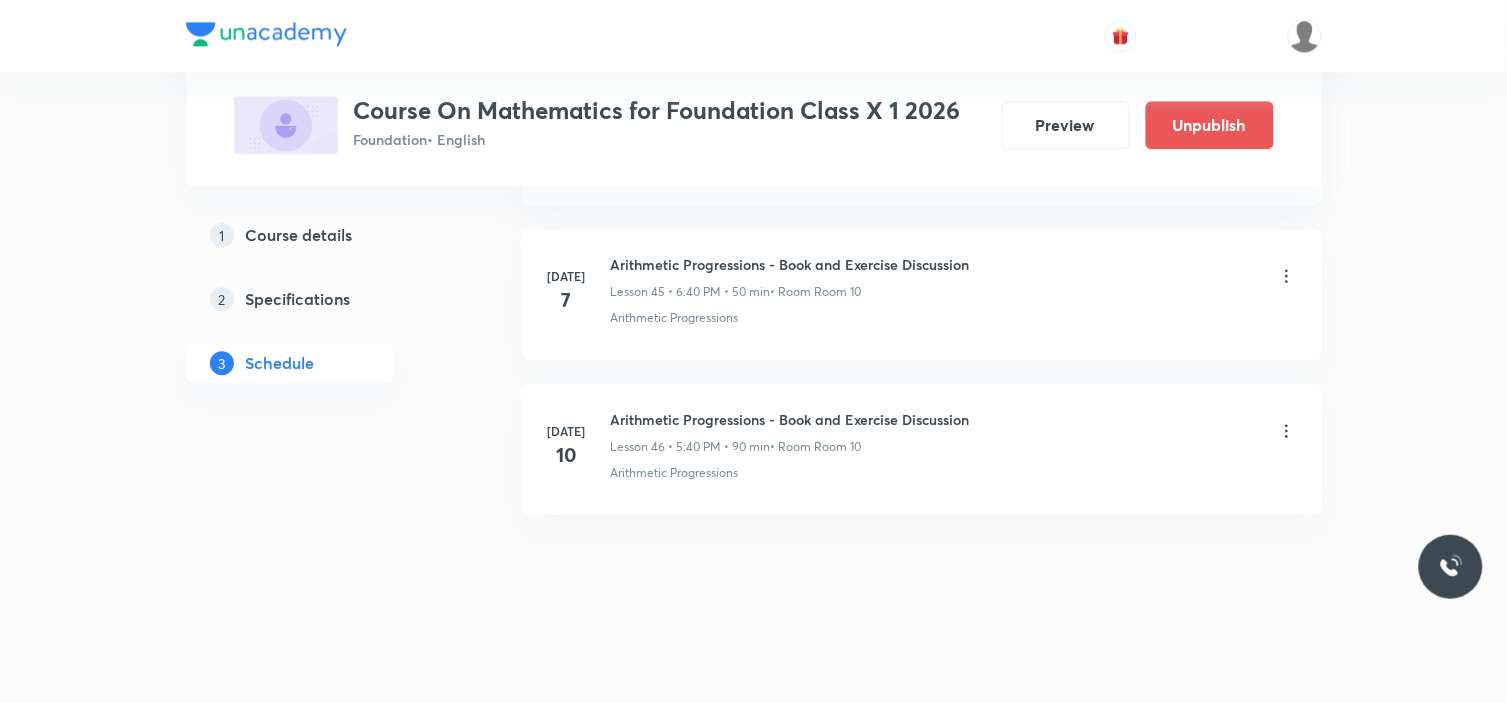 scroll, scrollTop: 7118, scrollLeft: 0, axis: vertical 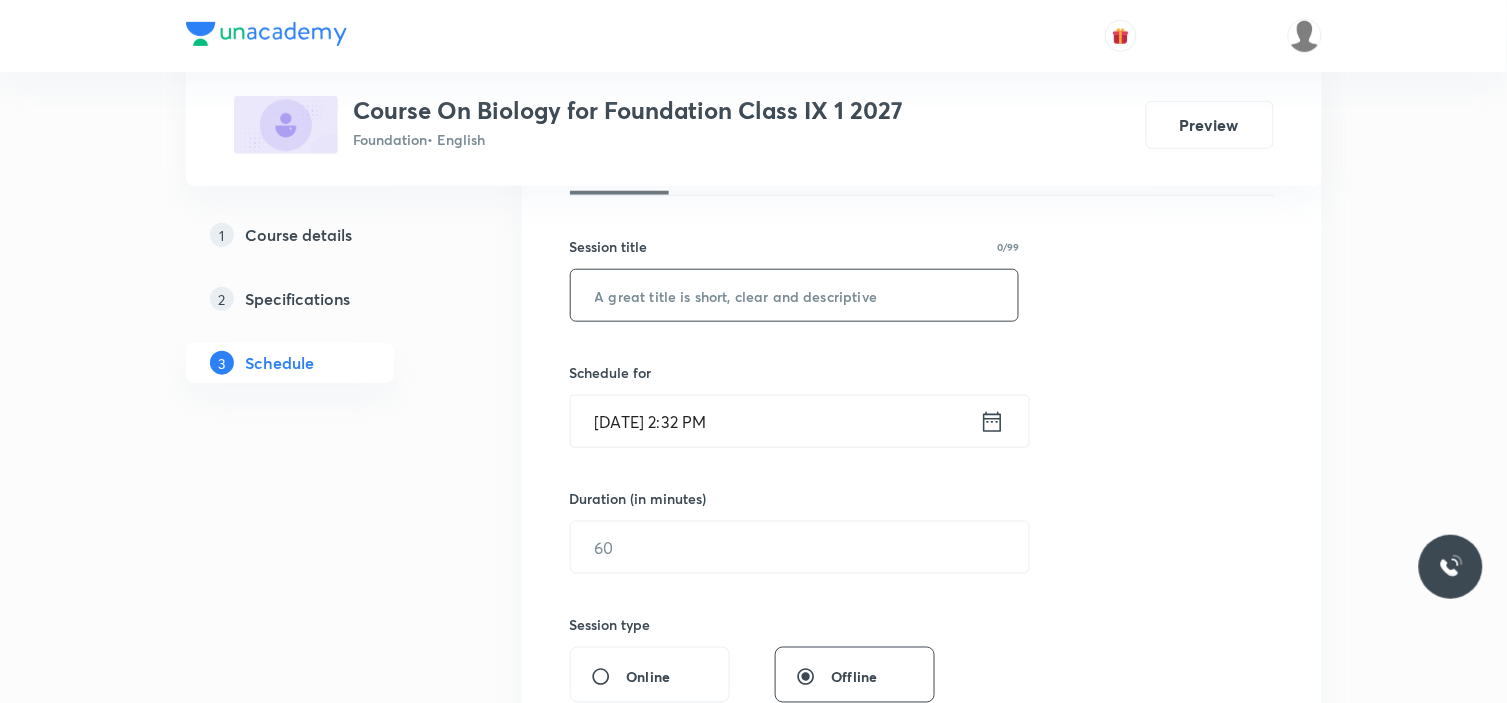 click at bounding box center [795, 295] 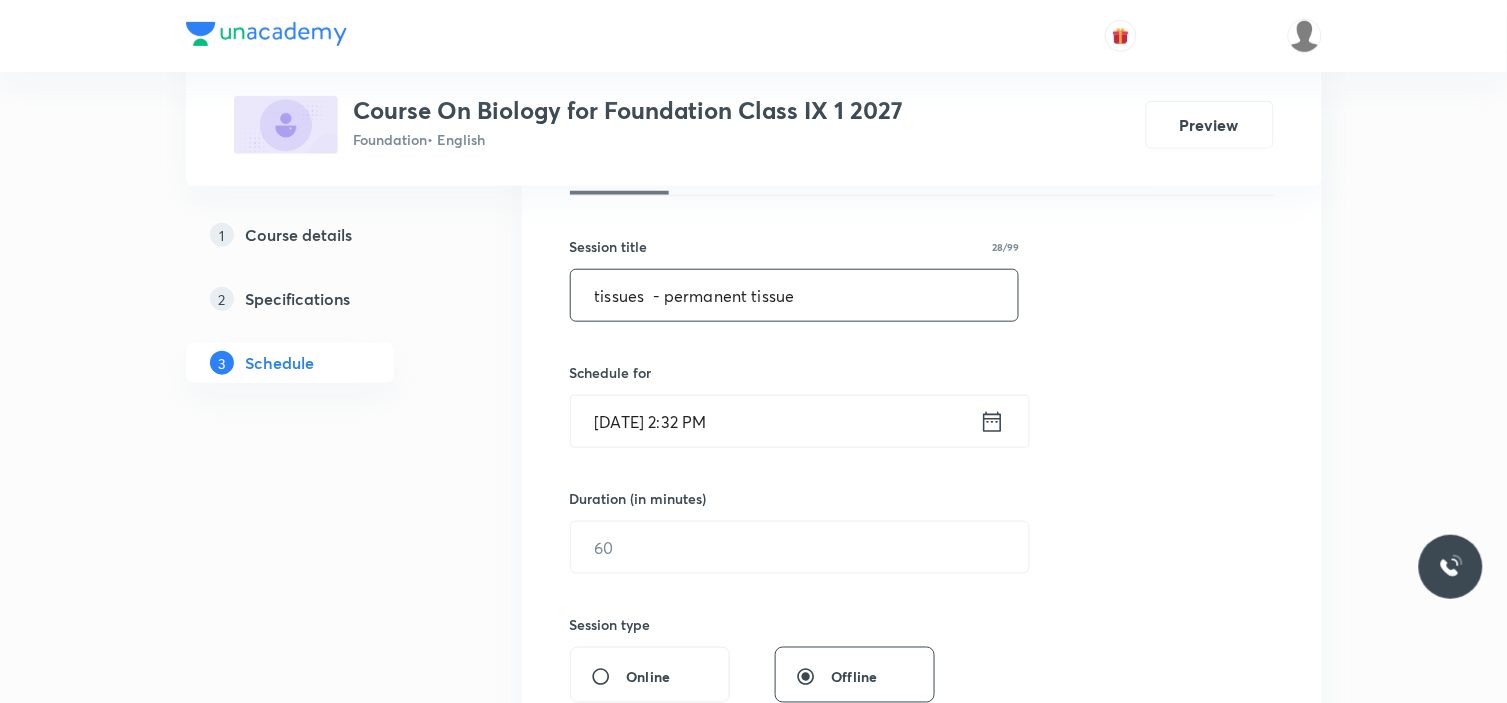 click on "tissues  - permanent tissue" at bounding box center (795, 295) 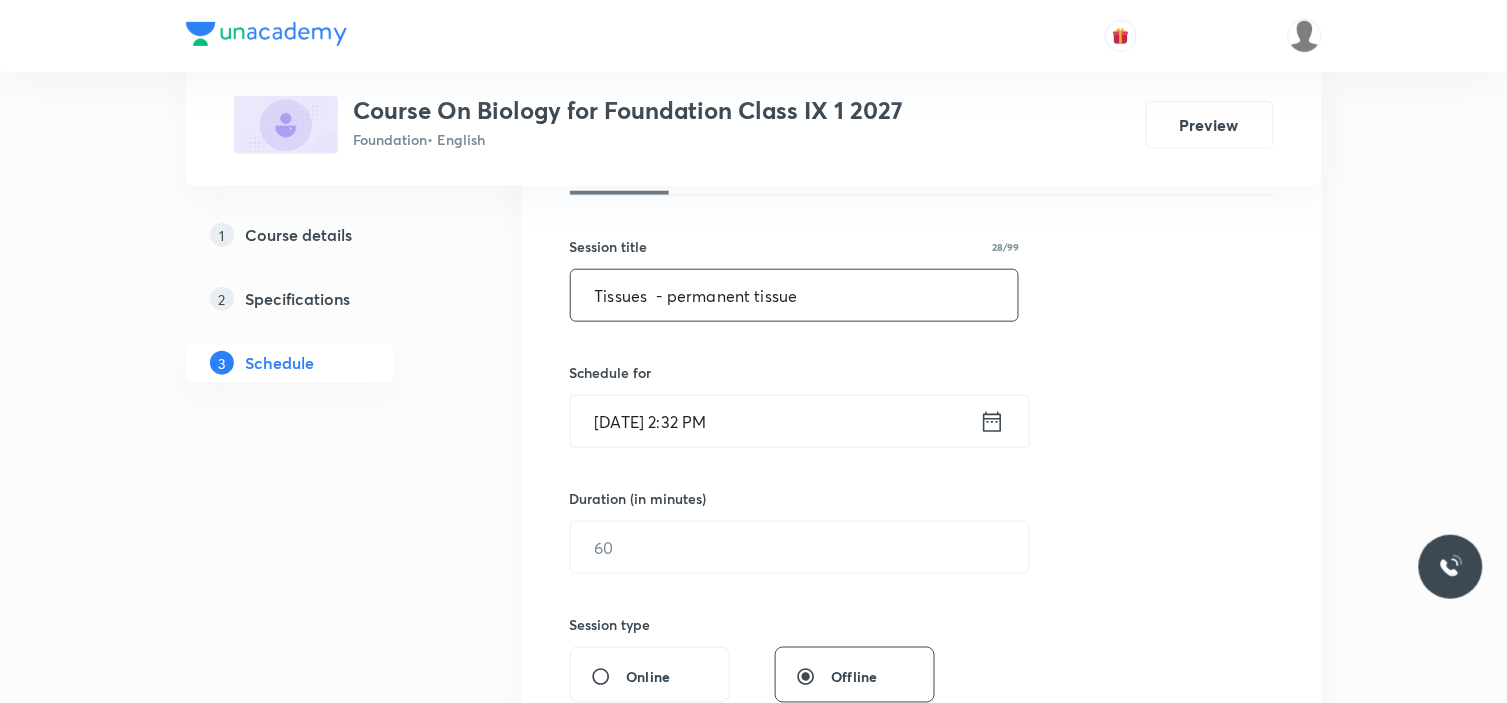 click on "Tissues  - permanent tissue" at bounding box center (795, 295) 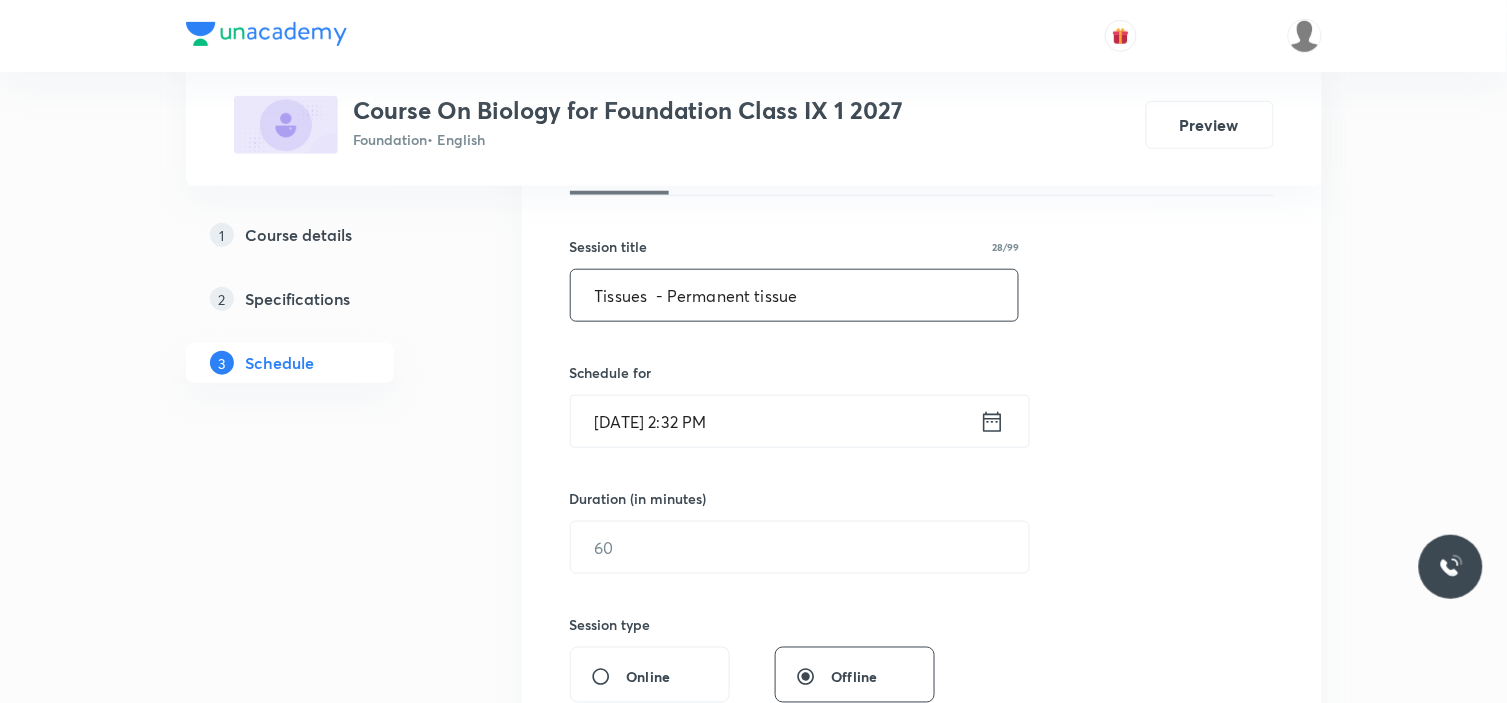 click on "Tissues  - Permanent tissue" at bounding box center [795, 295] 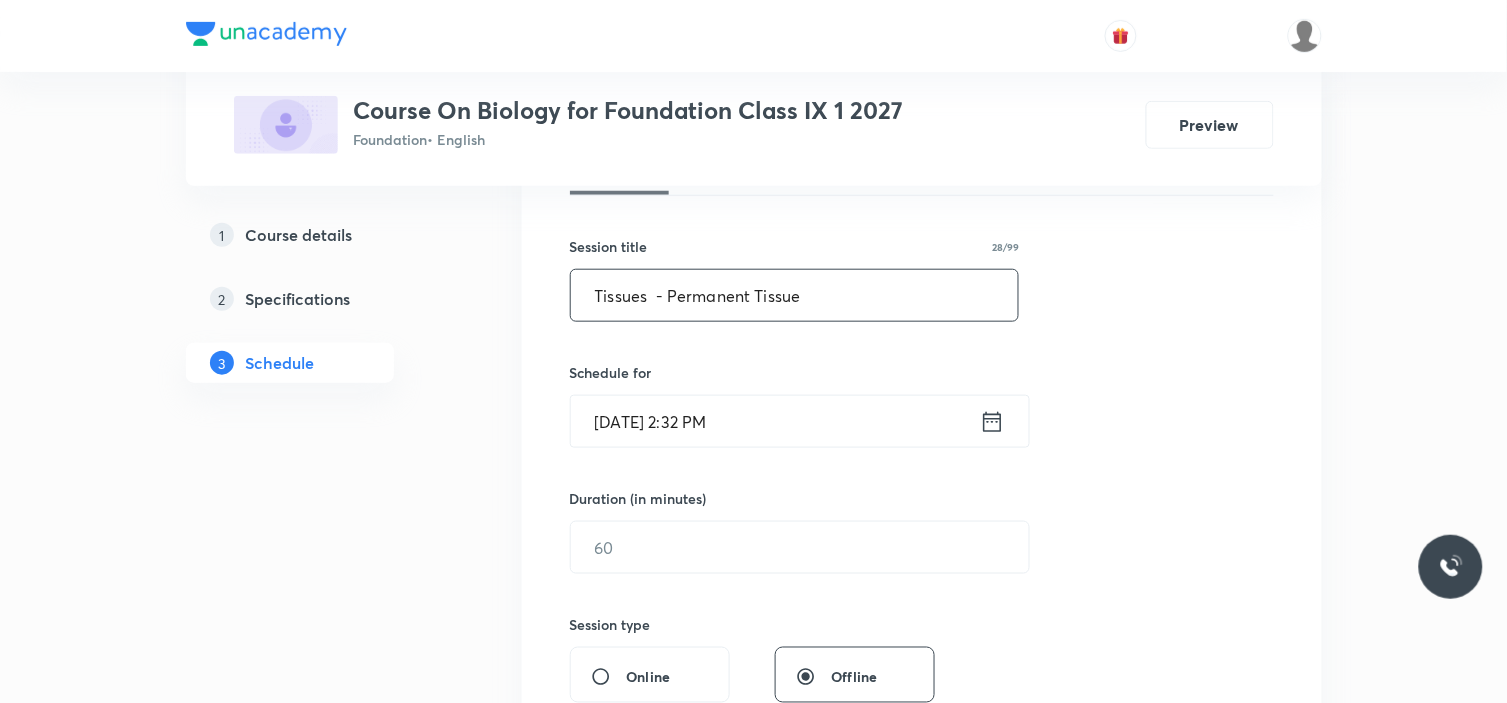 drag, startPoint x: 594, startPoint y: 293, endPoint x: 650, endPoint y: 294, distance: 56.008926 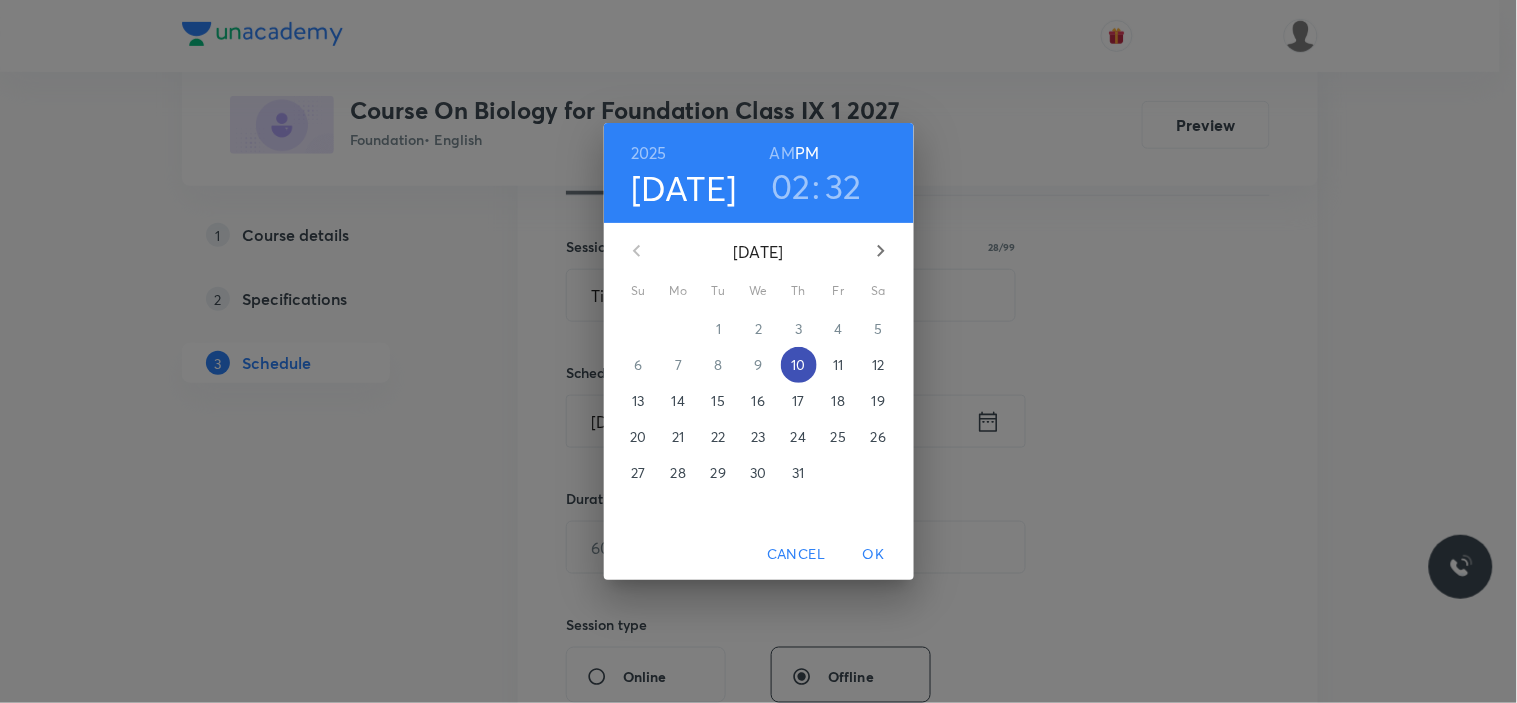 click on "10" at bounding box center (798, 365) 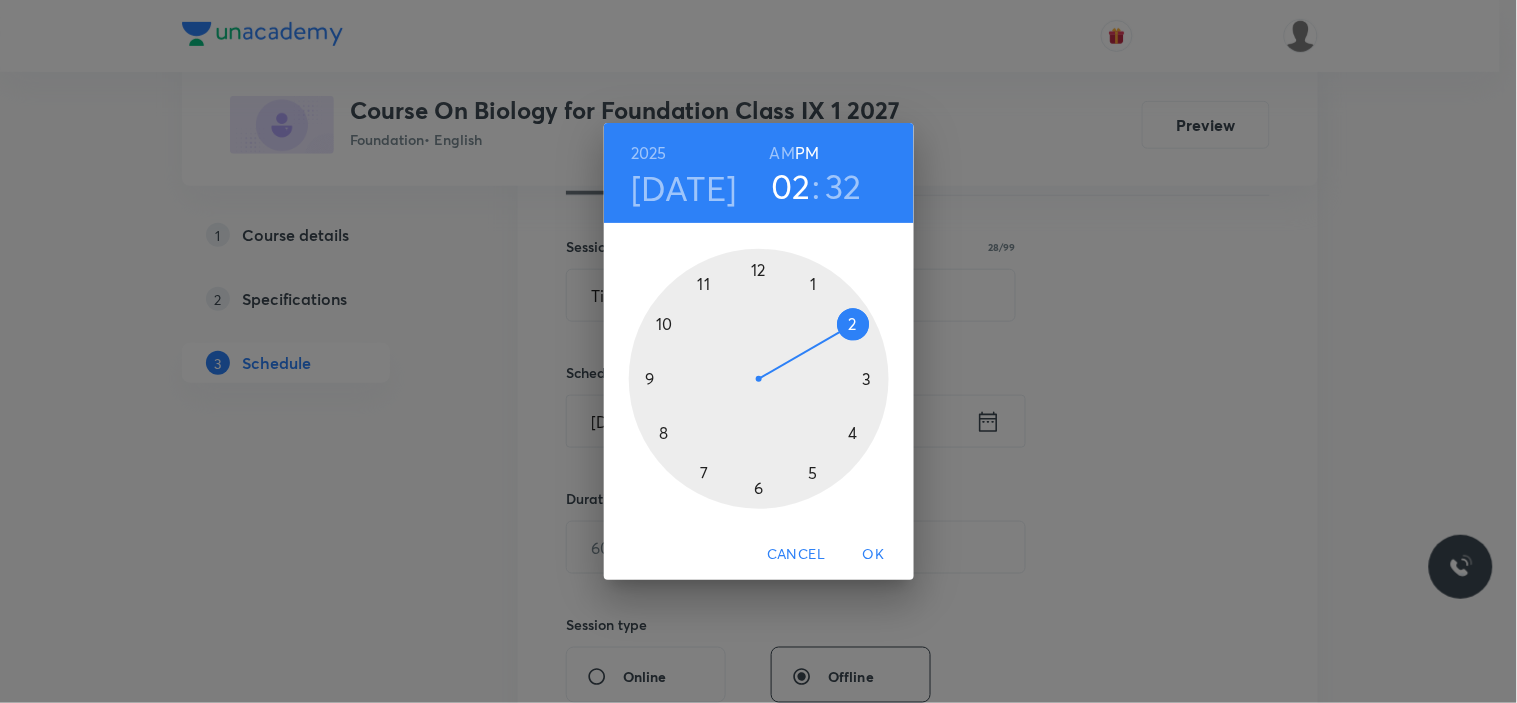 click at bounding box center (759, 379) 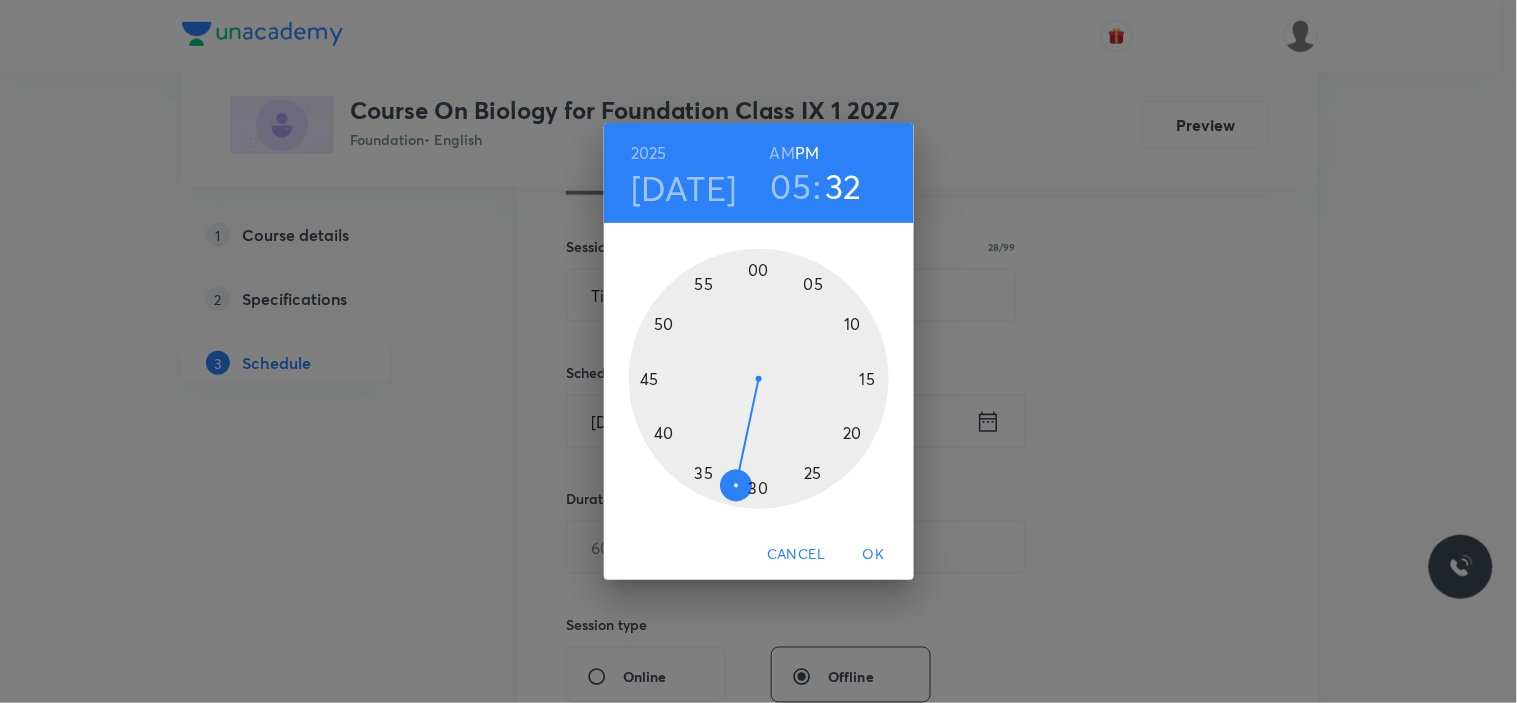 click at bounding box center [759, 379] 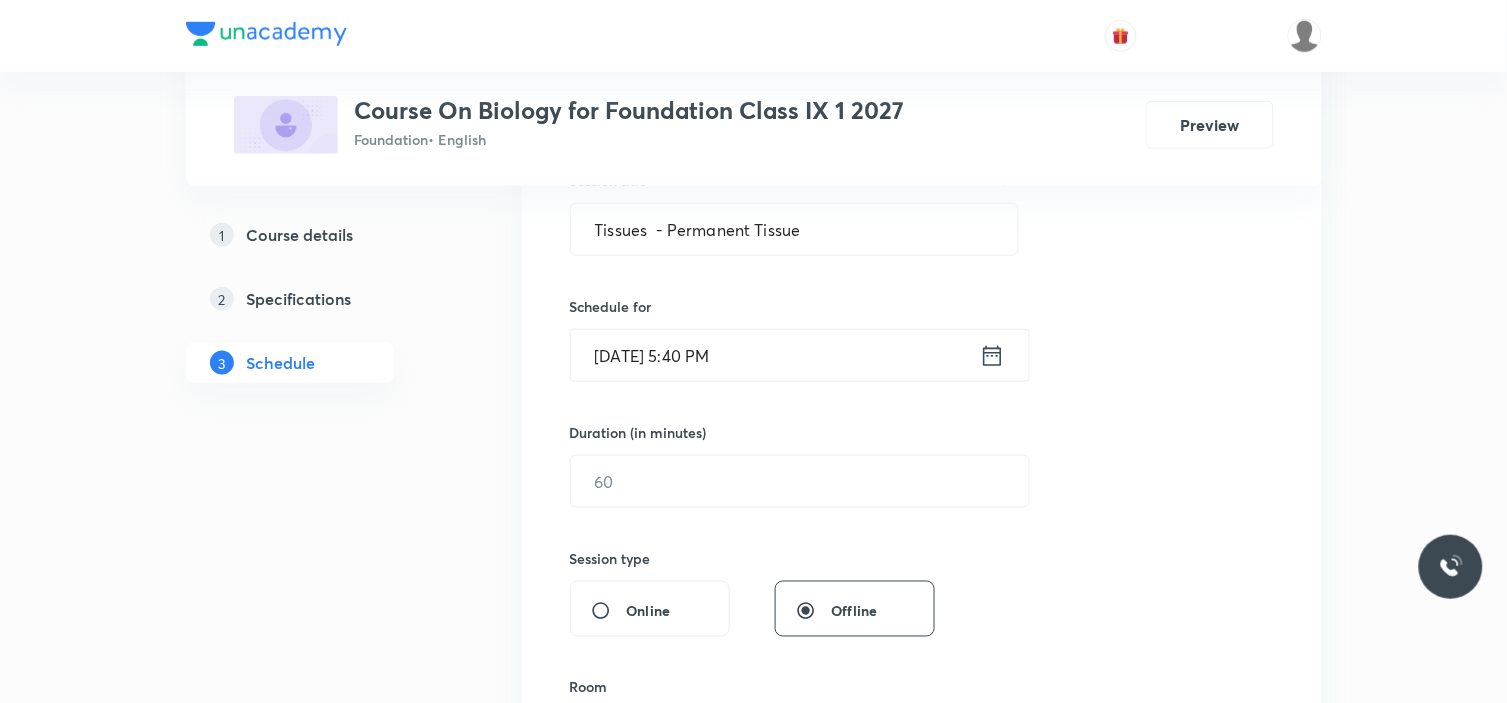 scroll, scrollTop: 575, scrollLeft: 0, axis: vertical 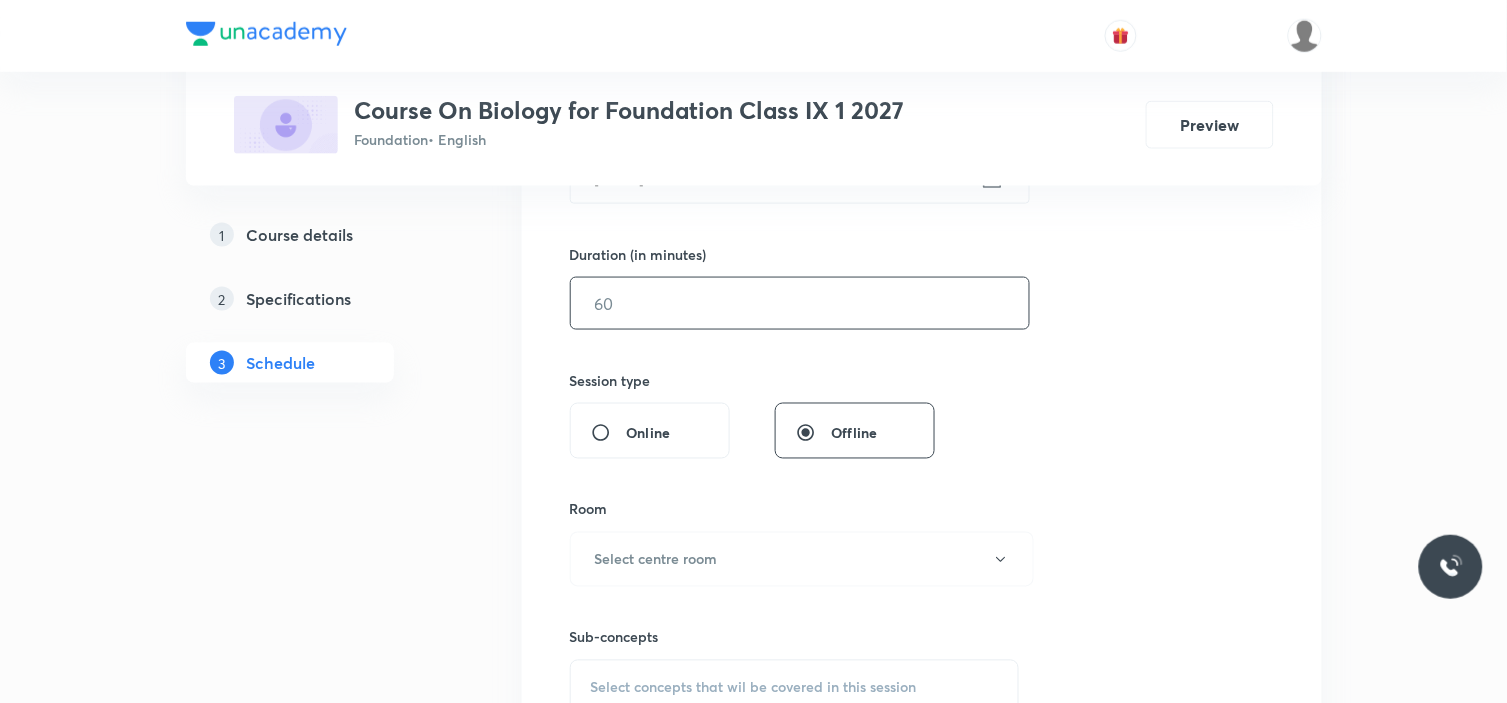 click at bounding box center [800, 303] 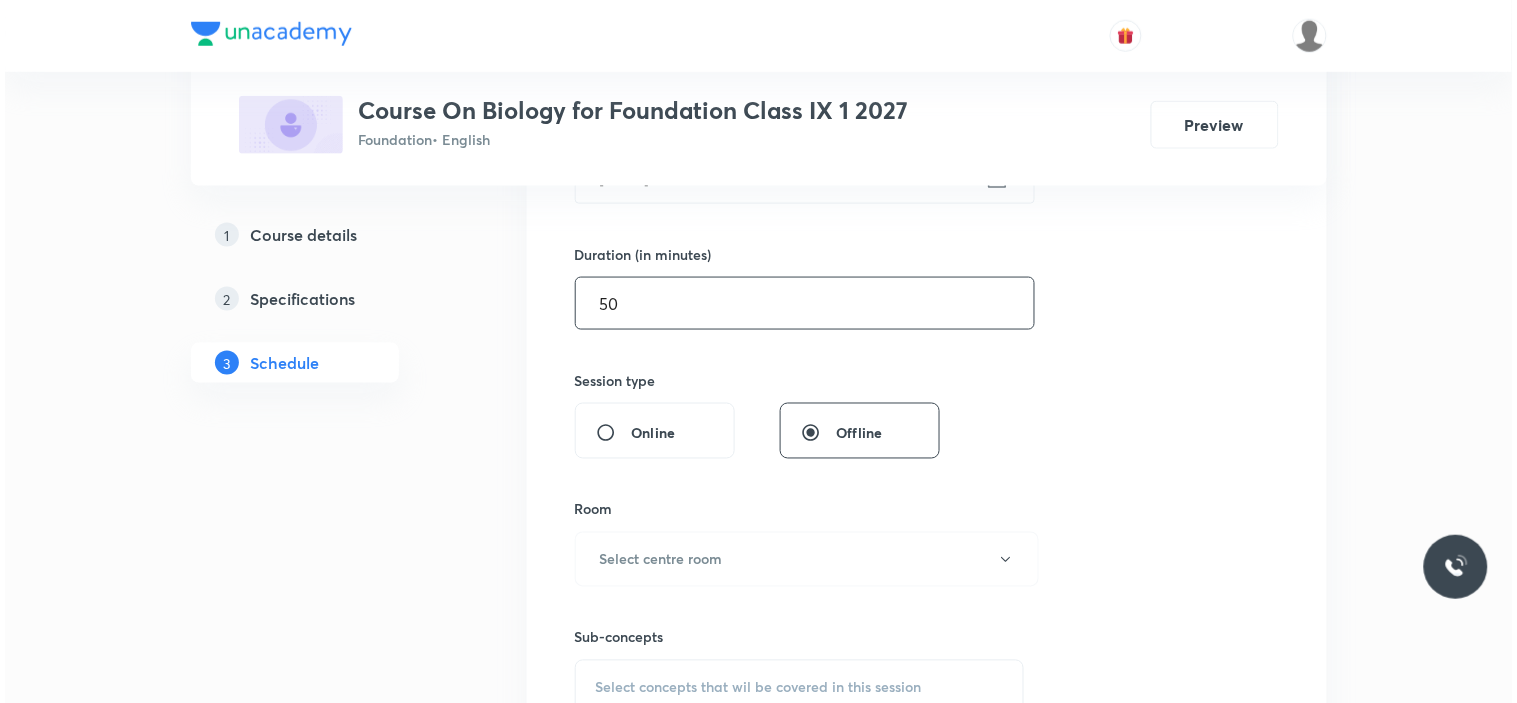 scroll, scrollTop: 701, scrollLeft: 0, axis: vertical 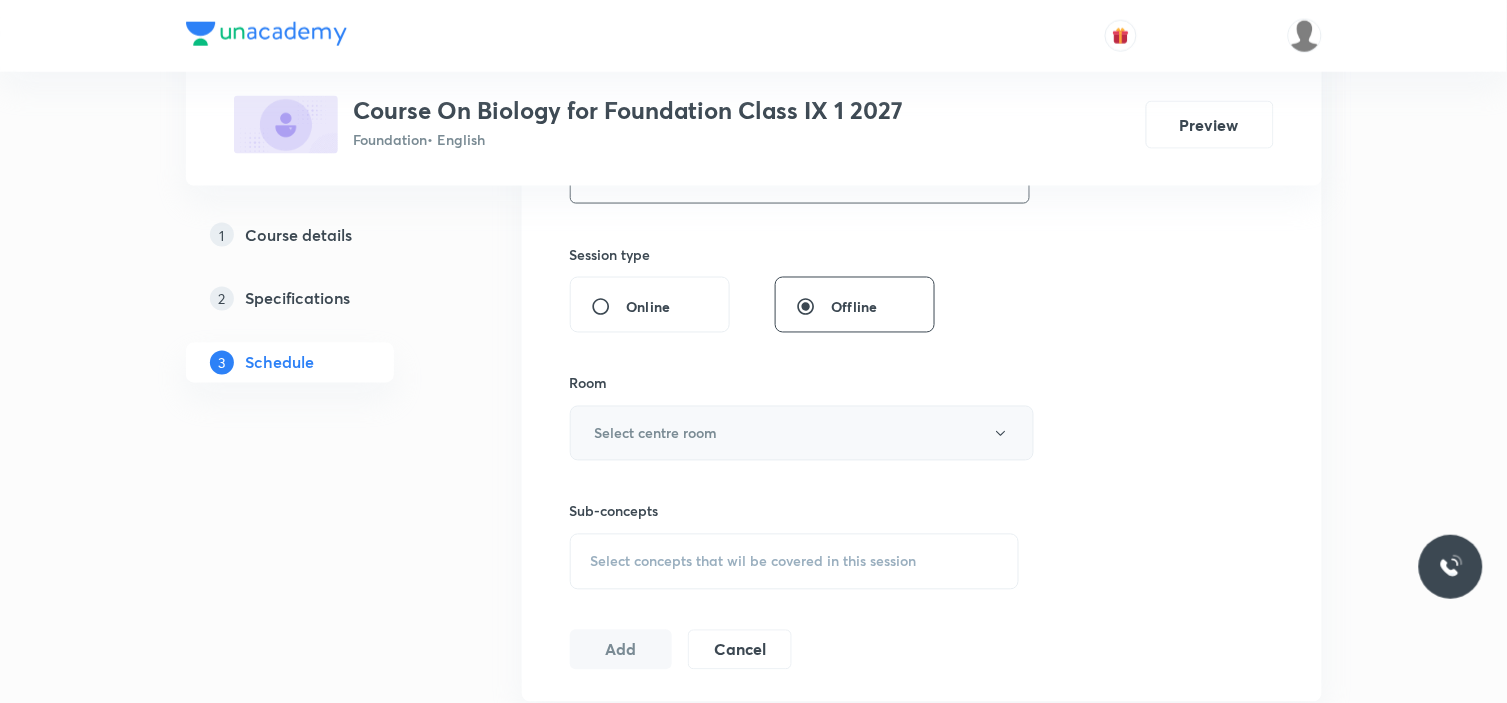 type on "50" 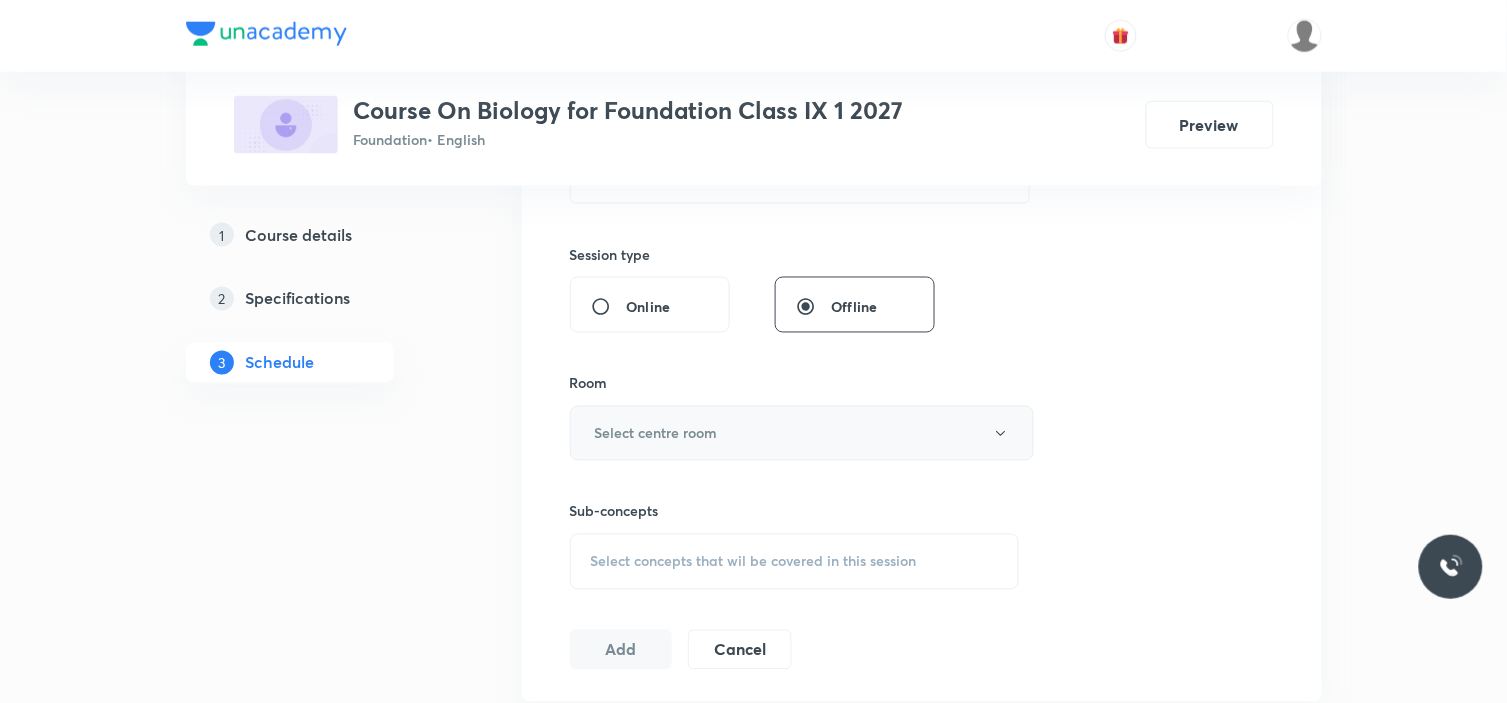 click on "Select centre room" at bounding box center [656, 433] 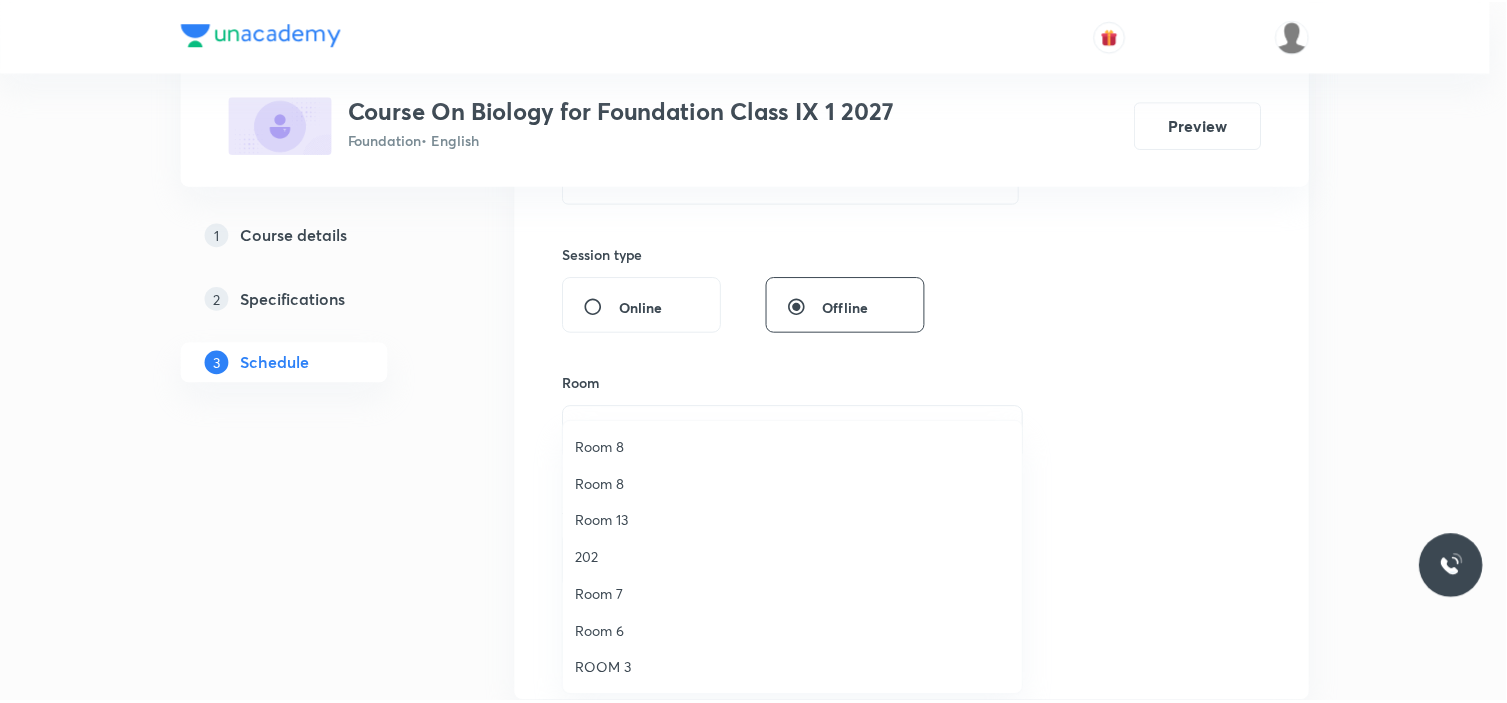 scroll, scrollTop: 0, scrollLeft: 0, axis: both 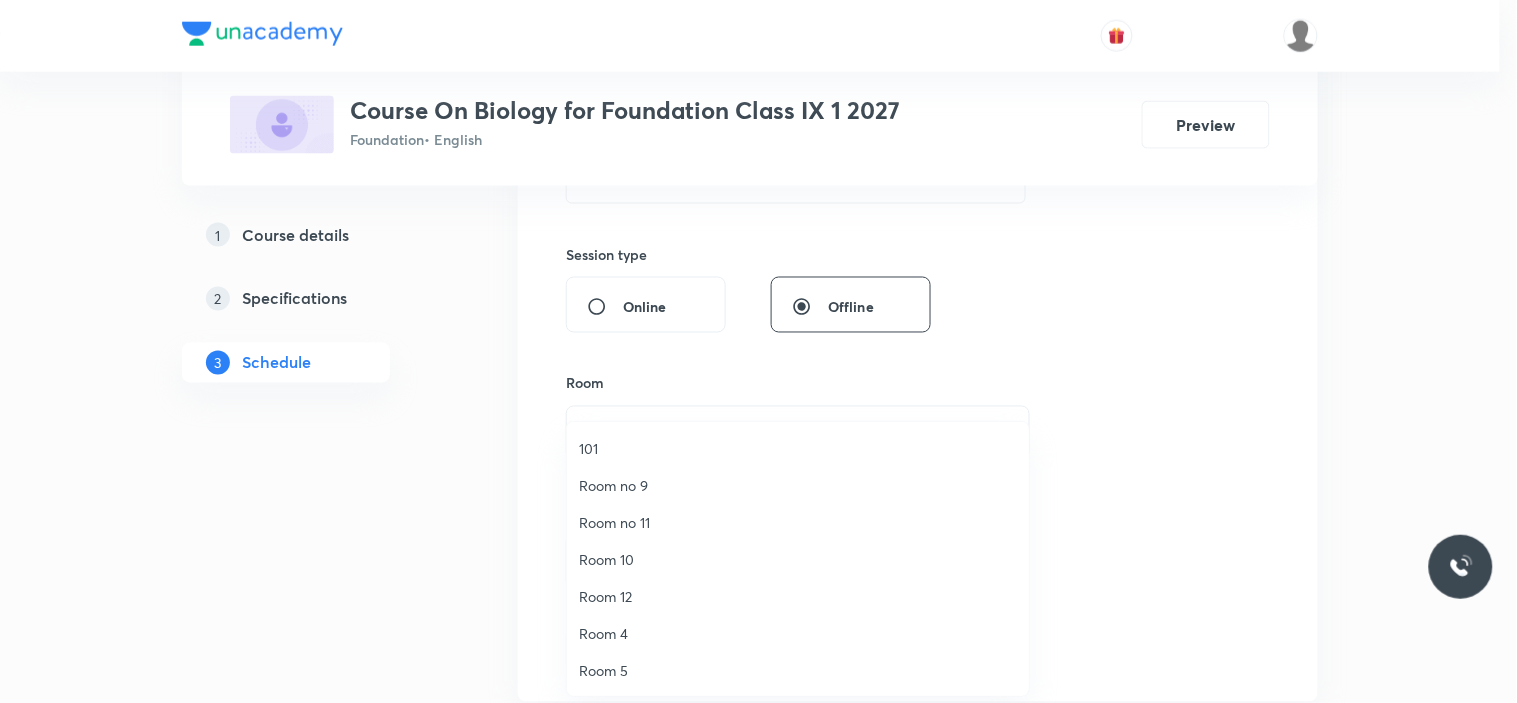 click on "Room no 9" at bounding box center (798, 485) 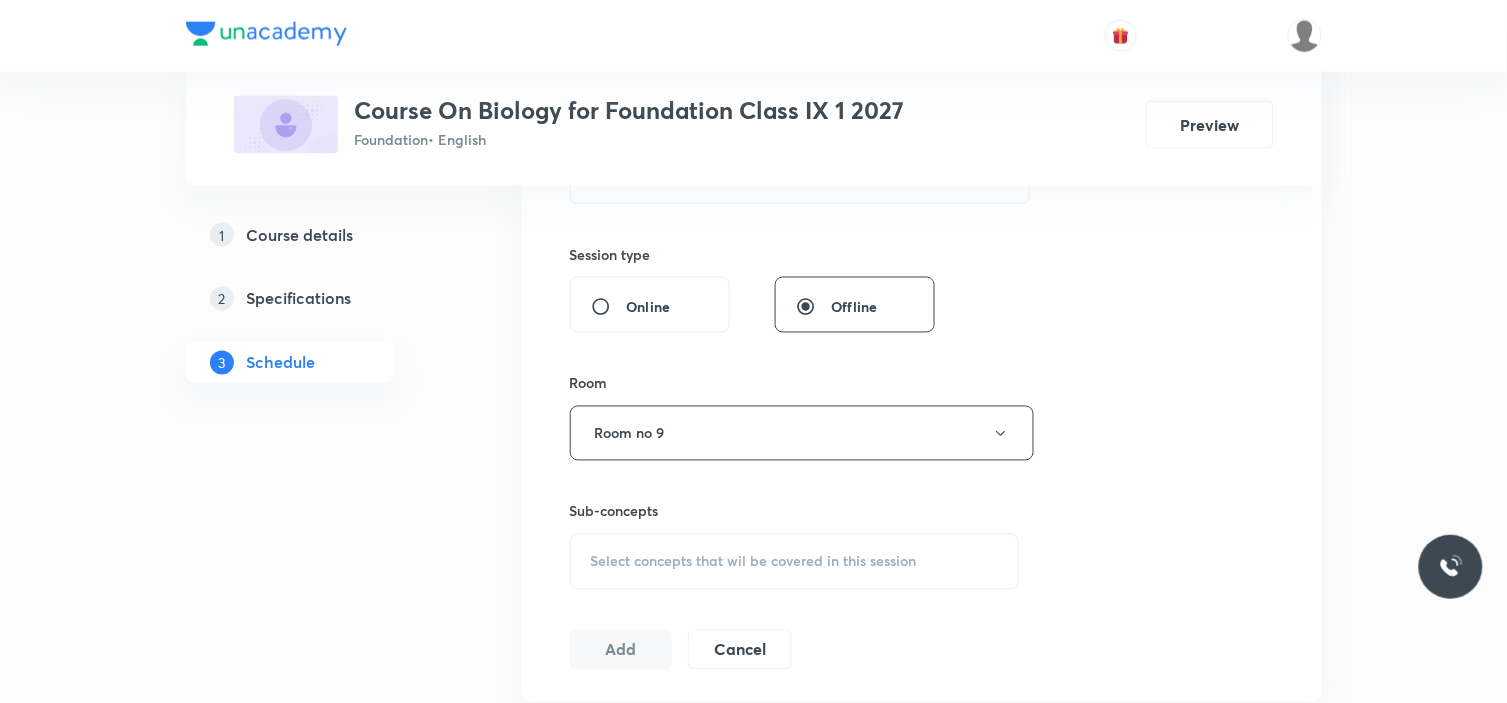 scroll, scrollTop: 795, scrollLeft: 0, axis: vertical 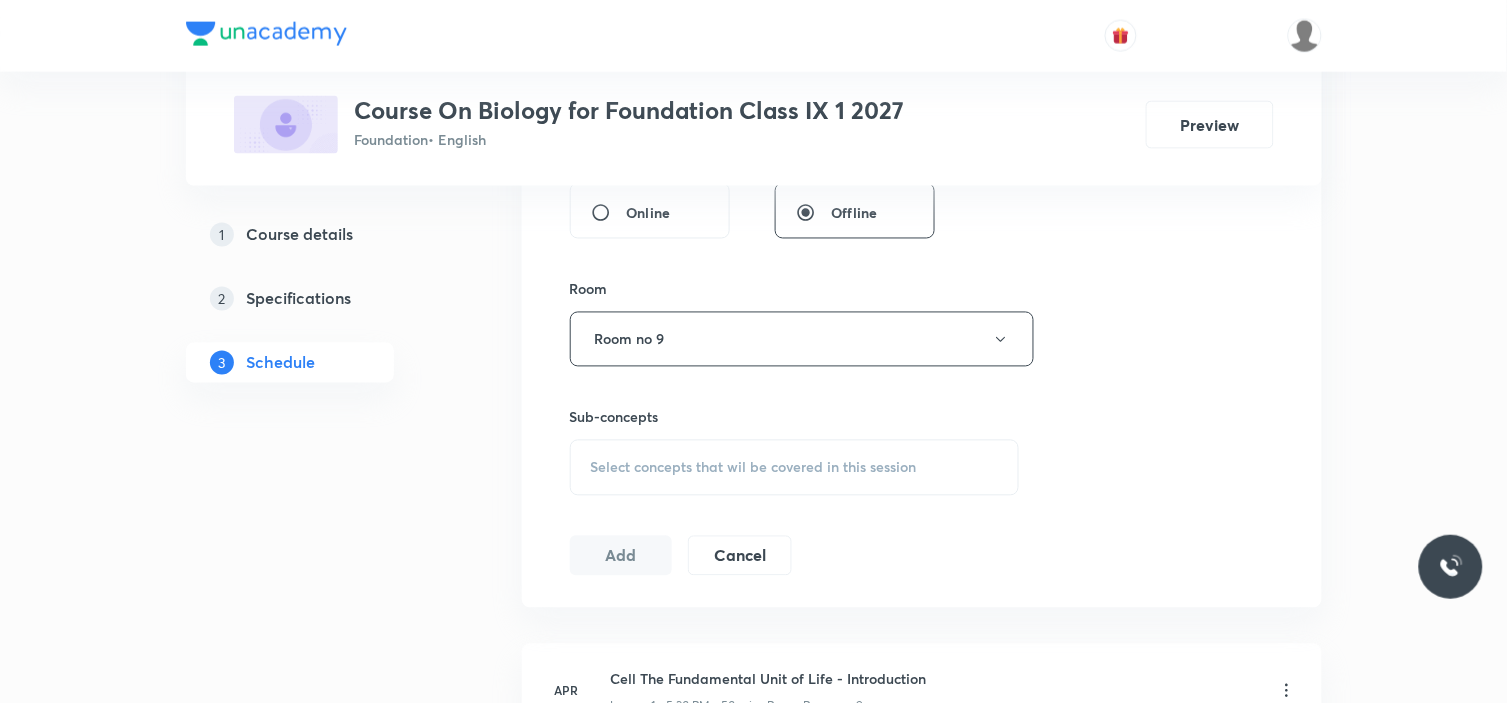 click on "Select concepts that wil be covered in this session" at bounding box center (795, 468) 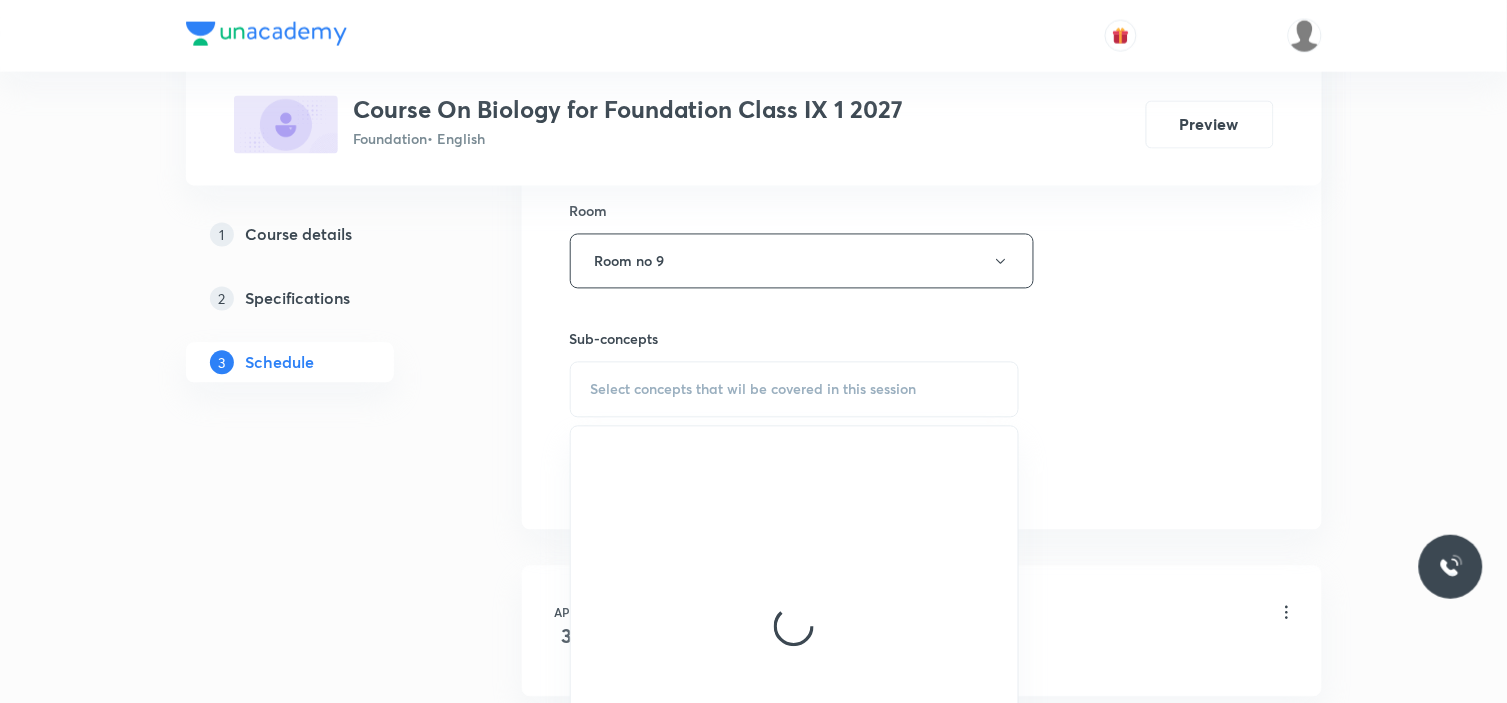 scroll, scrollTop: 875, scrollLeft: 0, axis: vertical 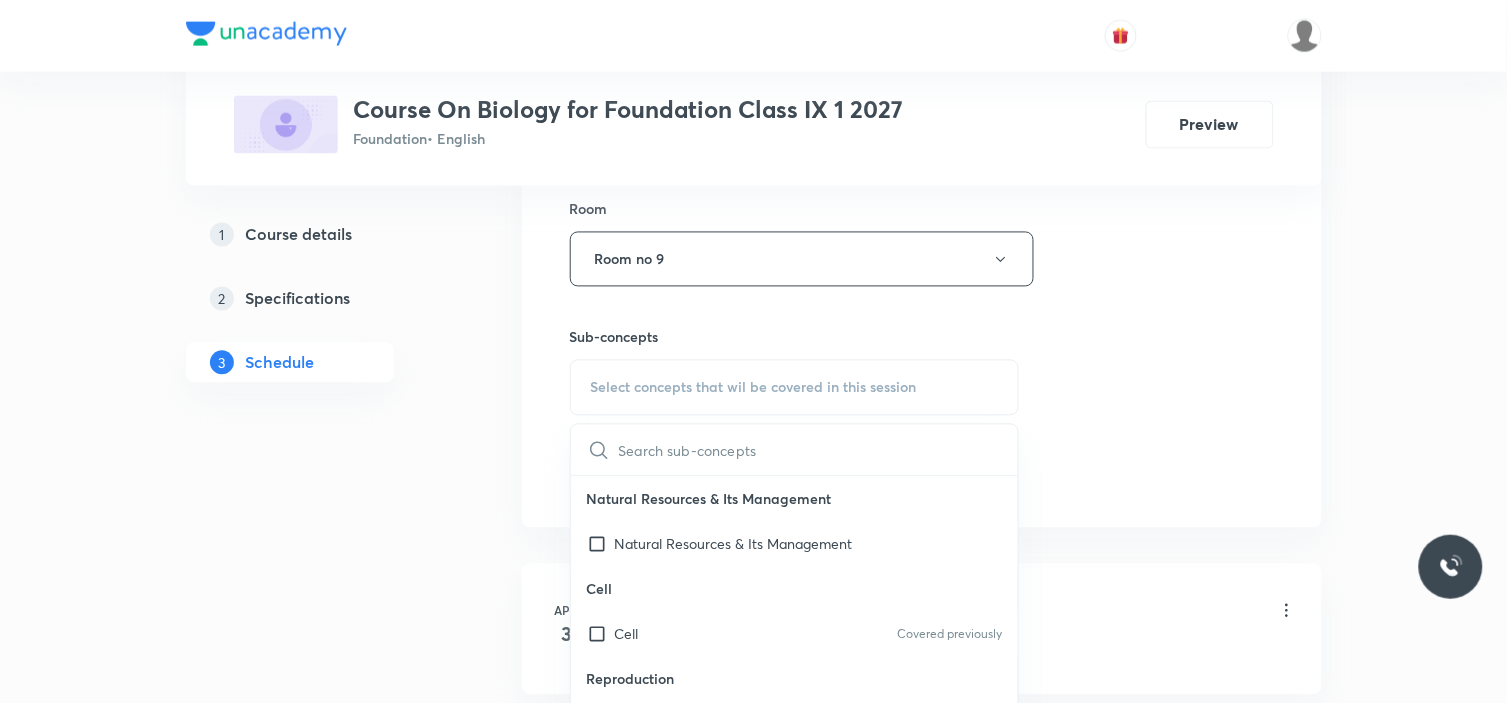 click at bounding box center (819, 450) 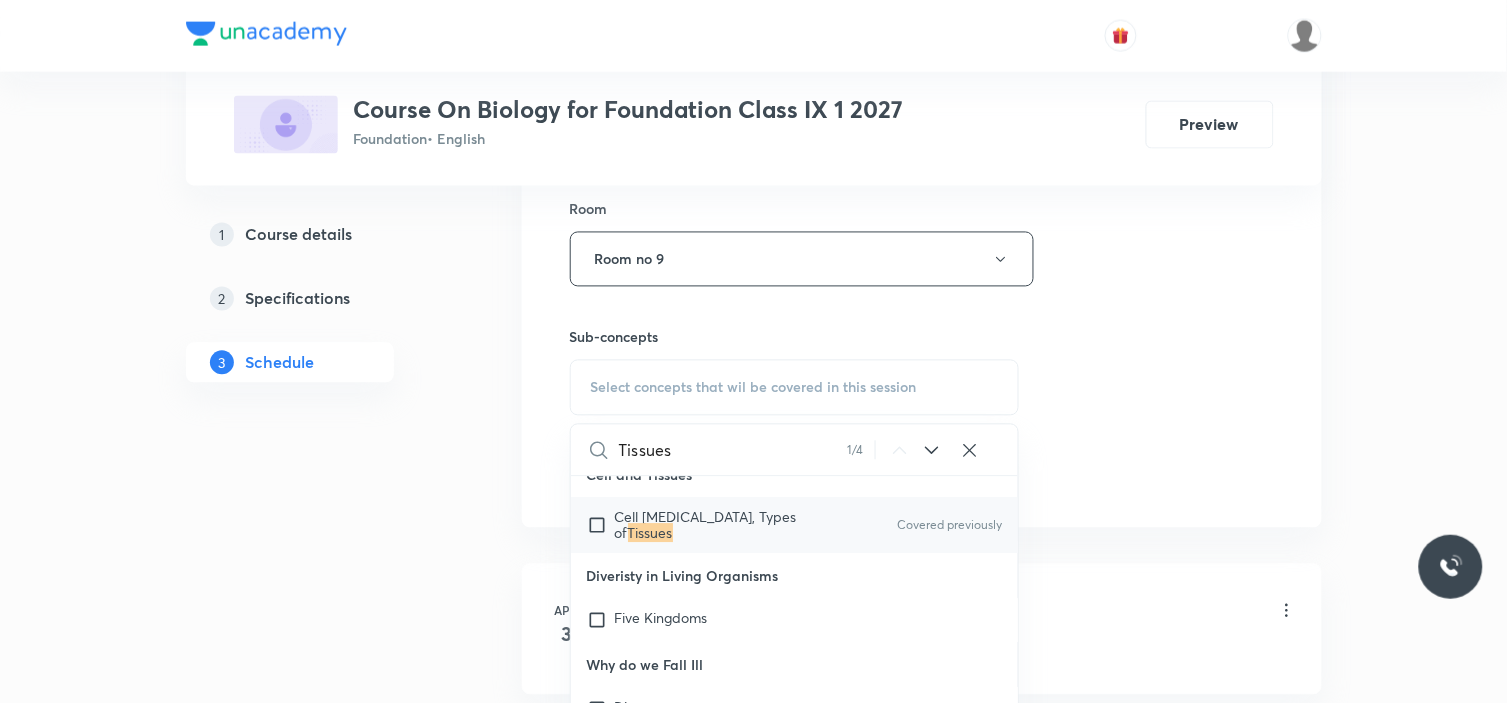 scroll, scrollTop: 1716, scrollLeft: 0, axis: vertical 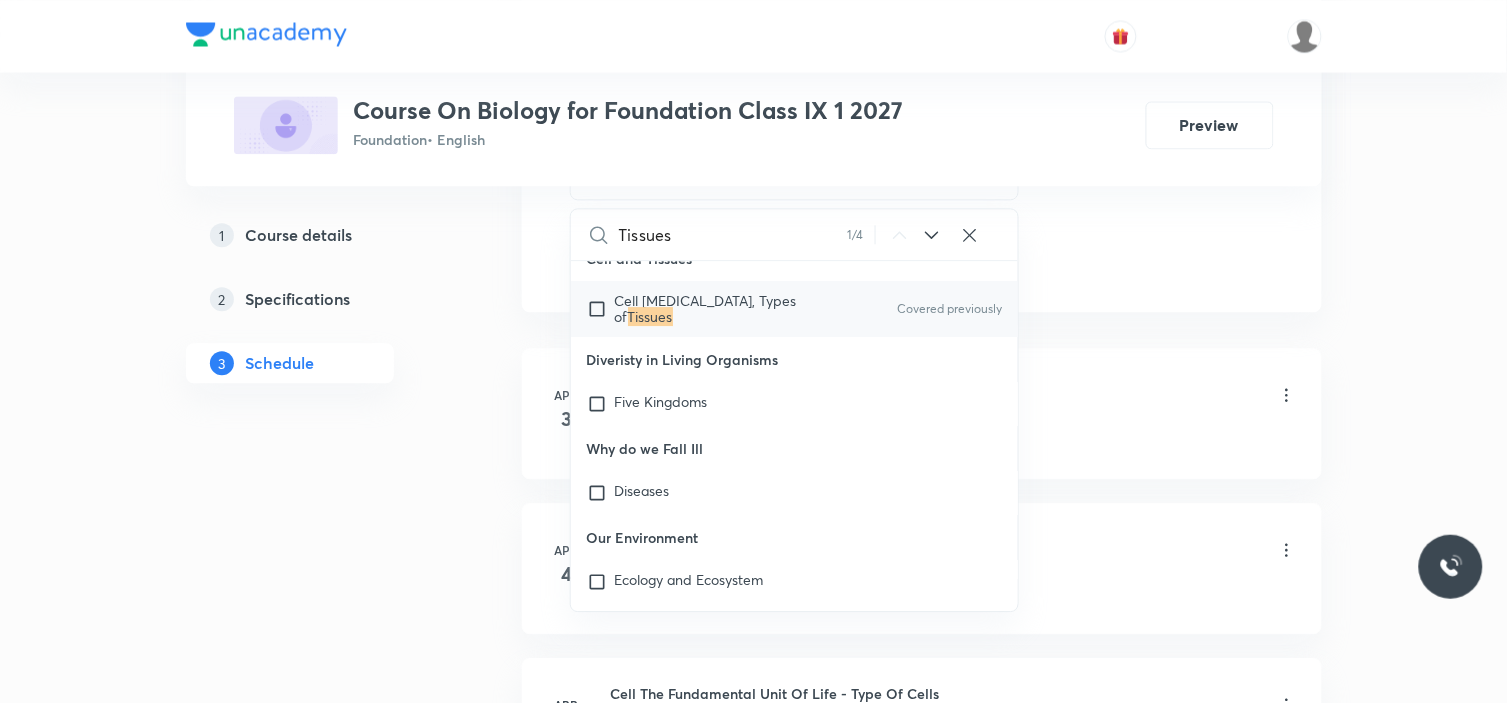 type on "Tissues" 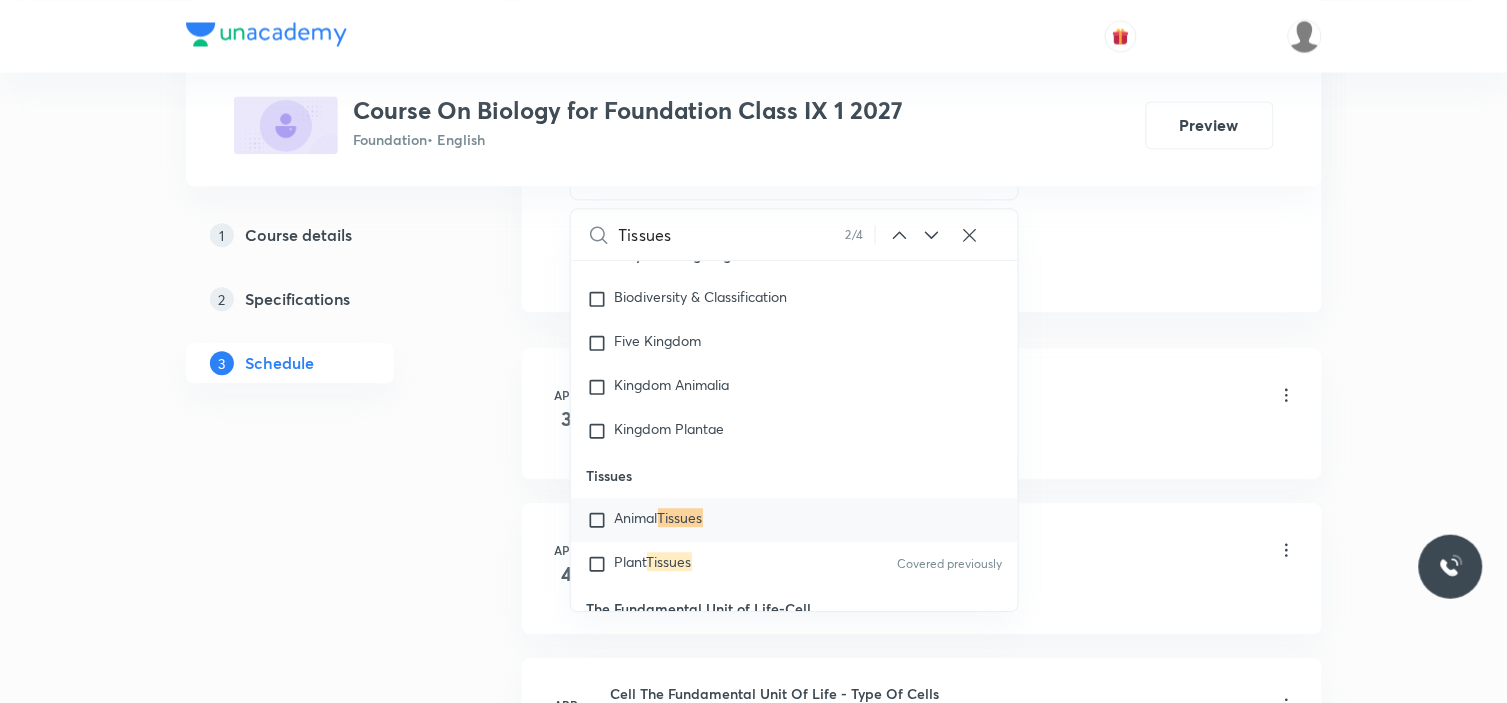 click 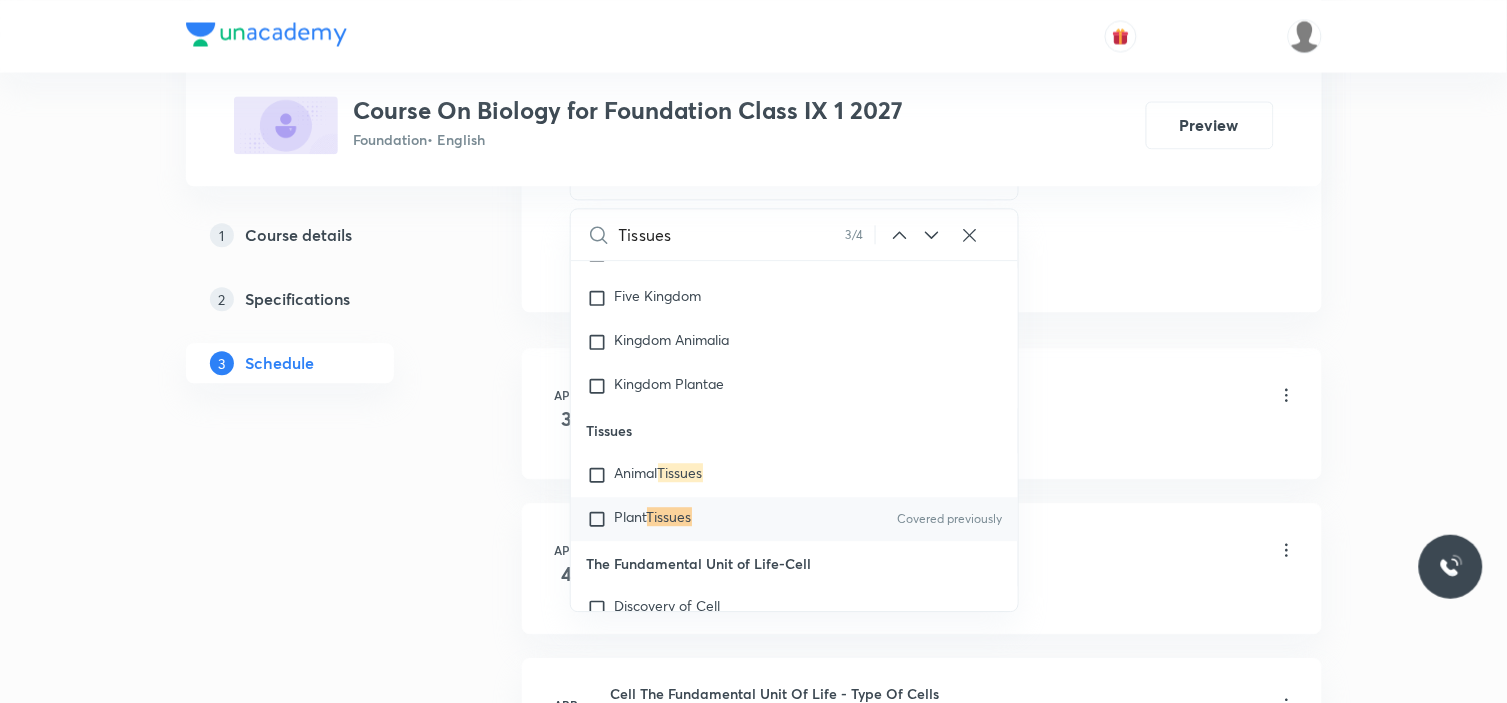 click 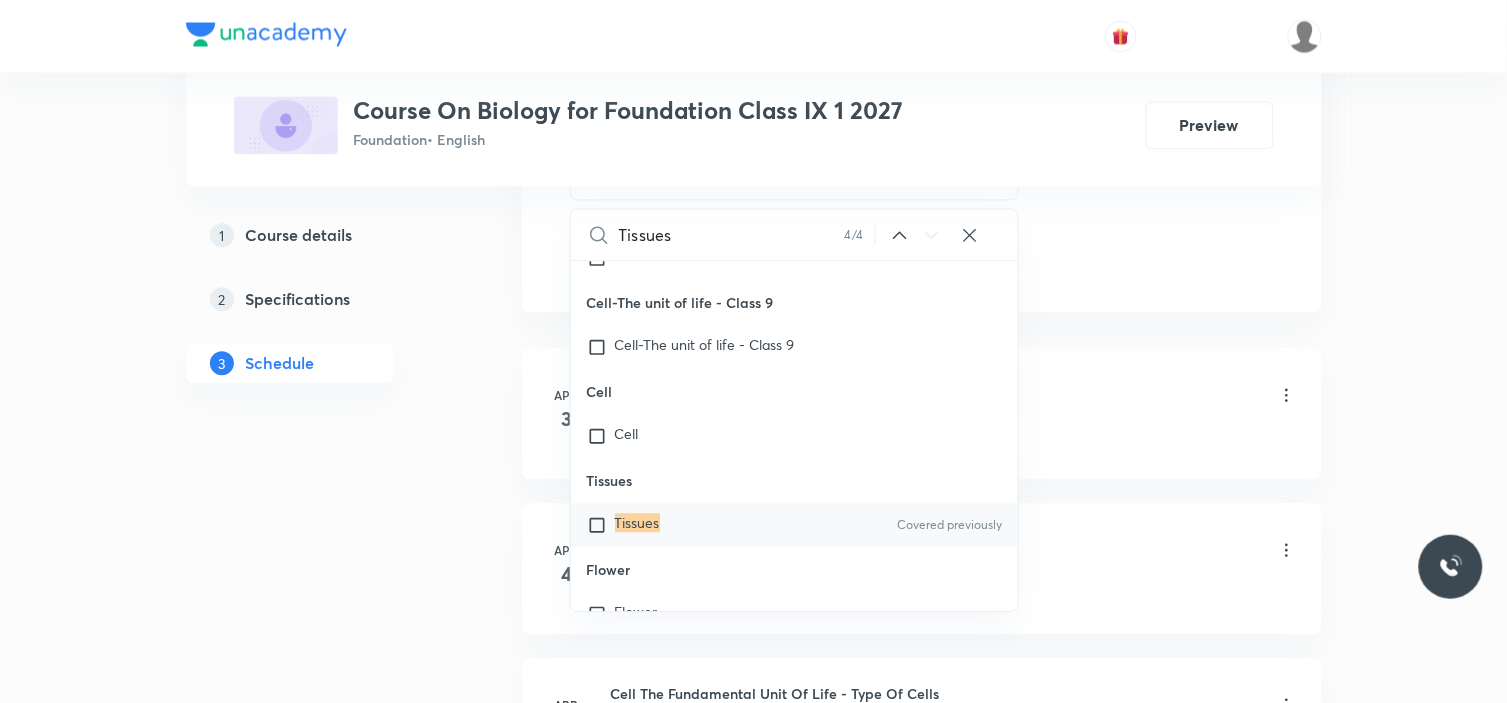 scroll, scrollTop: 9027, scrollLeft: 0, axis: vertical 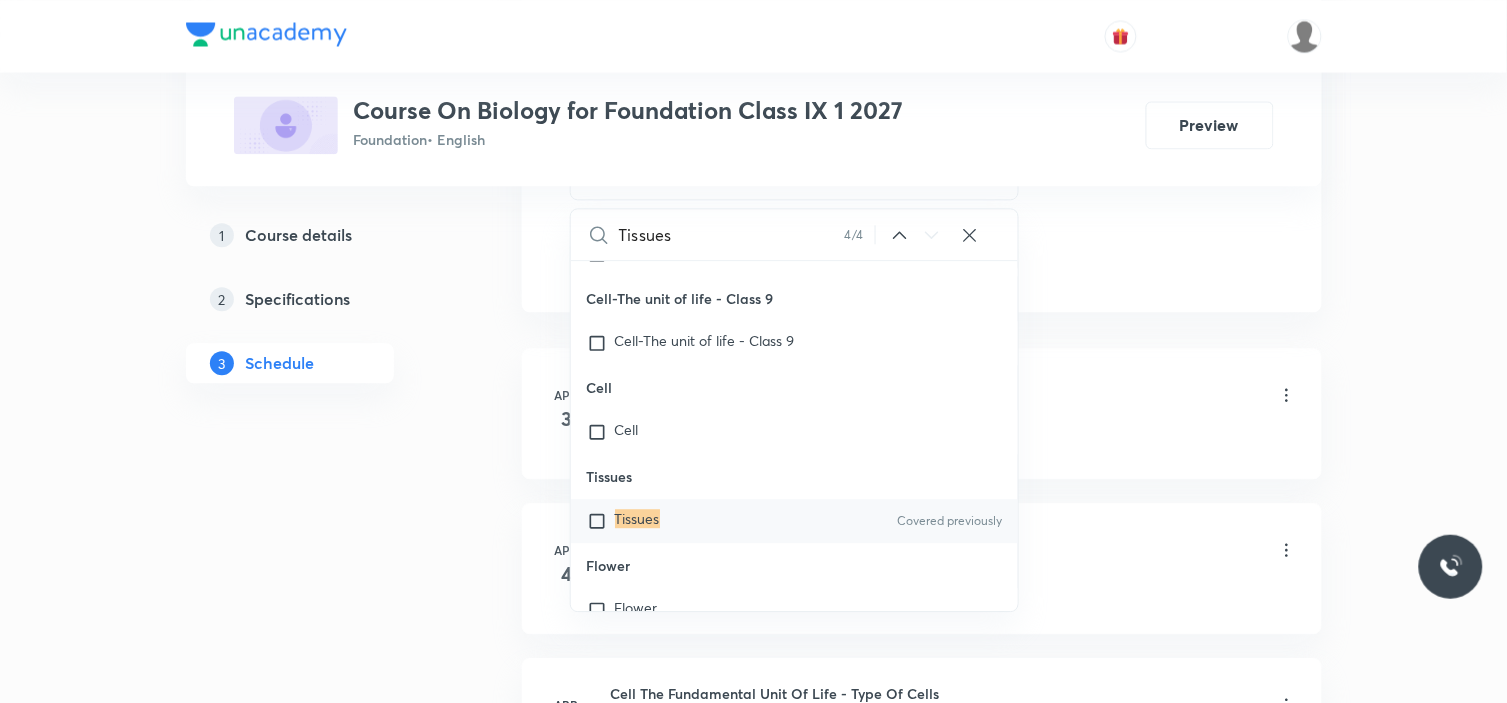 click at bounding box center (601, 521) 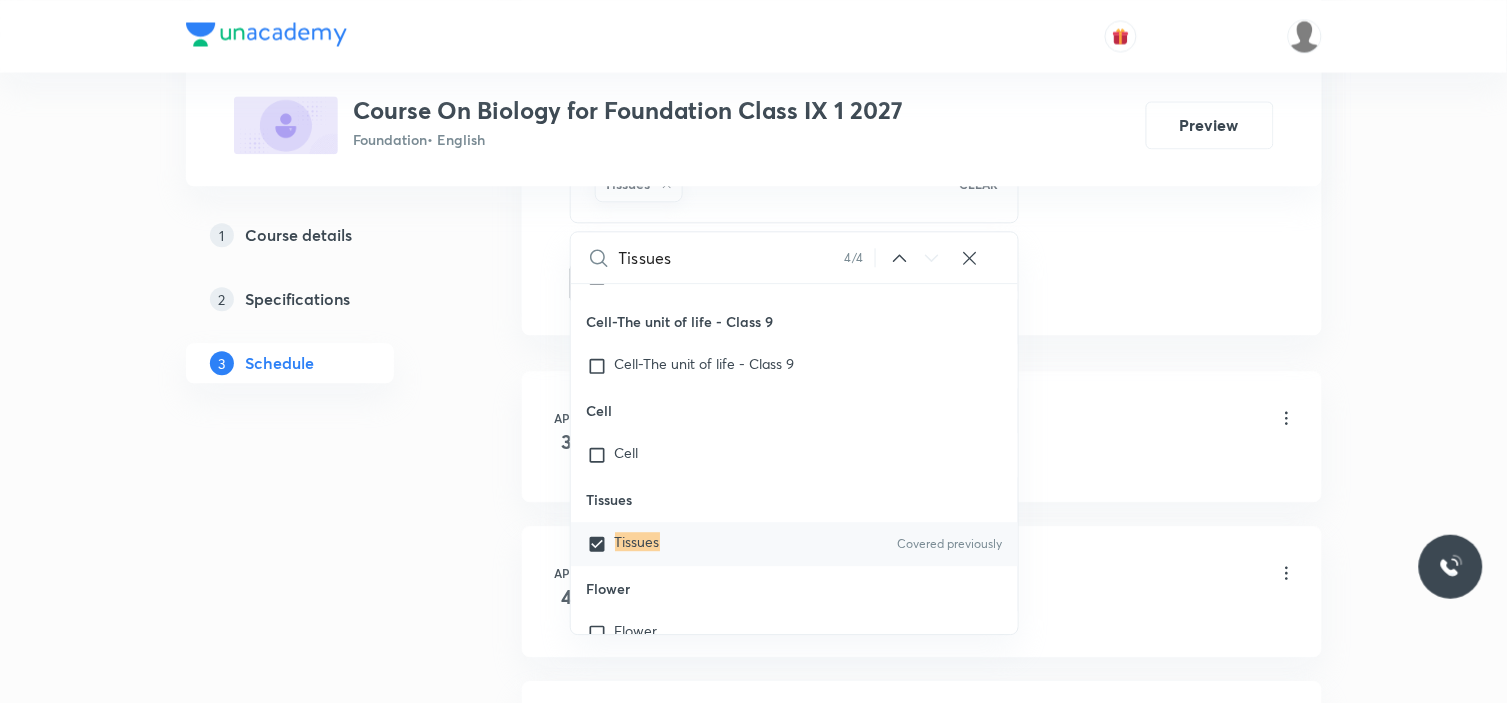 click on "Session  33 Live class Session title 28/99 Tissues  - Permanent Tissue ​ Schedule for Jul 10, 2025, 5:40 PM ​ Duration (in minutes) 50 ​   Session type Online Offline Room Room no 9 Sub-concepts Tissues CLEAR Tissues 4 / 4 ​ Natural Resources & Its Management Natural Resources & Its Management Cell Cell Covered previously Reproduction Reproduction Origin & Evolution Origin & Evolution Heredity and Variation Heredity and Variation Improvement in Food Resources Improvement in Food Resources Diversity in Living Organisms Diversity in Living Organisms Plant and Animal Nutrition Plant and Animal Nutrition Tissue Tissue Covered previously Human Disease Human Disease Our Environment Our Environment Respiration Respiration Transportation Transportation Excretion Excretion Control and Coordination Control and Coordination Life Processes Human Physiology Control and Coordination Nervous System and Harmones Heredity and Evolution Genetics Evolution Reproductions in Organism Animals and Plants Cell and Tissues" at bounding box center [922, -178] 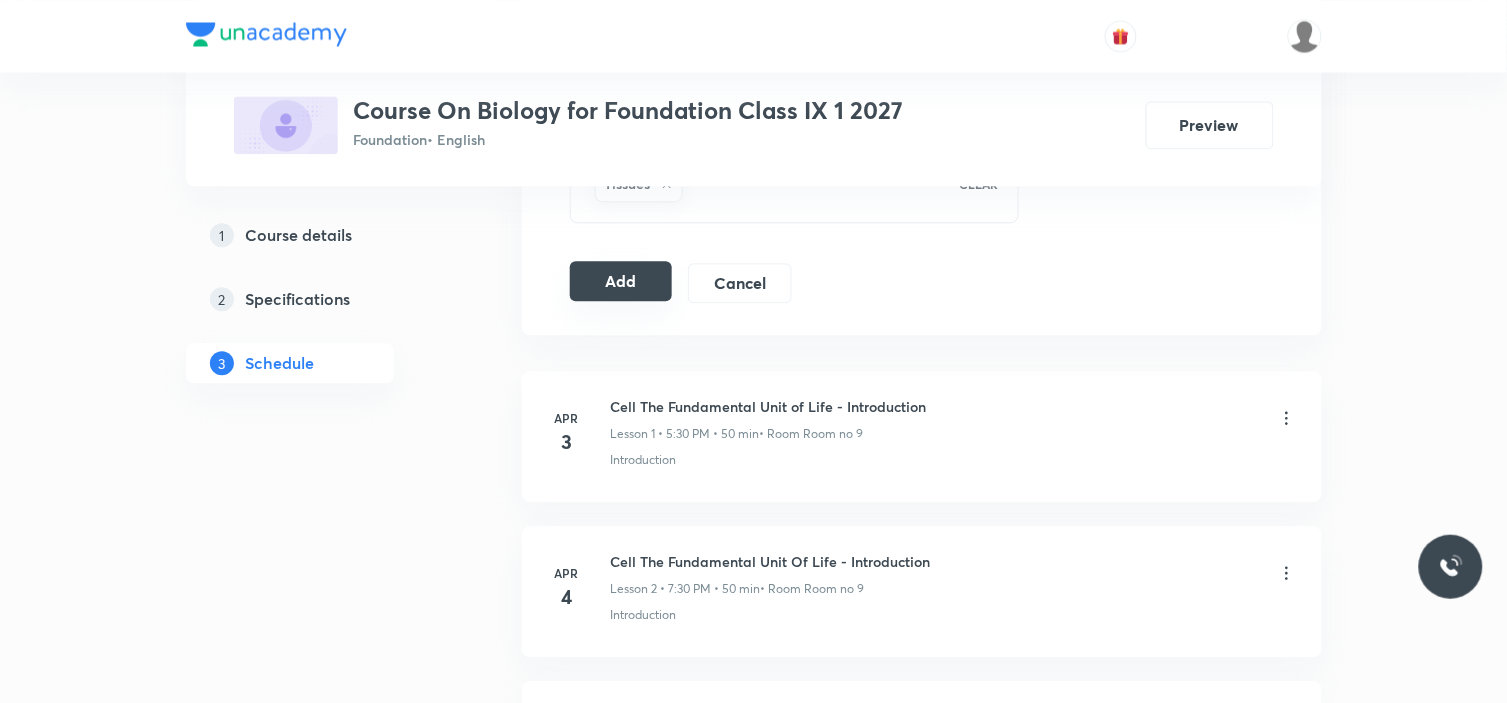click on "Add" at bounding box center [621, 281] 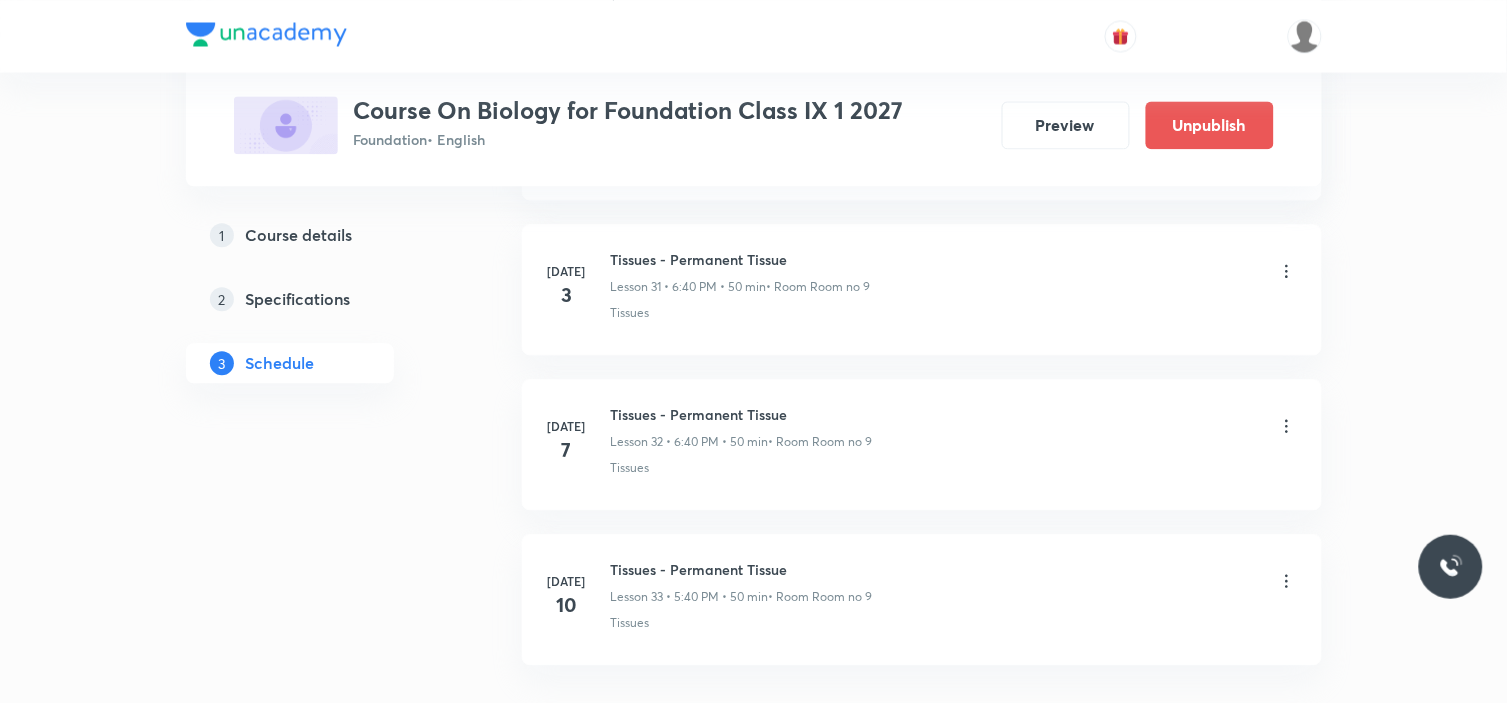 scroll, scrollTop: 5101, scrollLeft: 0, axis: vertical 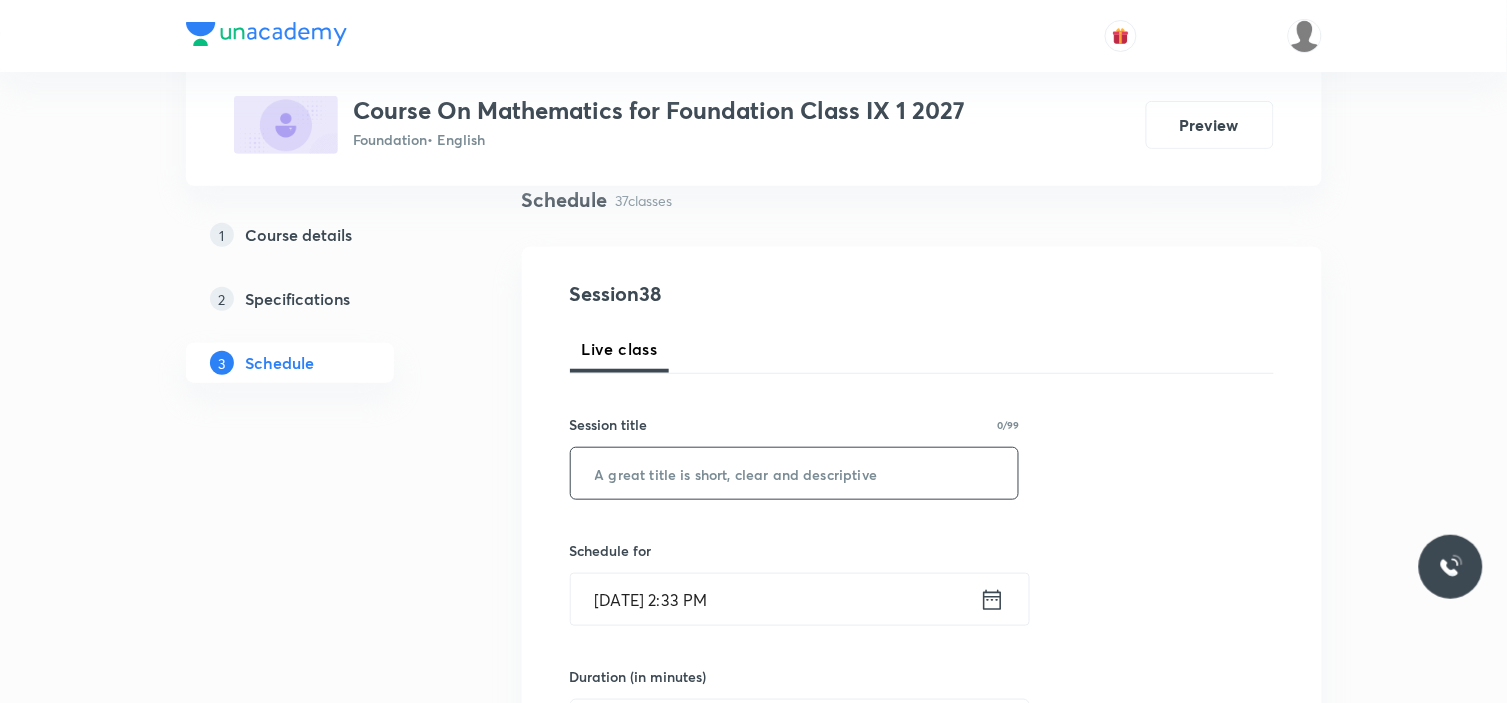 click at bounding box center (795, 473) 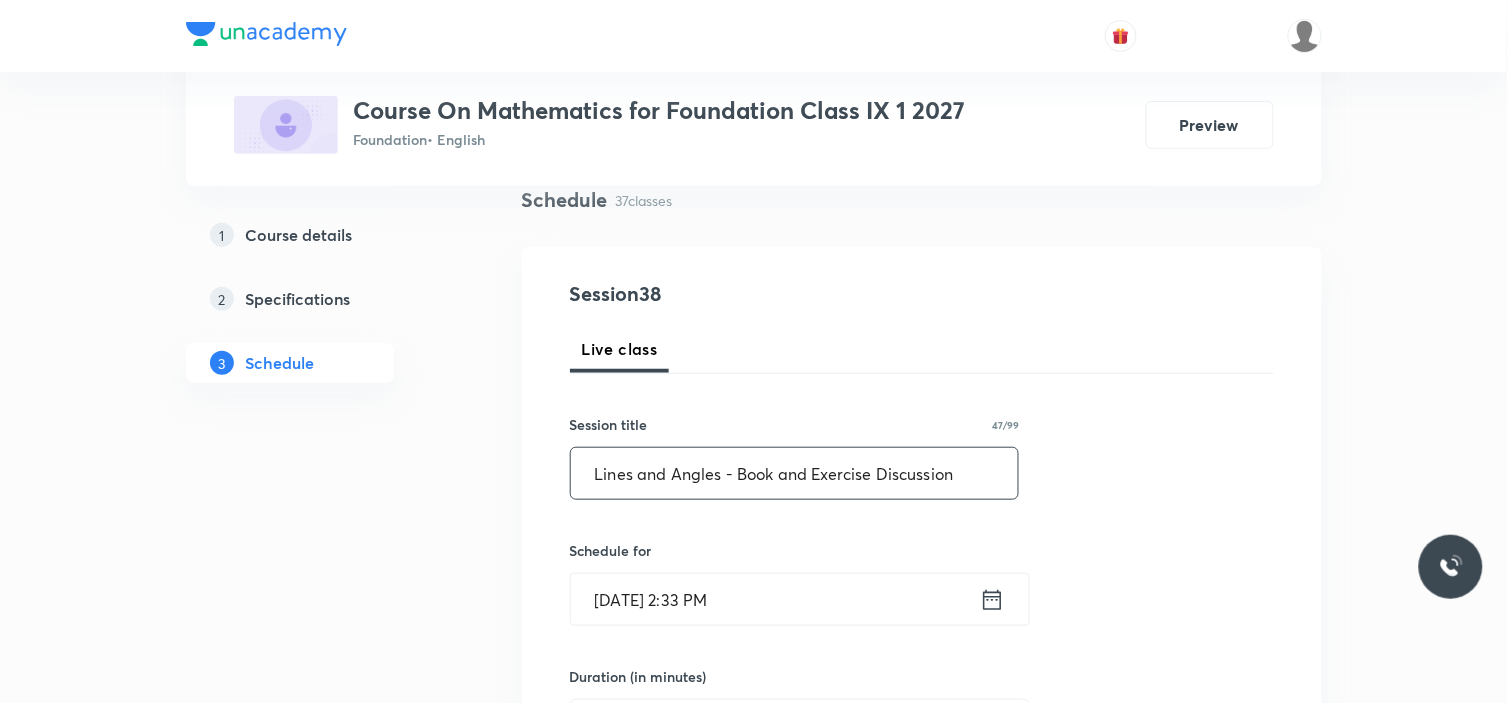 drag, startPoint x: 591, startPoint y: 476, endPoint x: 716, endPoint y: 475, distance: 125.004 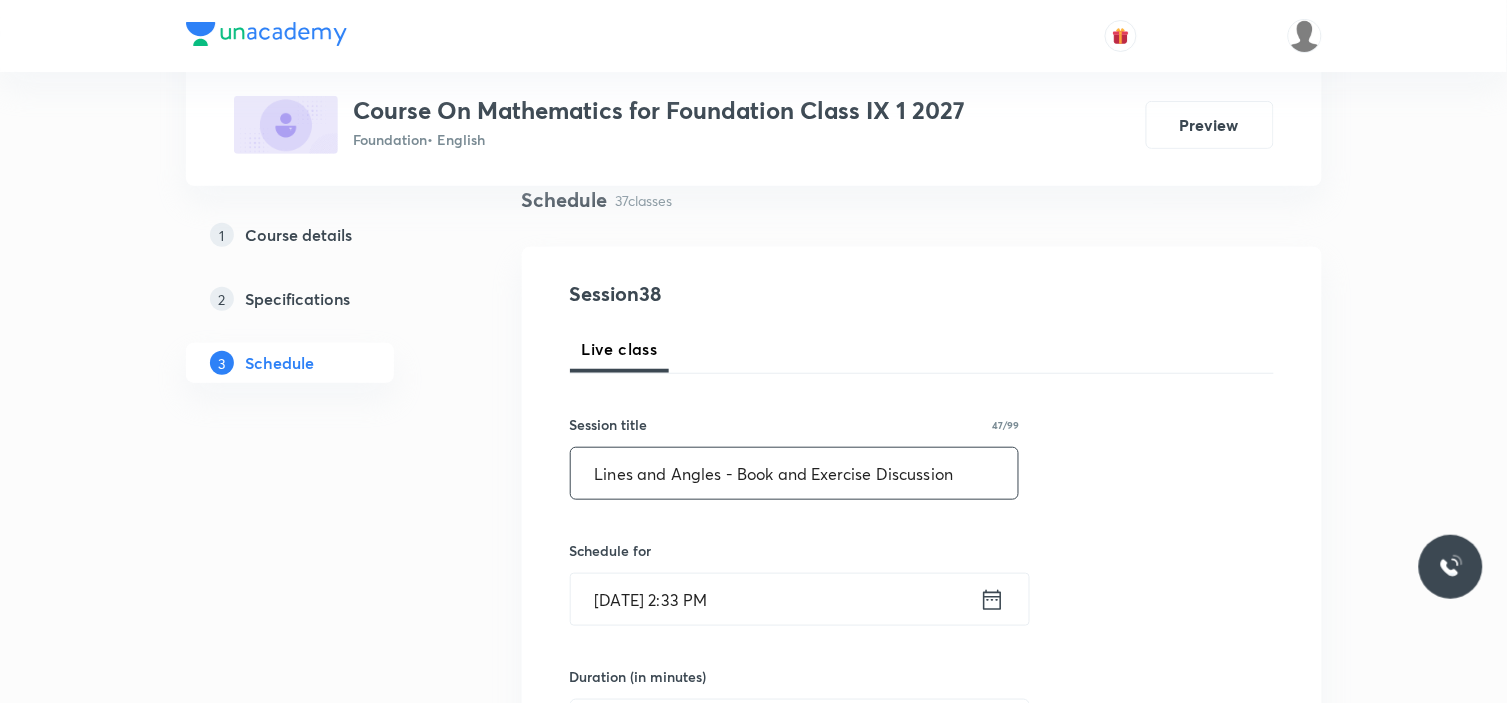 type on "Lines and Angles - Book and Exercise Discussion" 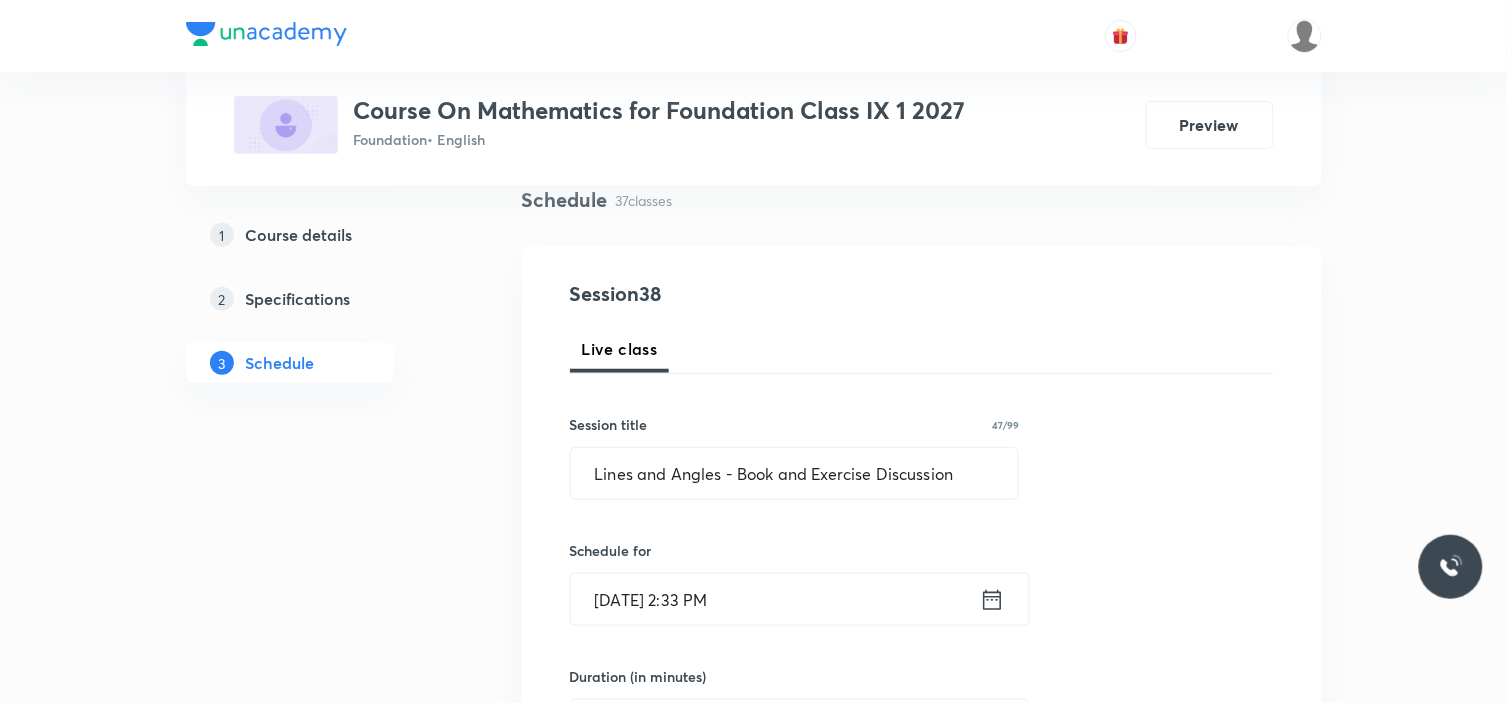click 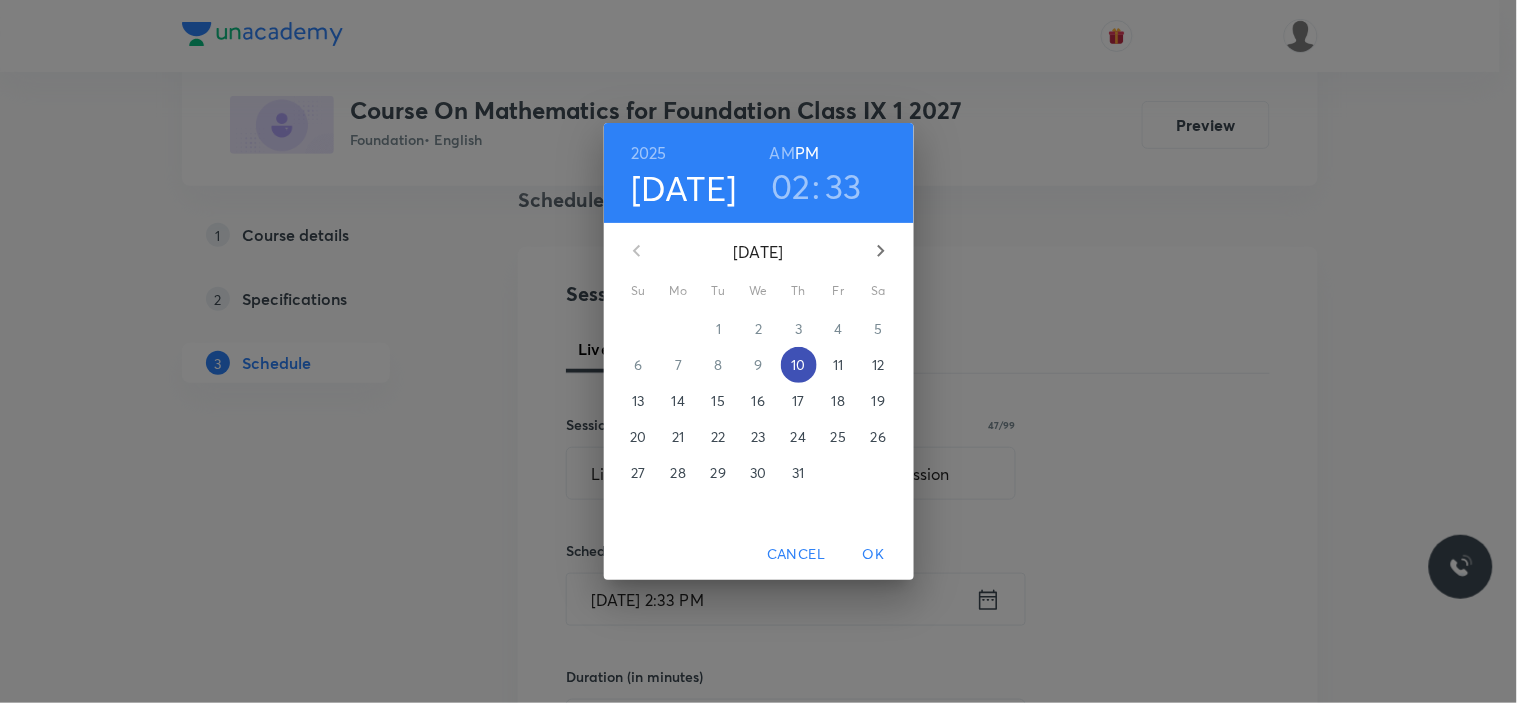 click on "10" at bounding box center (798, 365) 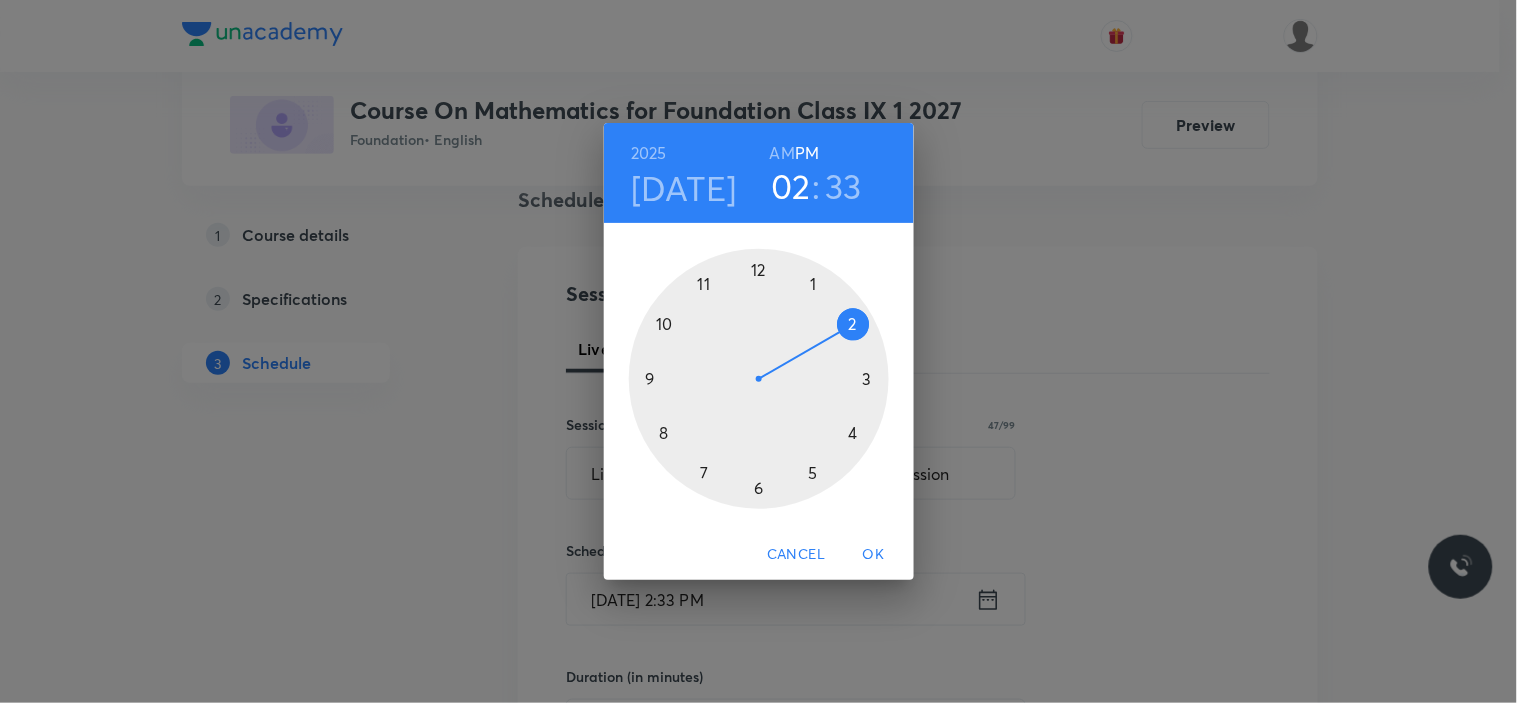 click at bounding box center (759, 379) 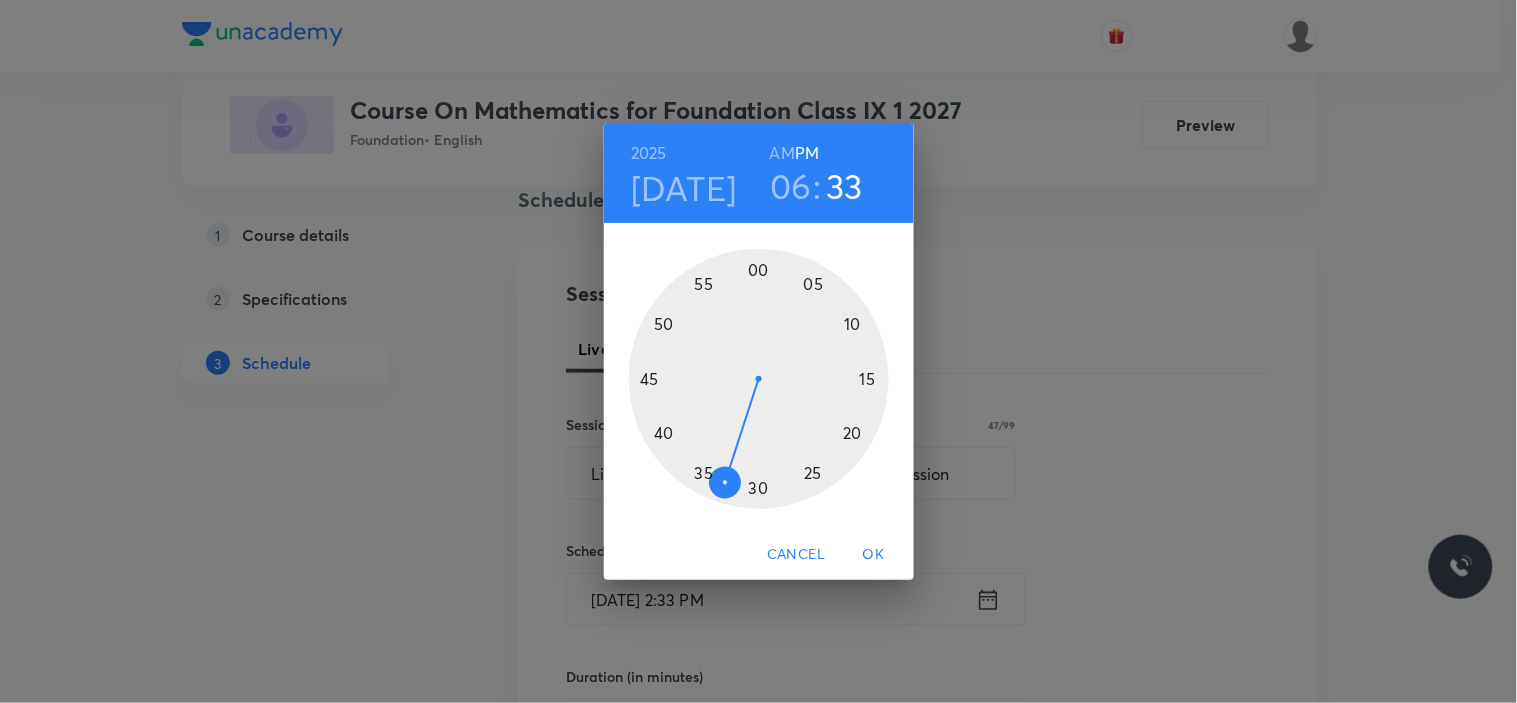 click at bounding box center (759, 379) 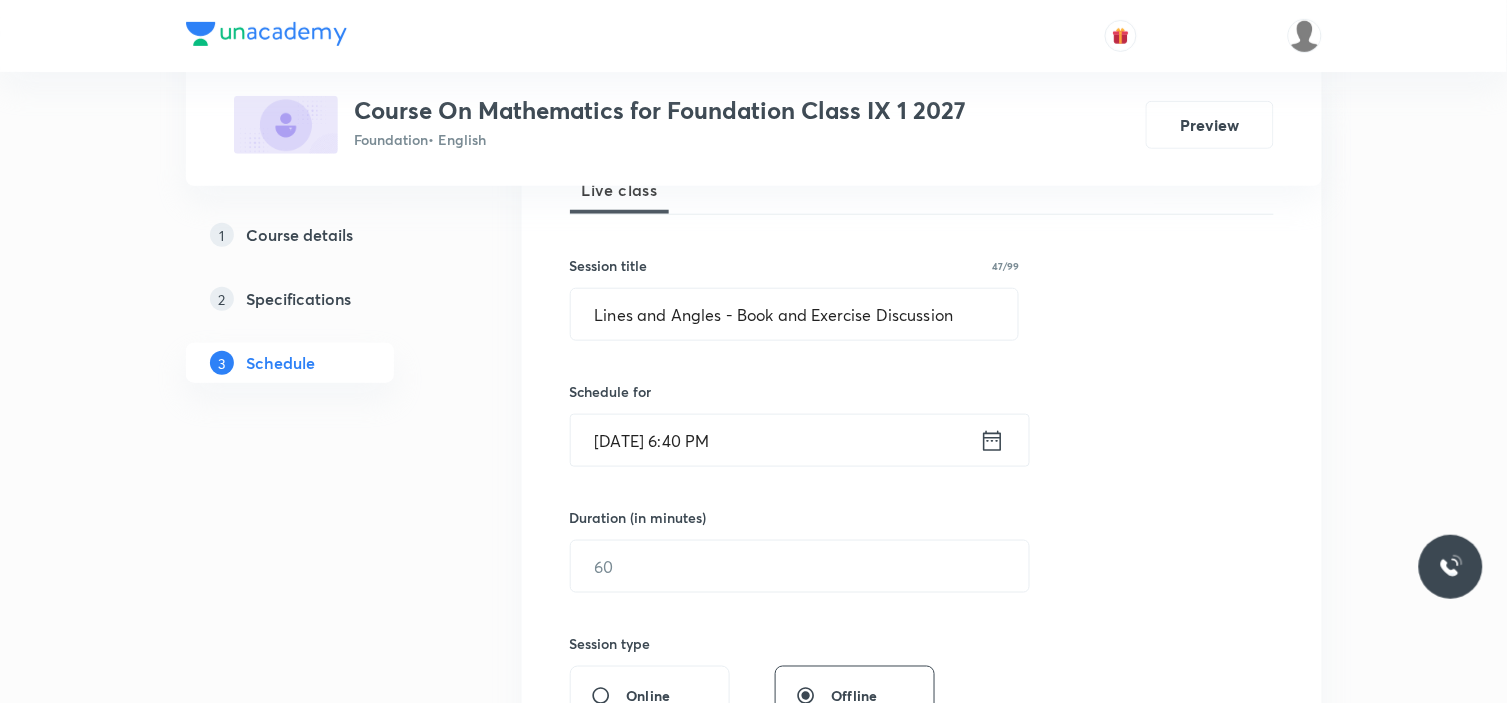 scroll, scrollTop: 325, scrollLeft: 0, axis: vertical 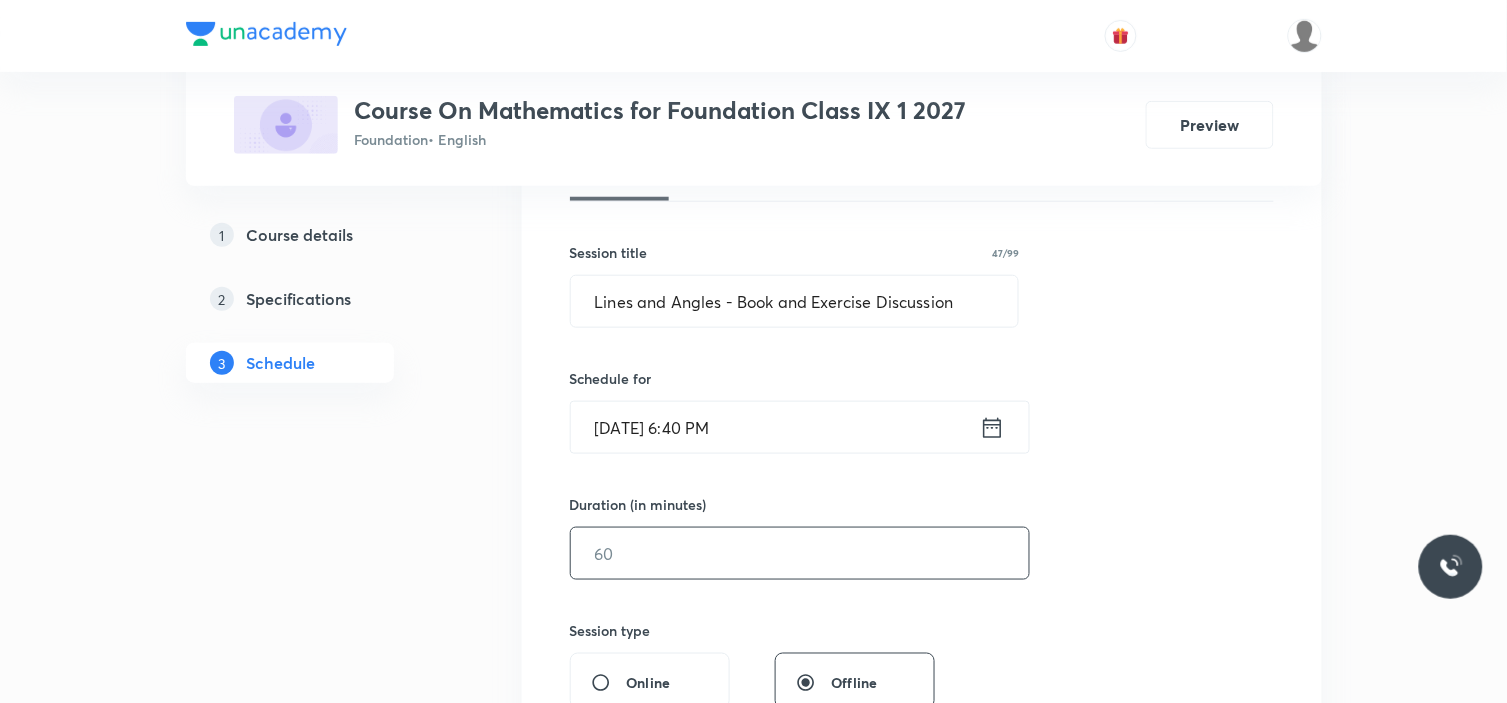 click at bounding box center (800, 553) 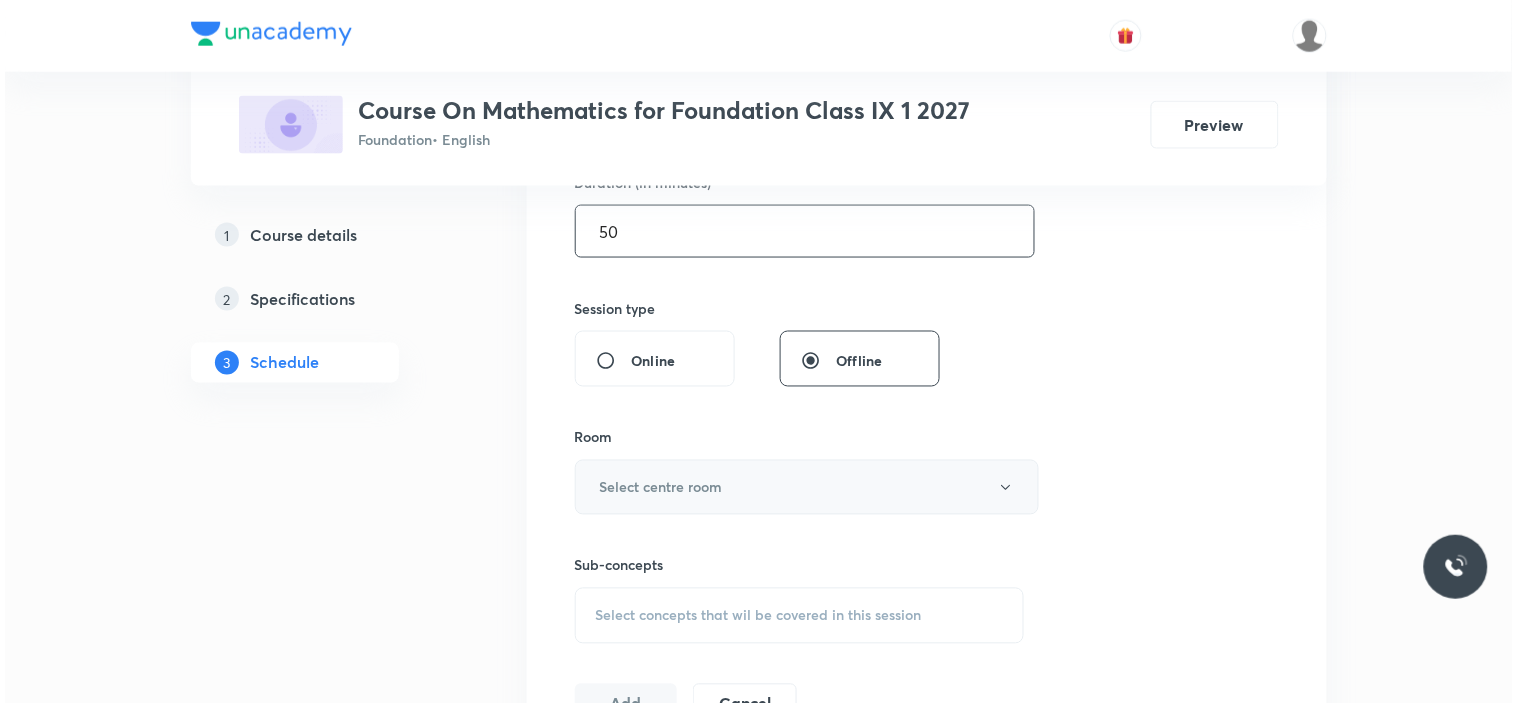 scroll, scrollTop: 648, scrollLeft: 0, axis: vertical 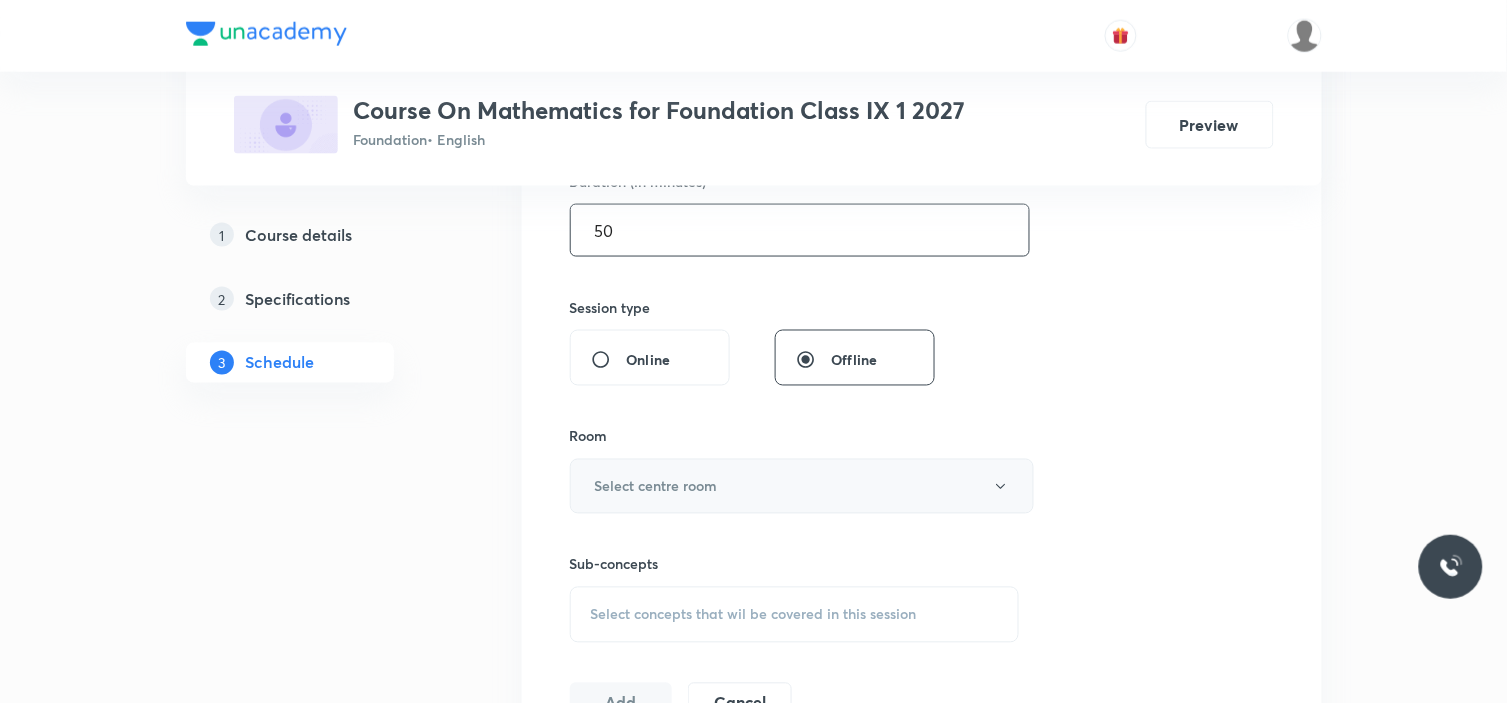 type on "50" 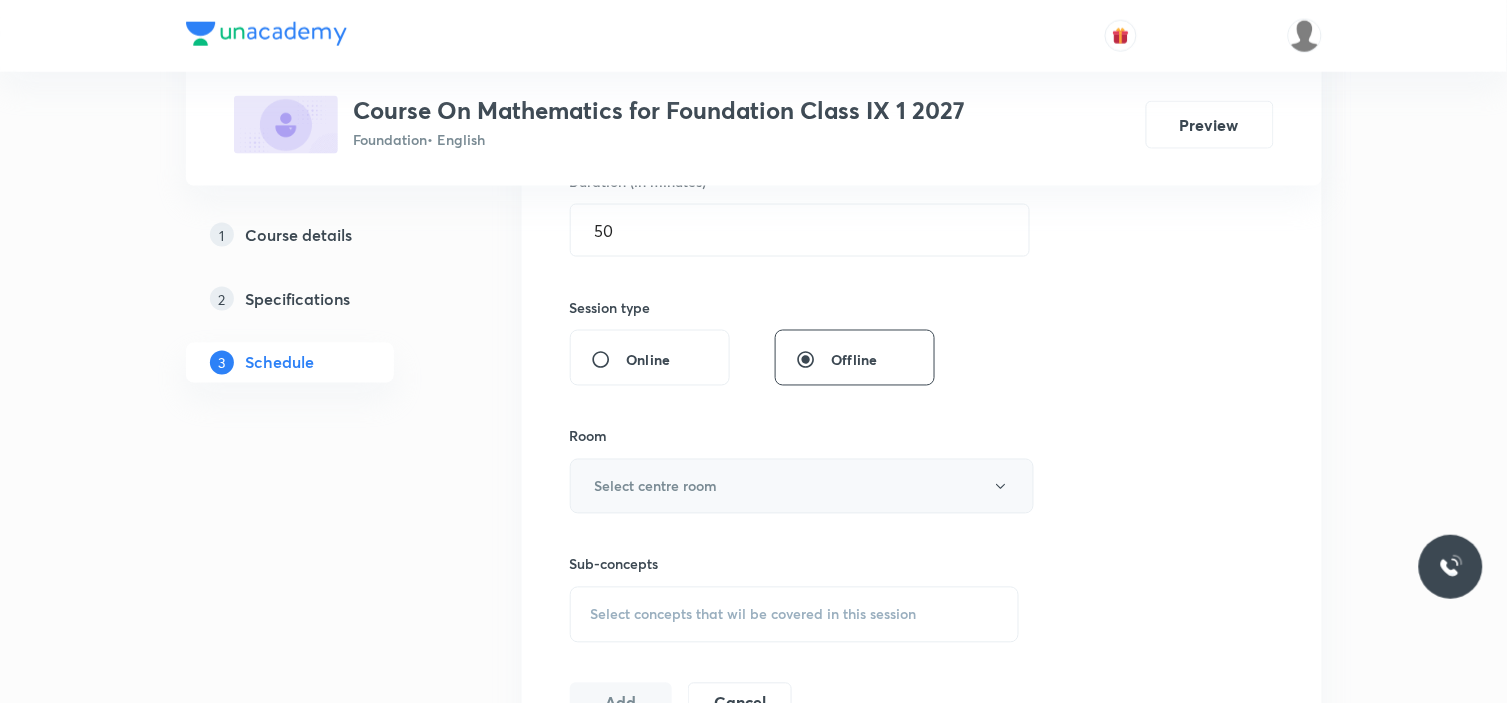 click on "Select centre room" at bounding box center (802, 486) 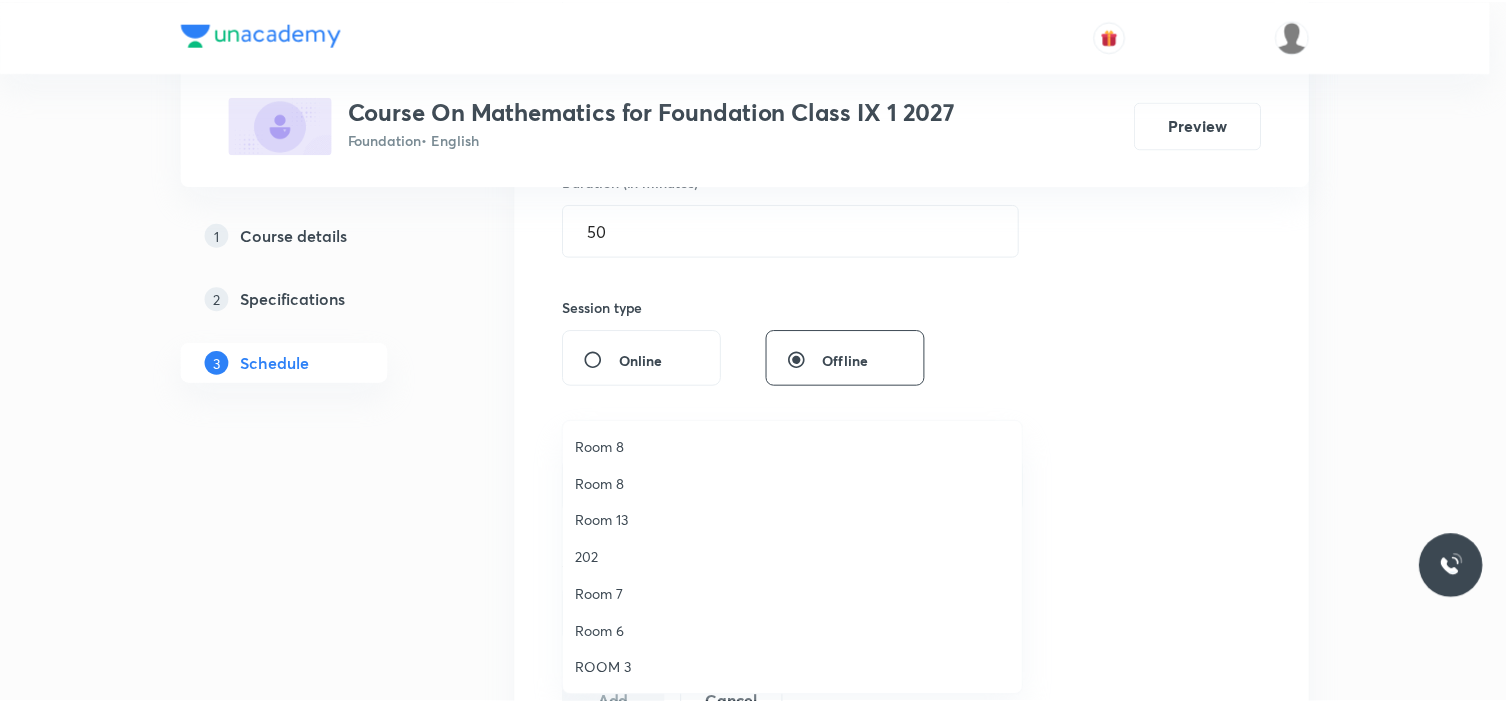 scroll, scrollTop: 0, scrollLeft: 0, axis: both 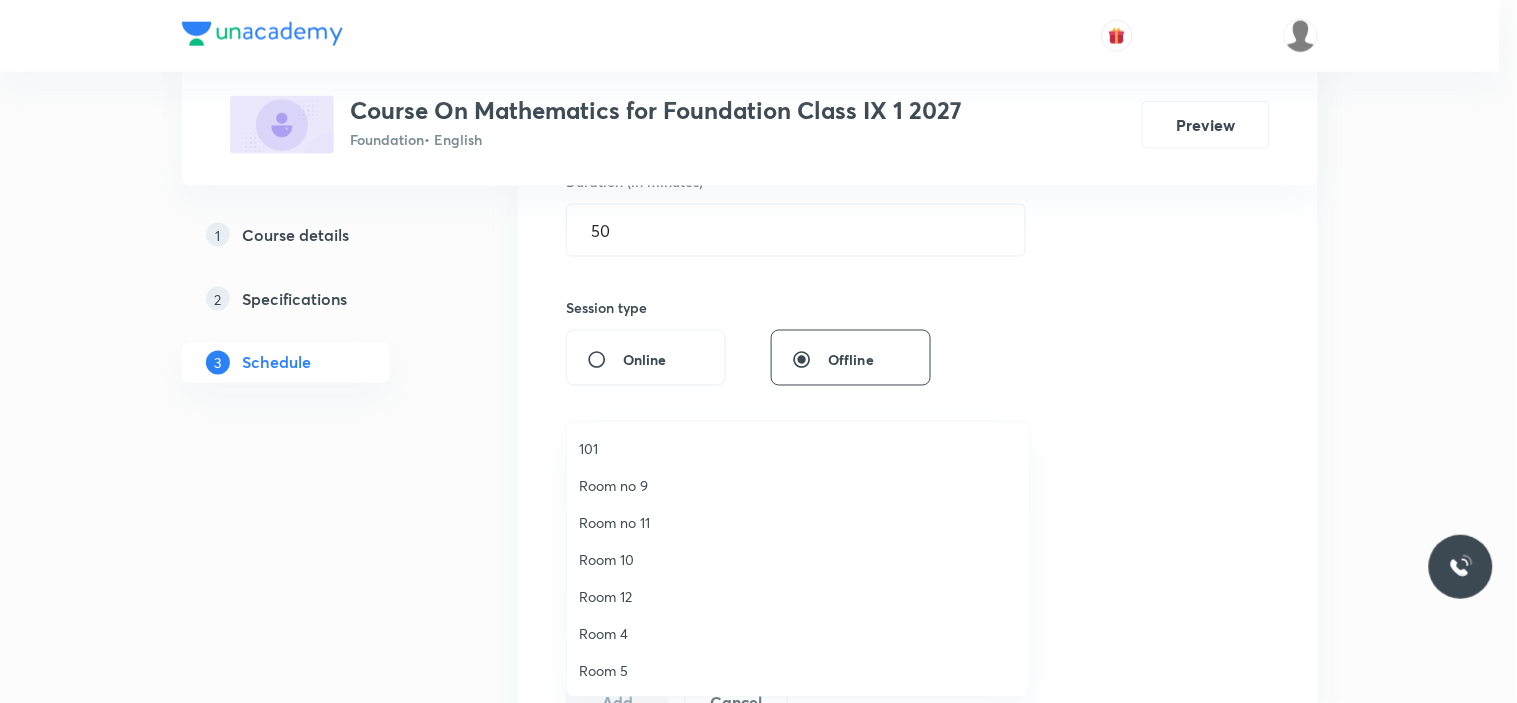 click on "Room no 9" at bounding box center (798, 485) 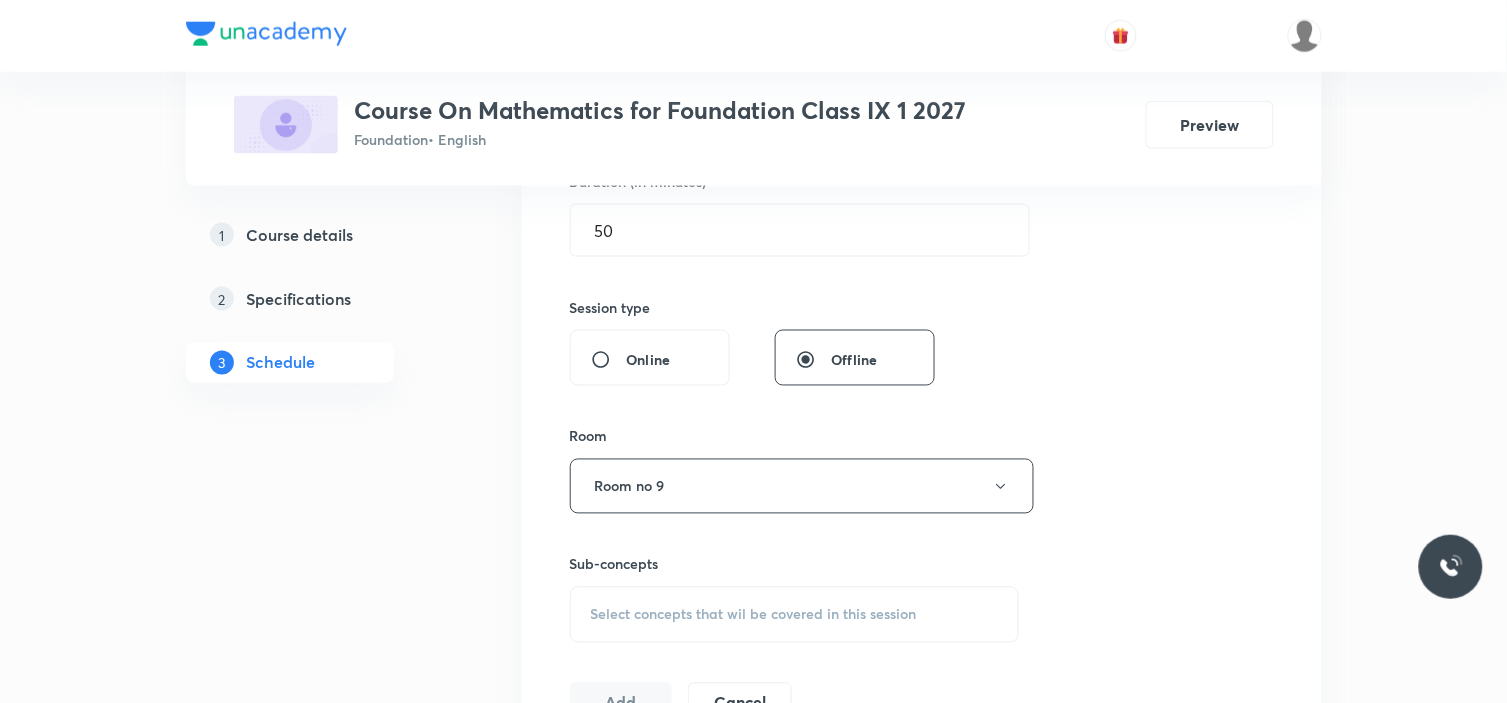 scroll, scrollTop: 983, scrollLeft: 0, axis: vertical 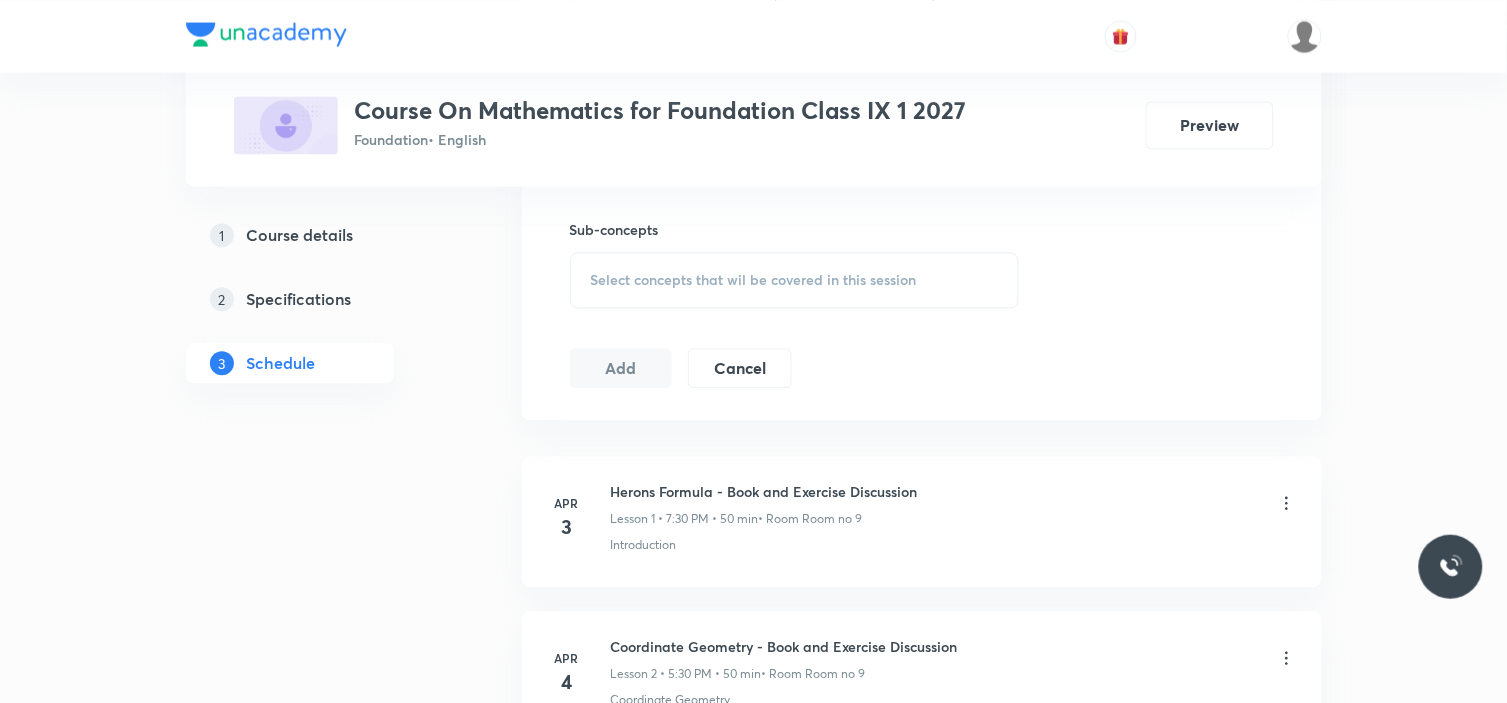 click on "Select concepts that wil be covered in this session" at bounding box center [795, 280] 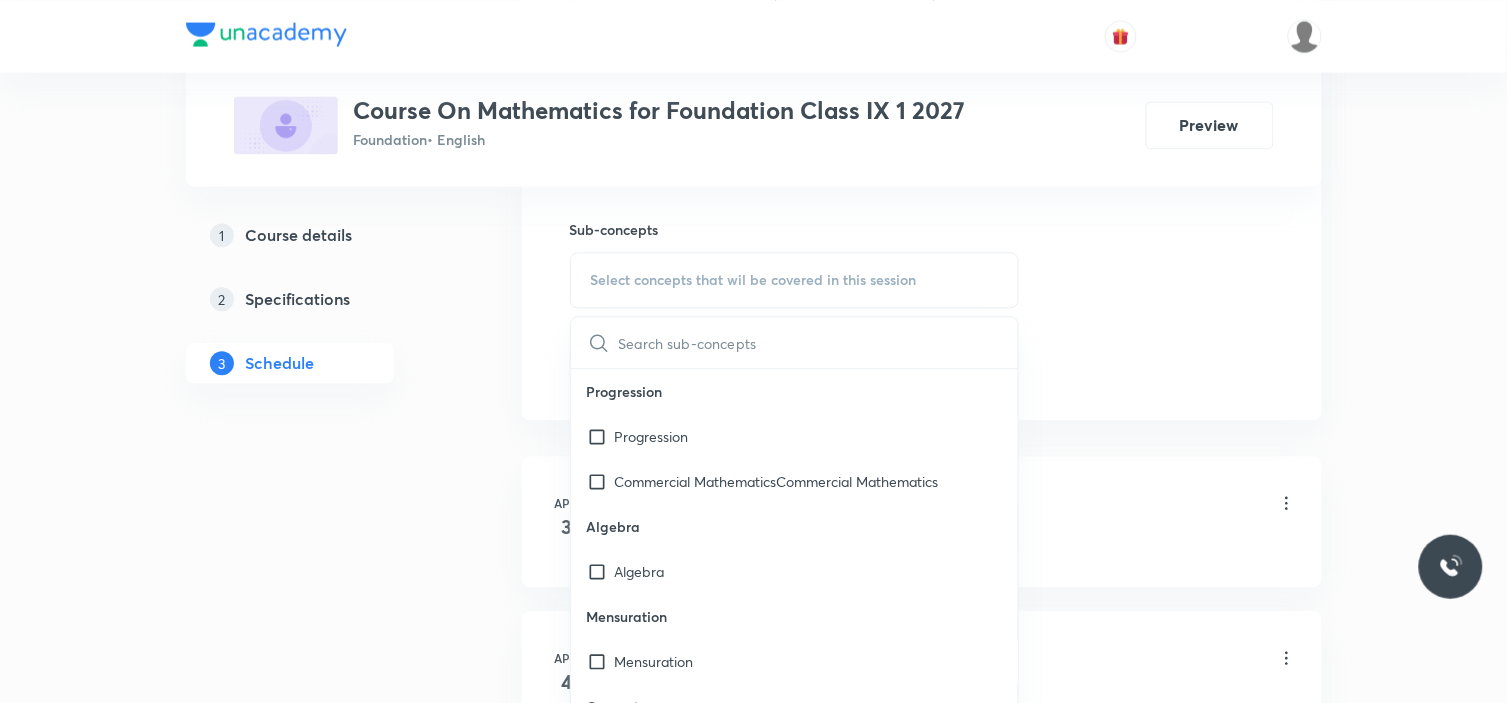 click at bounding box center (819, 342) 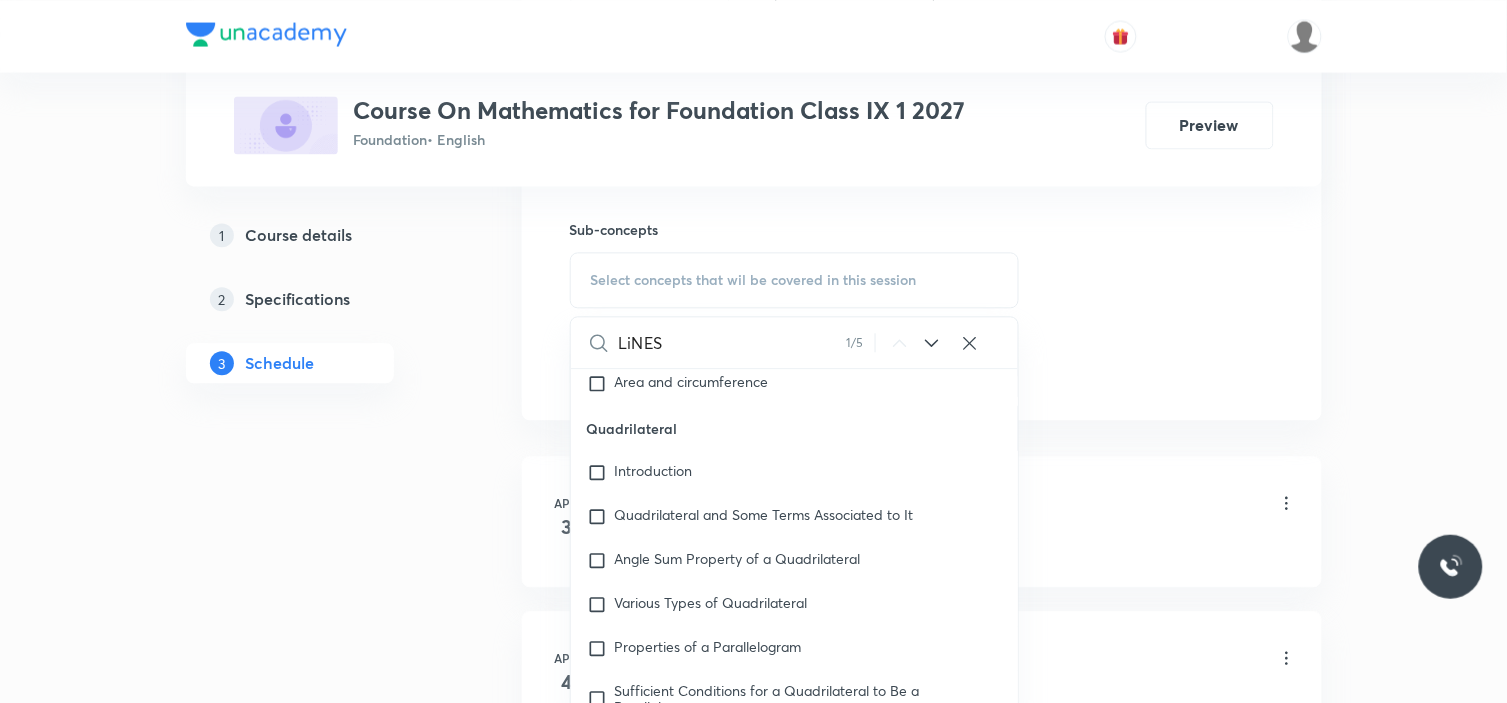 scroll, scrollTop: 14044, scrollLeft: 0, axis: vertical 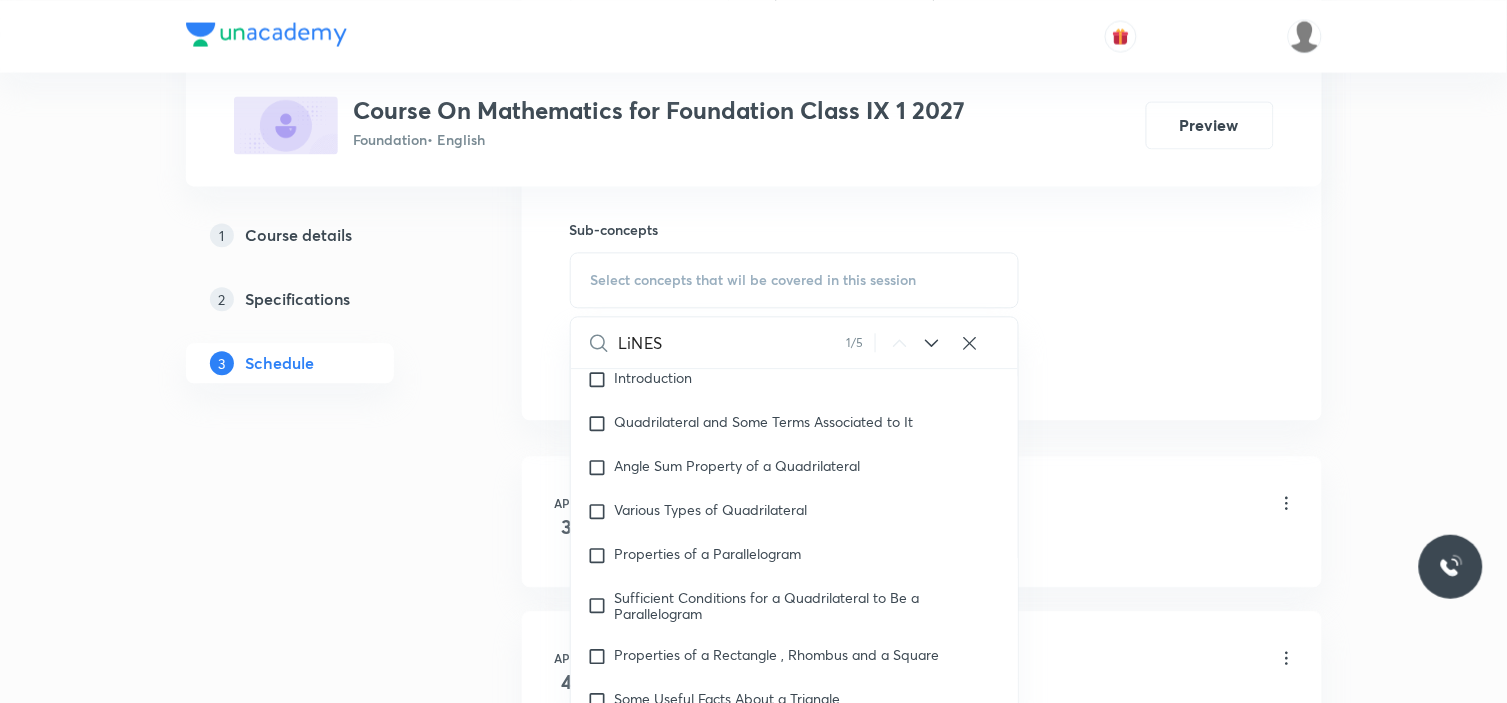 type on "LiNES" 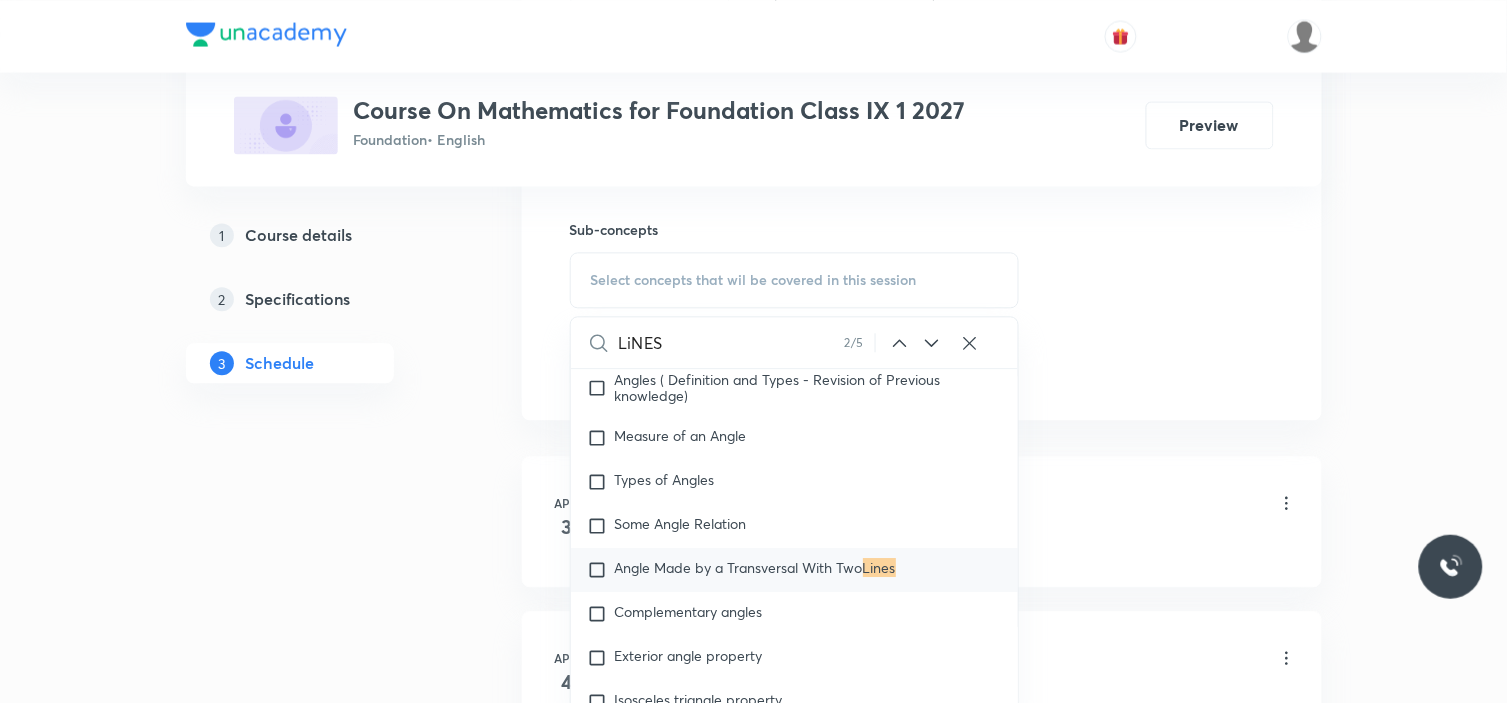 click 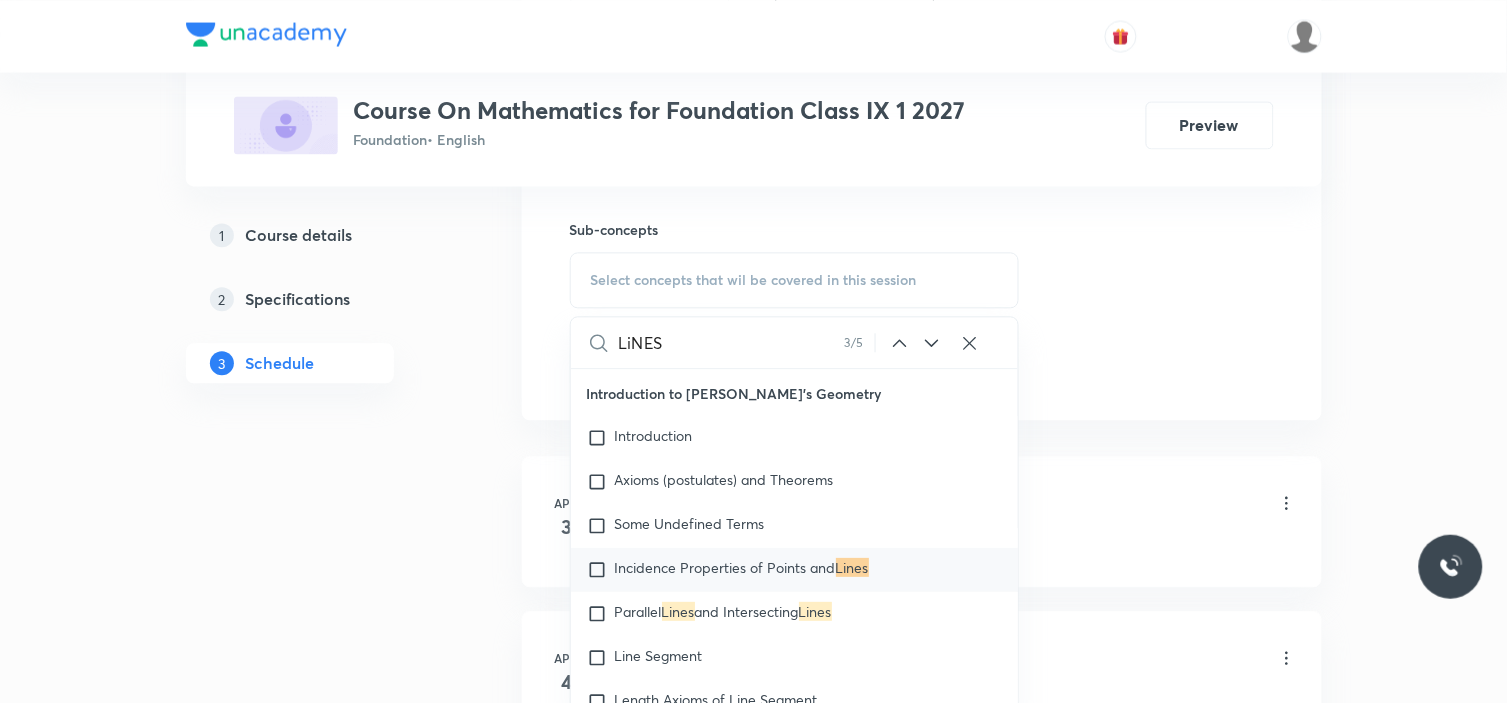 click 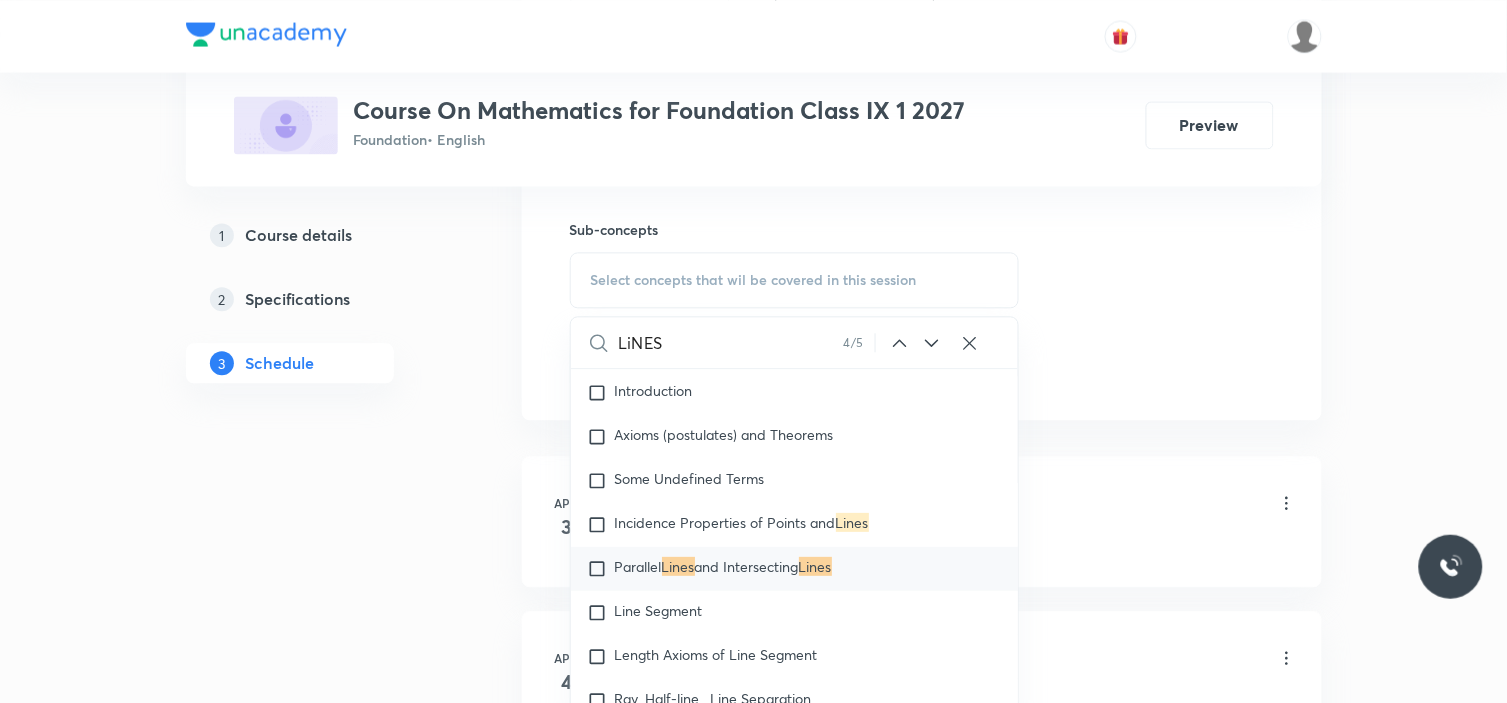 click 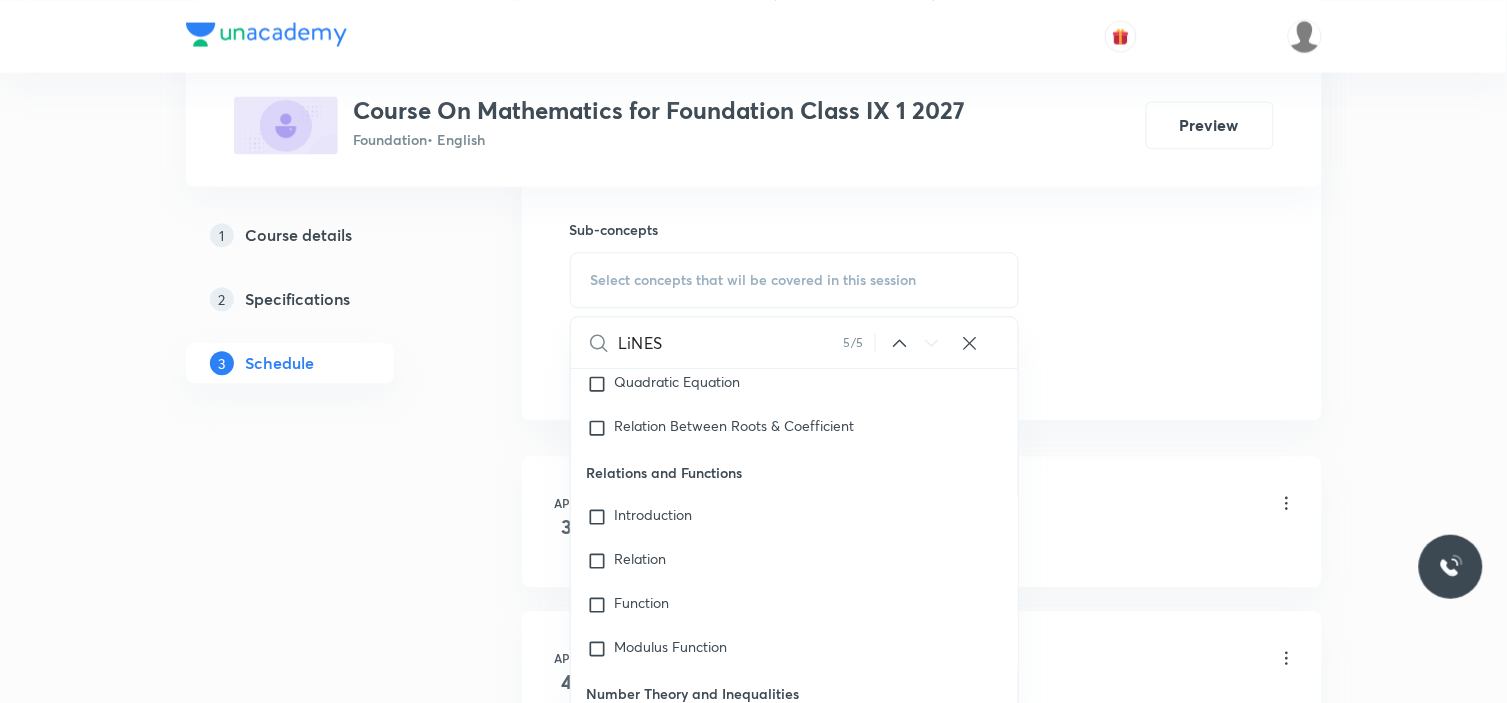 scroll, scrollTop: 22591, scrollLeft: 0, axis: vertical 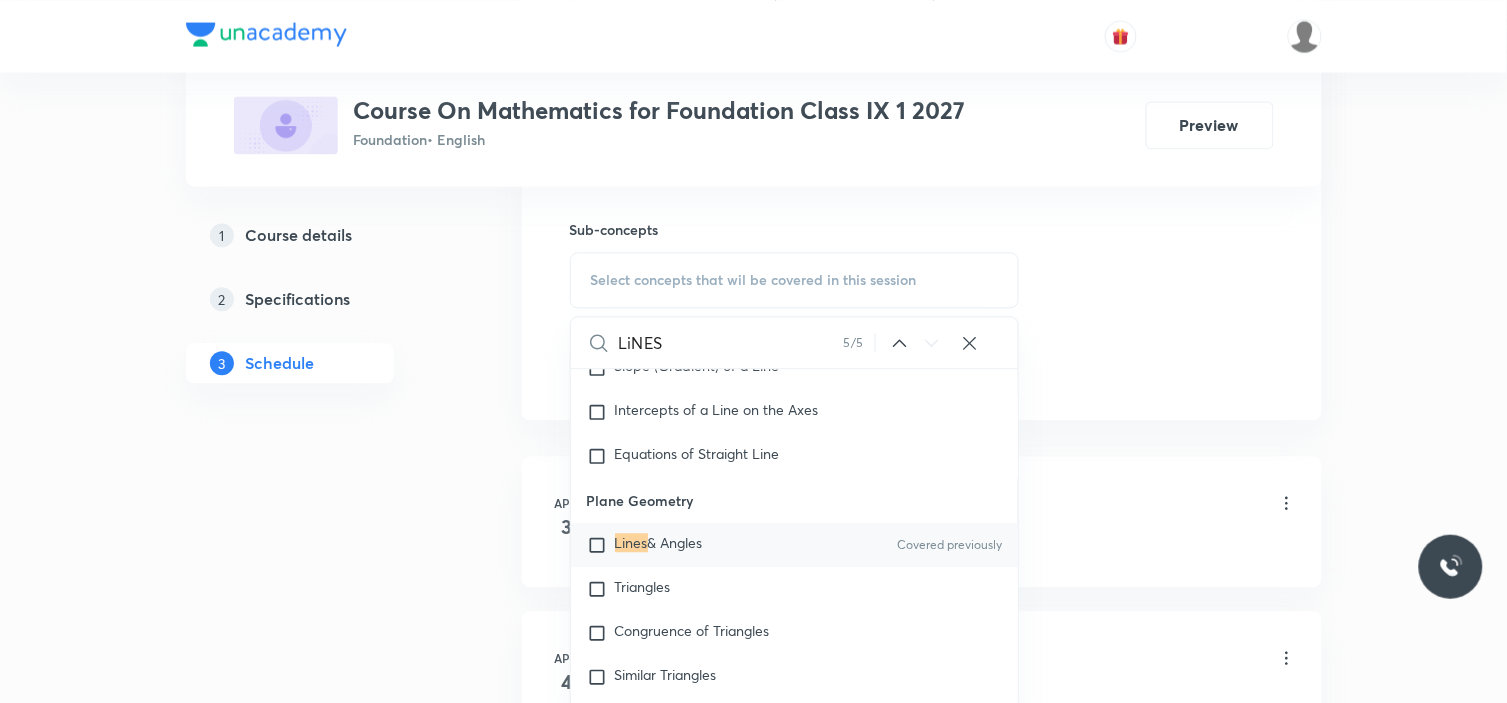 click at bounding box center [601, 545] 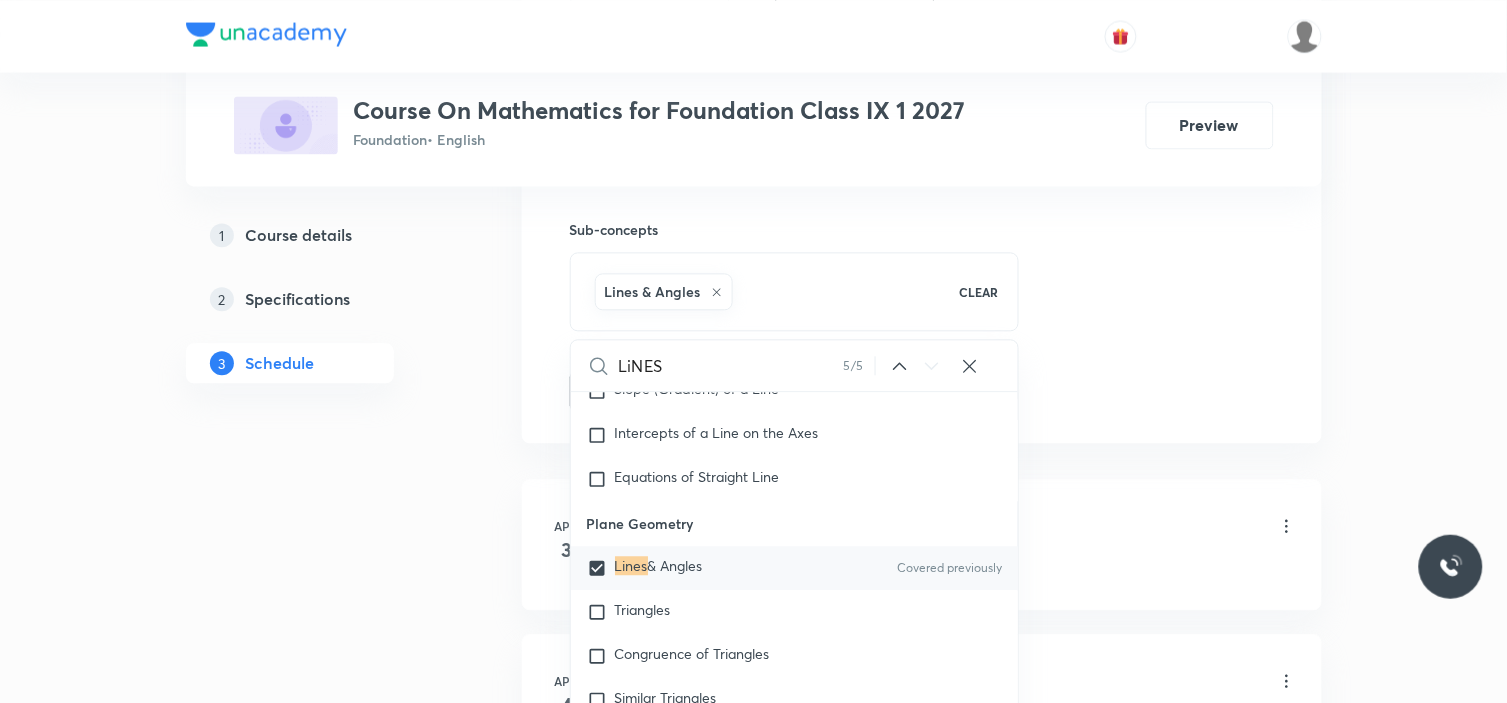 click on "Session  38 Live class Session title 47/99 Lines and Angles - Book and Exercise Discussion ​ Schedule for Jul 10, 2025, 6:40 PM ​ Duration (in minutes) 50 ​   Session type Online Offline Room Room no 9 Sub-concepts Lines & Angles CLEAR LiNES 5 / 5 ​ Progression Progression Commercial MathematicsCommercial Mathematics Algebra Algebra Mensuration Mensuration Geometry Geometry Number Systems Number Systems Covered previously Commercial Mathematics Commercial Mathematics Trigonometry Trigonometry Statistics and Probability Statistics and Probability Fundamental Principles Counting Fundamentals Principles of Counting Figure Formation and Analysis Figure Formation and Analysis Analogy Pyramids Percentage Percentage Profit and Loss Profit and Loss Discount and Commission Discount and Commission Simple Interest Simple Interest Compound Interest Compound Interest Ratio and Proportion Ratio and Proportion Partnership Partnership Average Average Time and Work Time and Work Pipes and Cistern Pipes and Cistern Add" at bounding box center (922, -70) 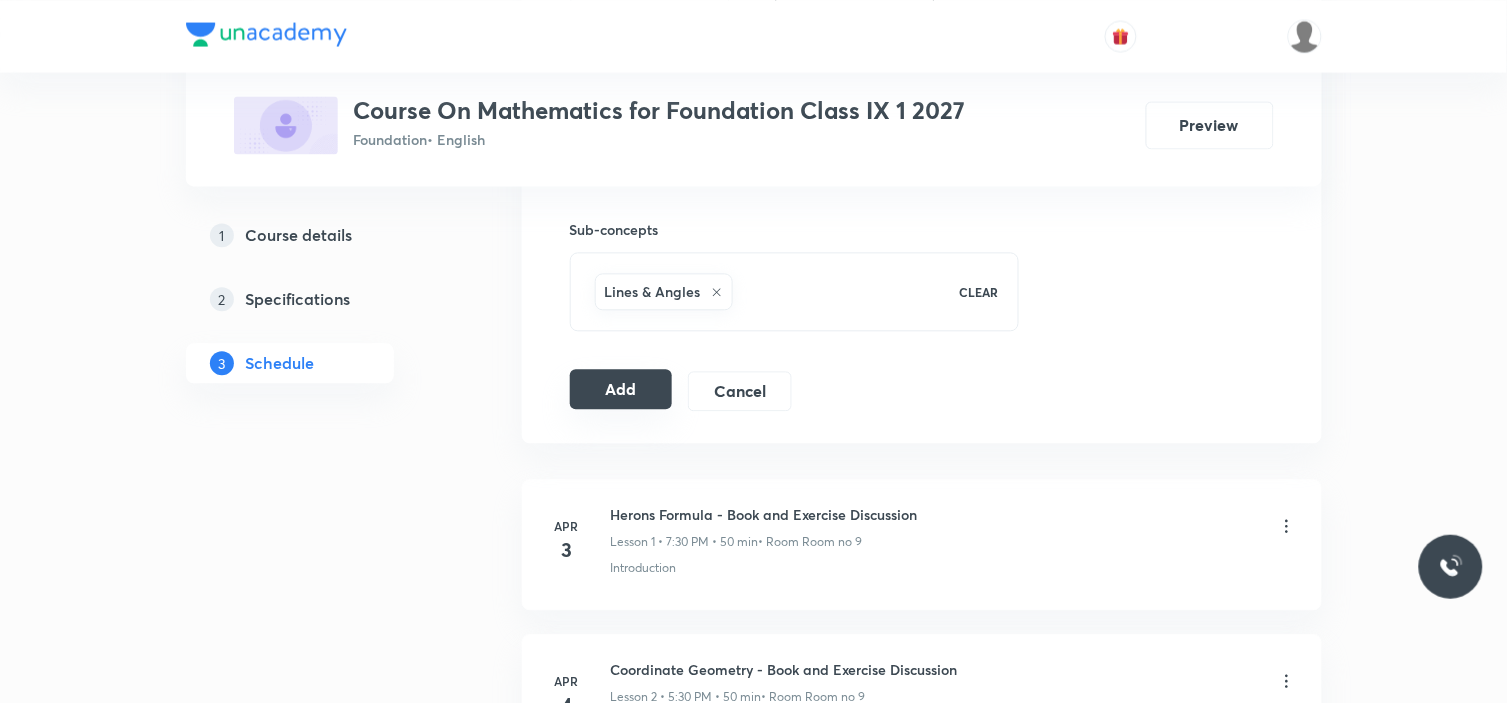 click on "Add" at bounding box center [621, 389] 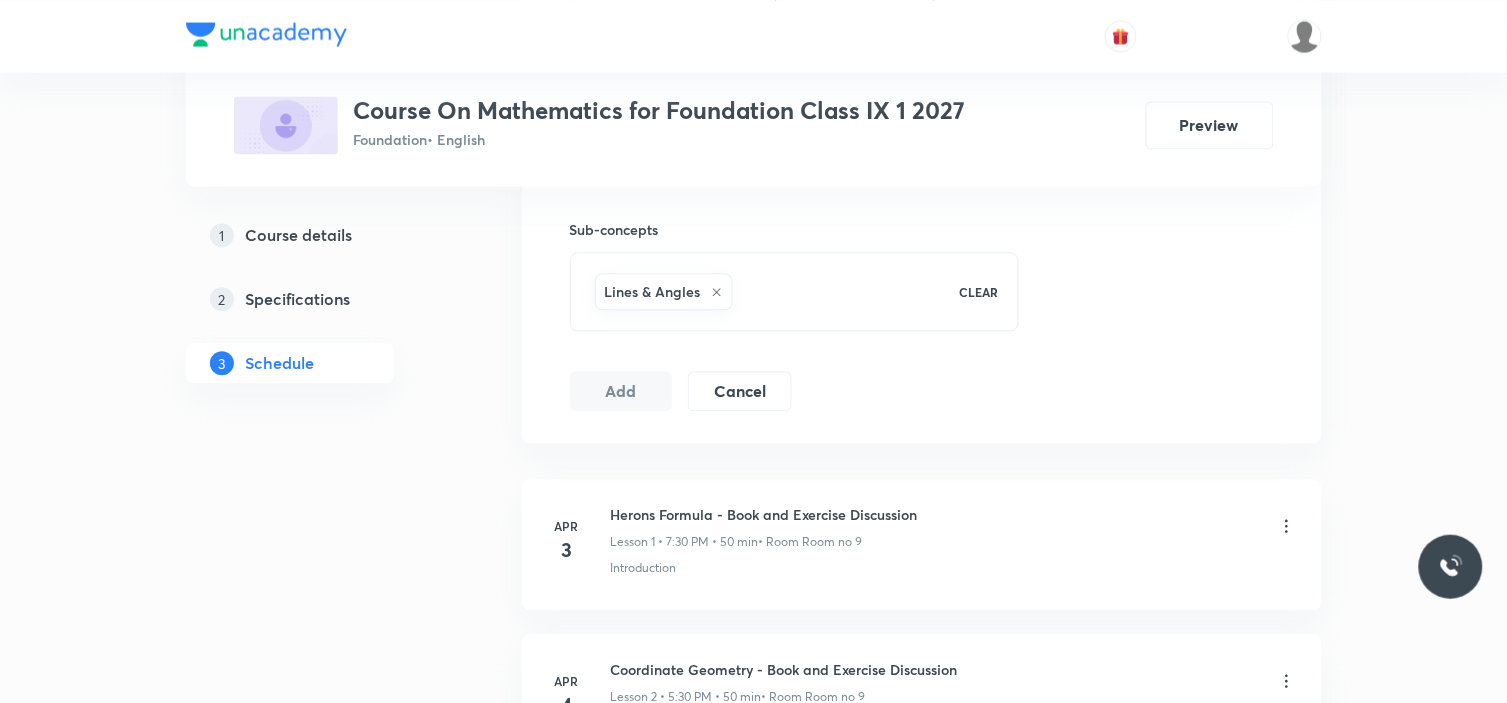 click on "Add" at bounding box center (621, 391) 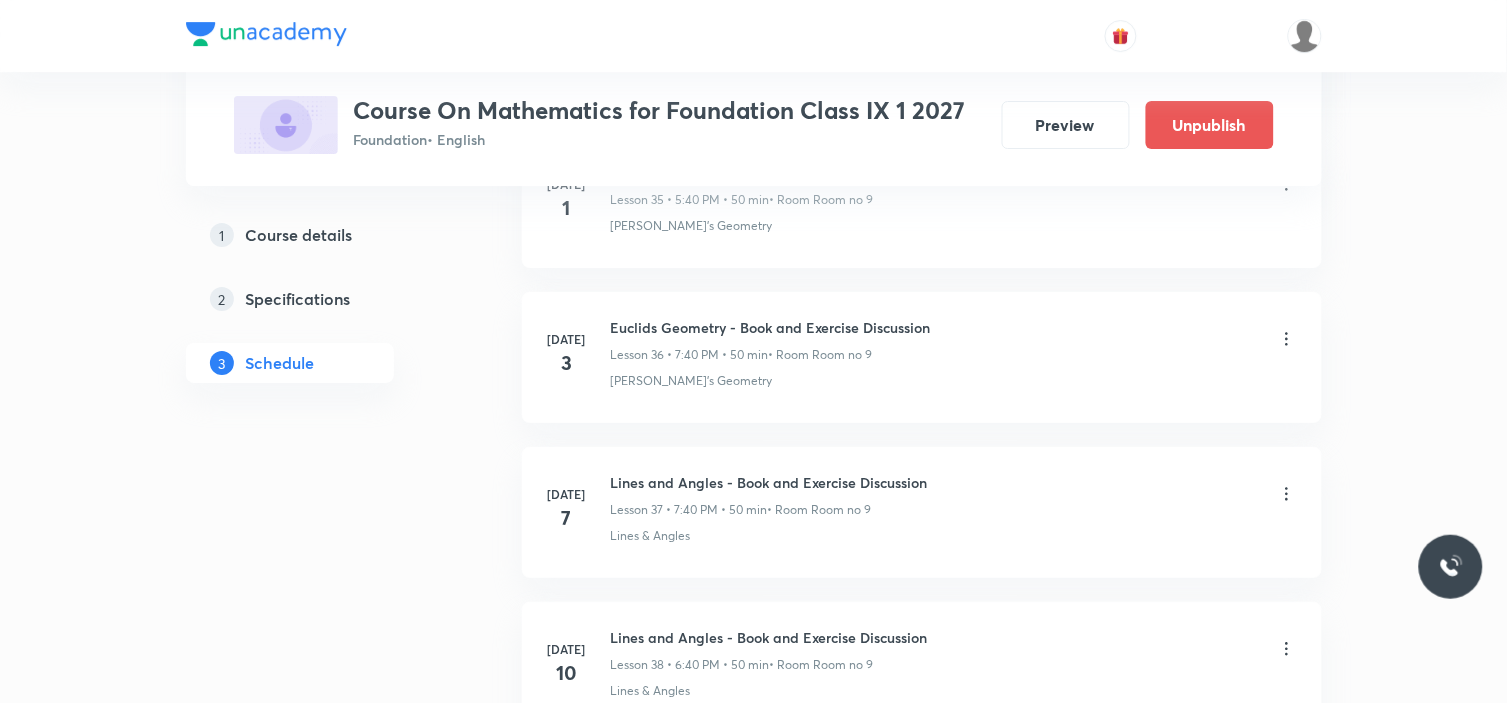 scroll, scrollTop: 5876, scrollLeft: 0, axis: vertical 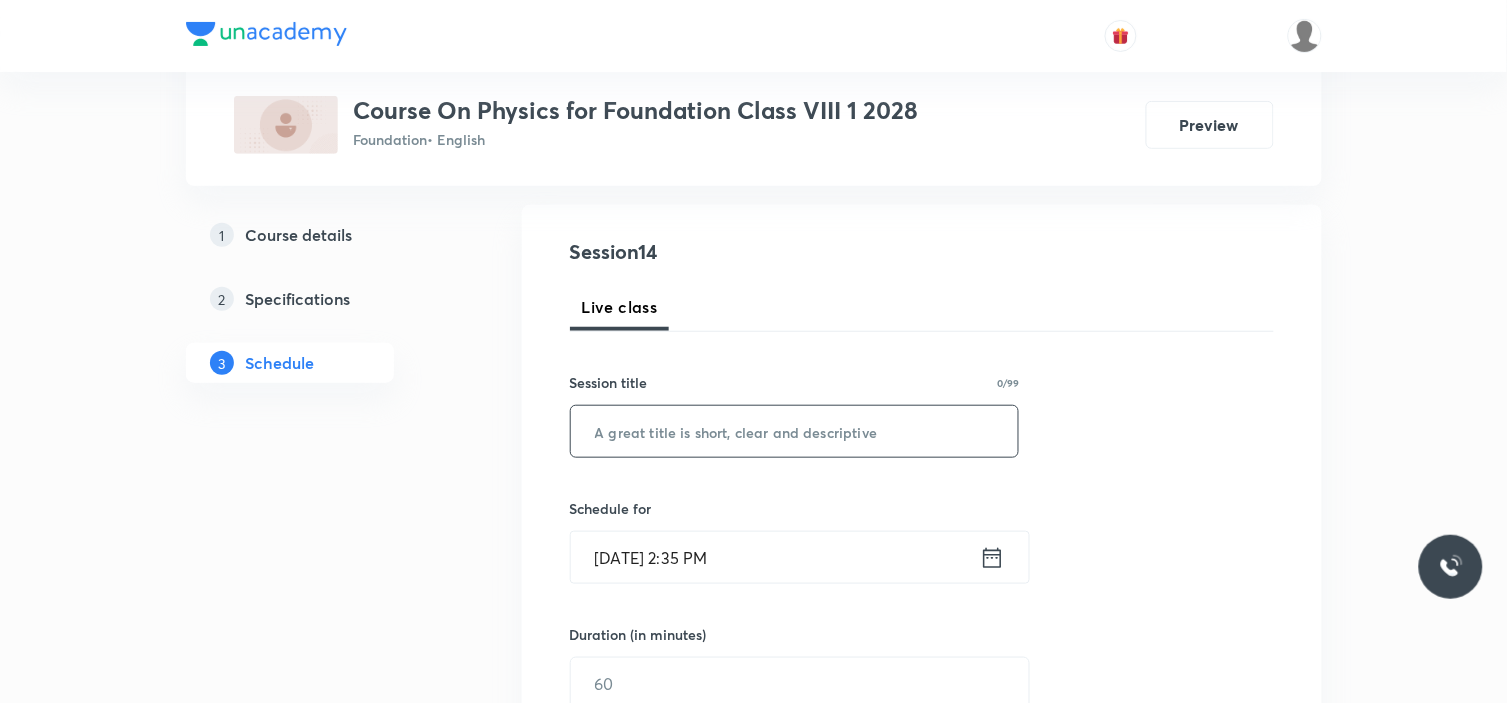 click at bounding box center (795, 431) 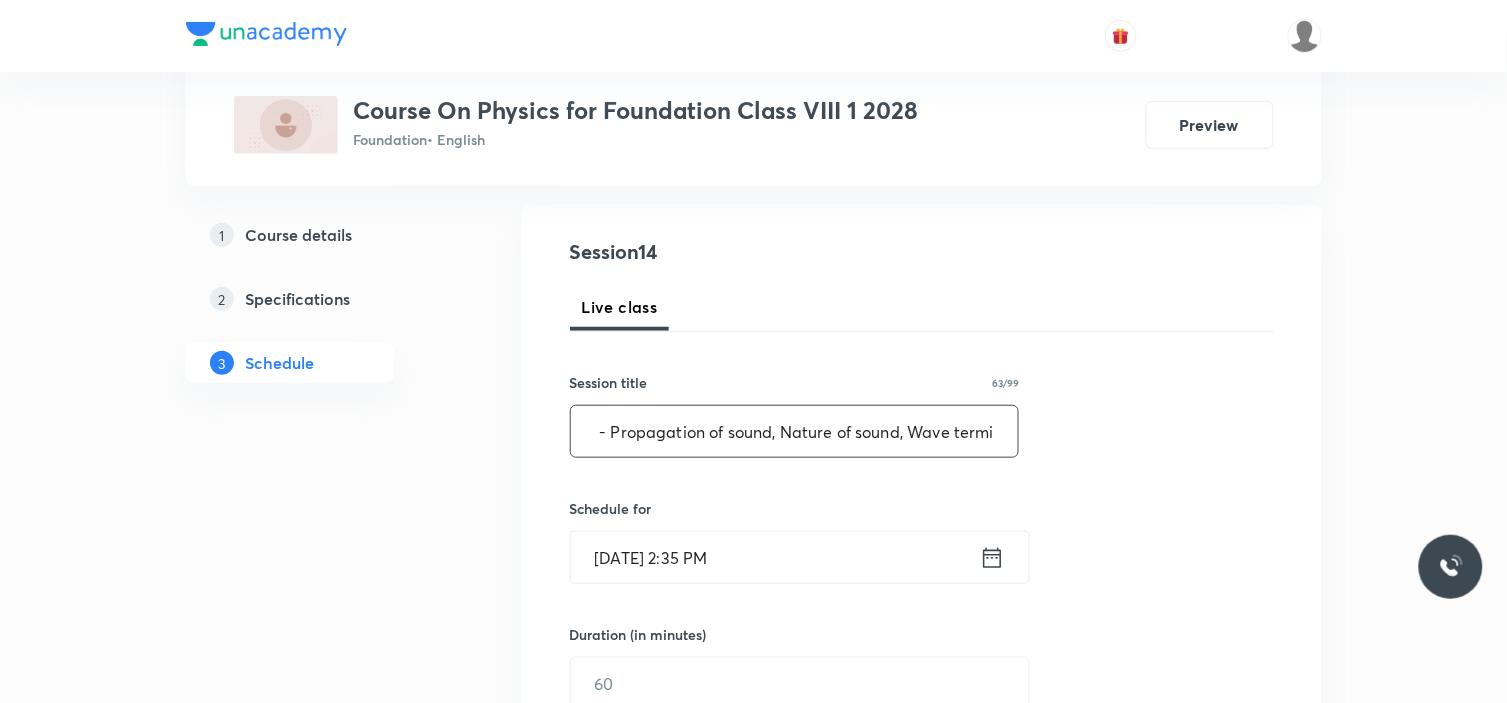 scroll, scrollTop: 0, scrollLeft: 0, axis: both 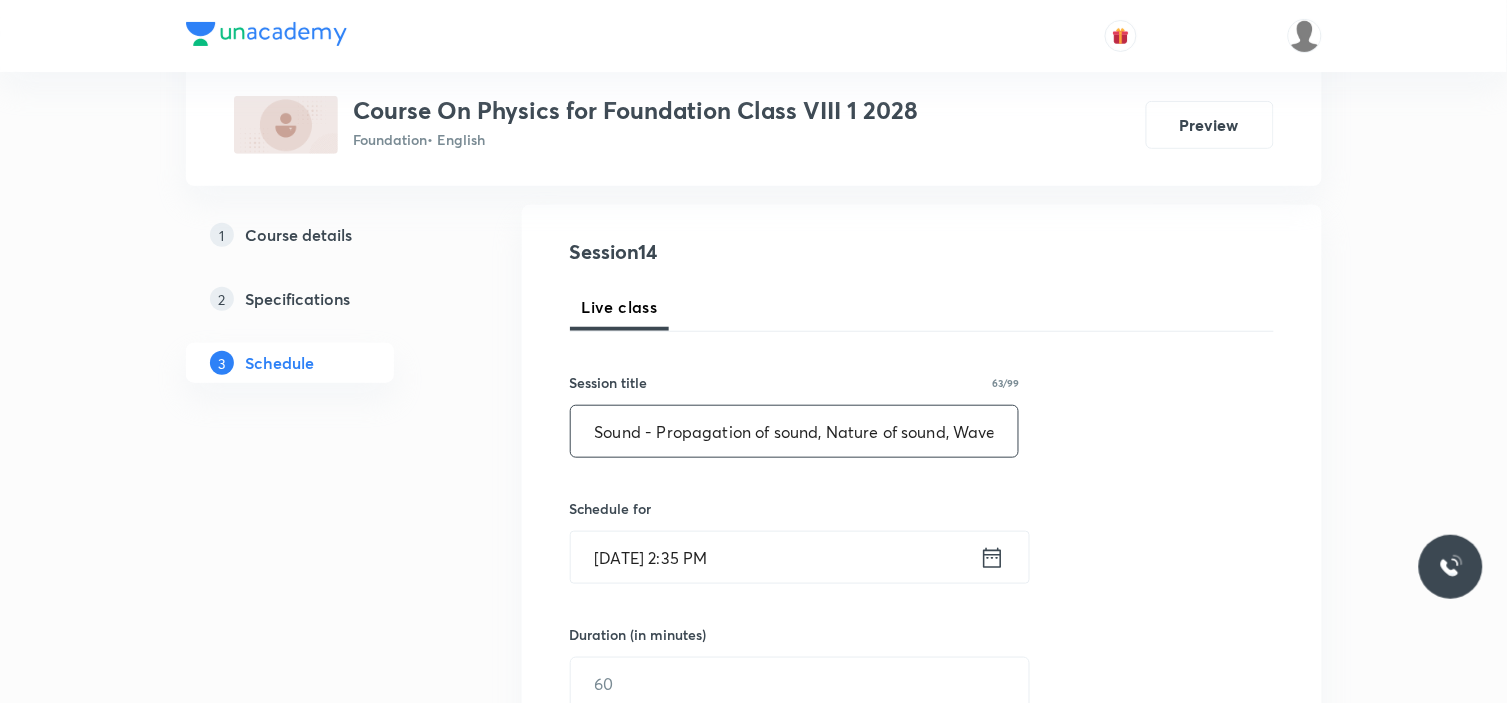 drag, startPoint x: 595, startPoint y: 431, endPoint x: 642, endPoint y: 434, distance: 47.095646 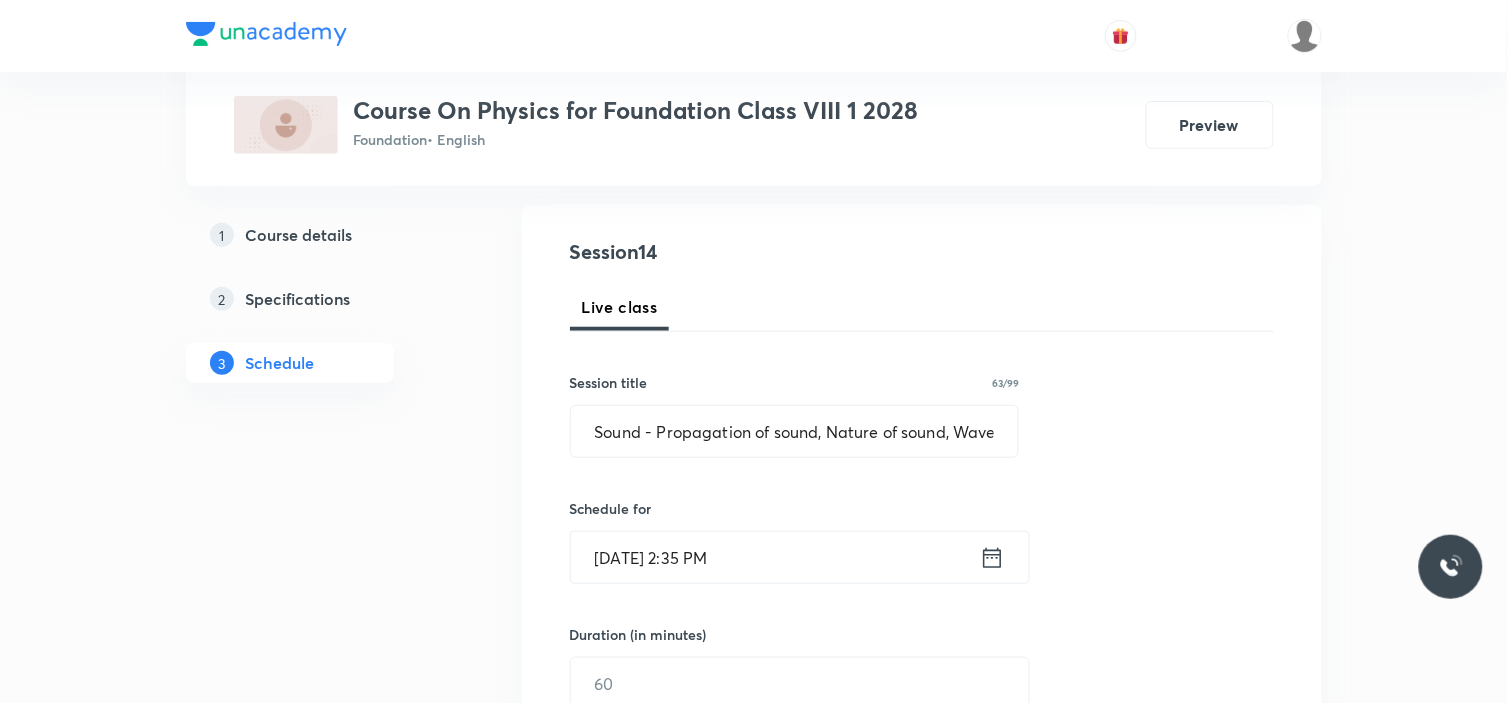 click 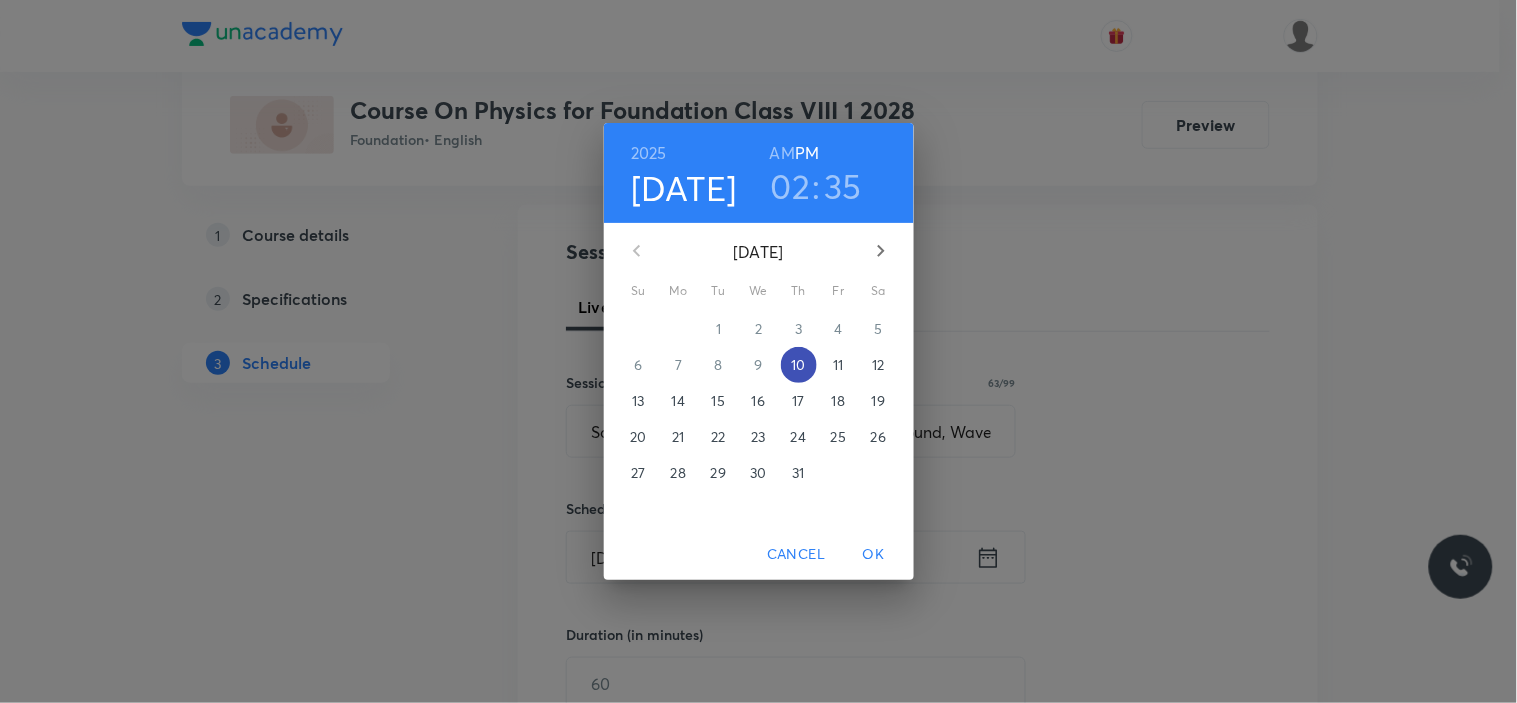 click on "10" at bounding box center (799, 365) 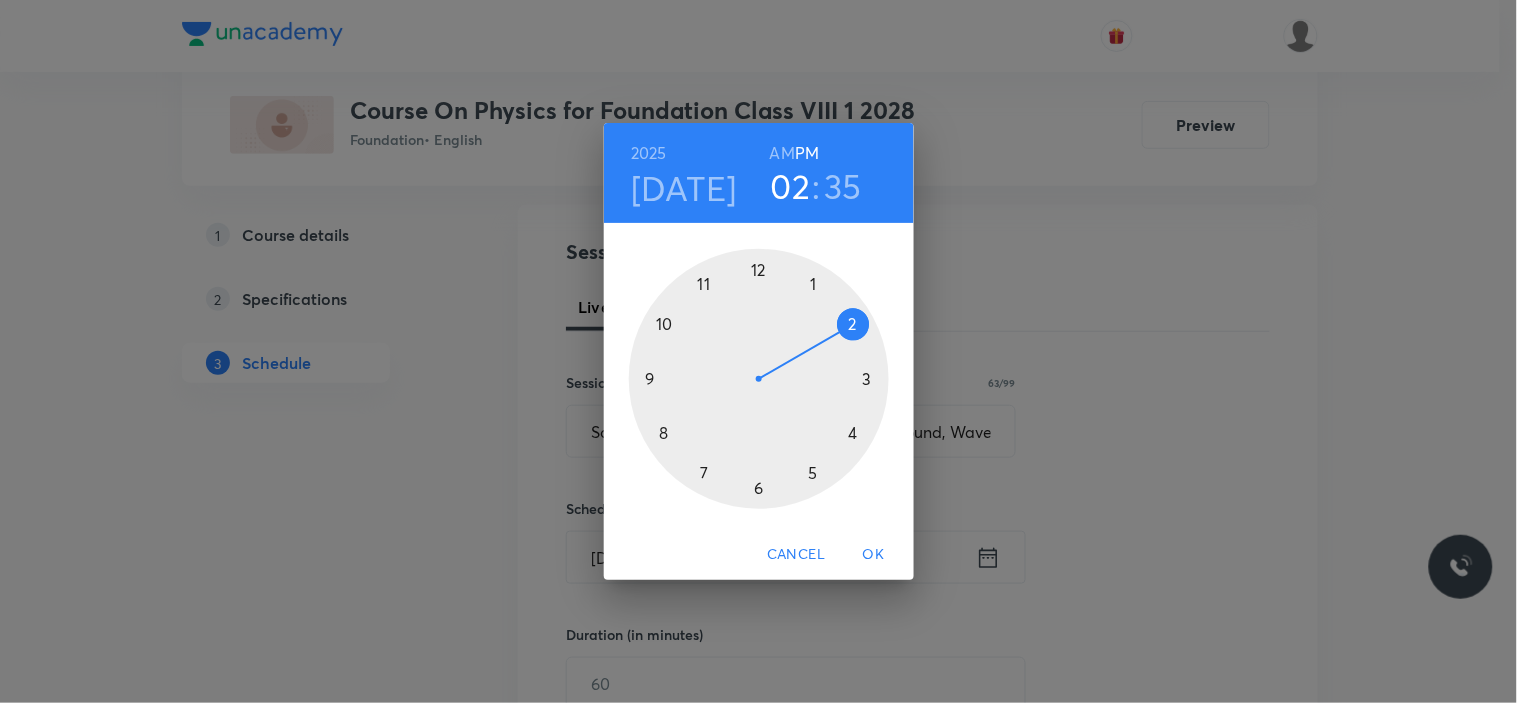 click at bounding box center (759, 379) 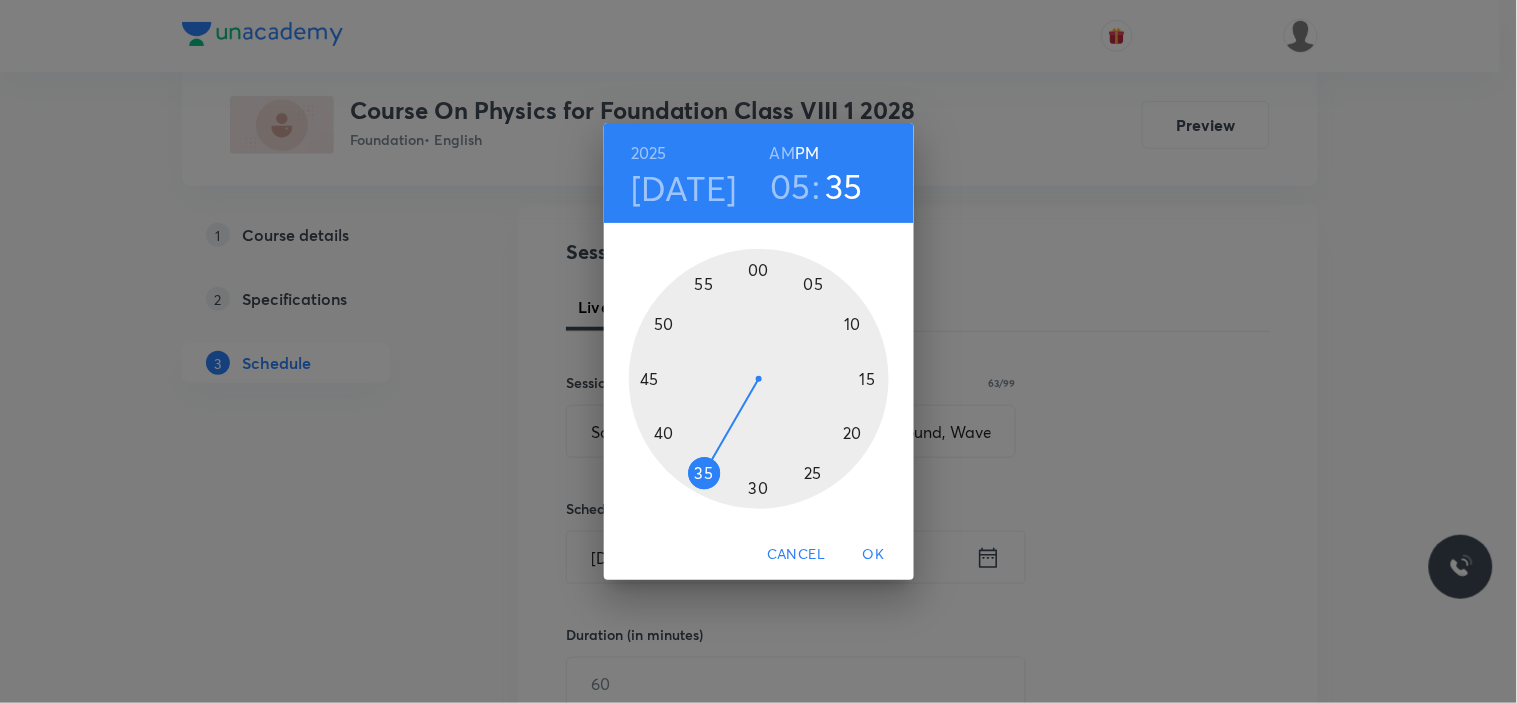 click at bounding box center [759, 379] 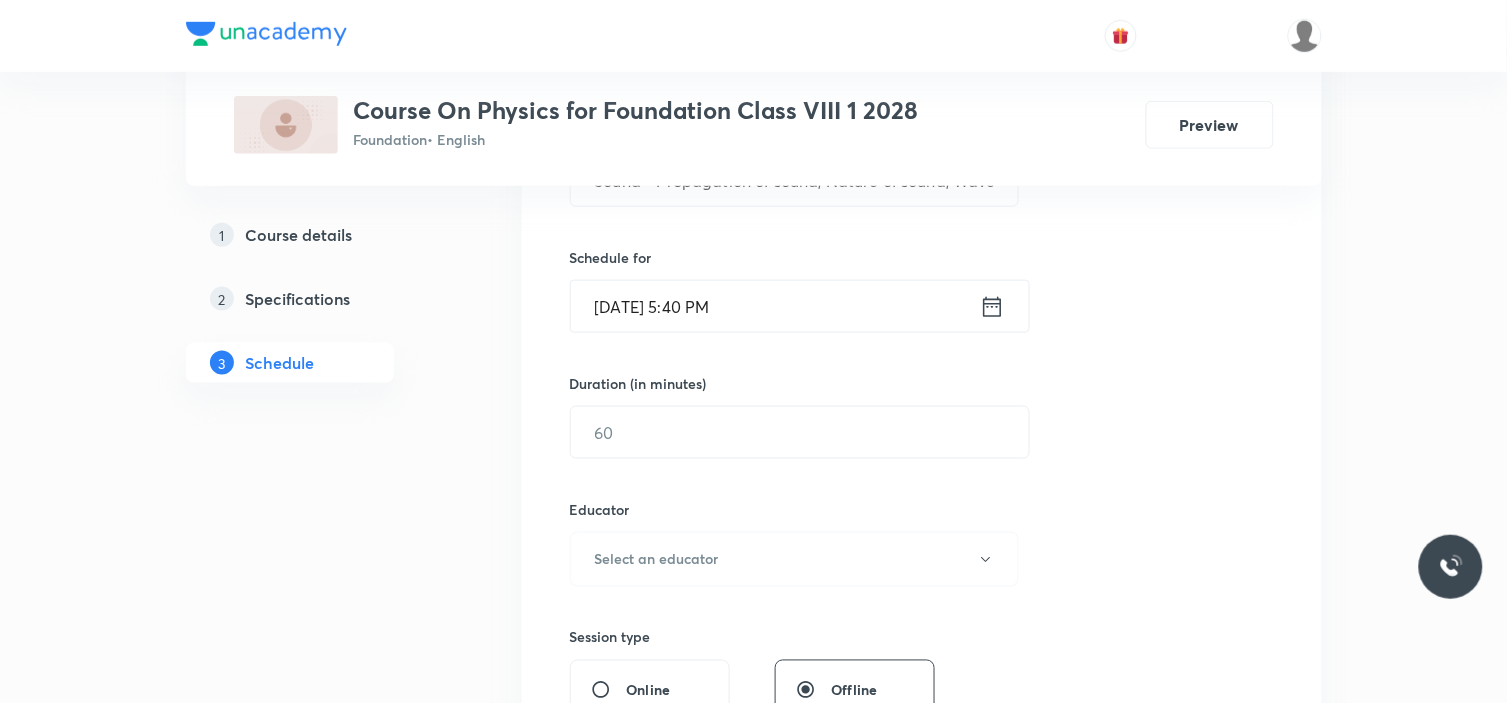 scroll, scrollTop: 447, scrollLeft: 0, axis: vertical 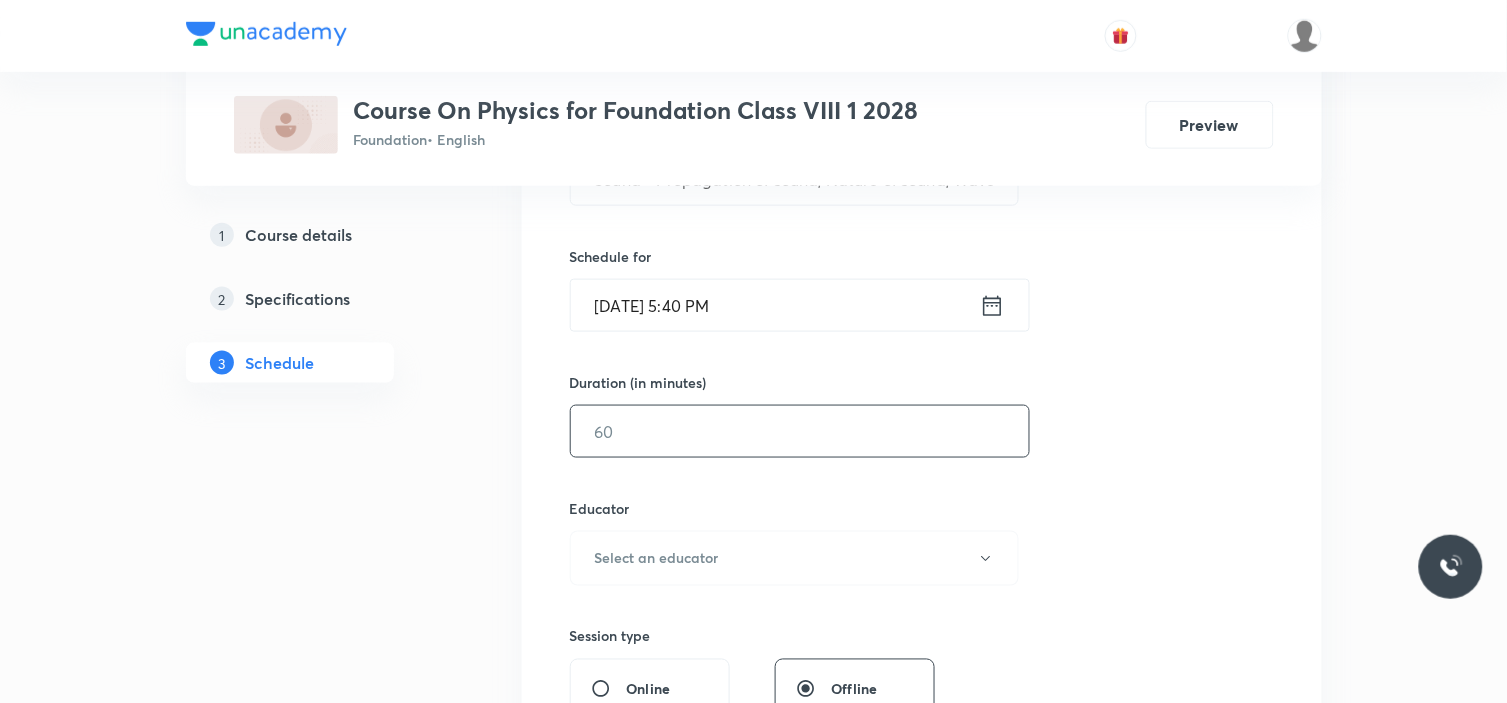 click at bounding box center (800, 431) 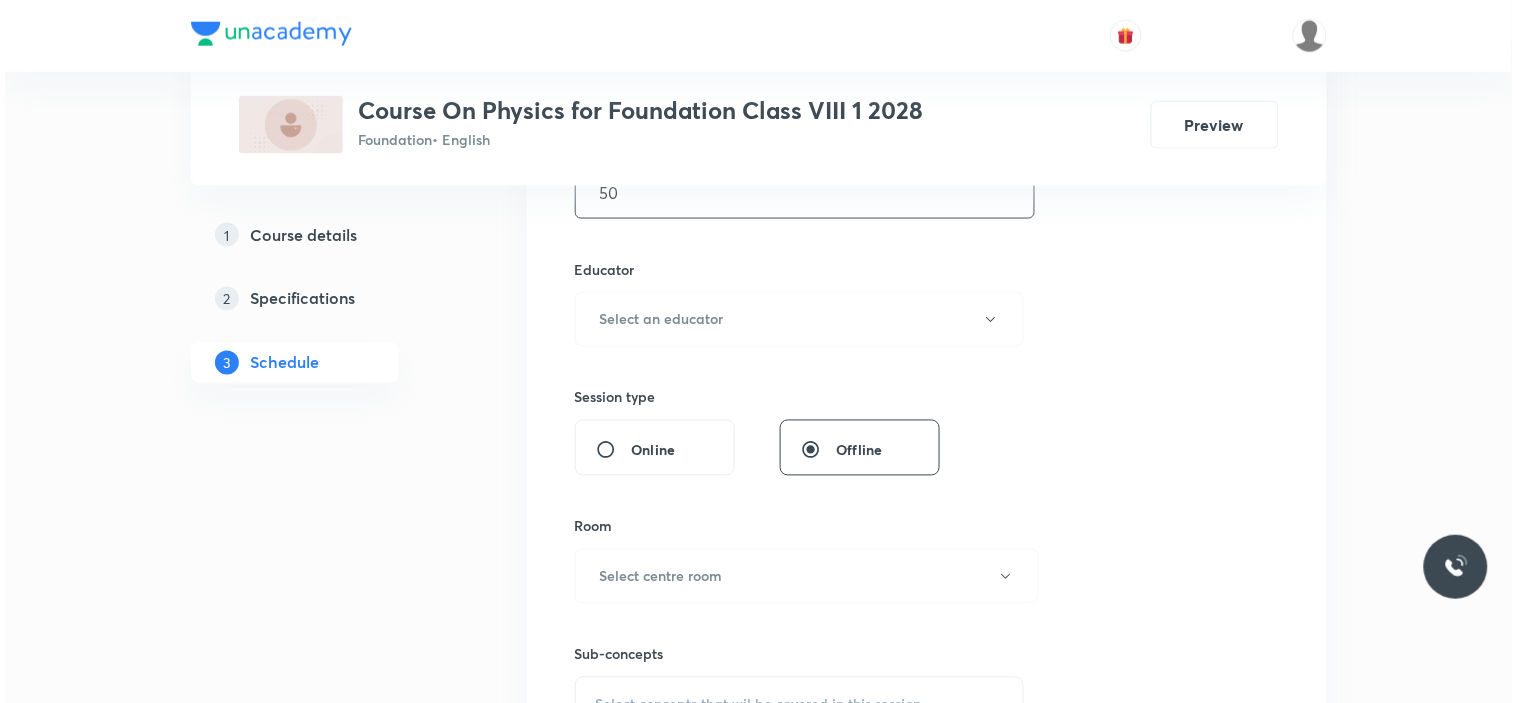 scroll, scrollTop: 695, scrollLeft: 0, axis: vertical 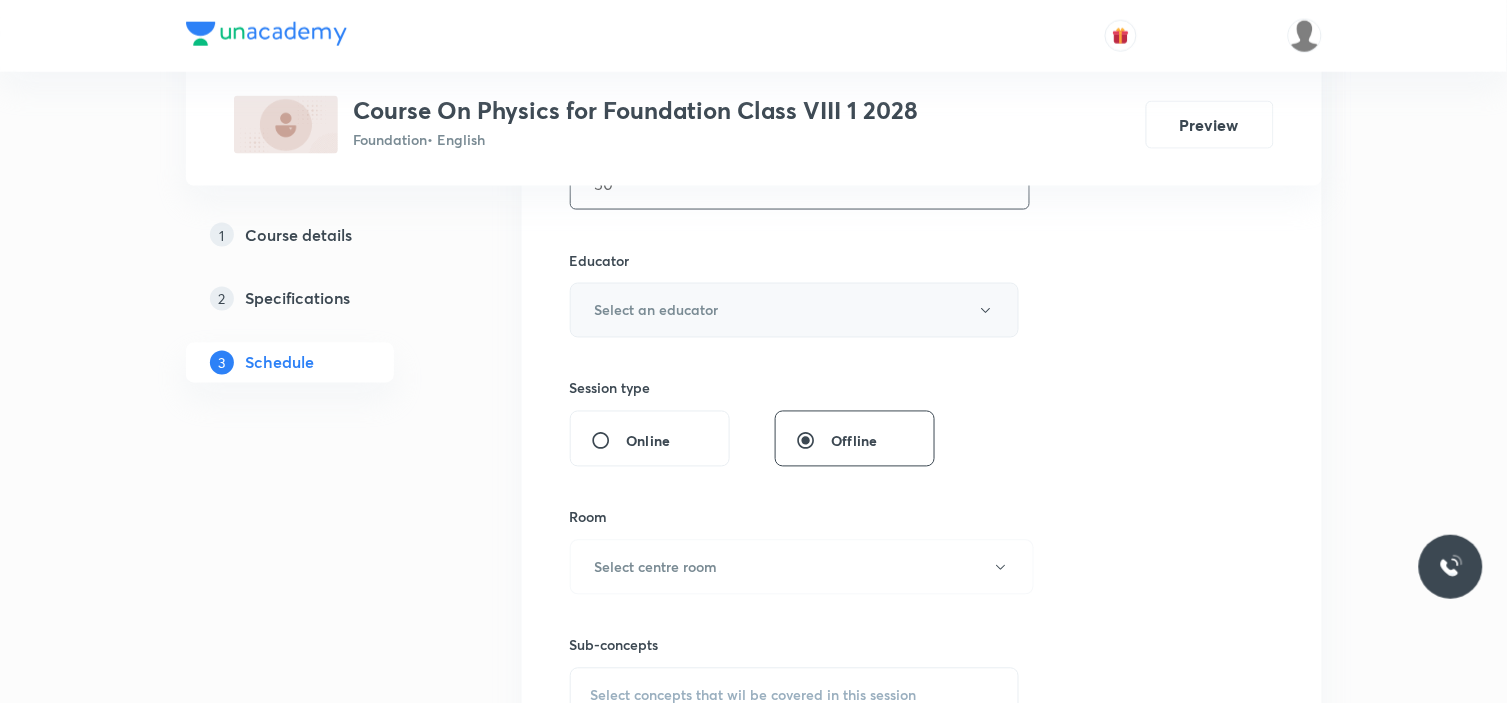 type on "50" 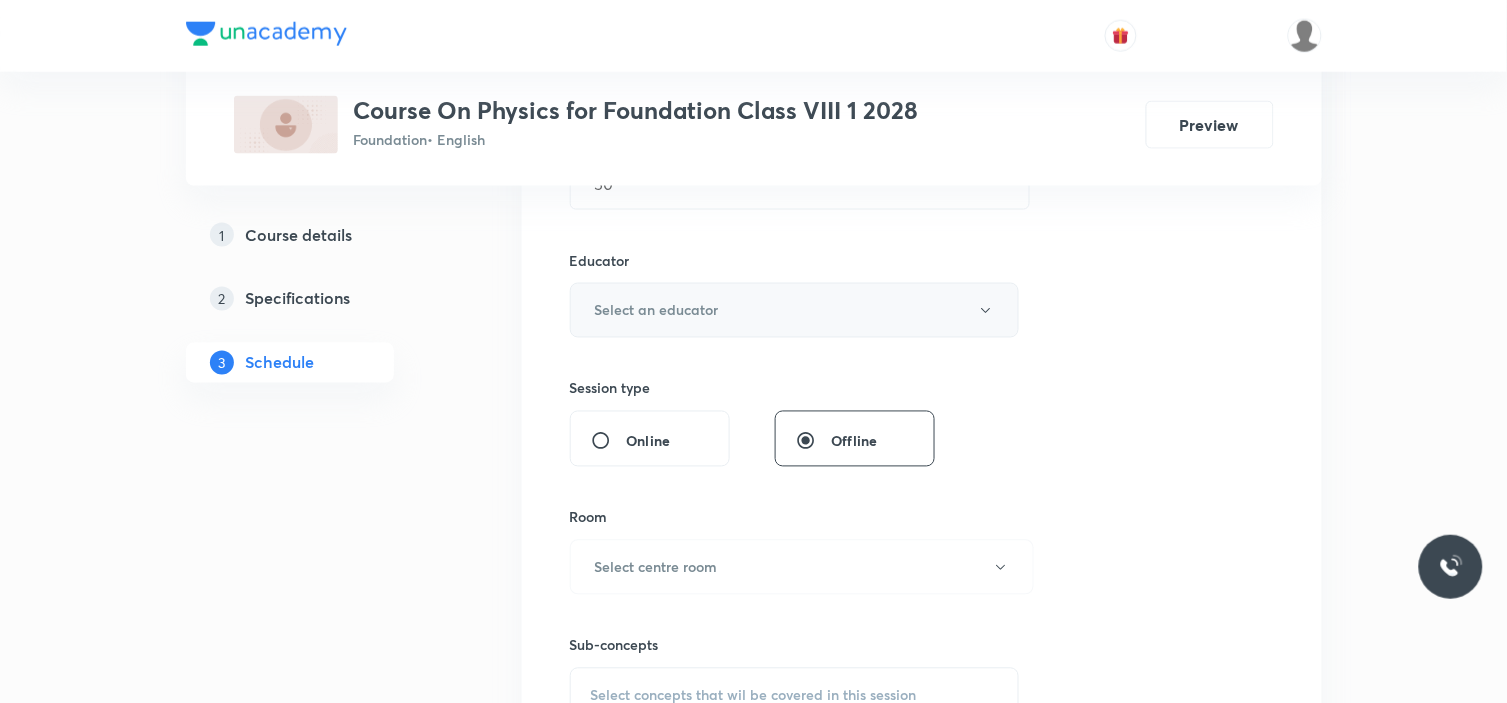 click on "Select an educator" at bounding box center [657, 310] 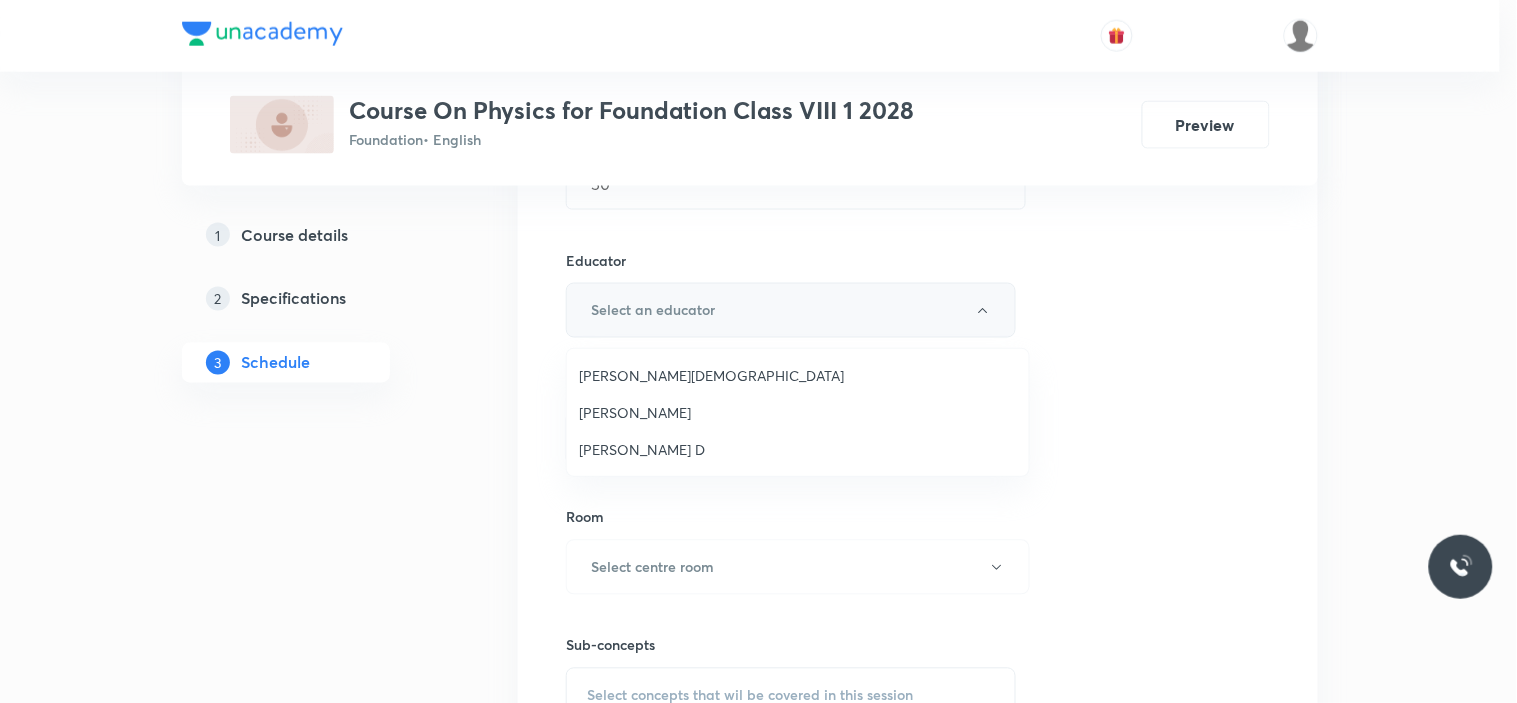click at bounding box center [758, 351] 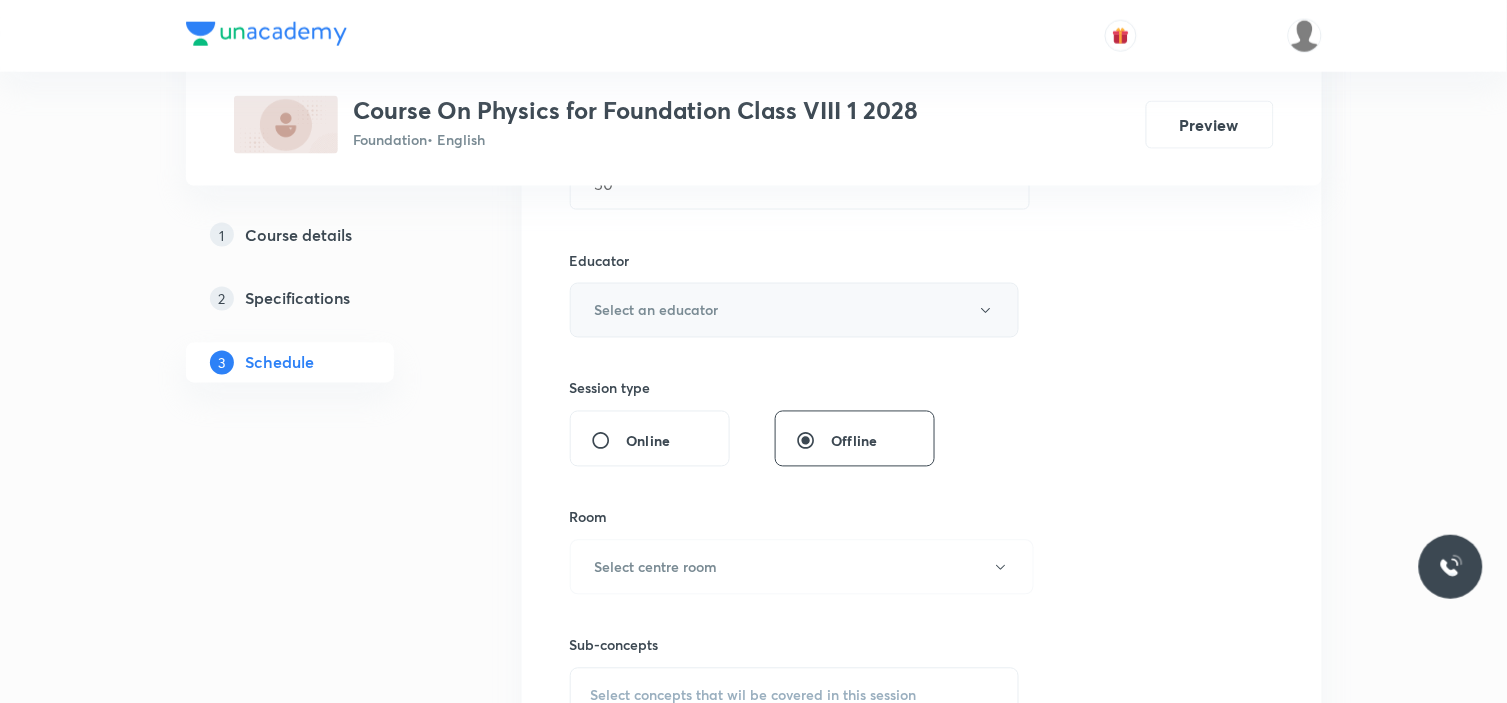 click on "Select an educator" at bounding box center [657, 310] 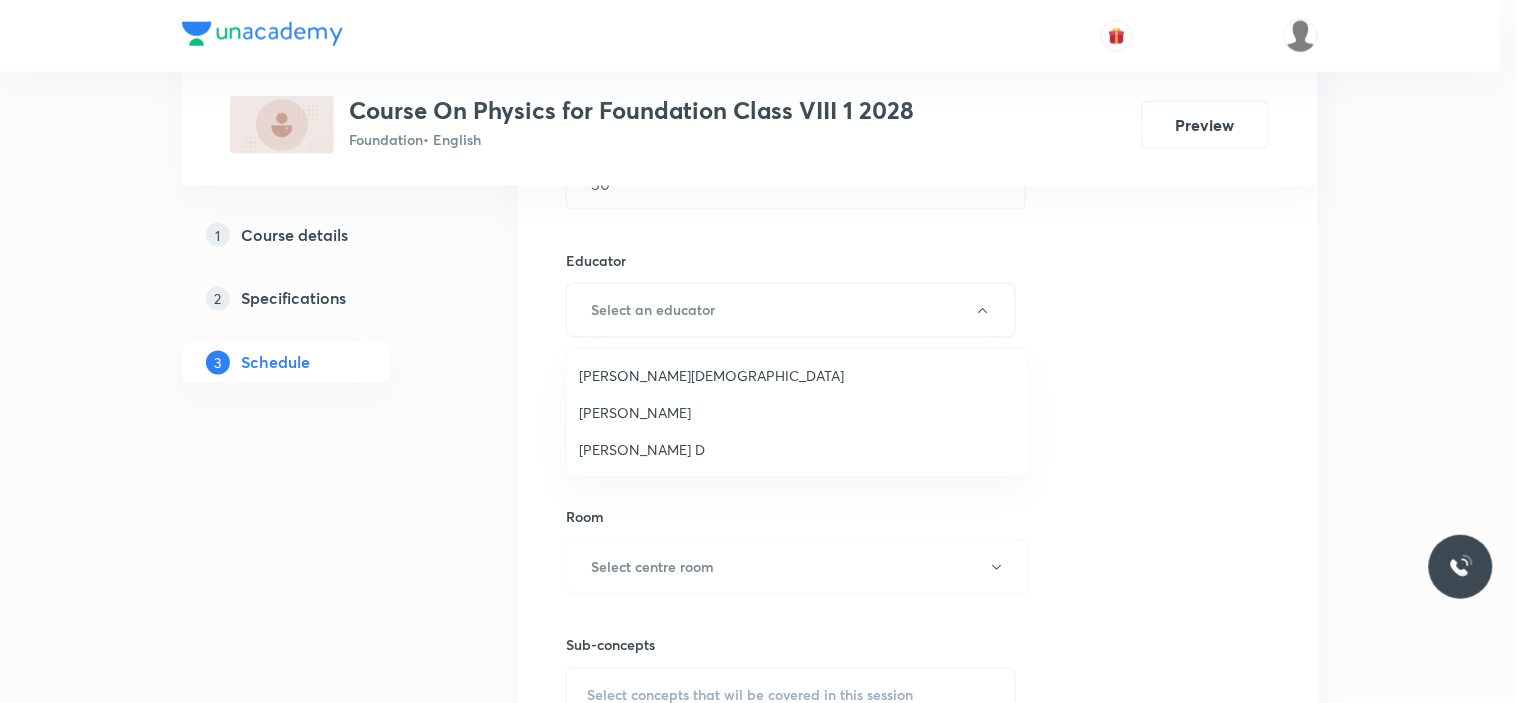 click on "[PERSON_NAME] D" at bounding box center [798, 449] 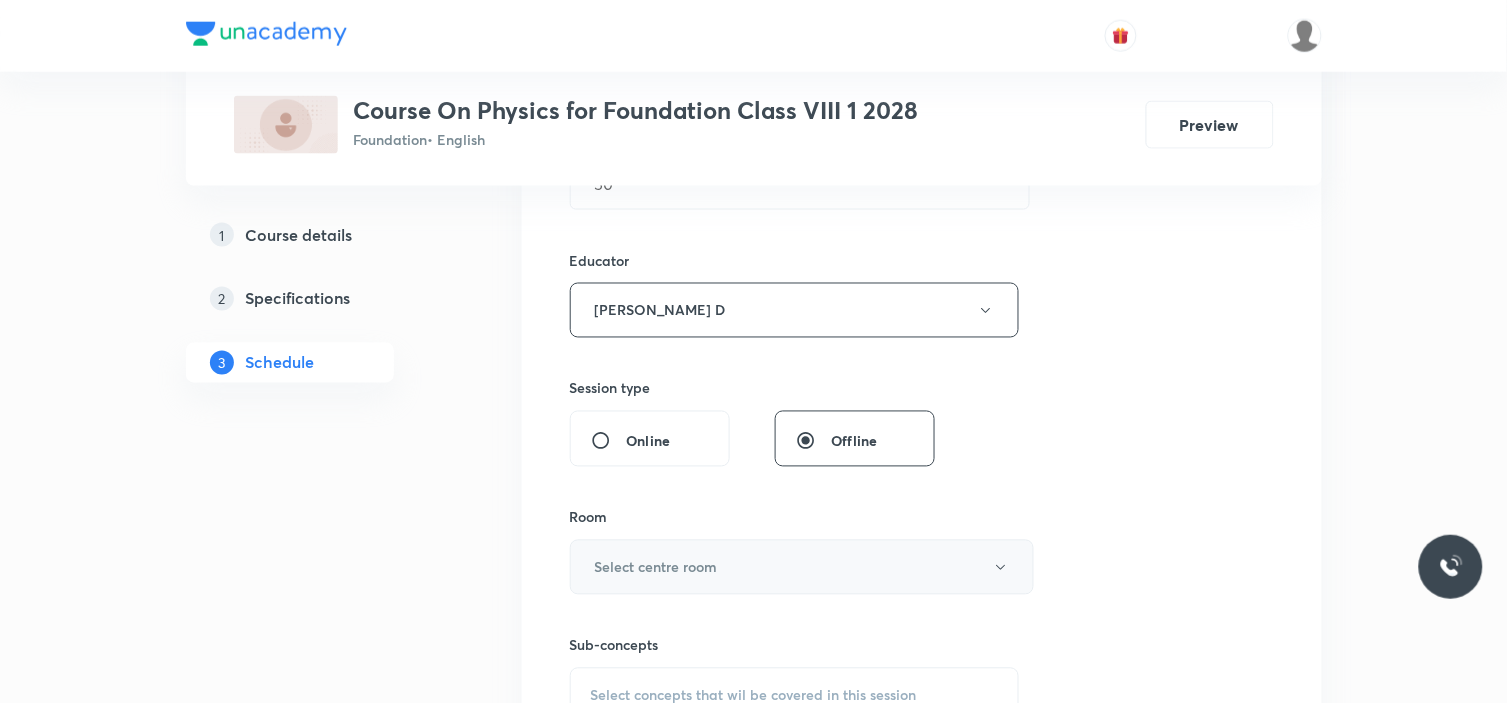 click on "Select centre room" at bounding box center [802, 567] 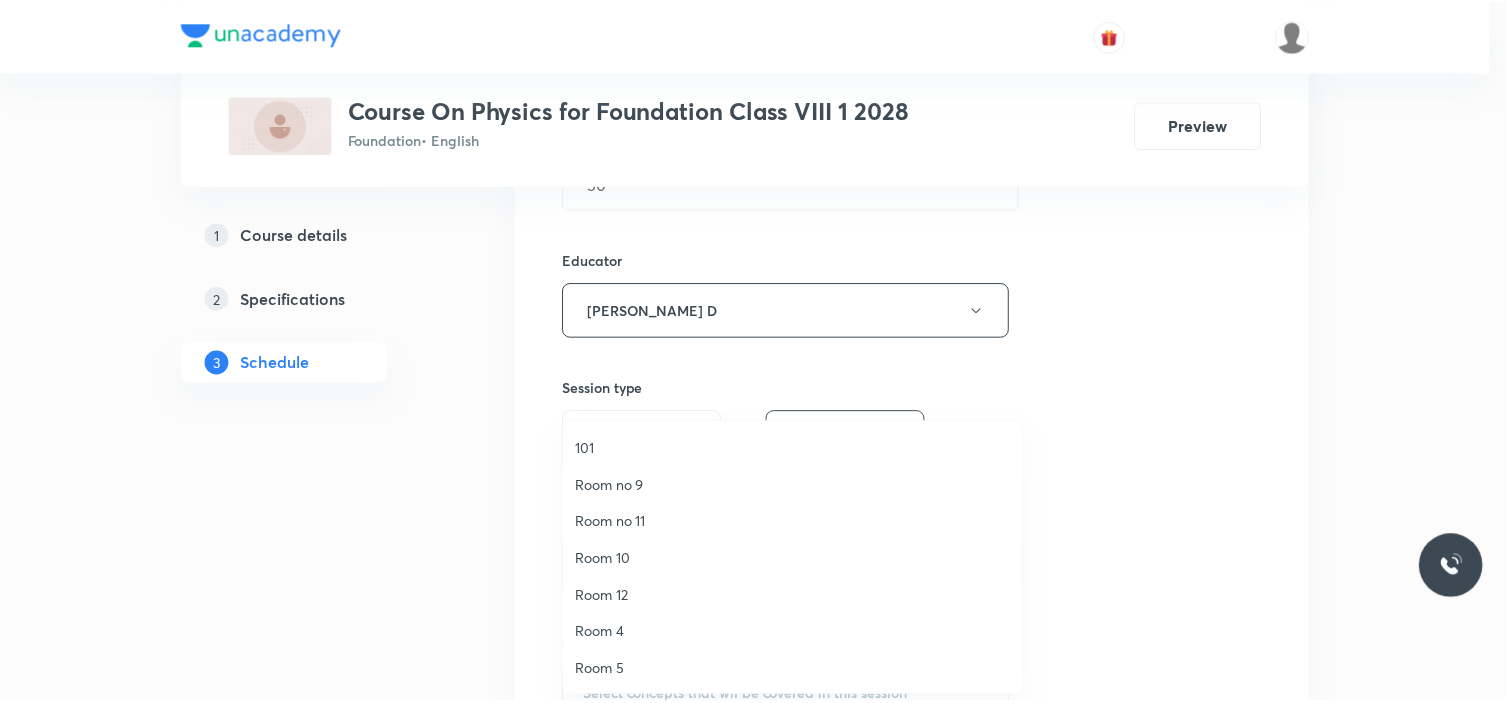 scroll, scrollTop: 260, scrollLeft: 0, axis: vertical 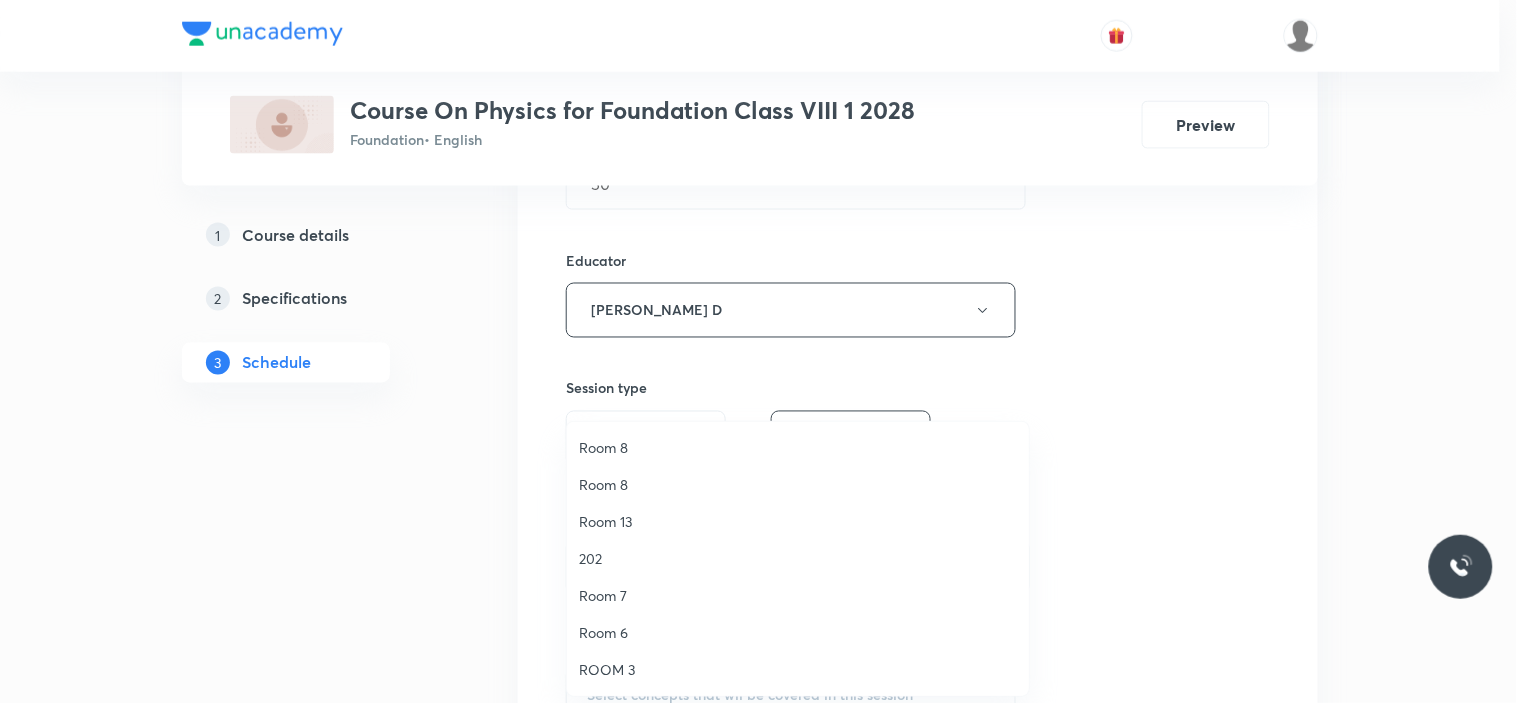click on "Room 8" at bounding box center (798, 447) 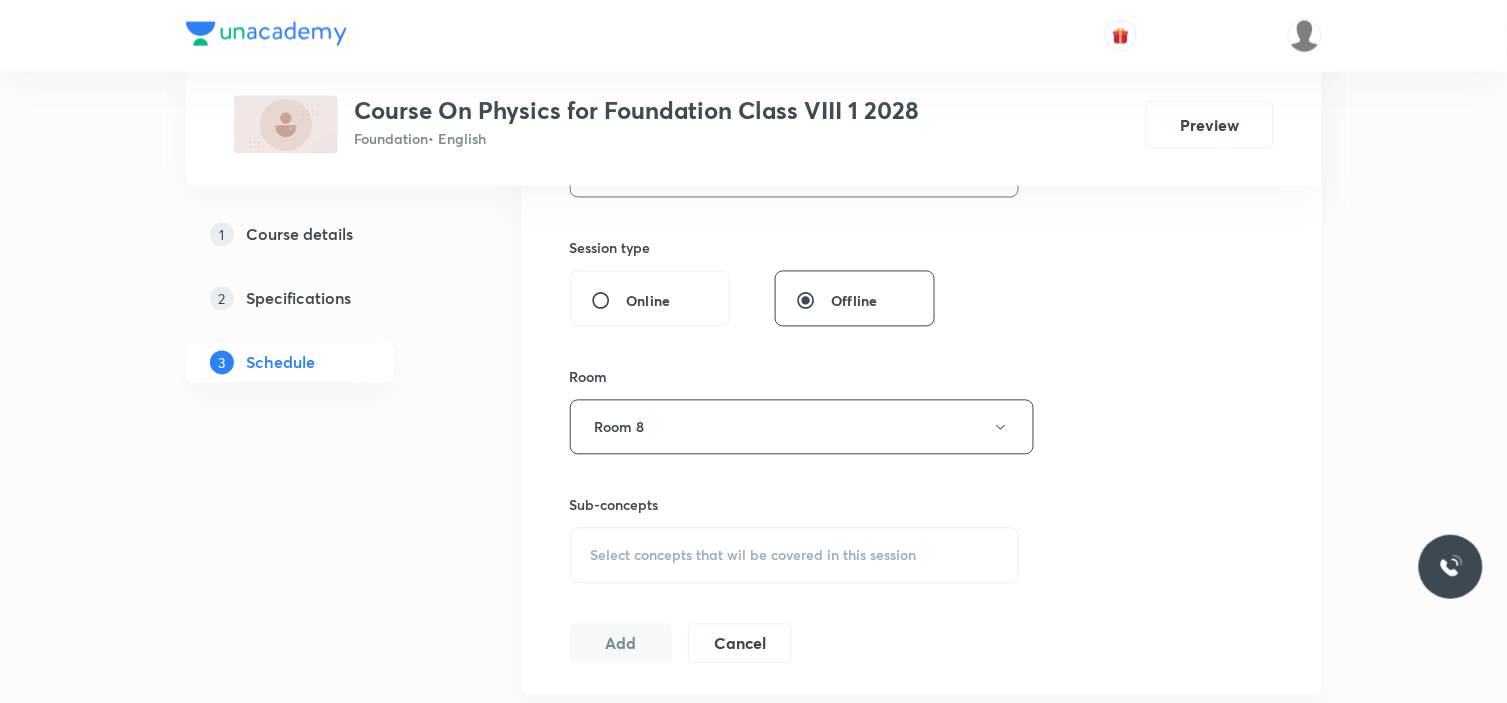 scroll, scrollTop: 843, scrollLeft: 0, axis: vertical 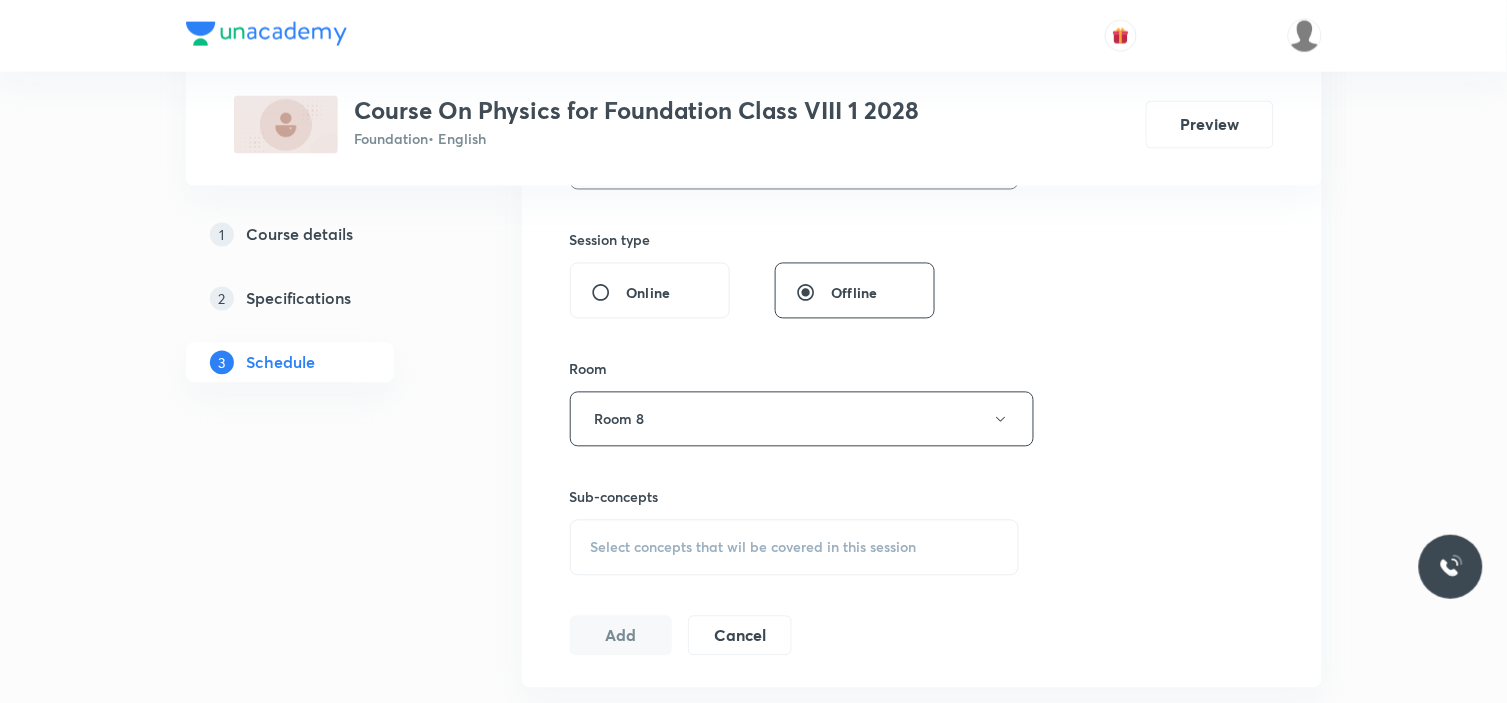 click on "Select concepts that wil be covered in this session" at bounding box center [795, 548] 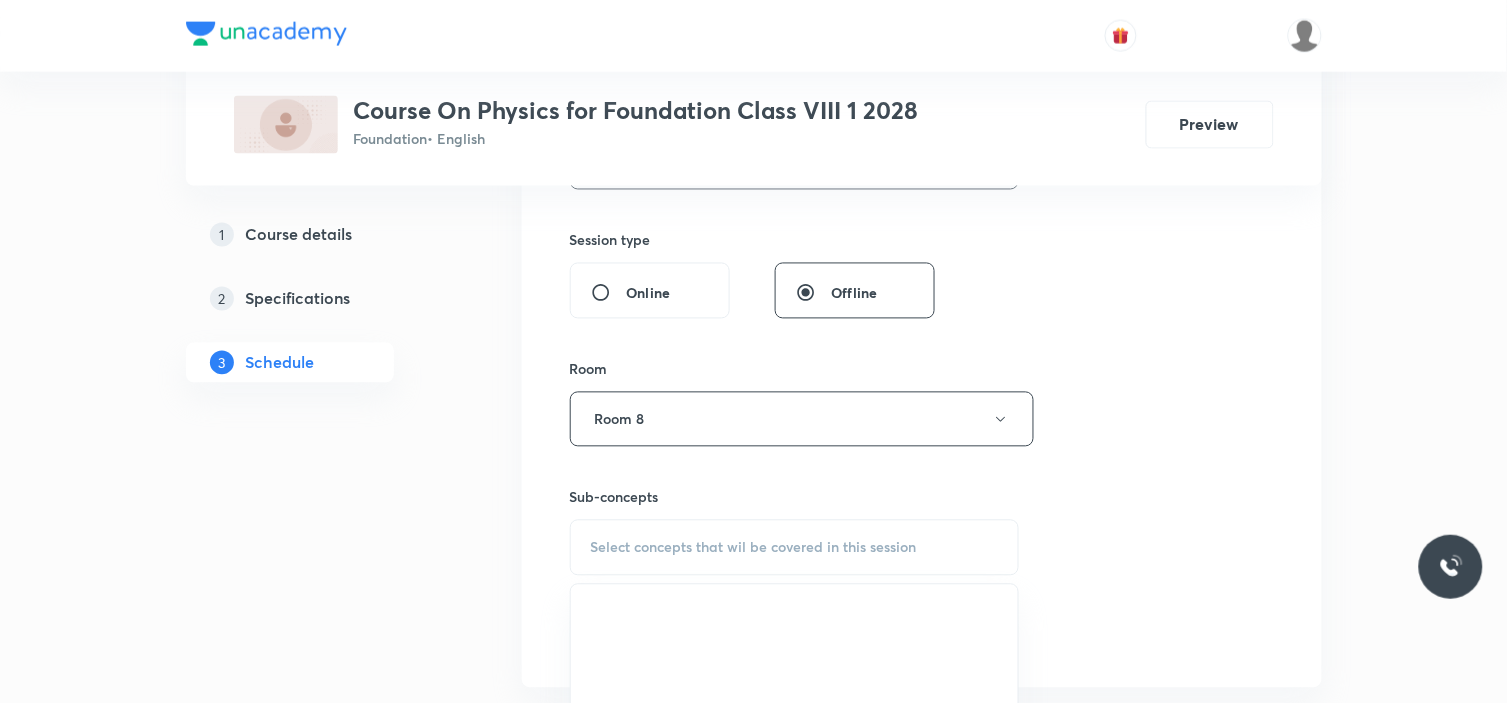 scroll, scrollTop: 1014, scrollLeft: 0, axis: vertical 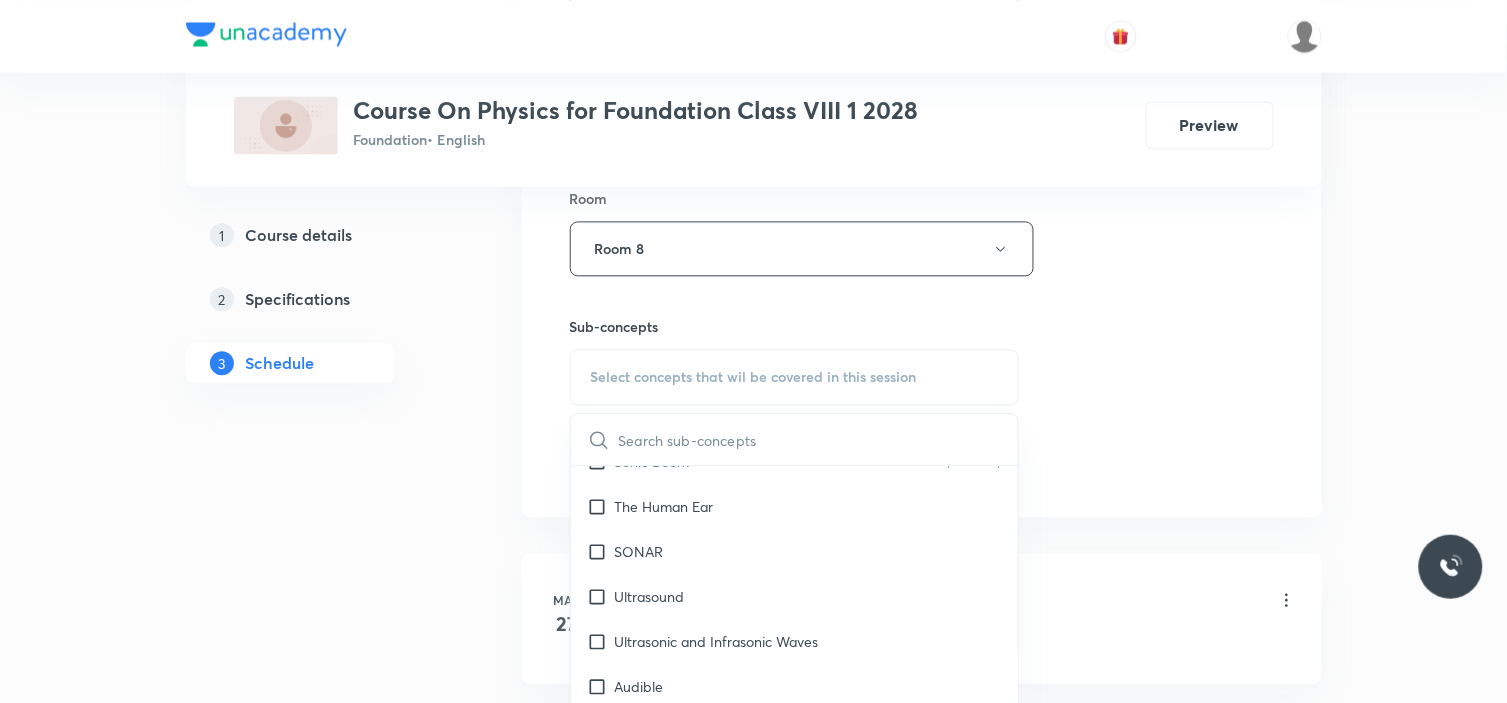 click at bounding box center [819, 439] 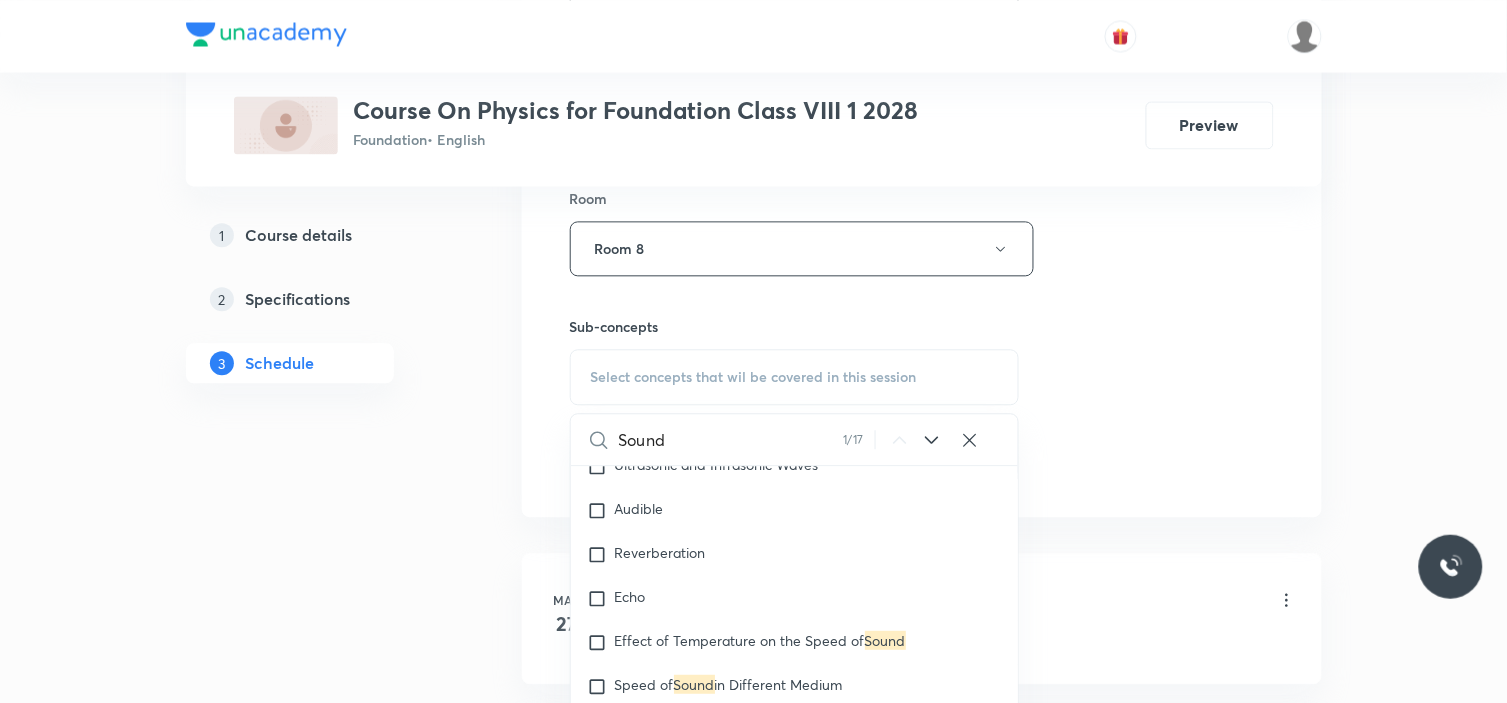scroll, scrollTop: 243, scrollLeft: 0, axis: vertical 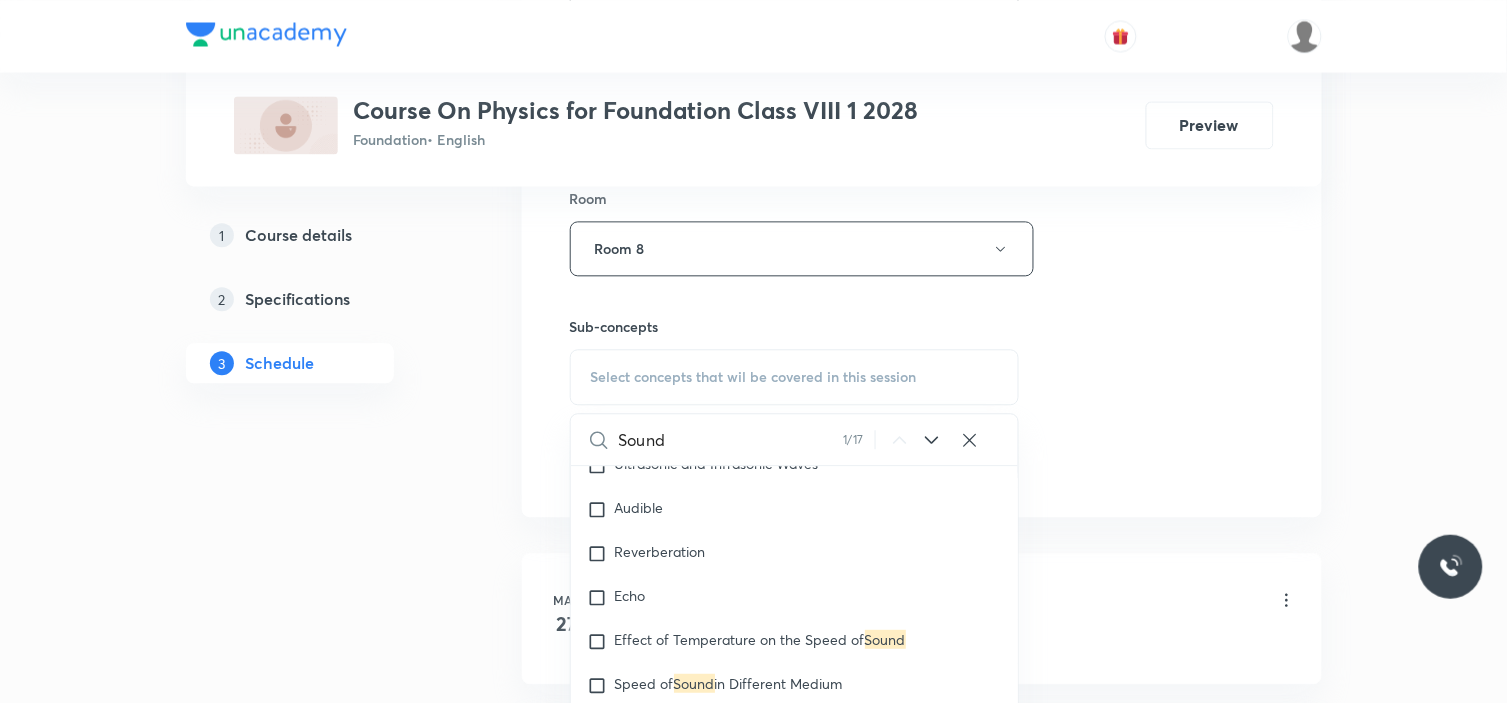 type on "Sound" 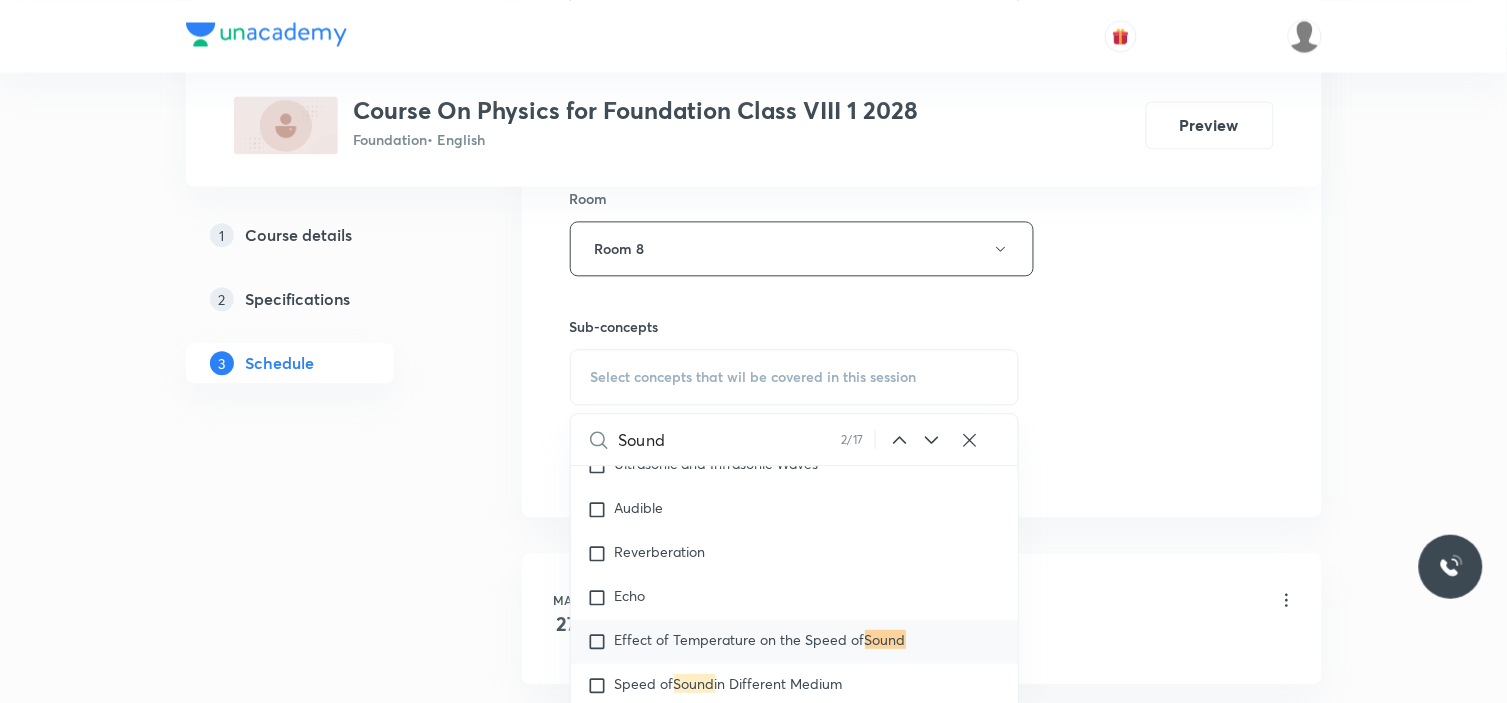 scroll, scrollTop: 161, scrollLeft: 0, axis: vertical 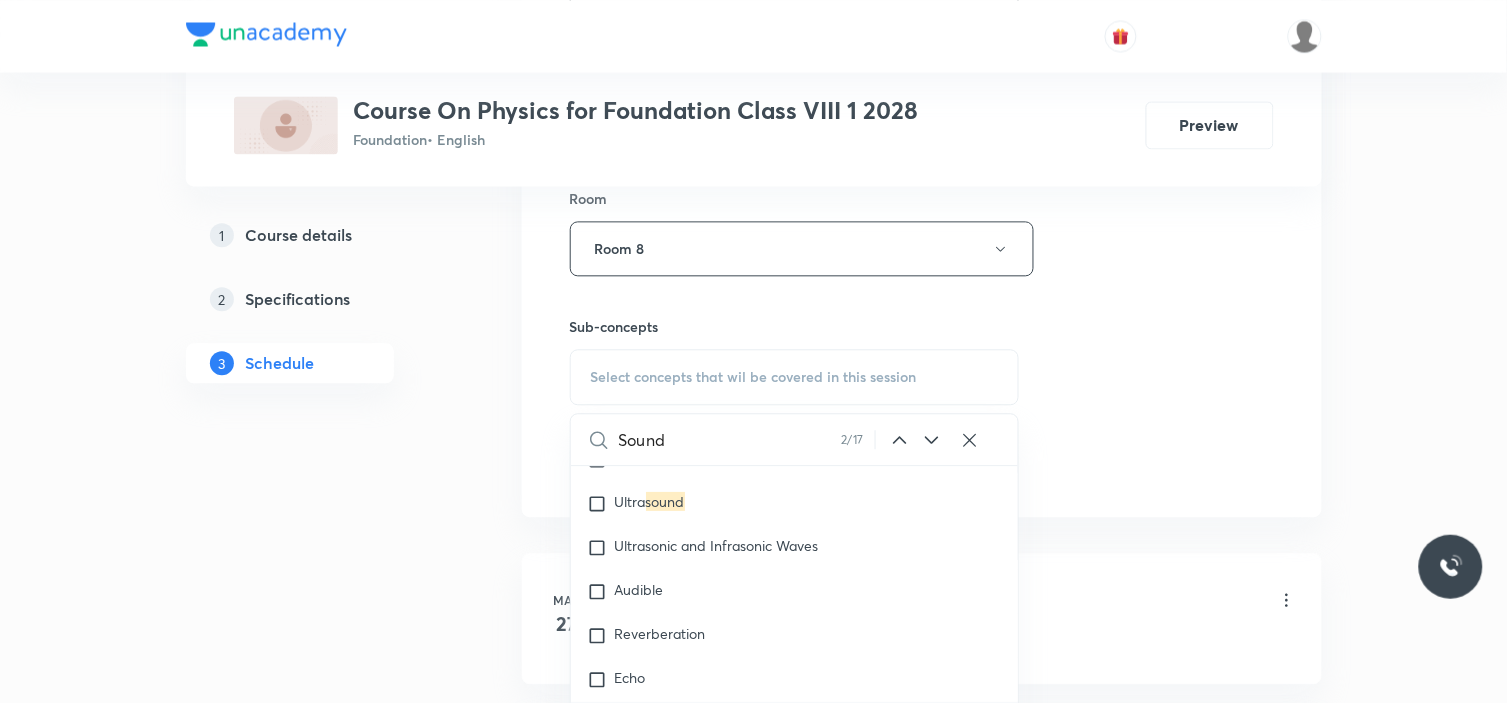 click 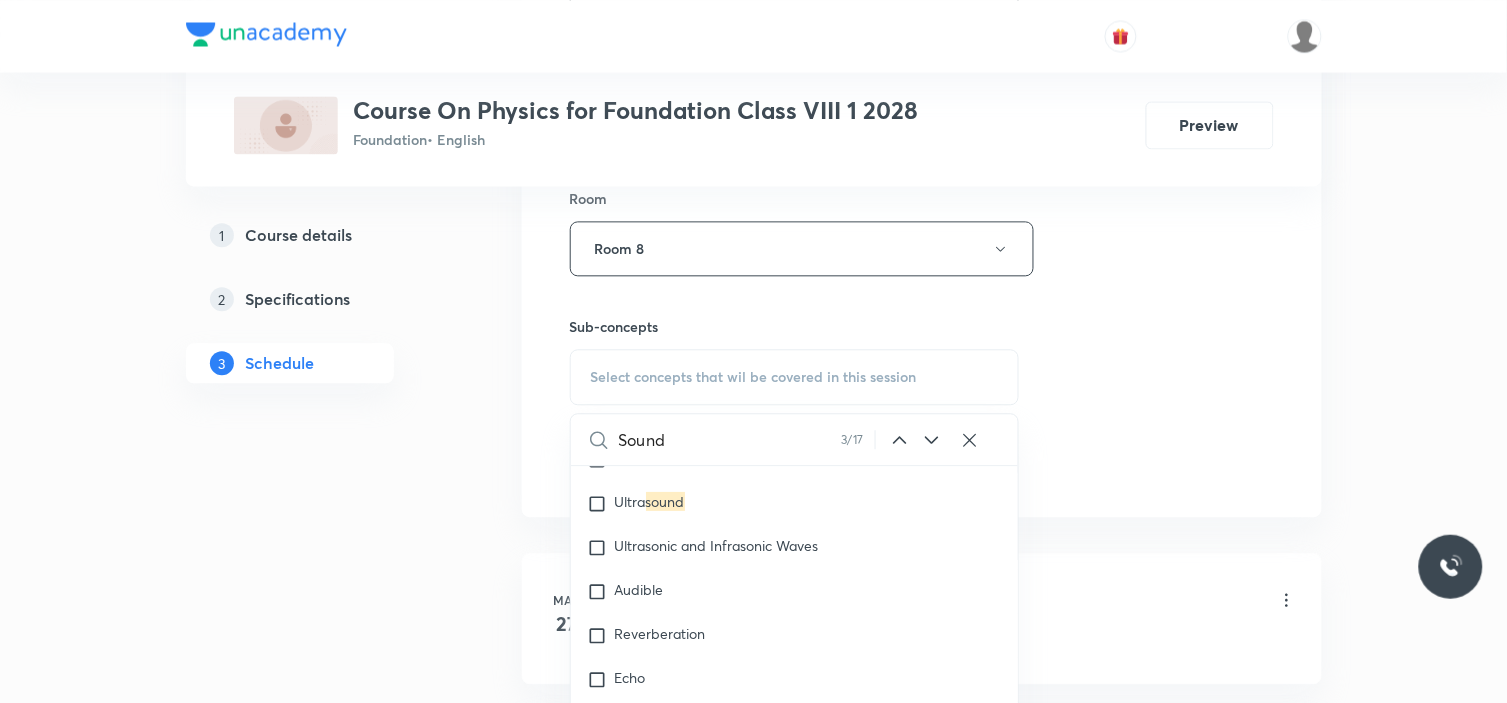 scroll, scrollTop: 205, scrollLeft: 0, axis: vertical 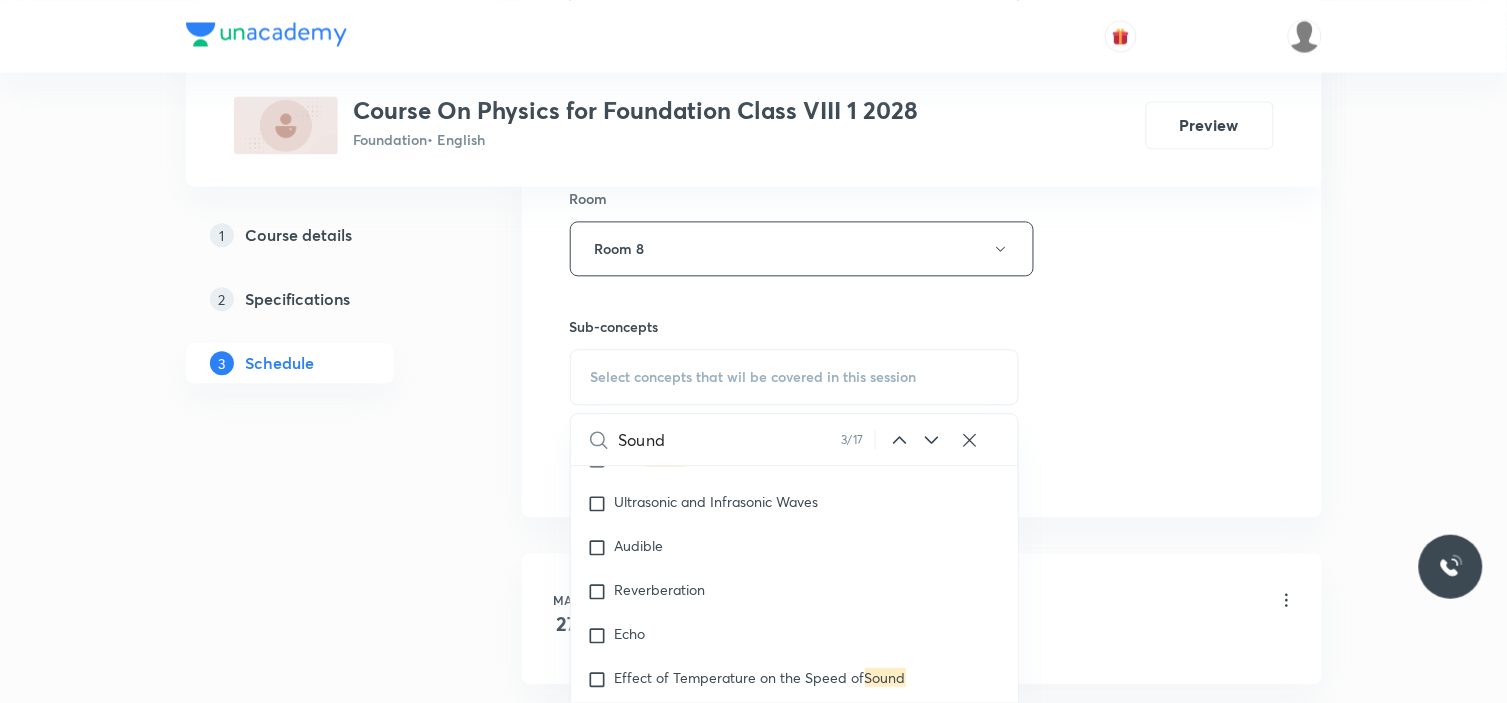 click 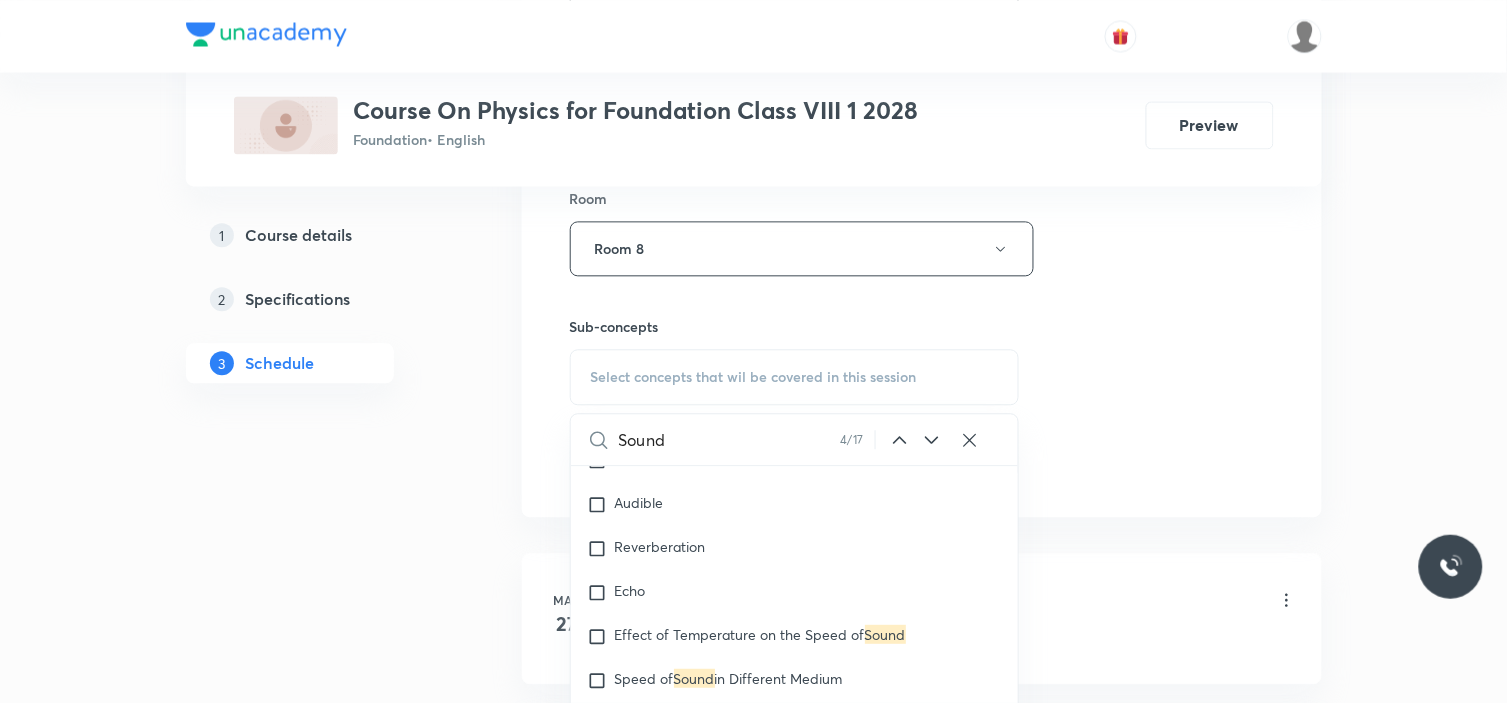 click 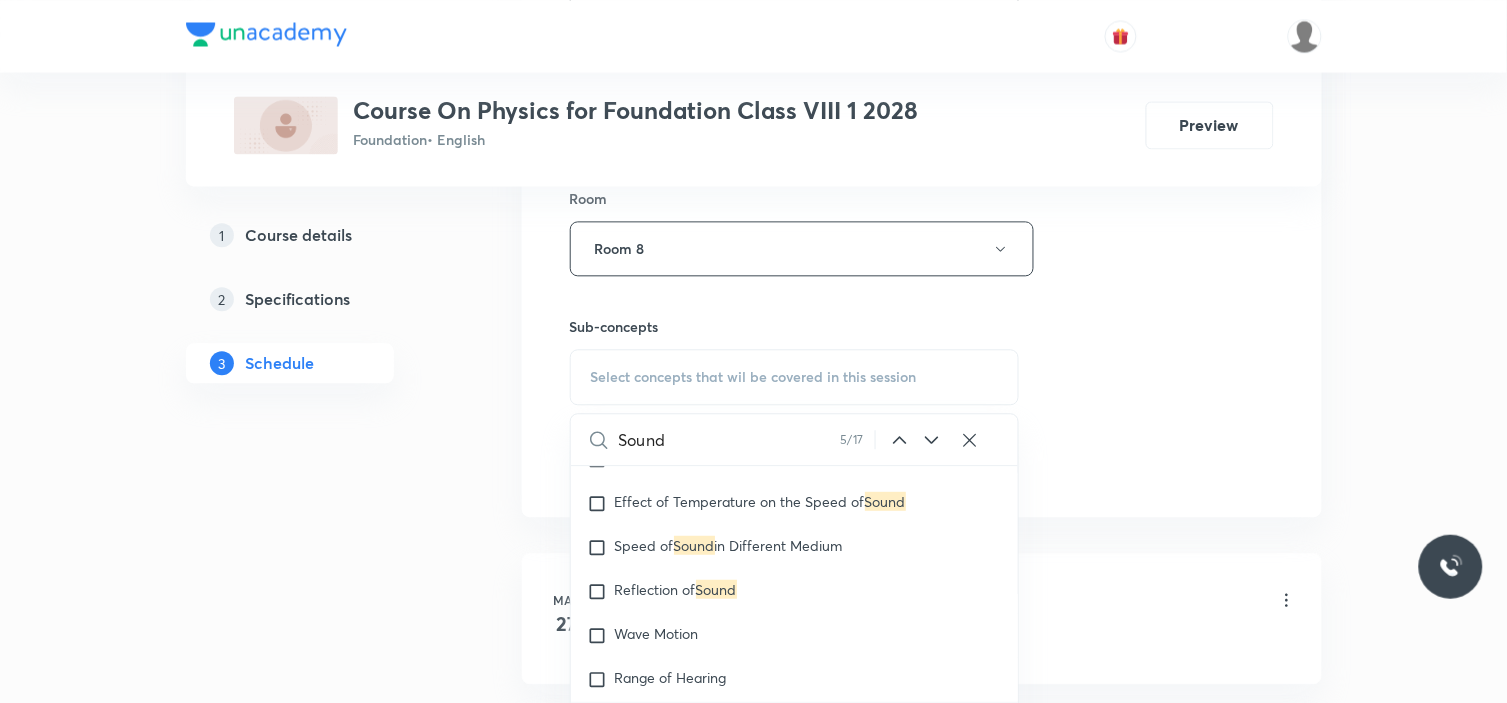 click 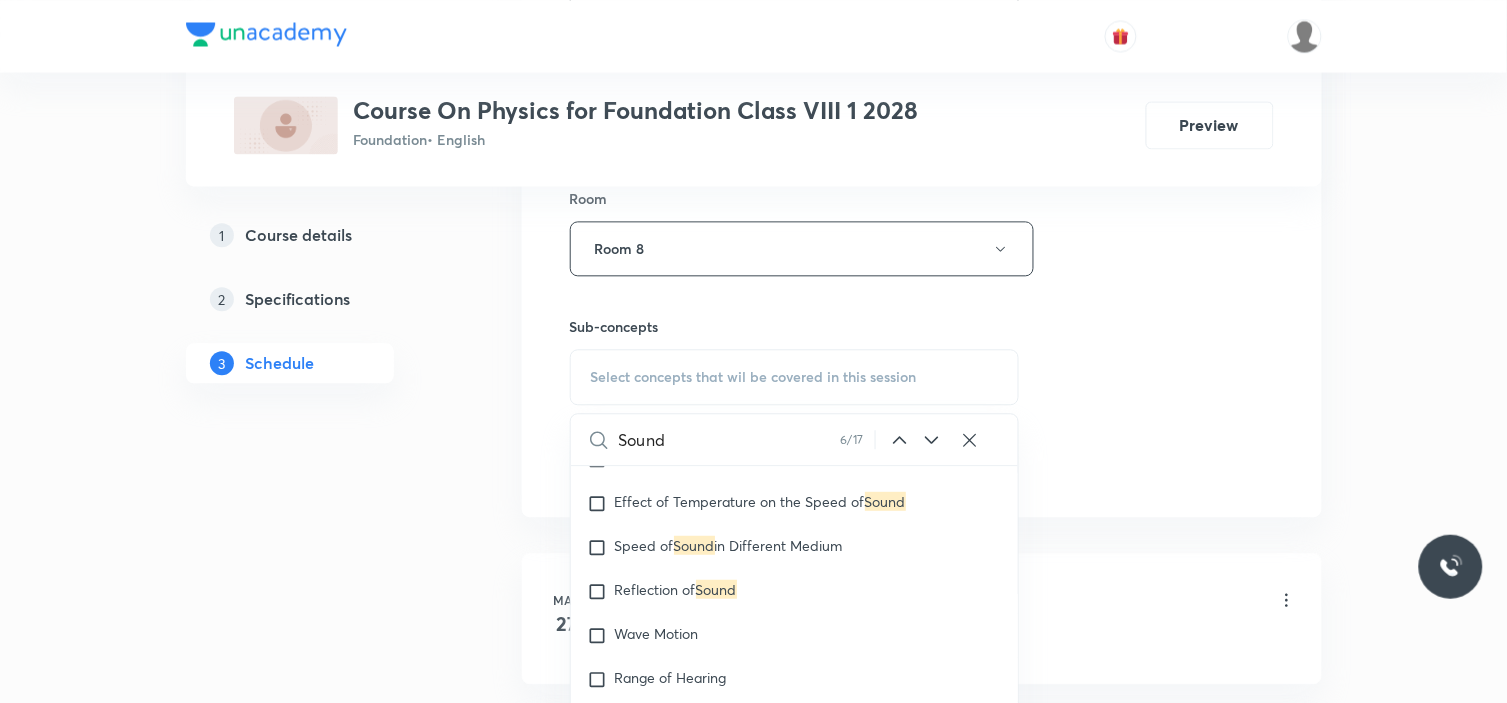scroll, scrollTop: 425, scrollLeft: 0, axis: vertical 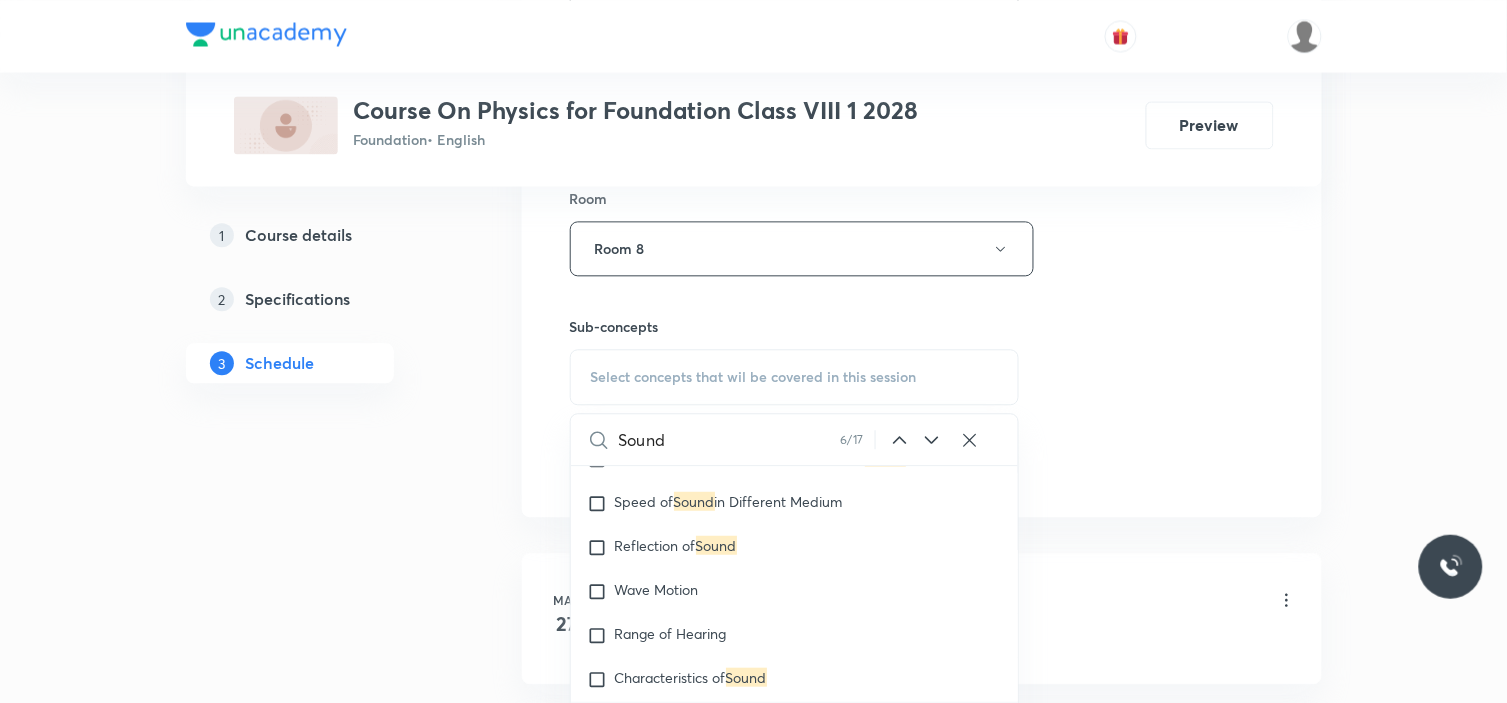 click 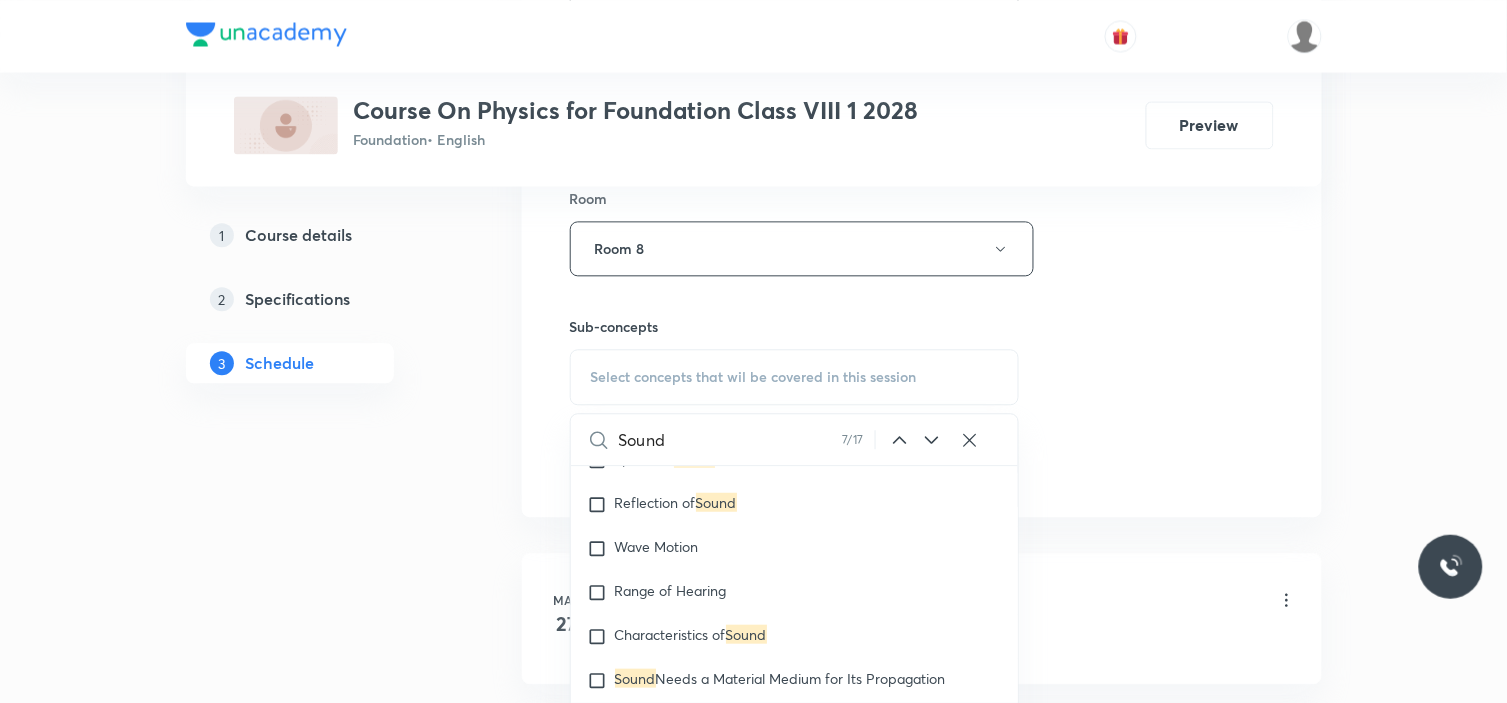 click 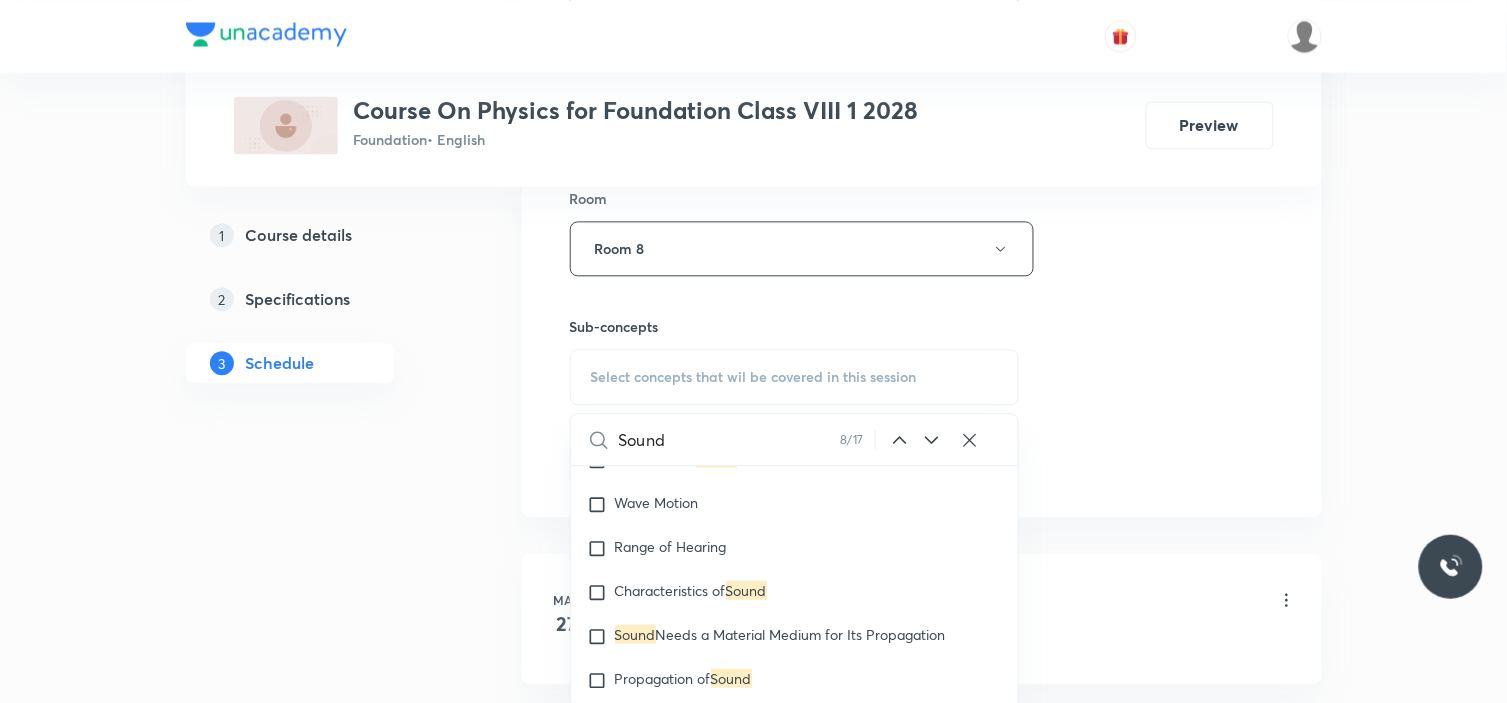 click 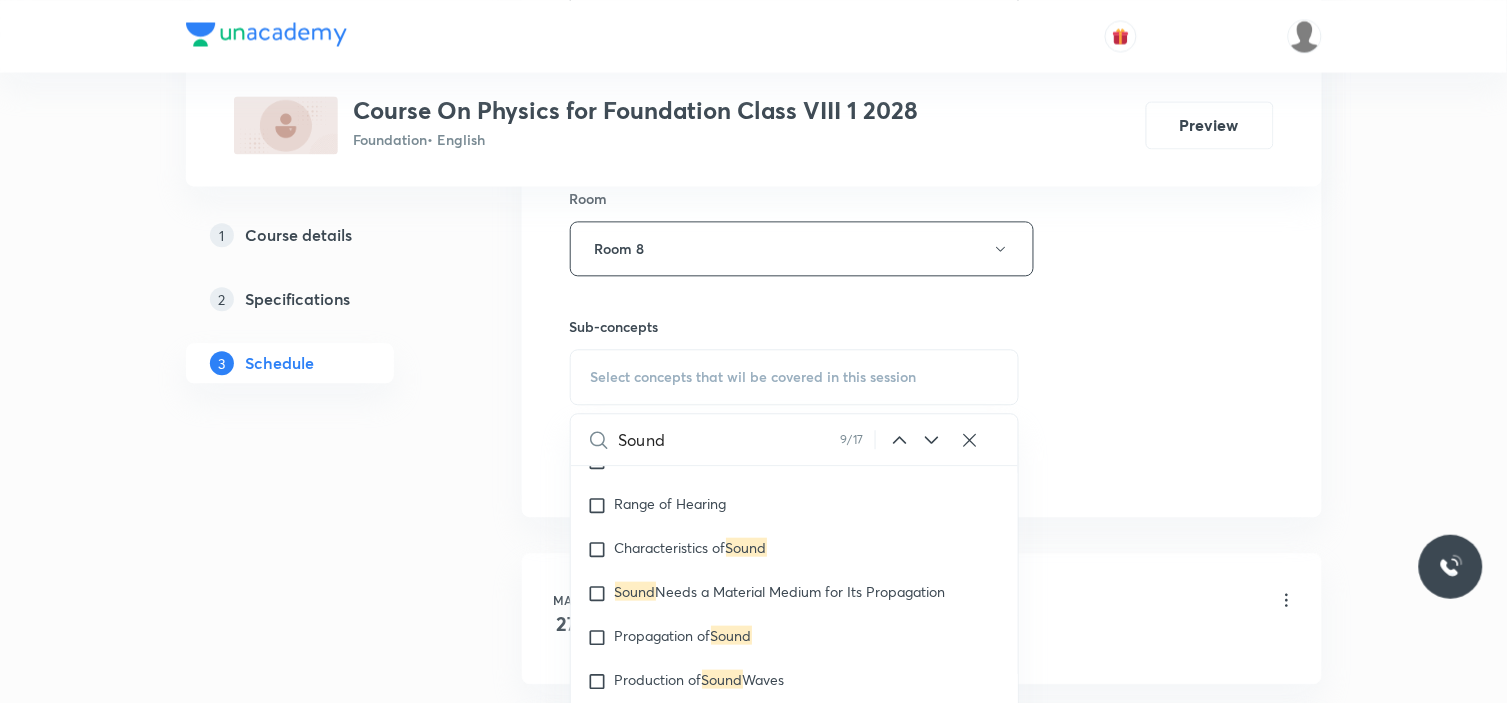 click 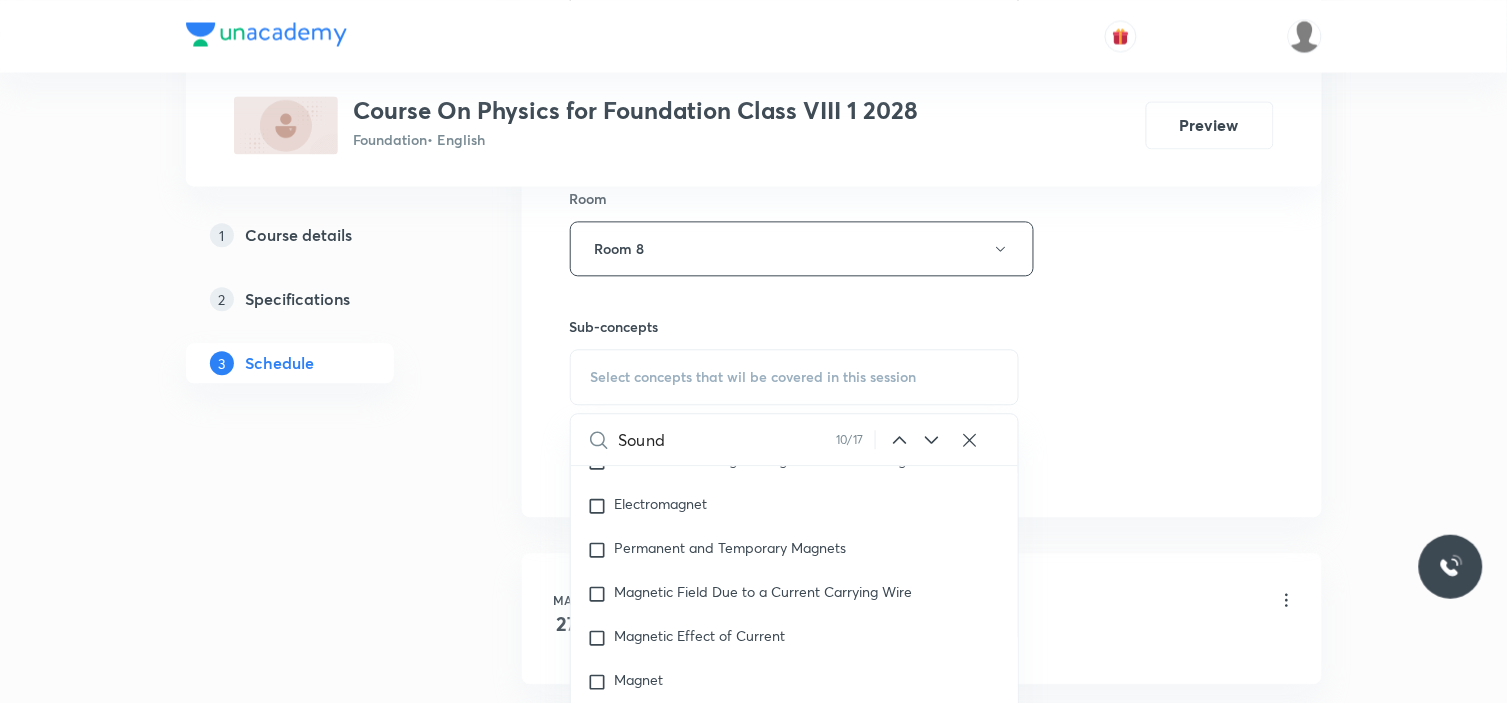 scroll, scrollTop: 9745, scrollLeft: 0, axis: vertical 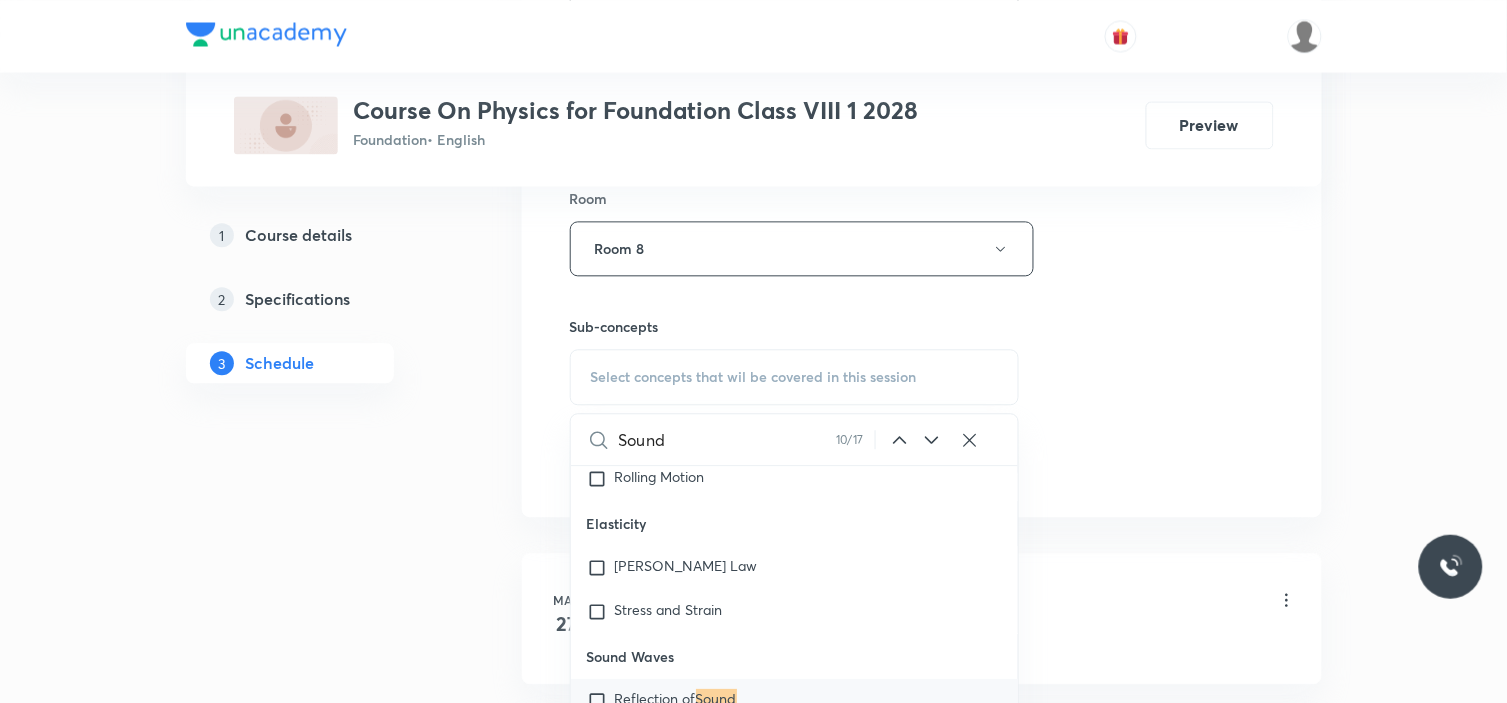click 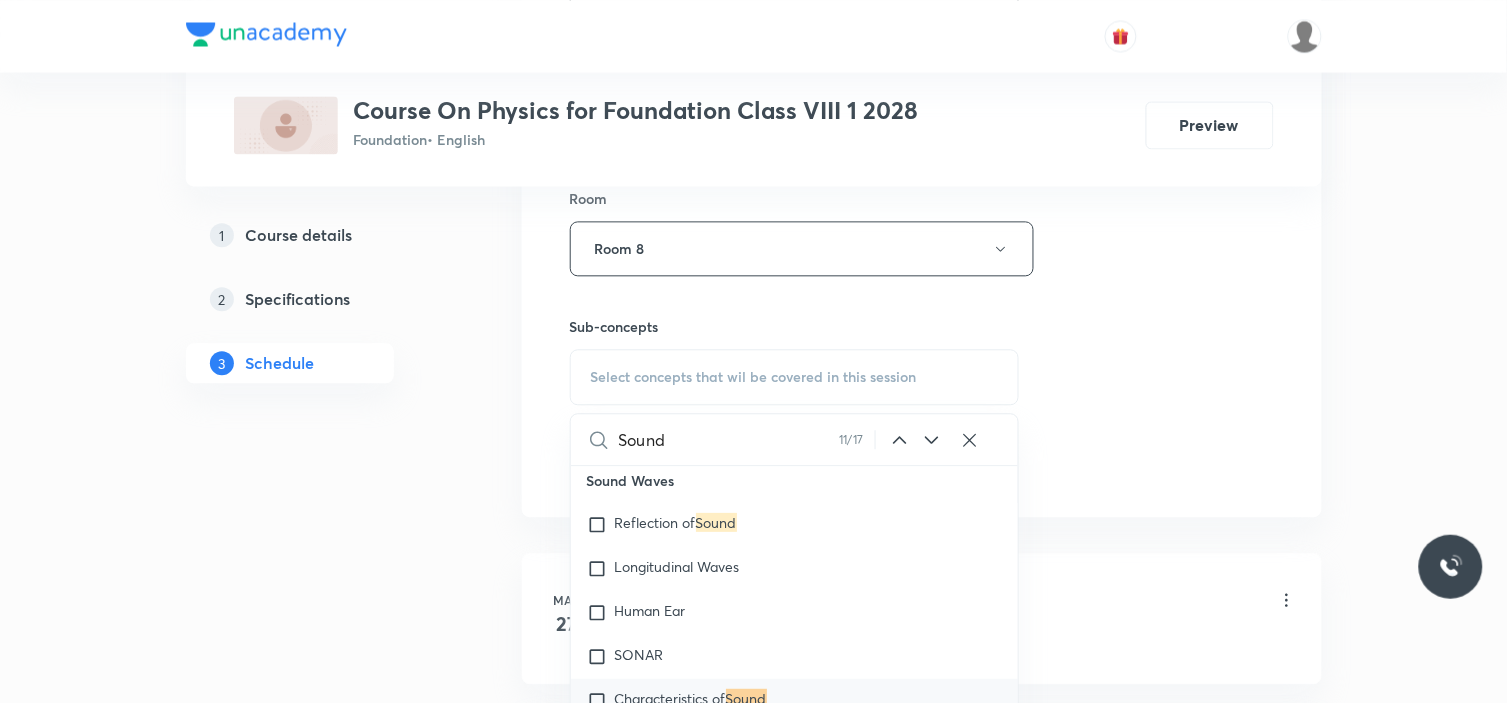 click 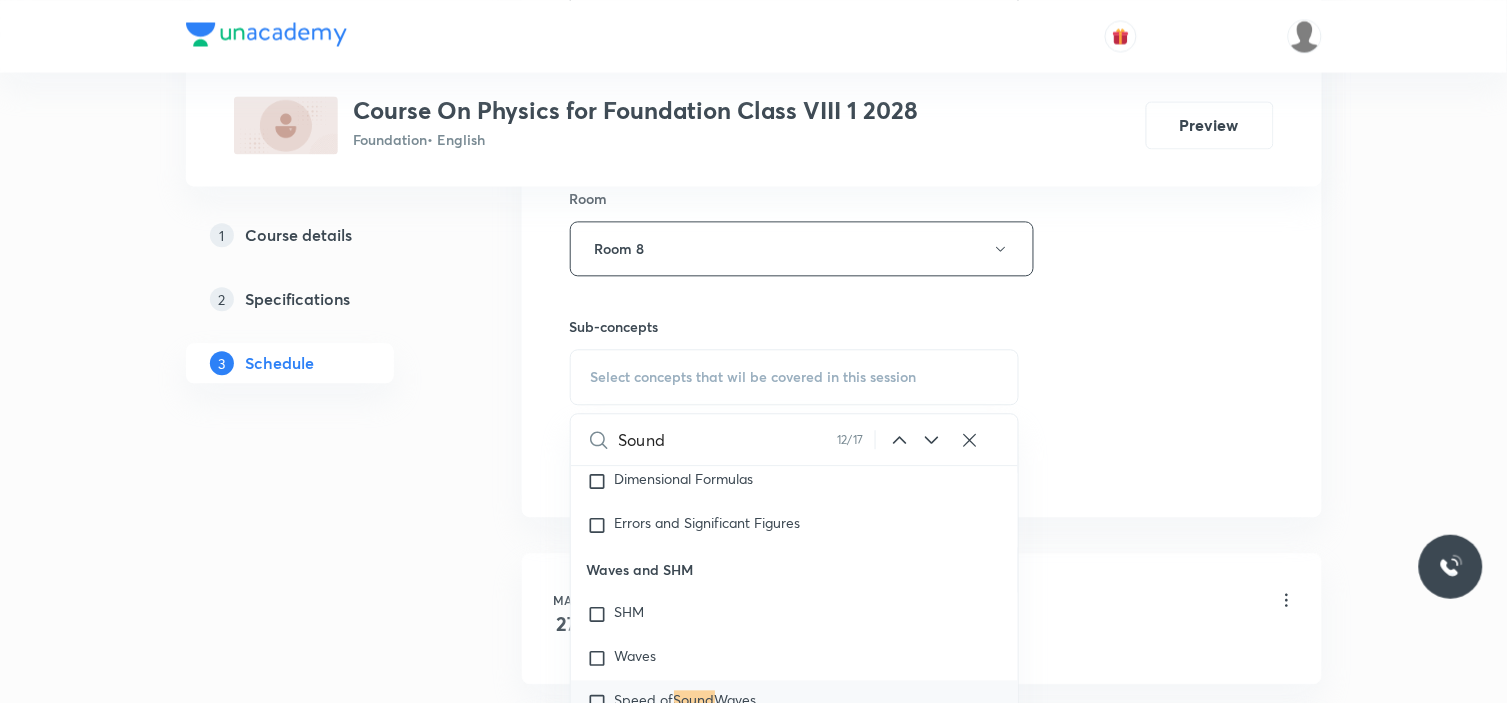 click 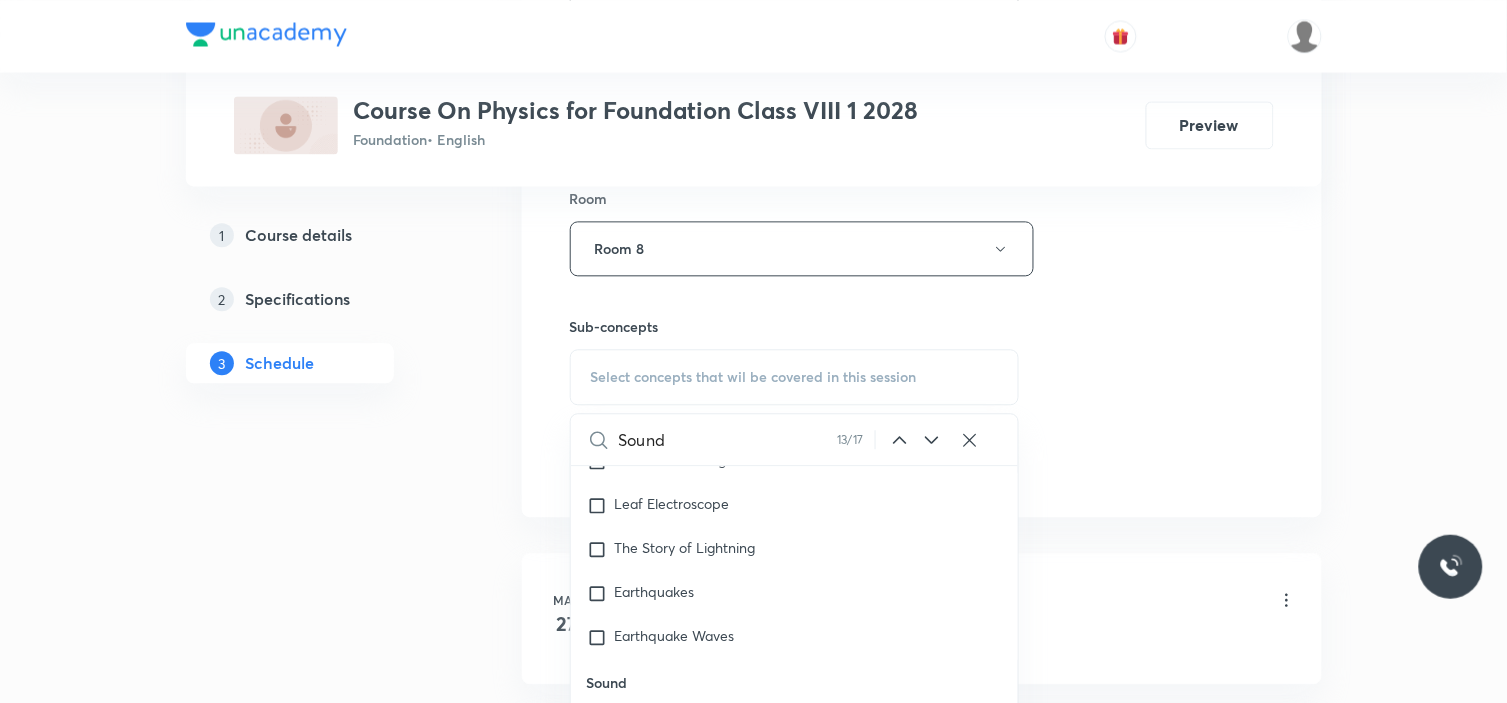 scroll, scrollTop: 12084, scrollLeft: 0, axis: vertical 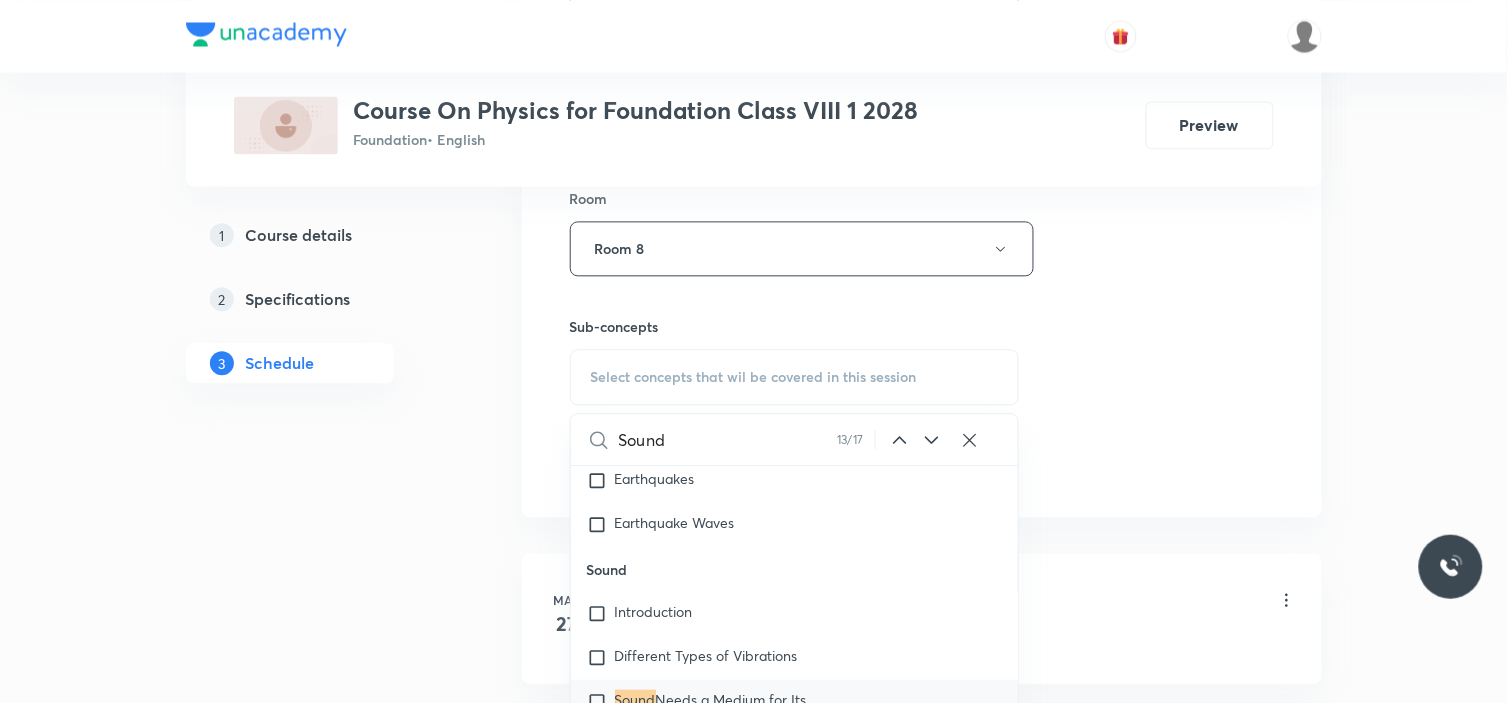 click 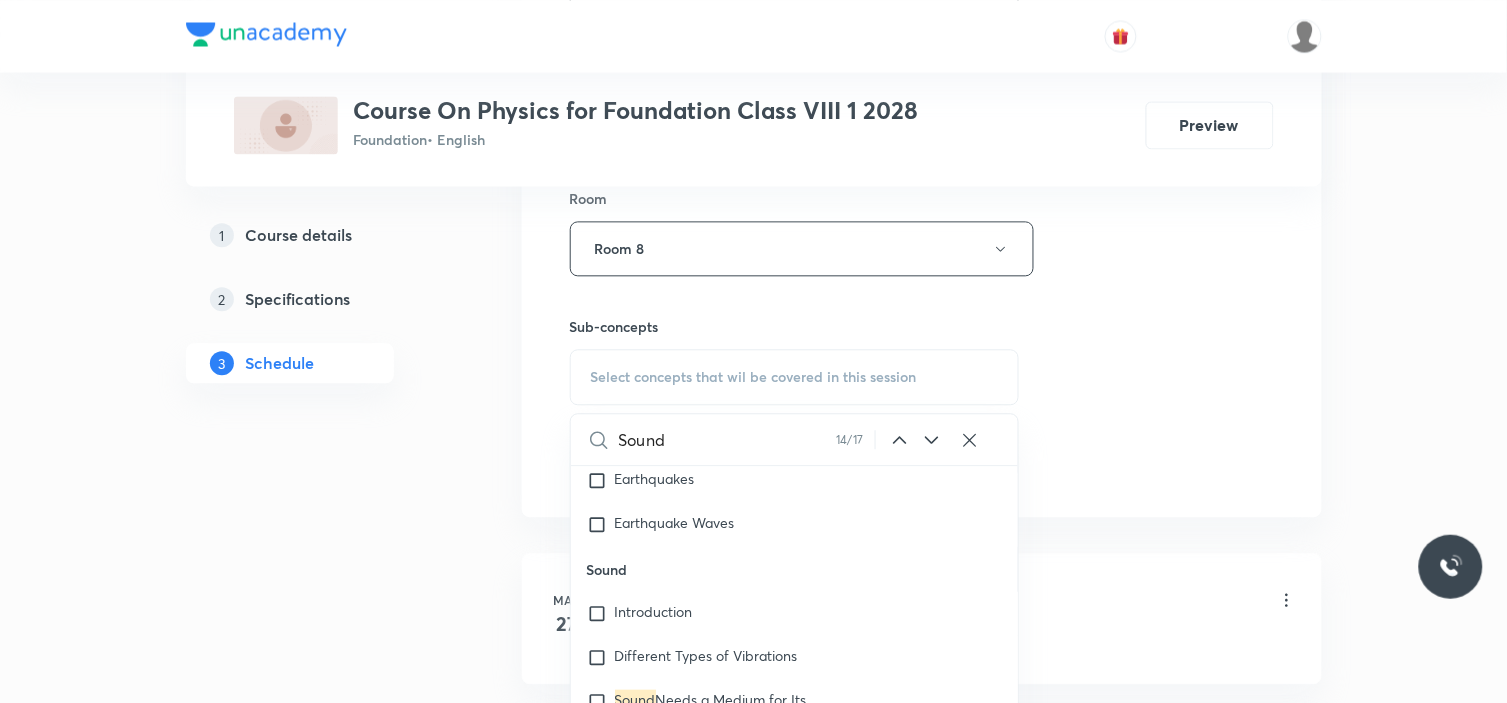 scroll, scrollTop: 12172, scrollLeft: 0, axis: vertical 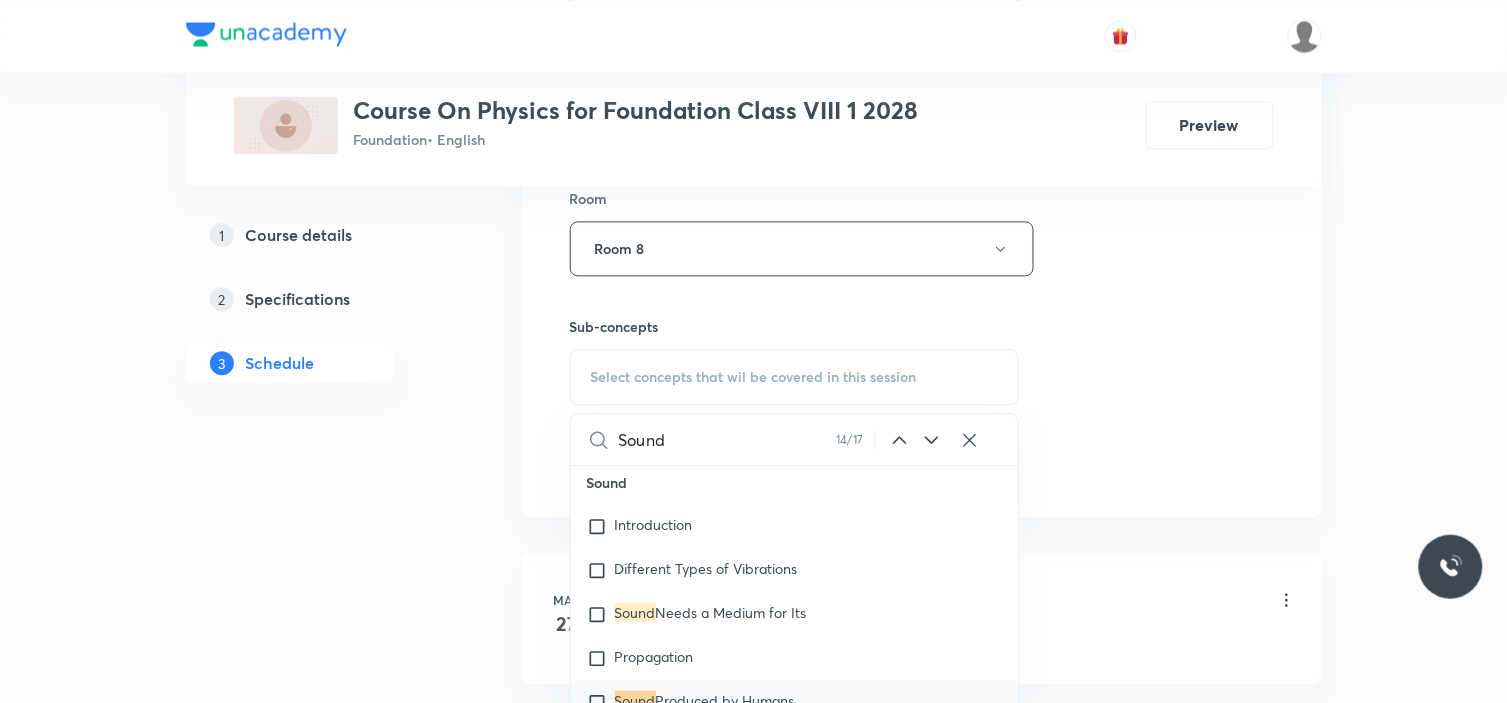 click 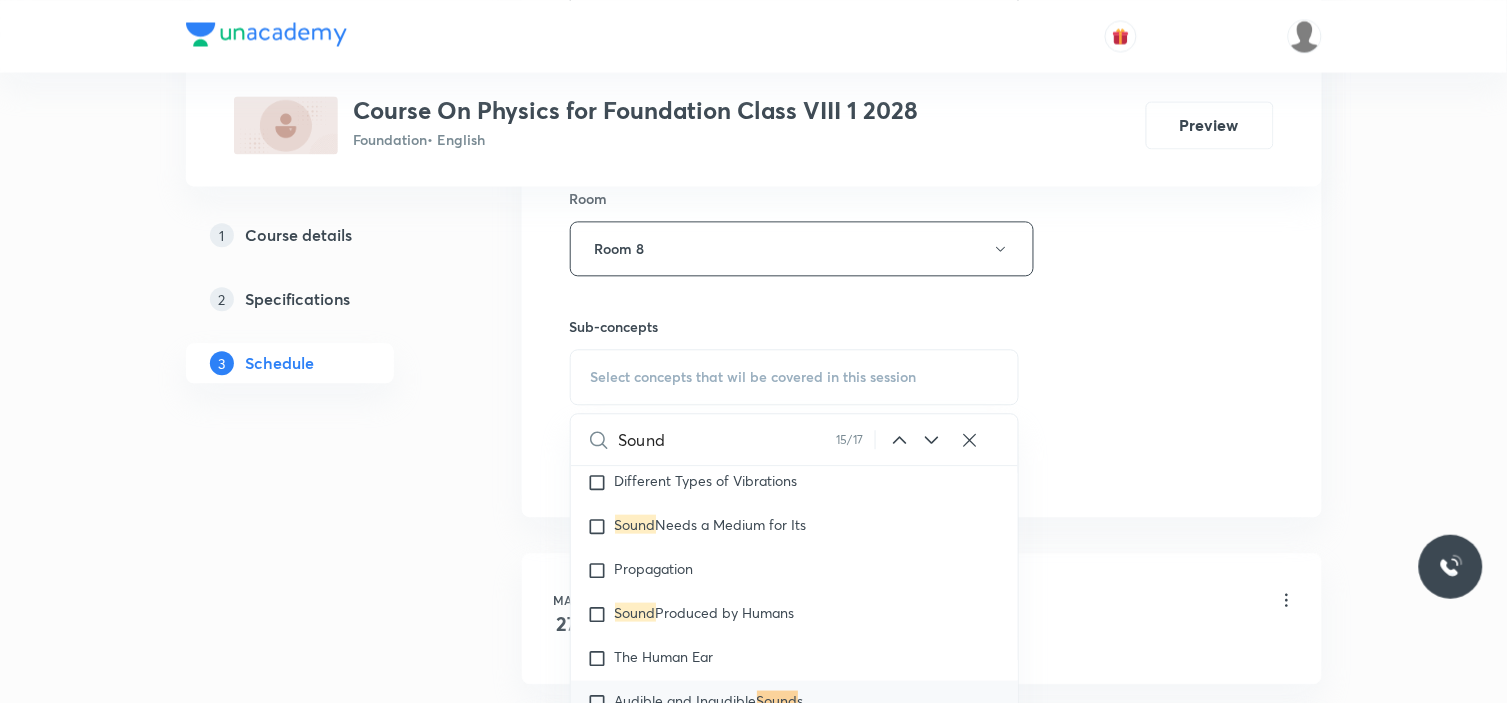 click 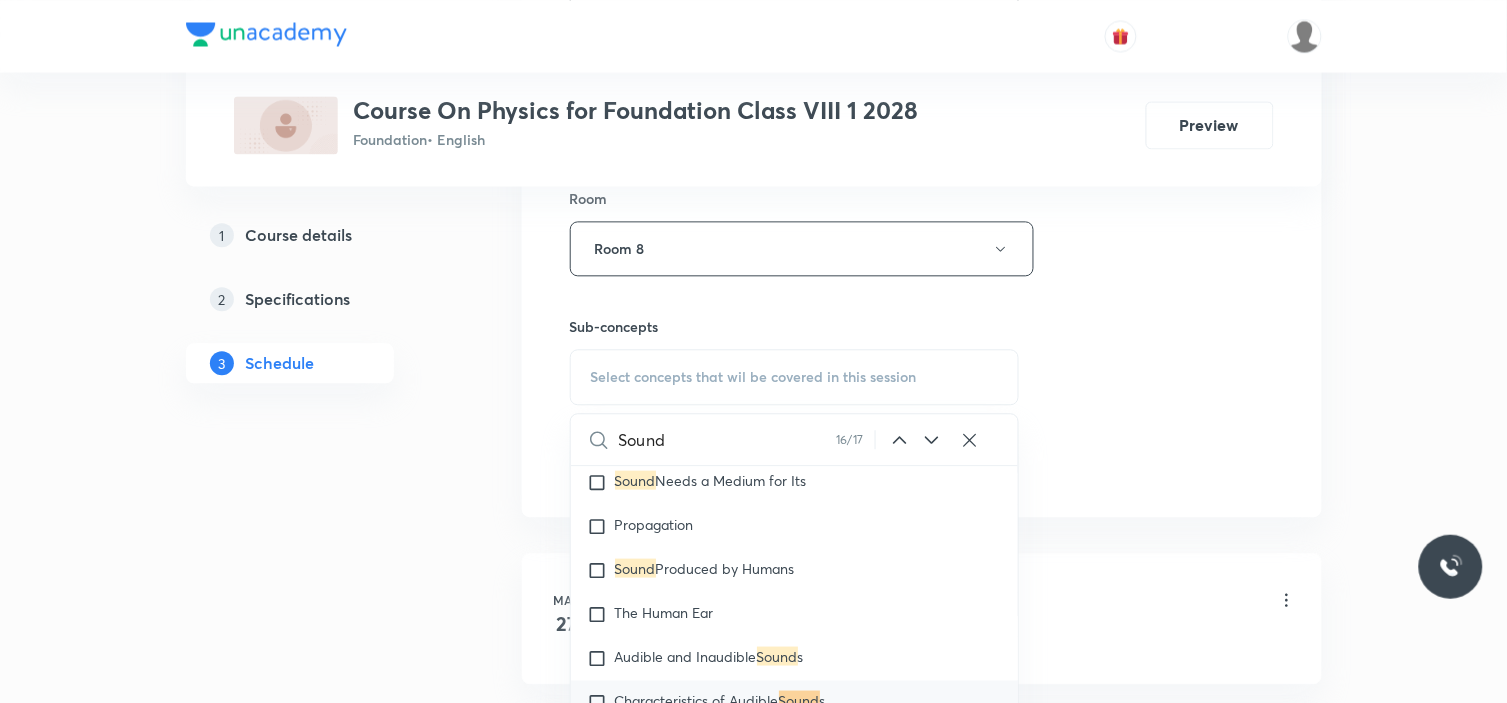 click 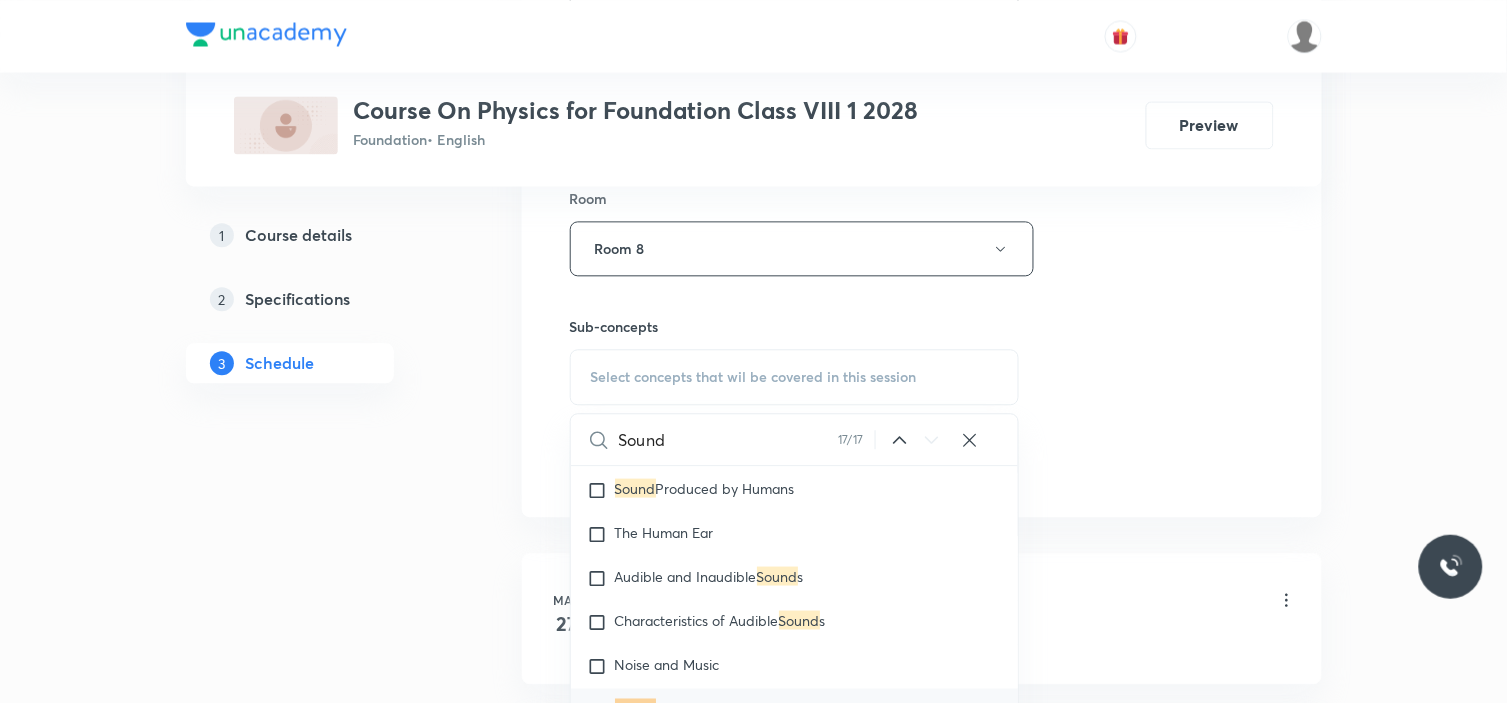 scroll, scrollTop: 12392, scrollLeft: 0, axis: vertical 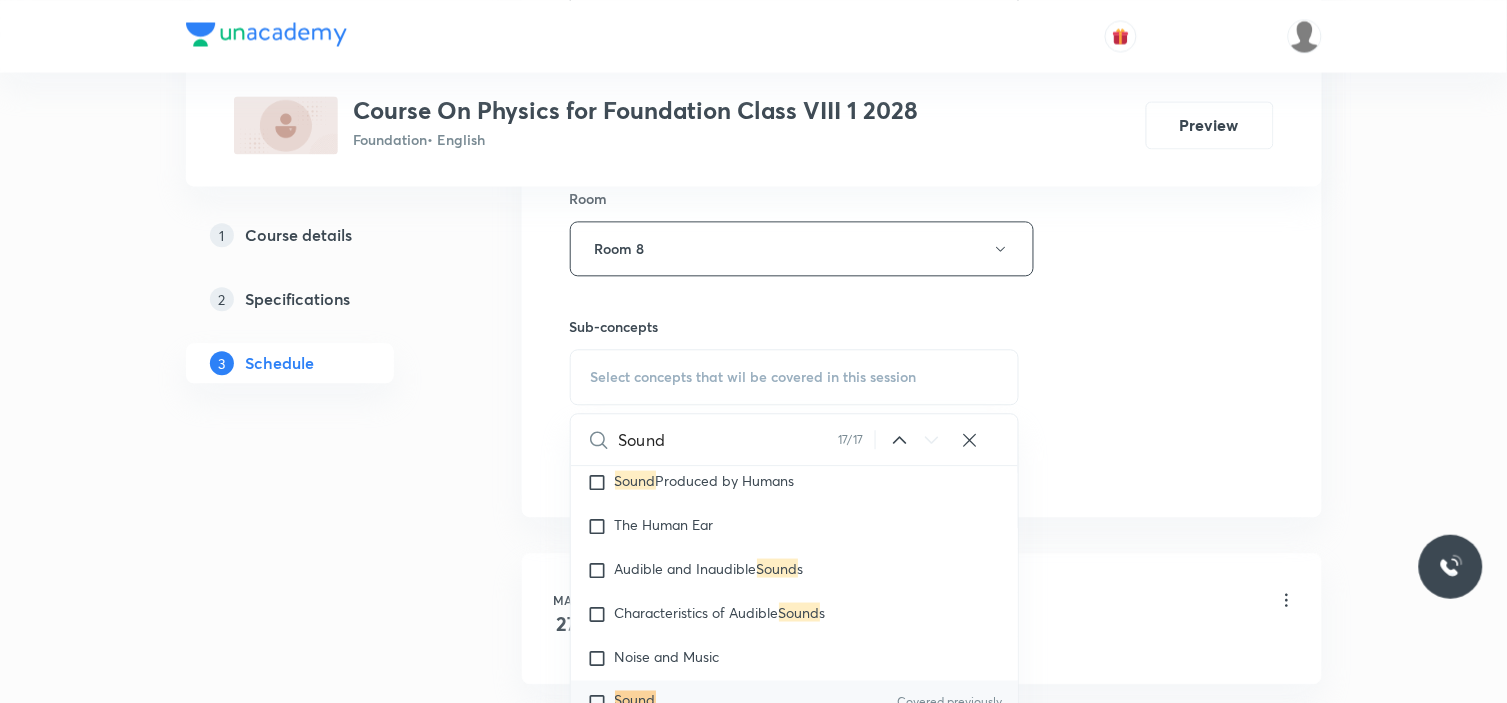 click 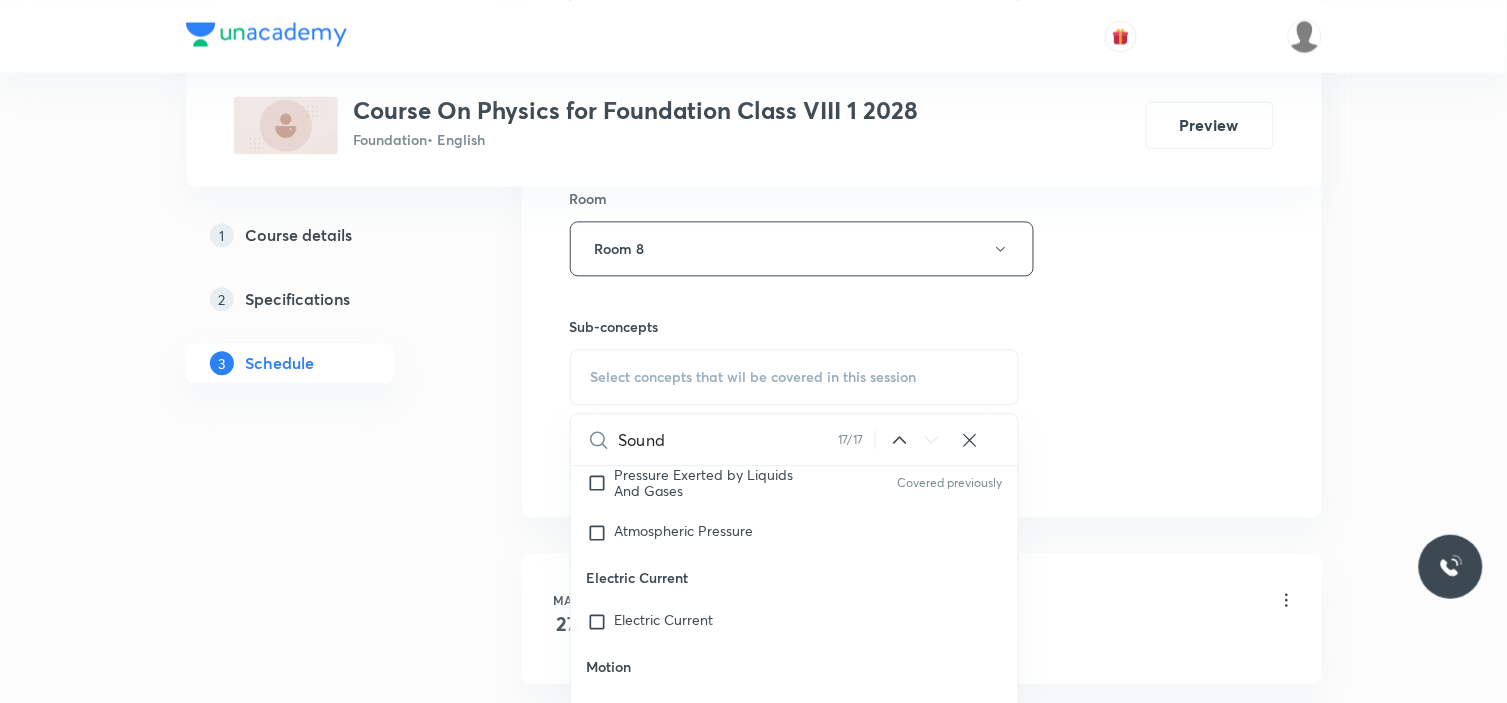 scroll, scrollTop: 13368, scrollLeft: 0, axis: vertical 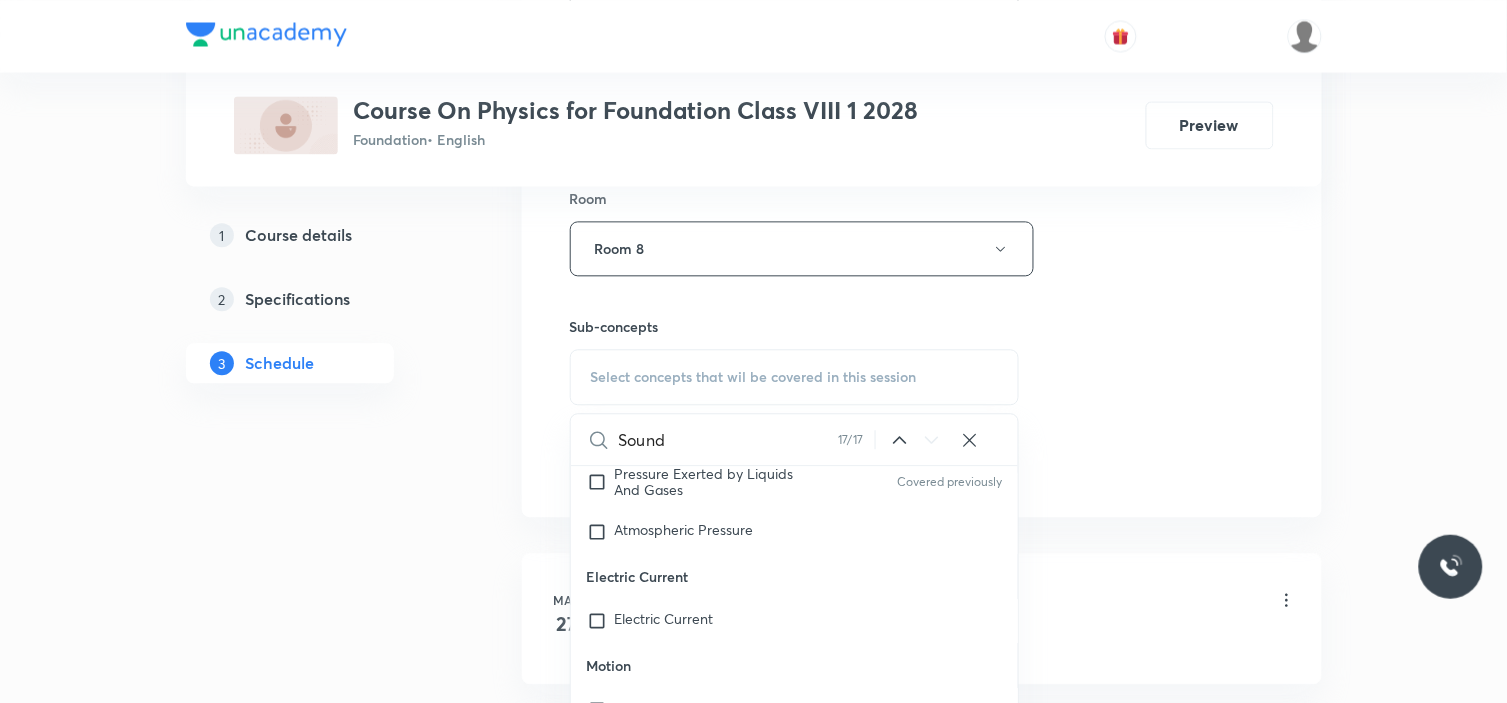click 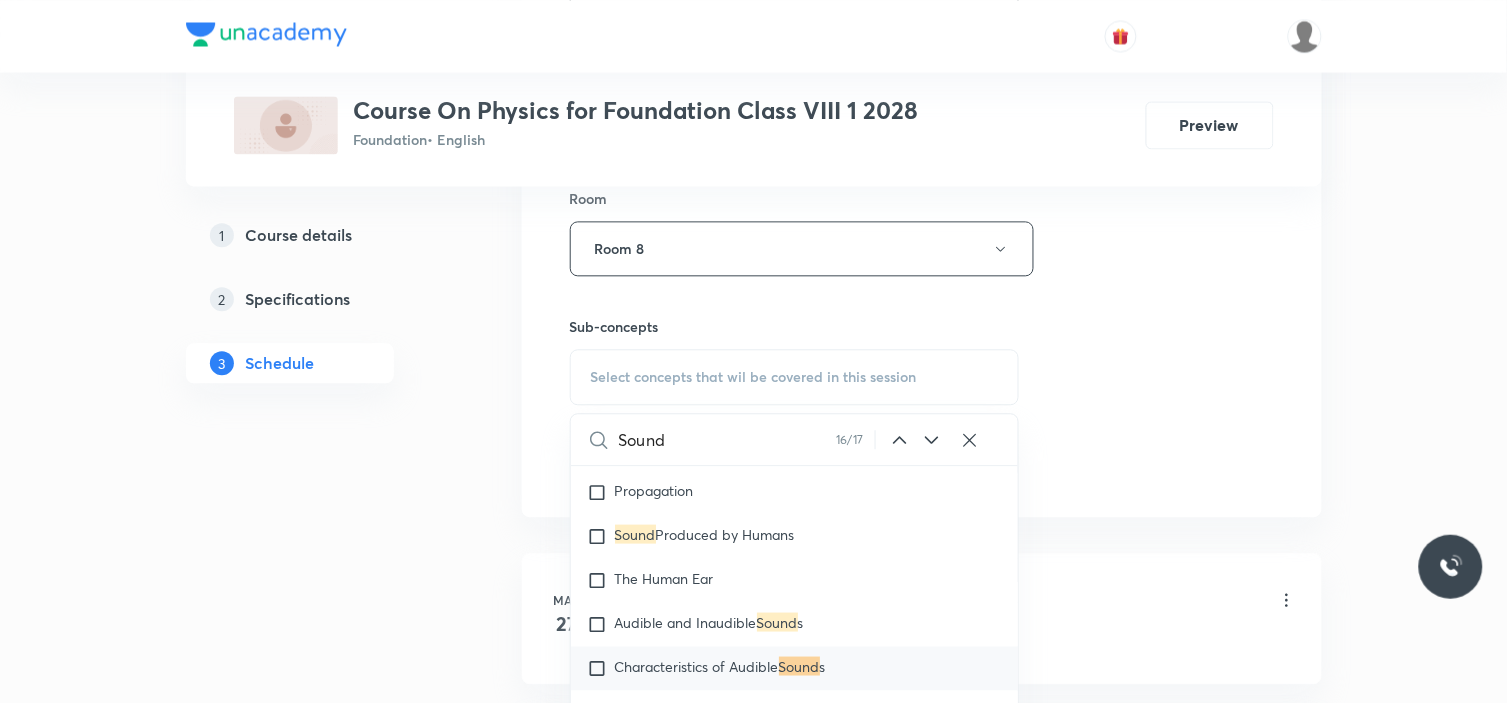 scroll, scrollTop: 12304, scrollLeft: 0, axis: vertical 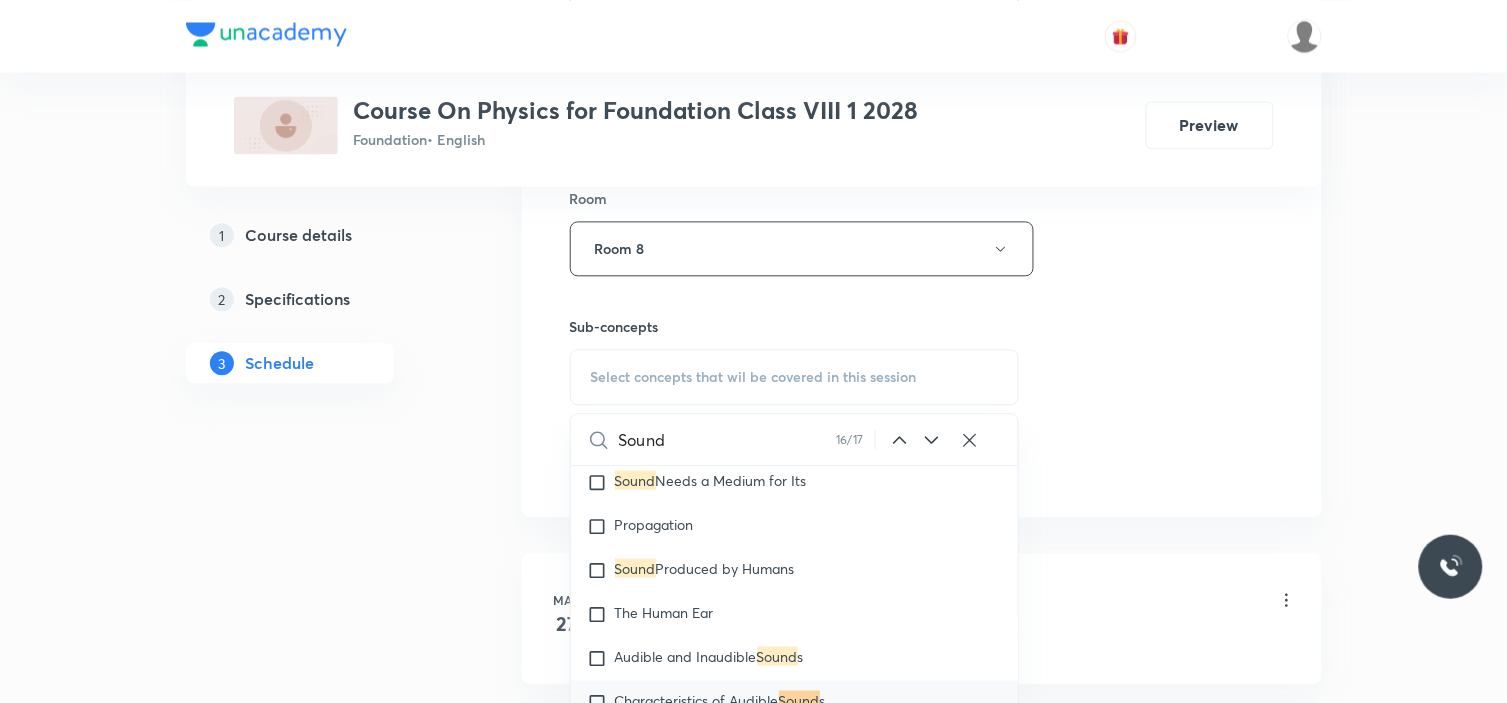click 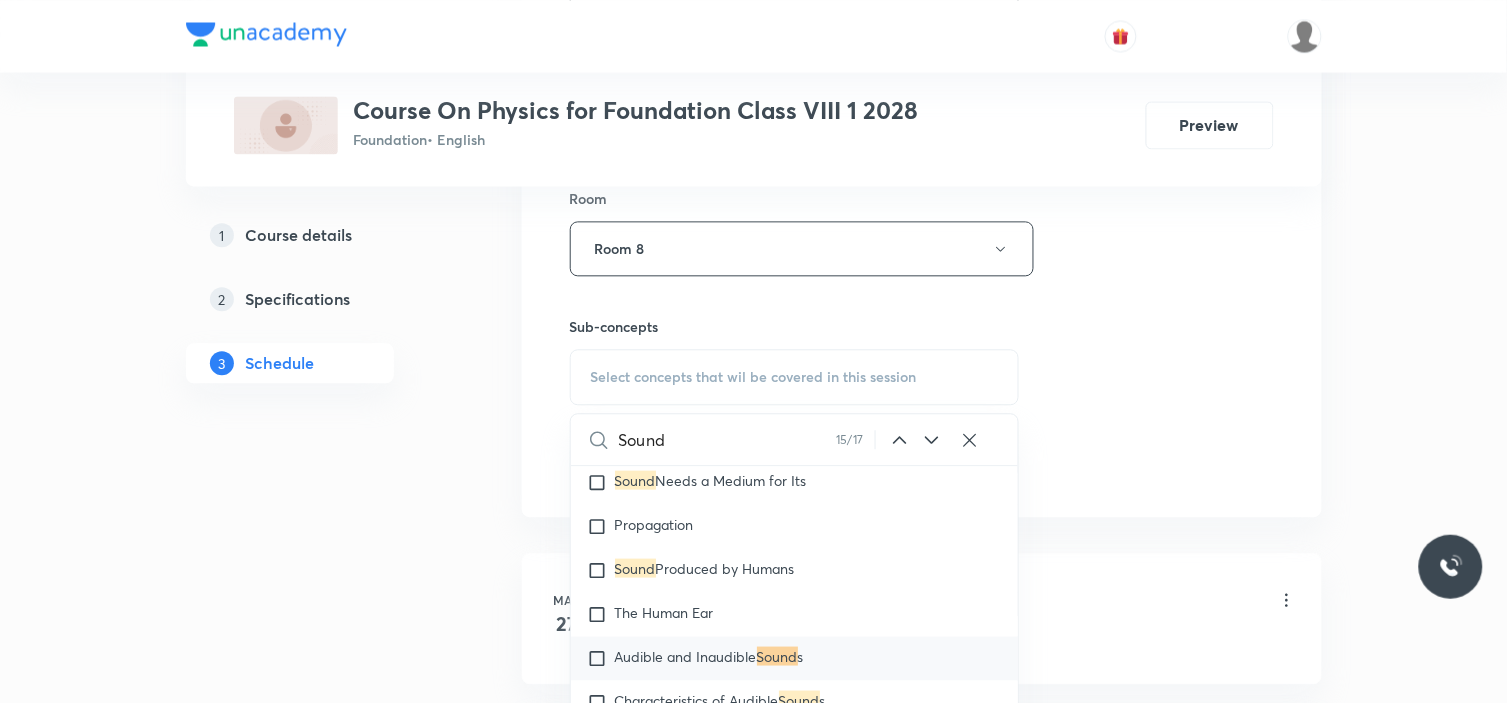 scroll, scrollTop: 12260, scrollLeft: 0, axis: vertical 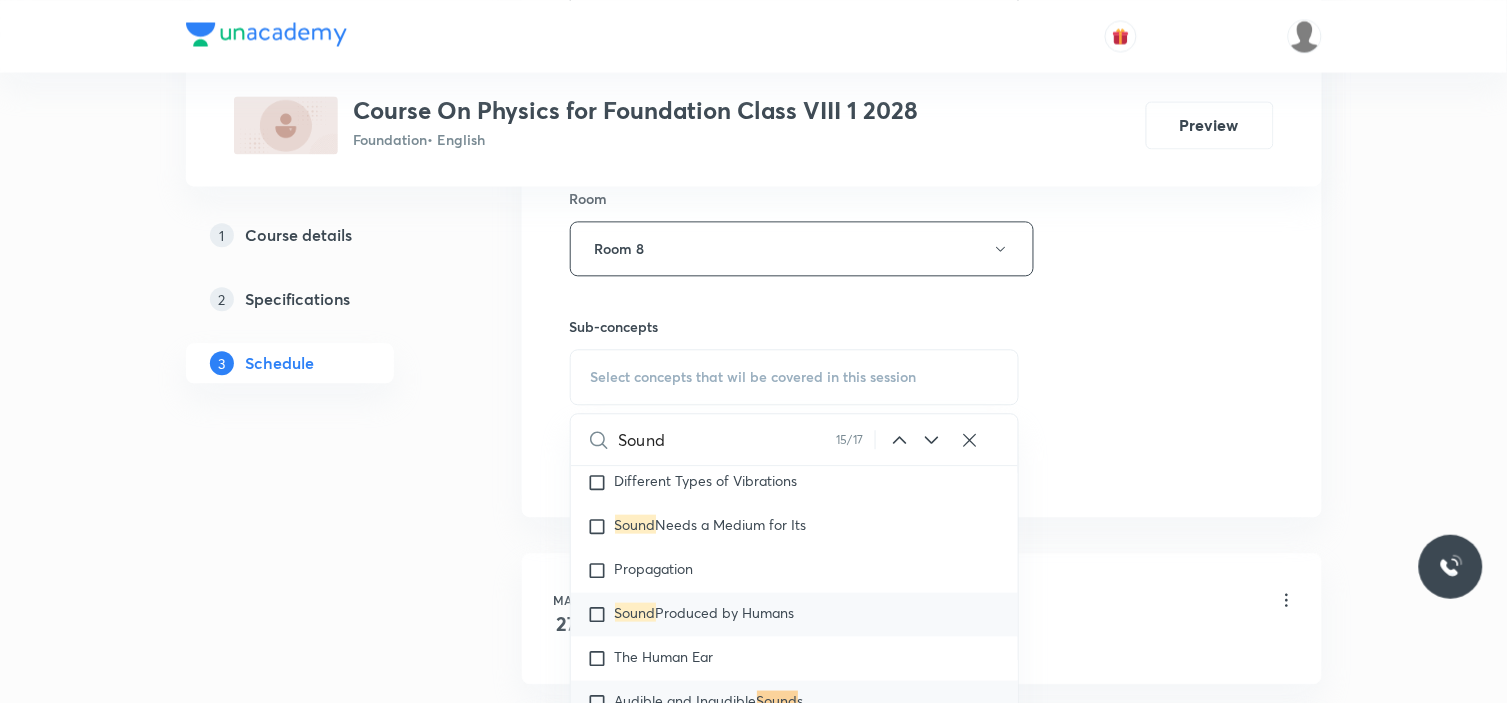 click at bounding box center (601, 614) 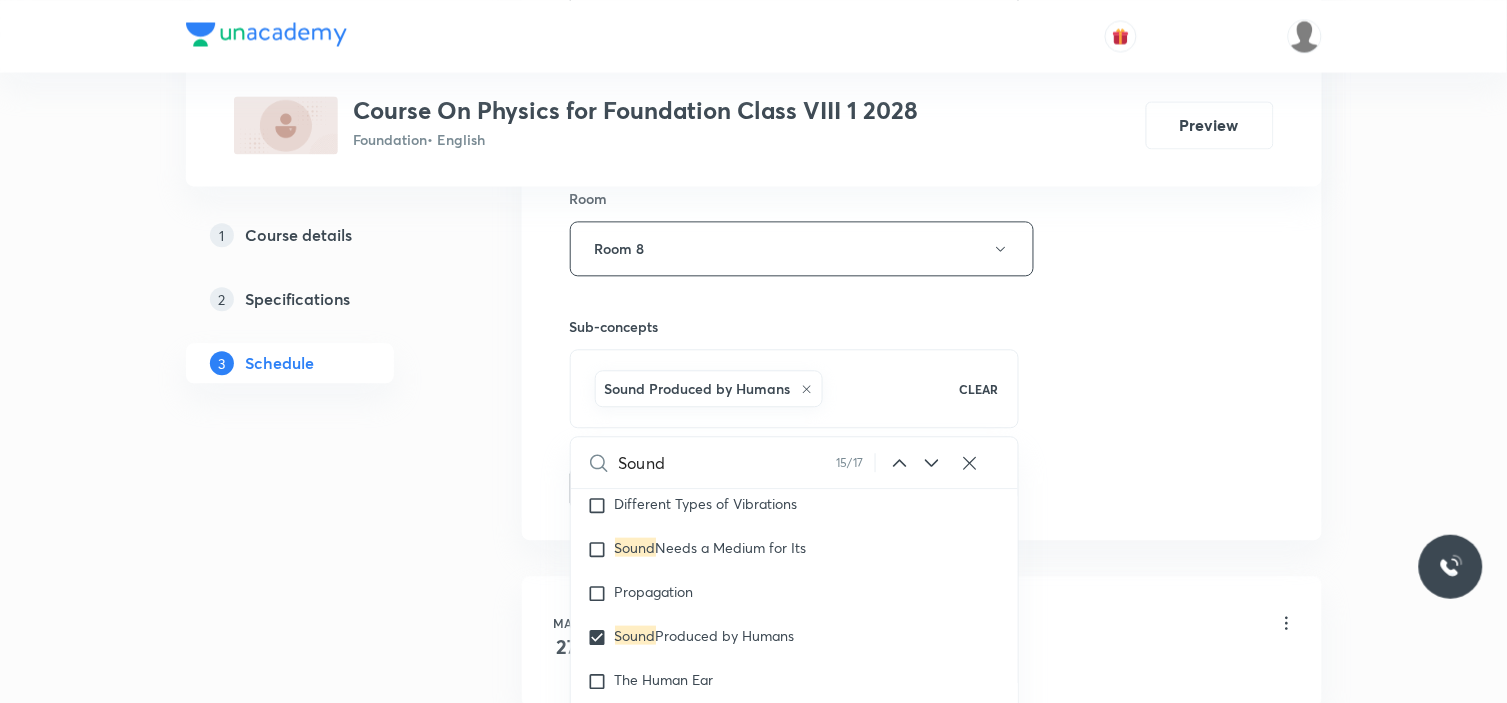 click on "Session  14 Live class Session title 63/99 Sound - Propagation of sound, Nature of sound, Wave terminology ​ Schedule for Jul 10, 2025, 5:40 PM ​ Duration (in minutes) 50 ​ Educator Balamurugan D   Session type Online Offline Room Room 8 Sub-concepts Sound Produced by Humans CLEAR Sound 15 / 17 ​ Sound Sonic Boom Covered previously The Human Ear SONAR Ultra sound Ultrasonic and Infrasonic Waves Audible Reverberation Echo Effect of Temperature on the Speed of  Sound Speed of  Sound  in Different Medium Reflection of  Sound Wave Motion Range of Hearing Characteristics of  Sound Sound  Needs a Material Medium for Its Propagation Propagation of  Sound Production of  Sound  Waves Sound  Wave Relation Between Frequency and Time Period Wave Terminology Classification of Waves Electricity Static and Current Electricity Colour Coding of Wires Earthing Hazards of Electricity Ring System Tree System Household Electrical Circuits Electric Fuse Applications of Heating Effect of Current Electric Power Ohm’s Law s" at bounding box center (922, -37) 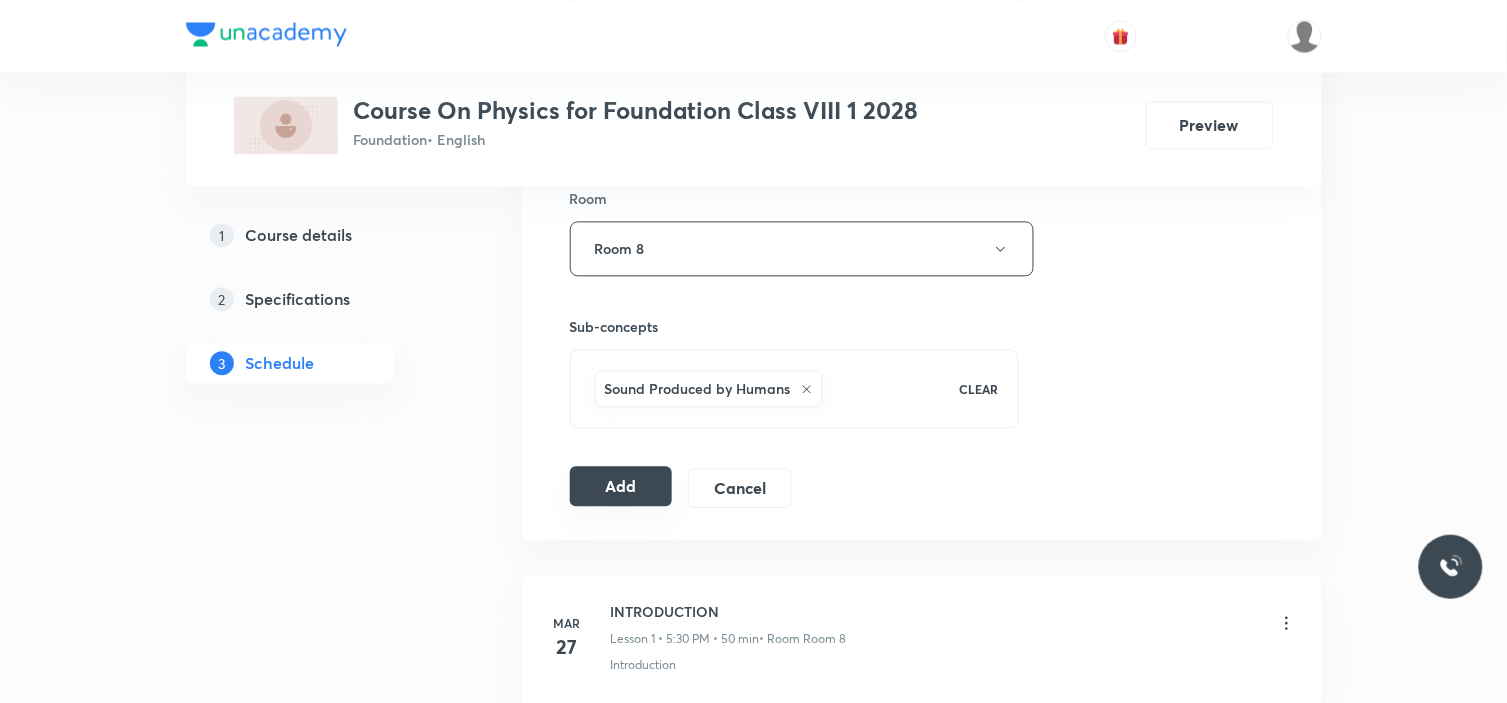 click on "Add" at bounding box center [621, 486] 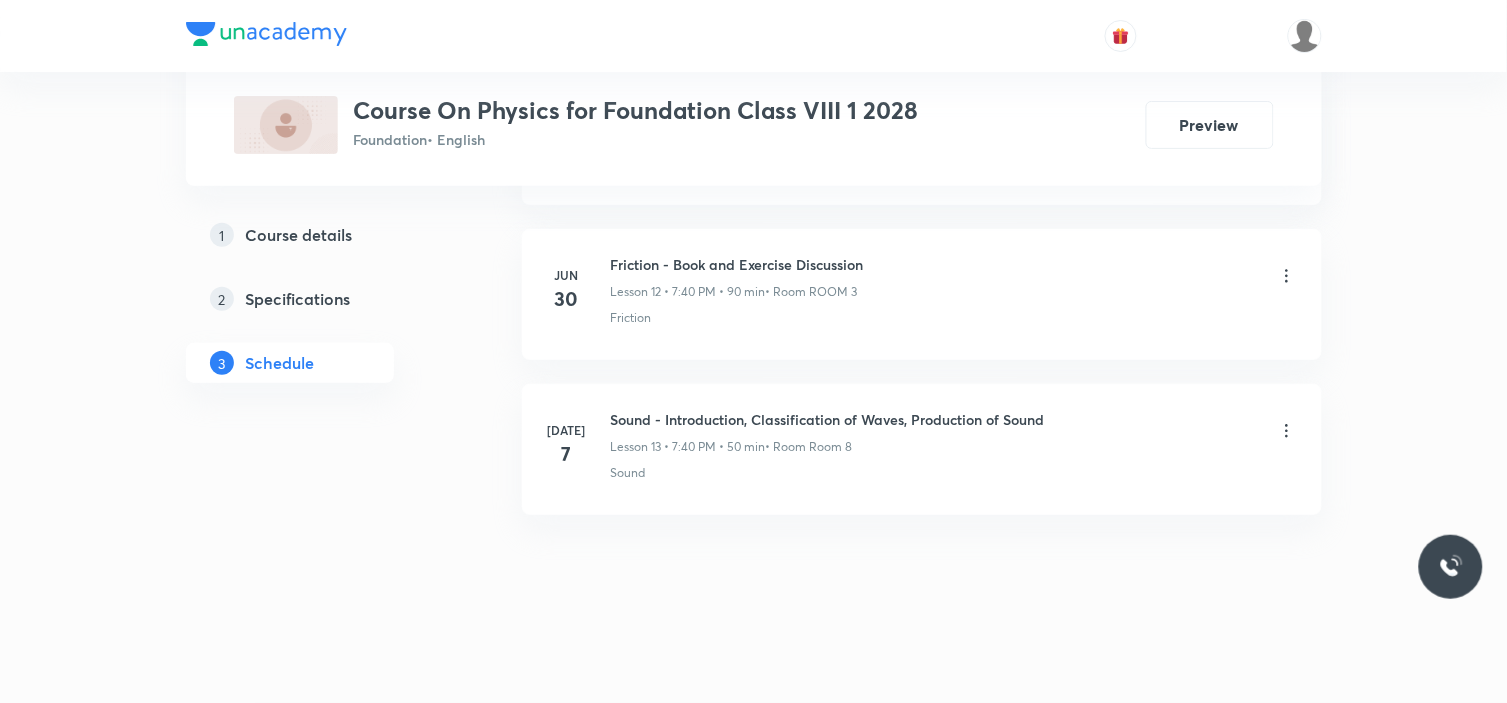 scroll, scrollTop: 2153, scrollLeft: 0, axis: vertical 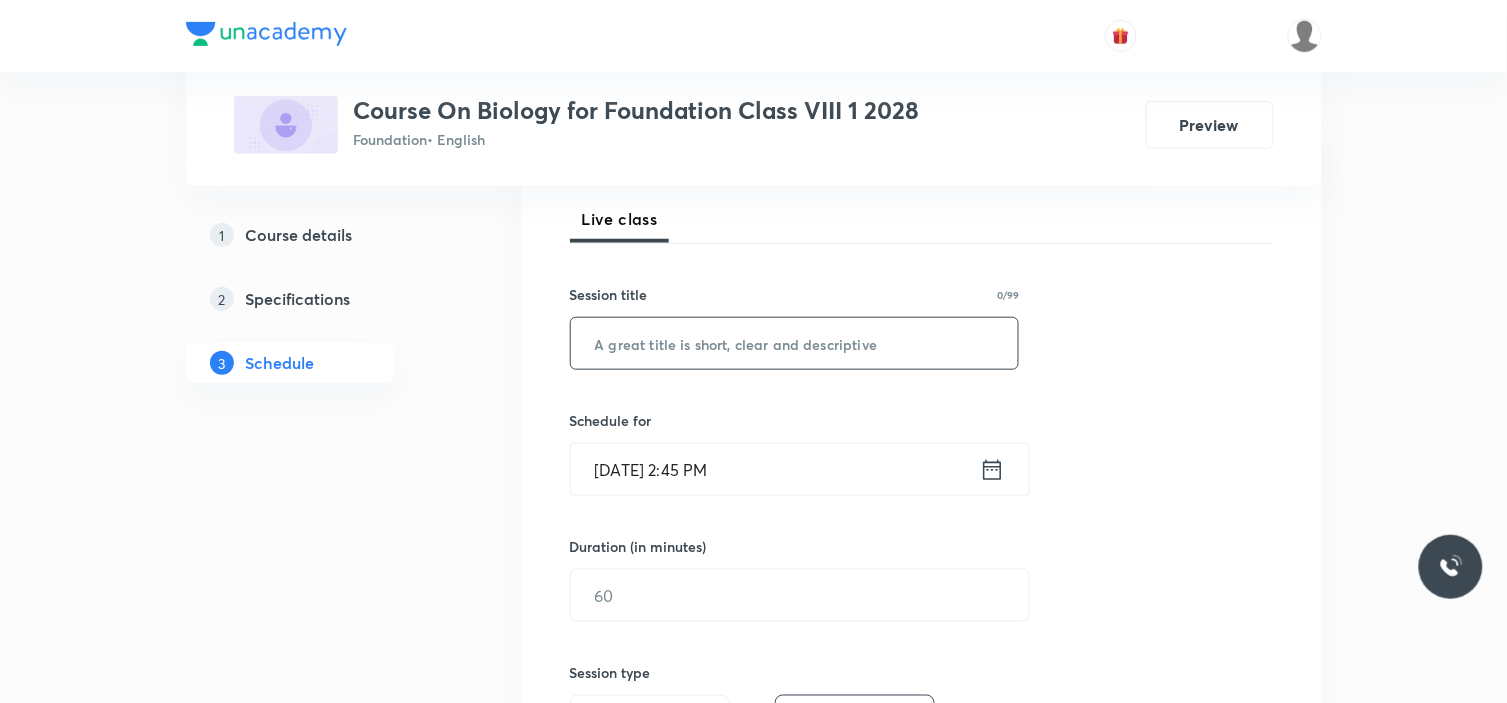 click at bounding box center (795, 343) 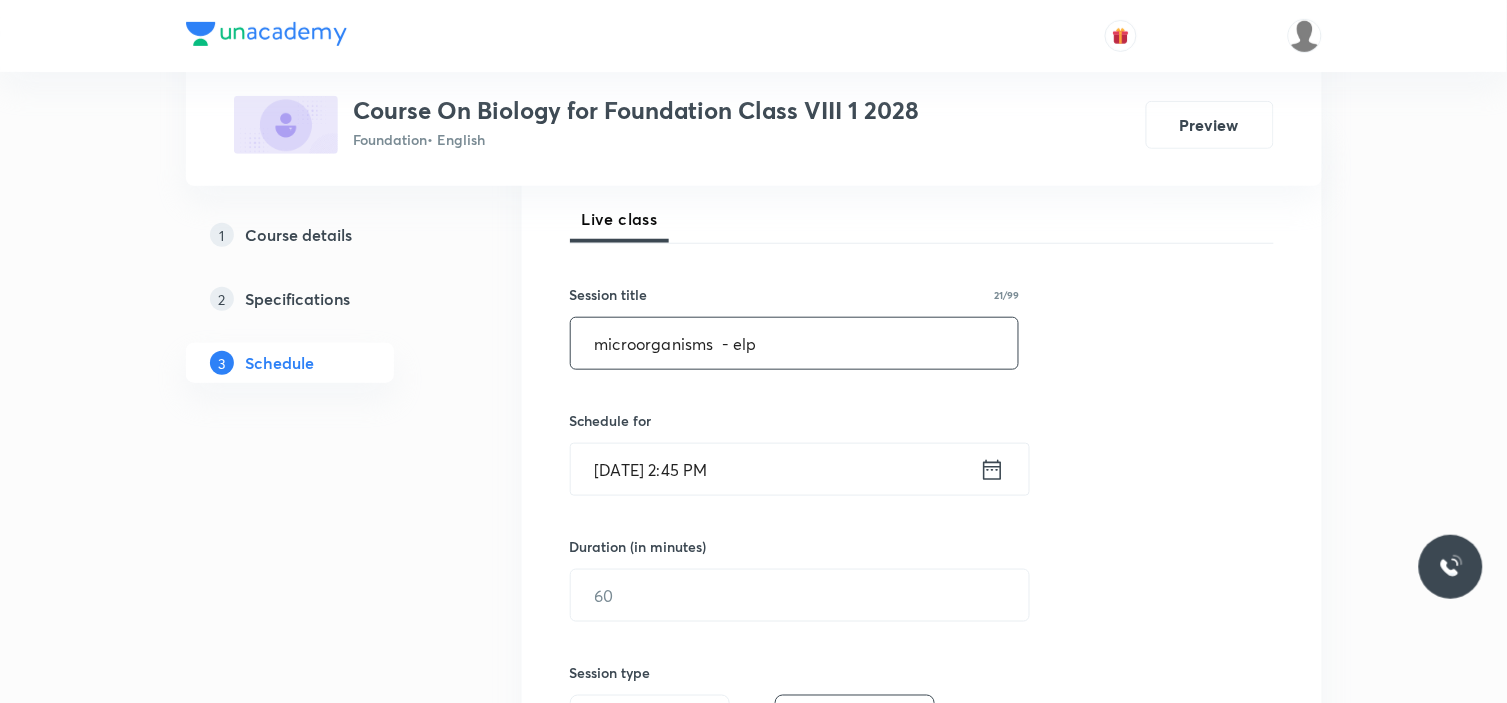 click on "microorganisms  - elp" at bounding box center (795, 343) 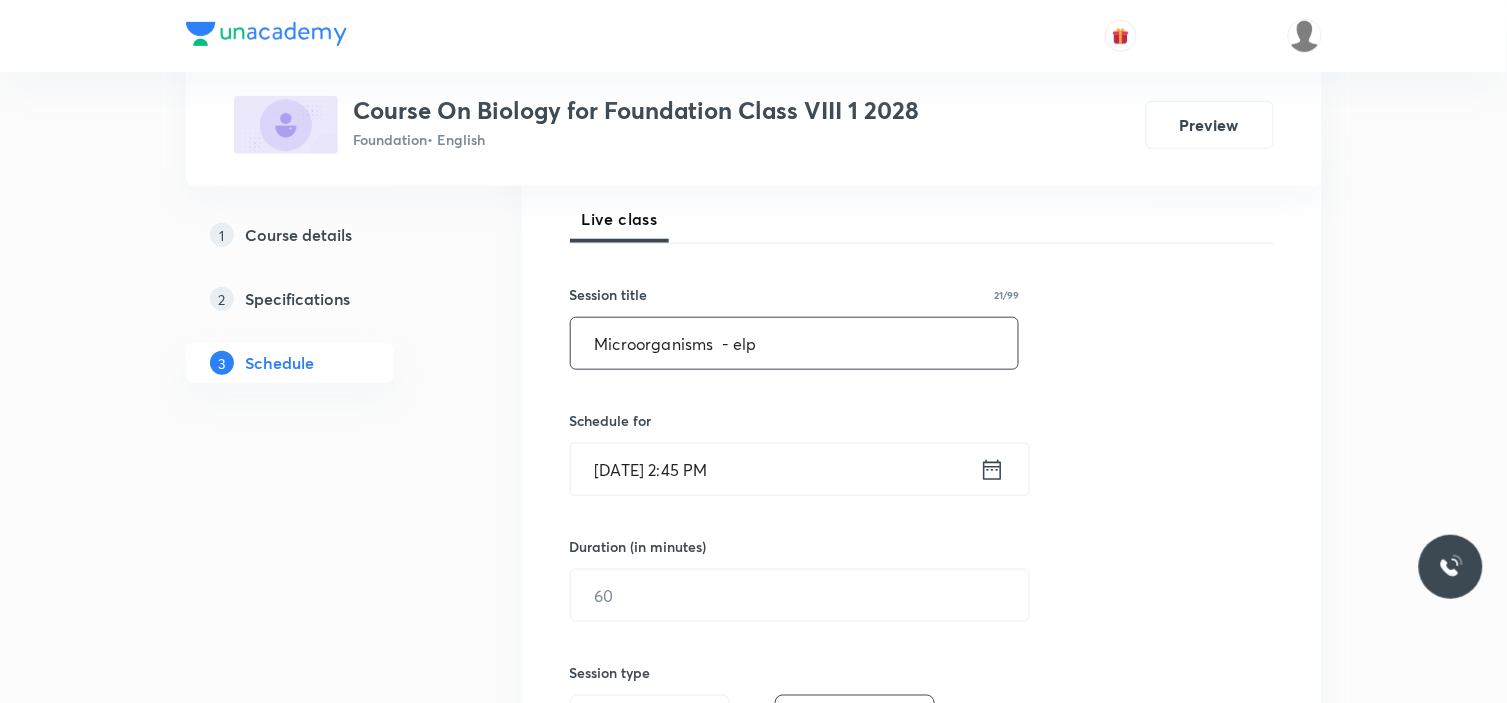 click on "Microorganisms  - elp" at bounding box center (795, 343) 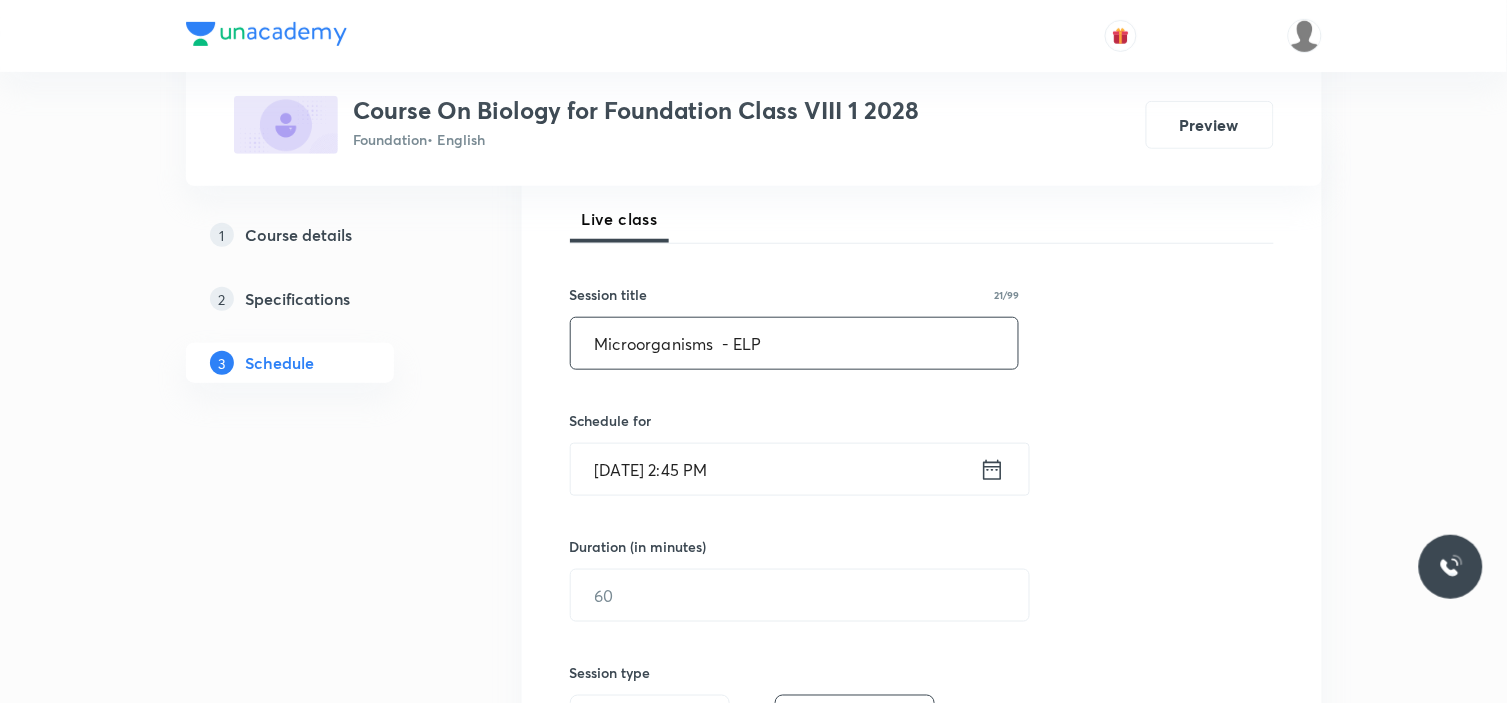 type on "Microorganisms  - ELP" 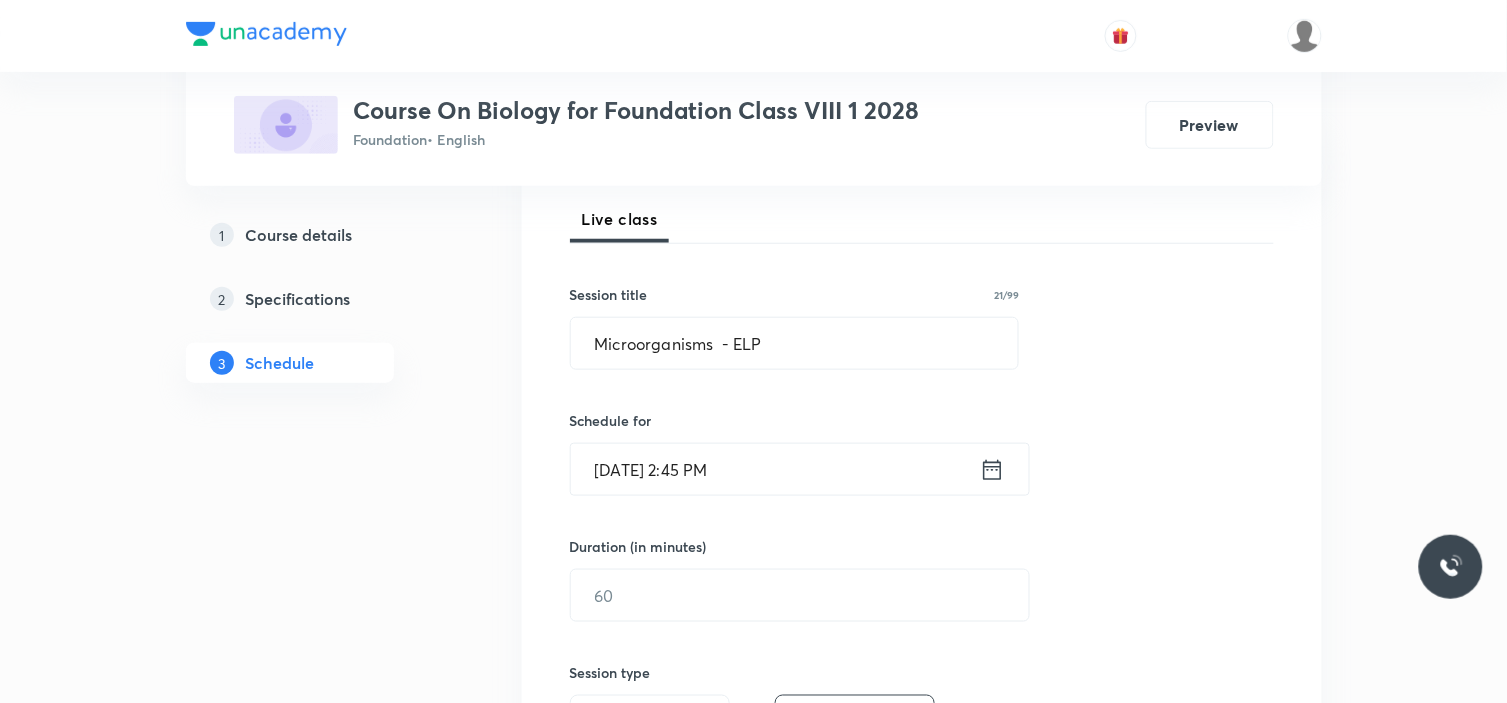 click 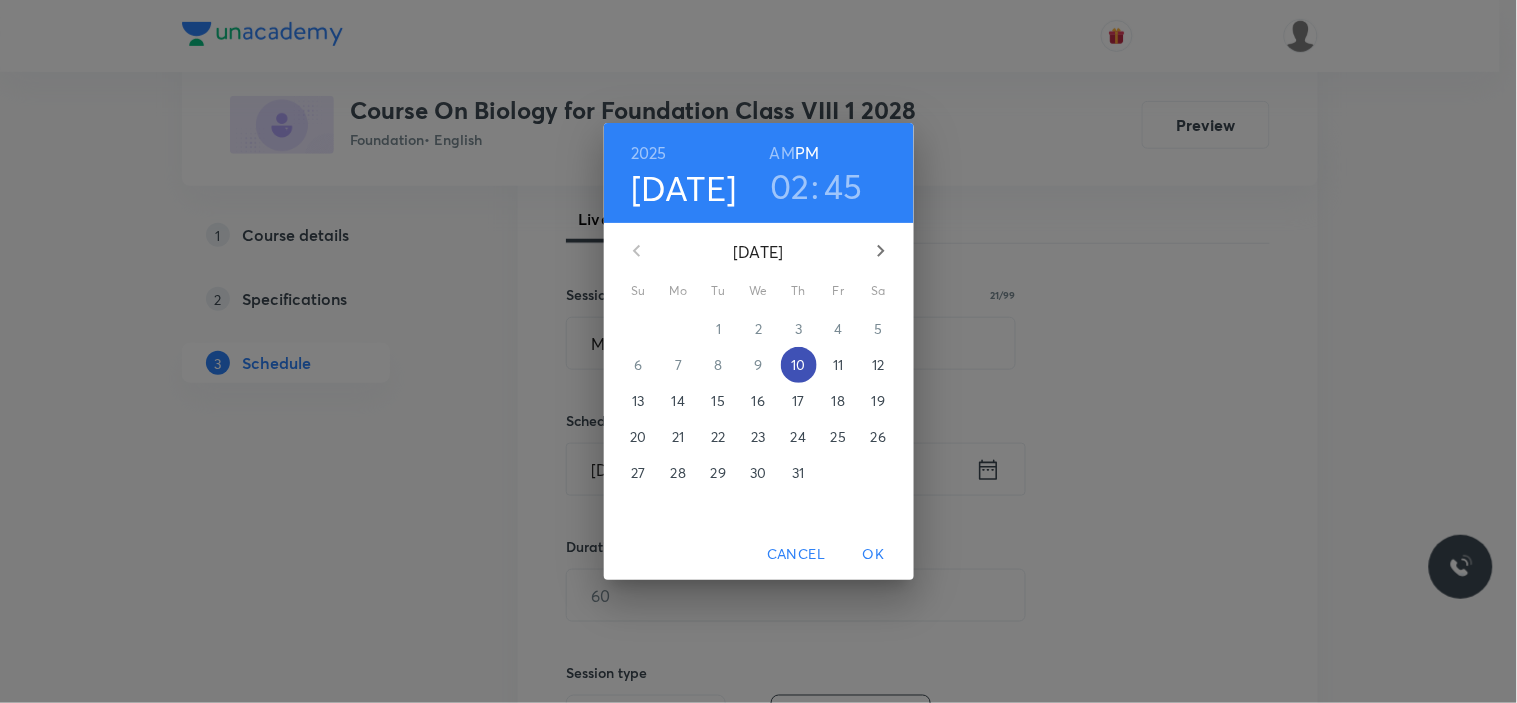 click on "10" at bounding box center [798, 365] 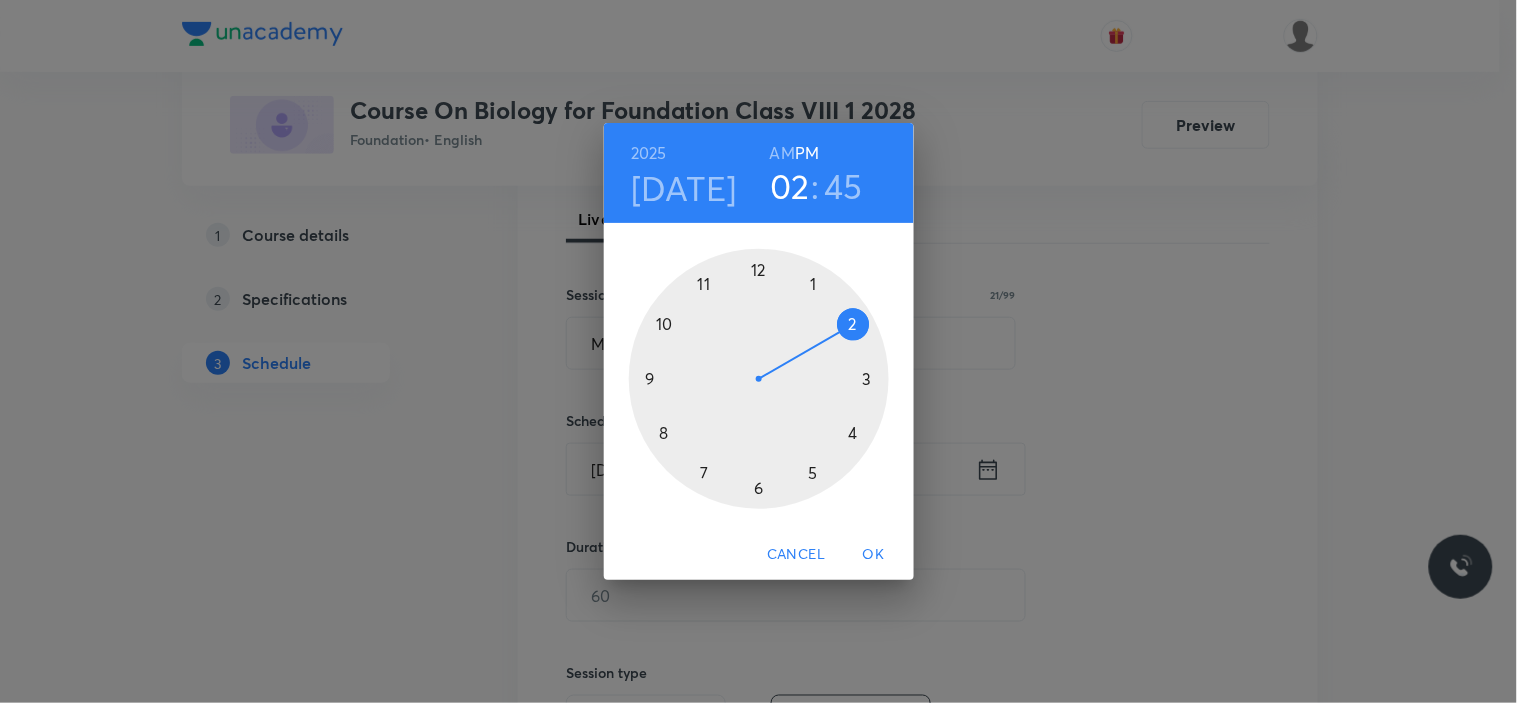 click at bounding box center [759, 379] 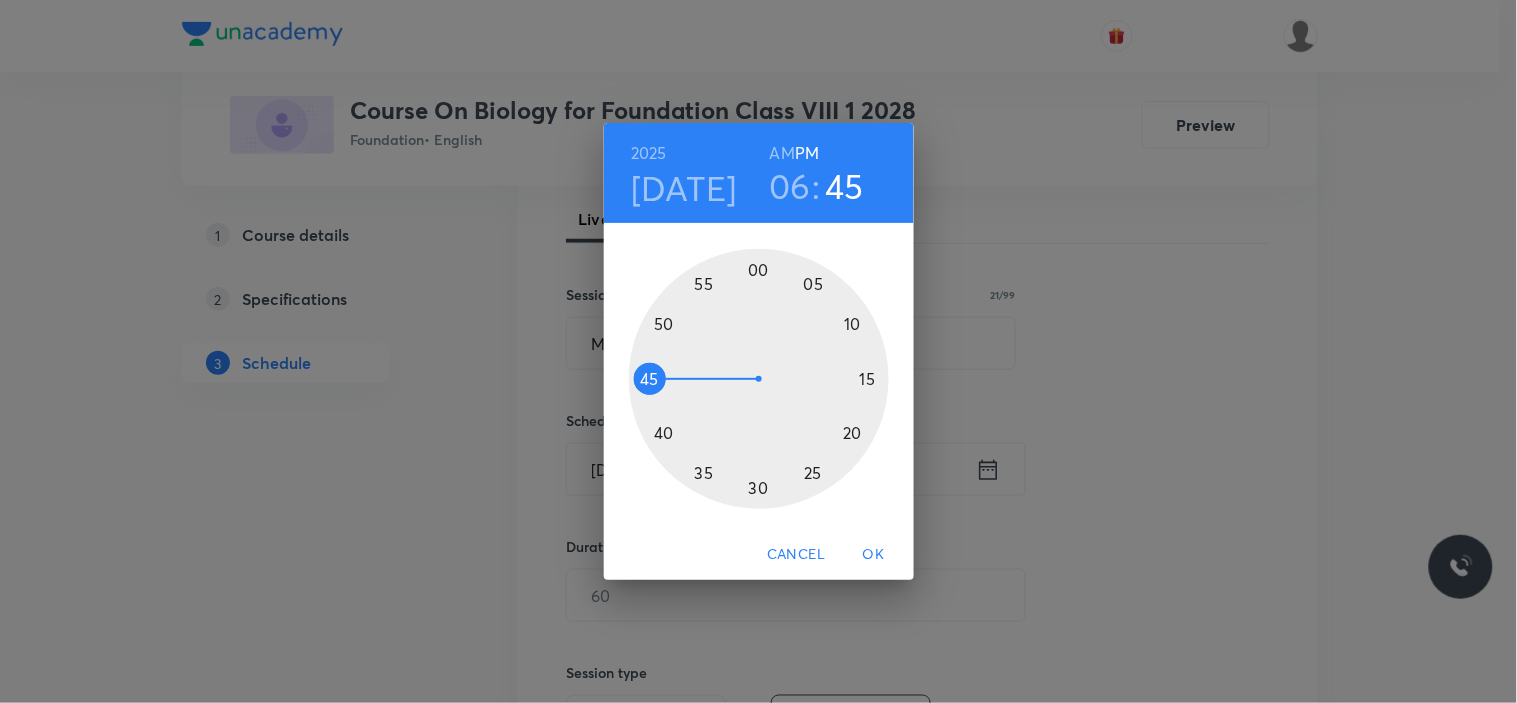 click at bounding box center [759, 379] 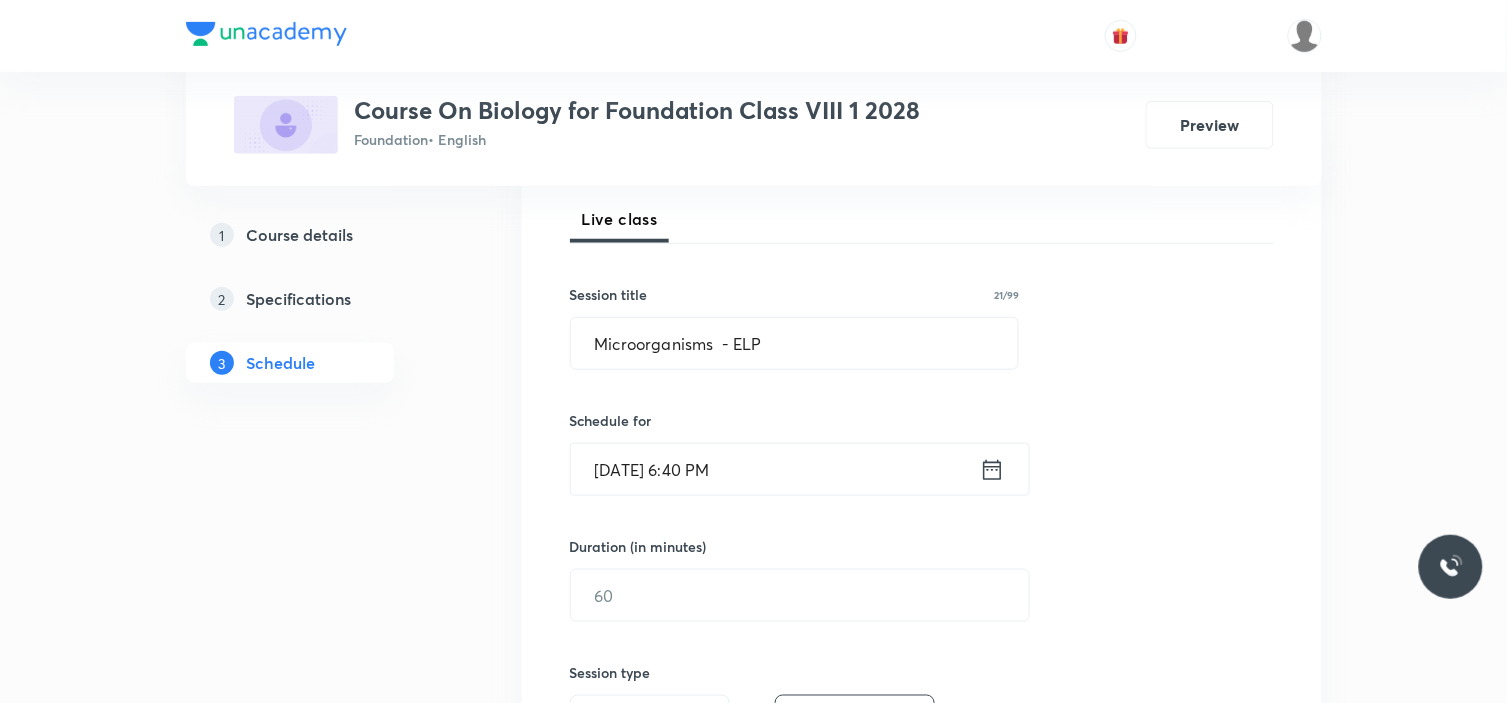scroll, scrollTop: 574, scrollLeft: 0, axis: vertical 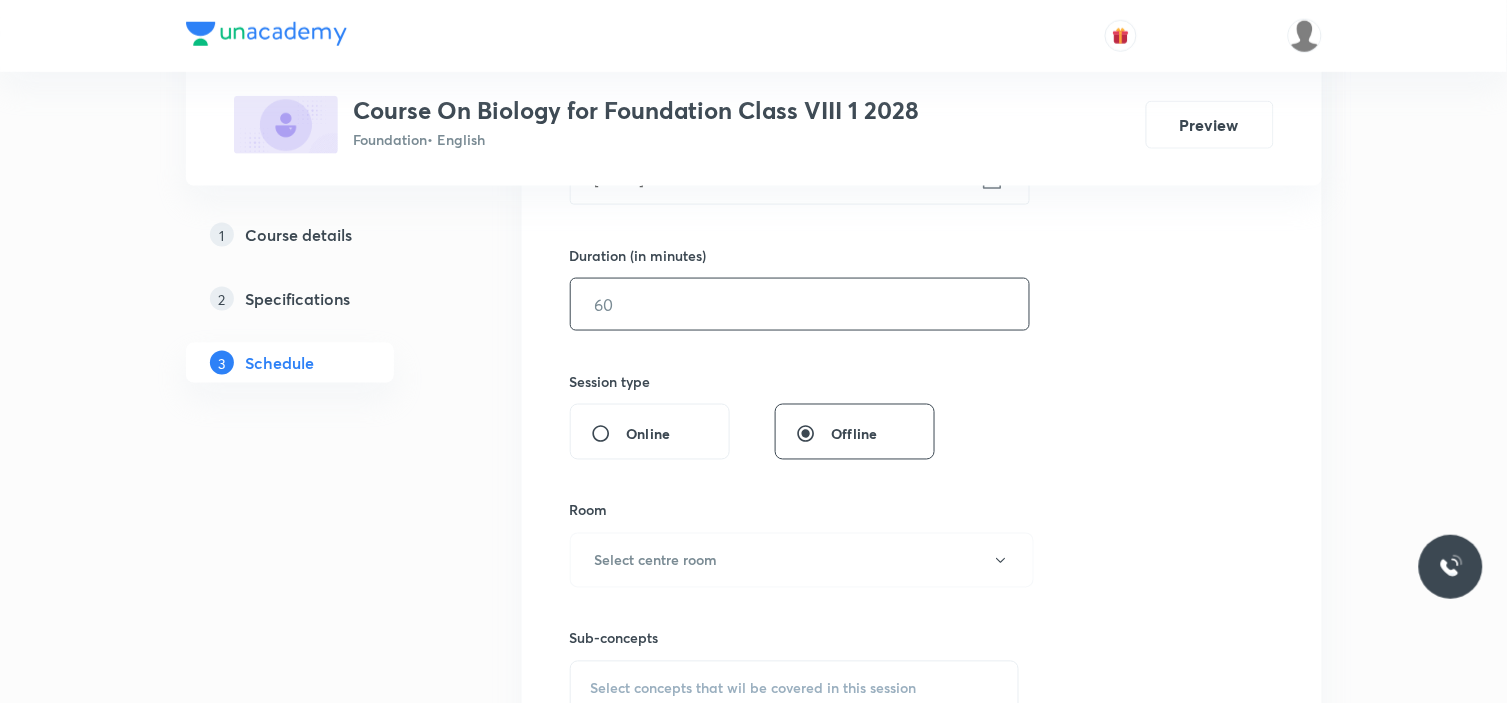 click at bounding box center (800, 304) 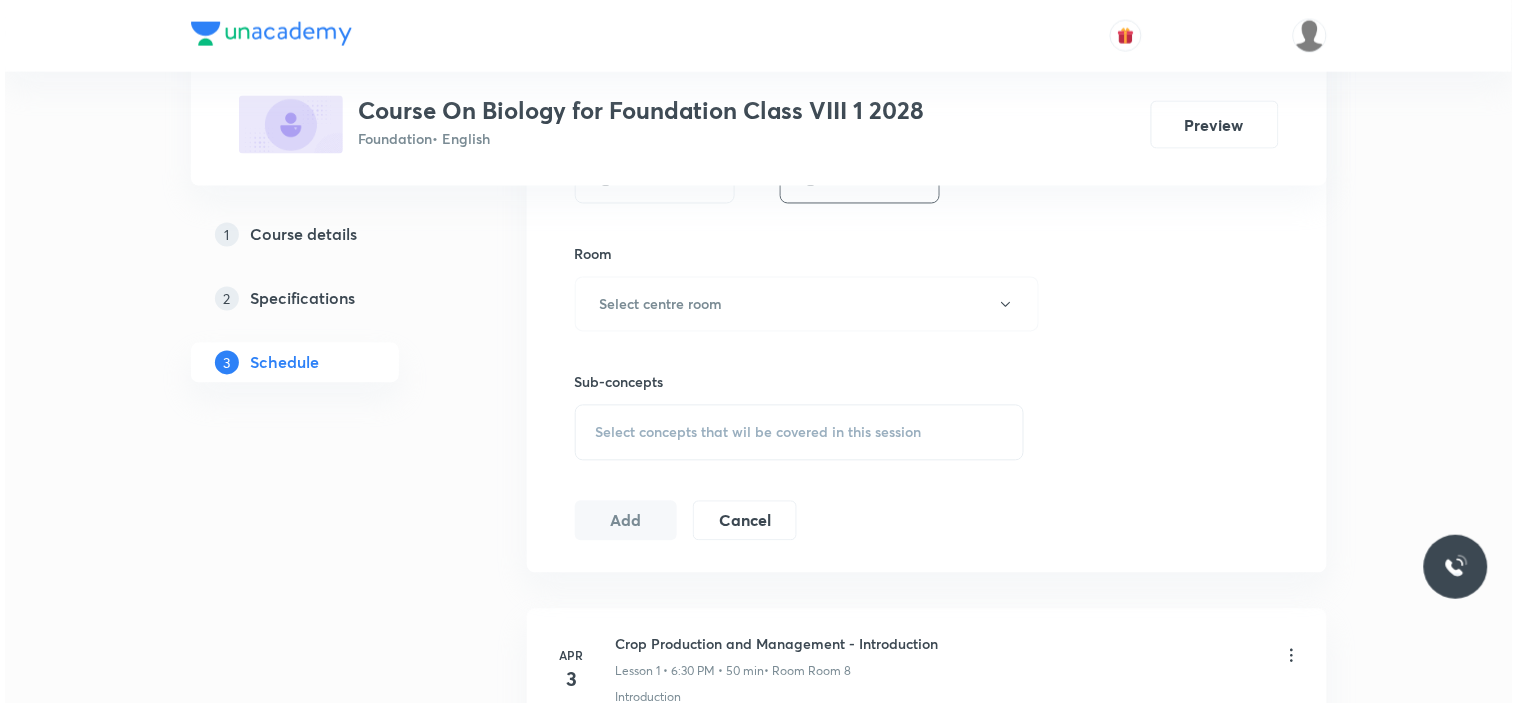 scroll, scrollTop: 826, scrollLeft: 0, axis: vertical 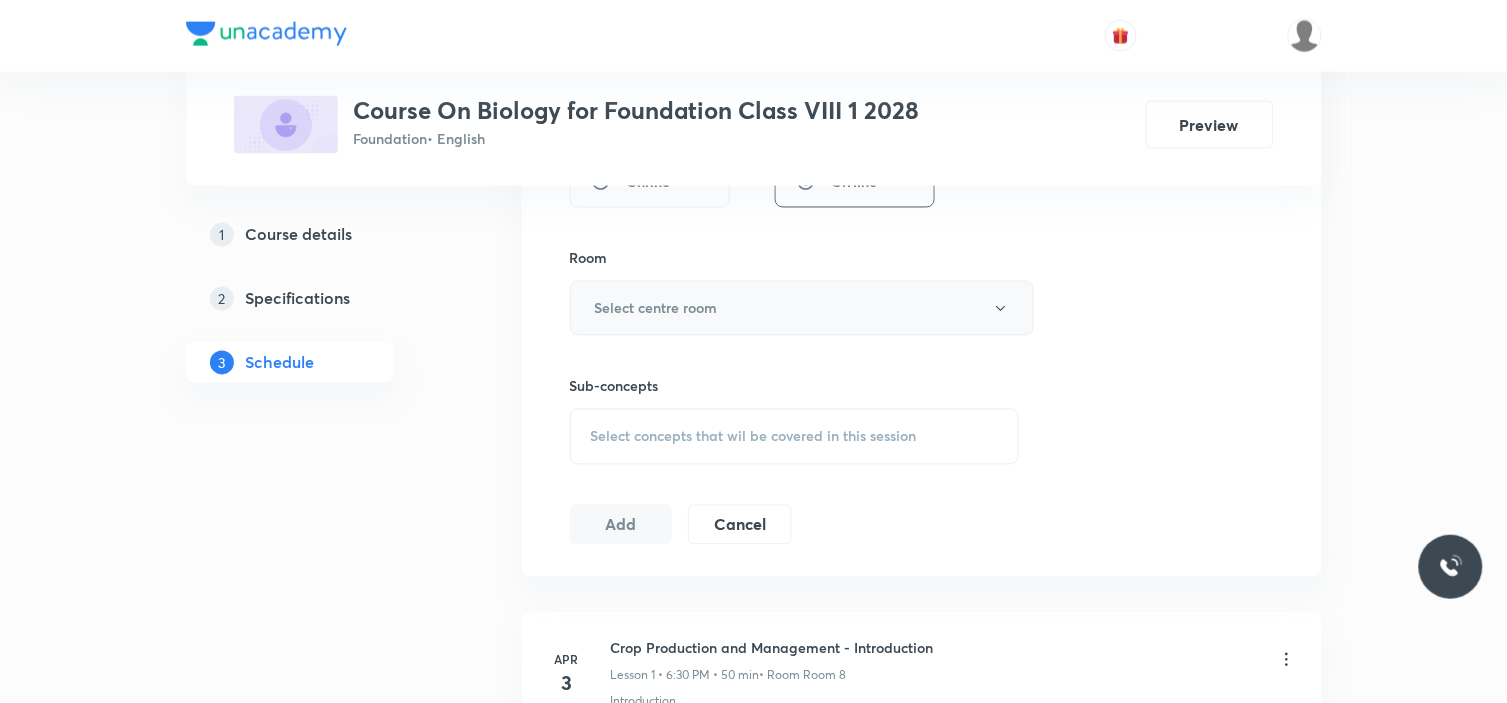 type on "50" 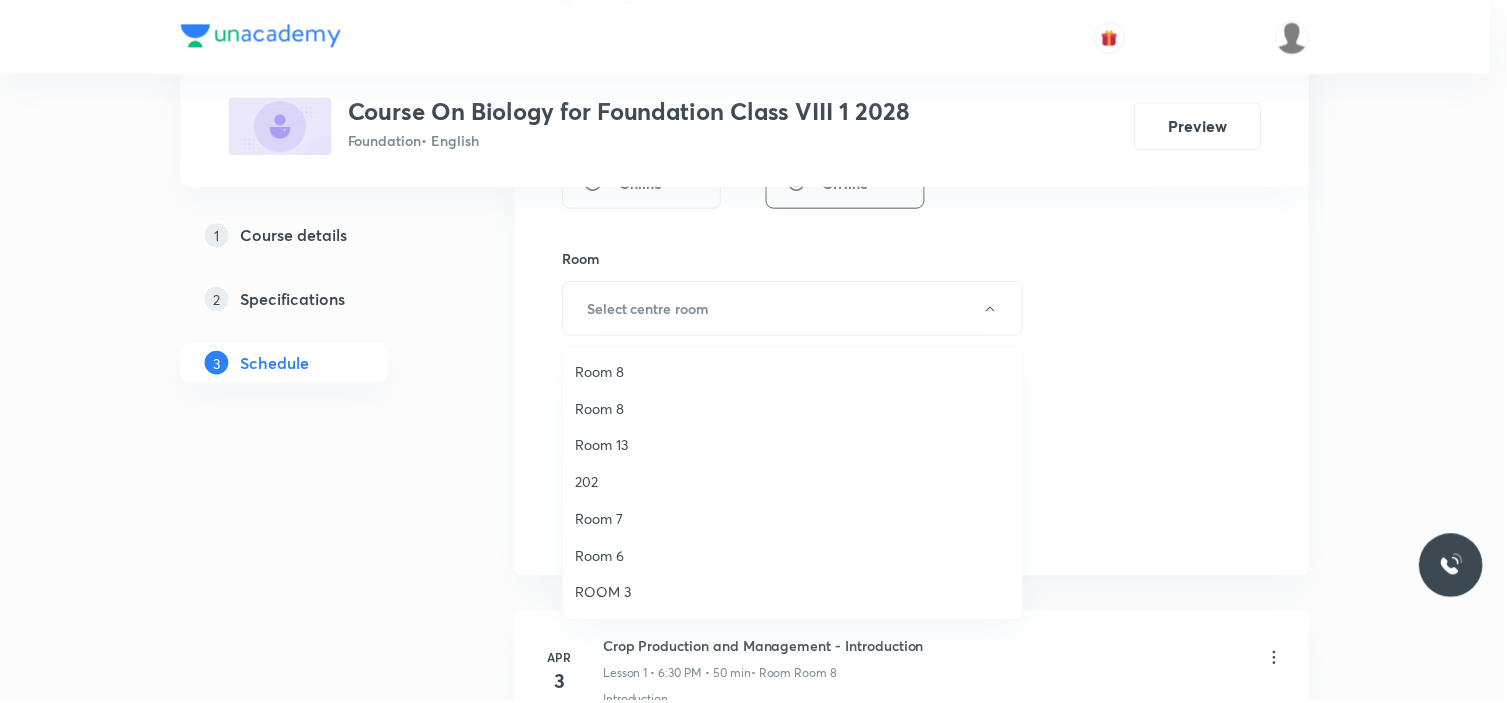 scroll, scrollTop: 260, scrollLeft: 0, axis: vertical 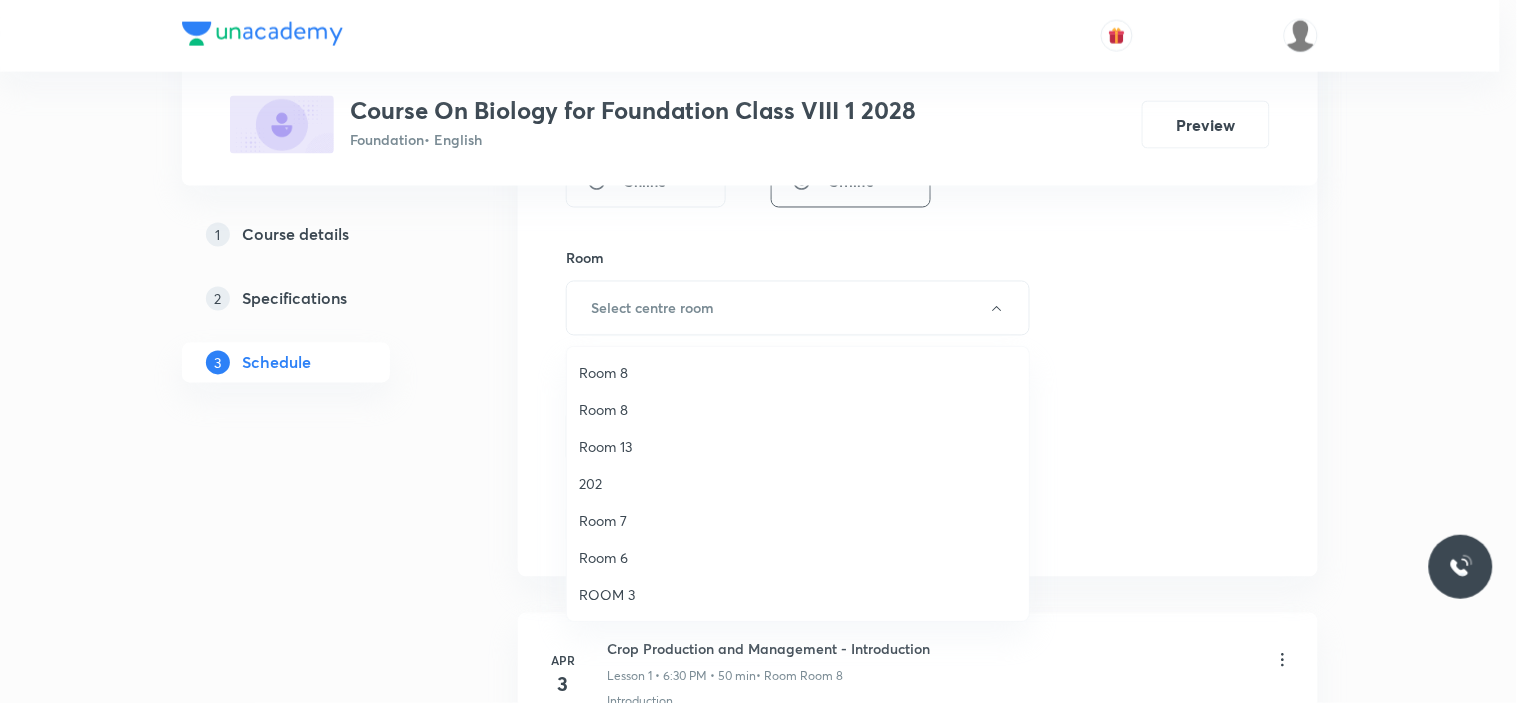 click on "Room 8" at bounding box center (798, 372) 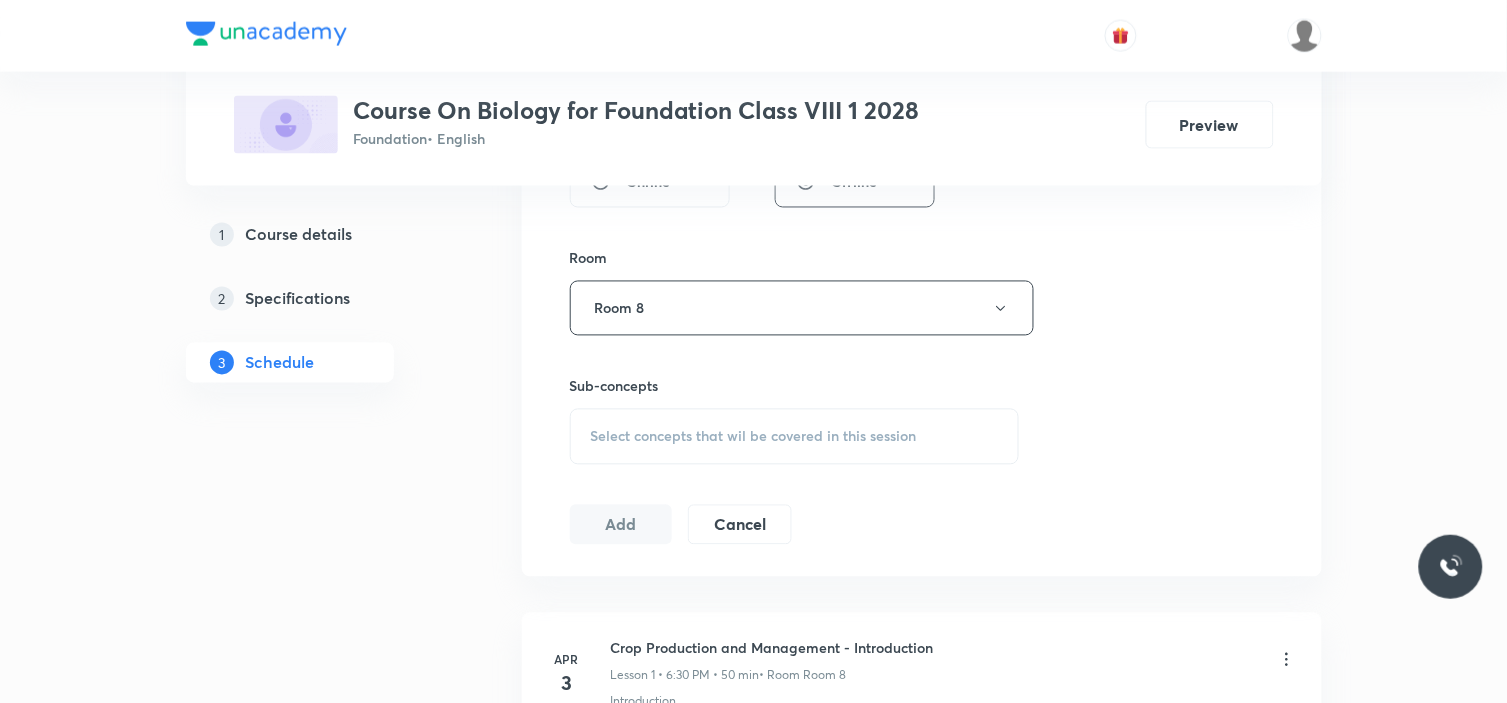 click on "Select concepts that wil be covered in this session" at bounding box center [795, 437] 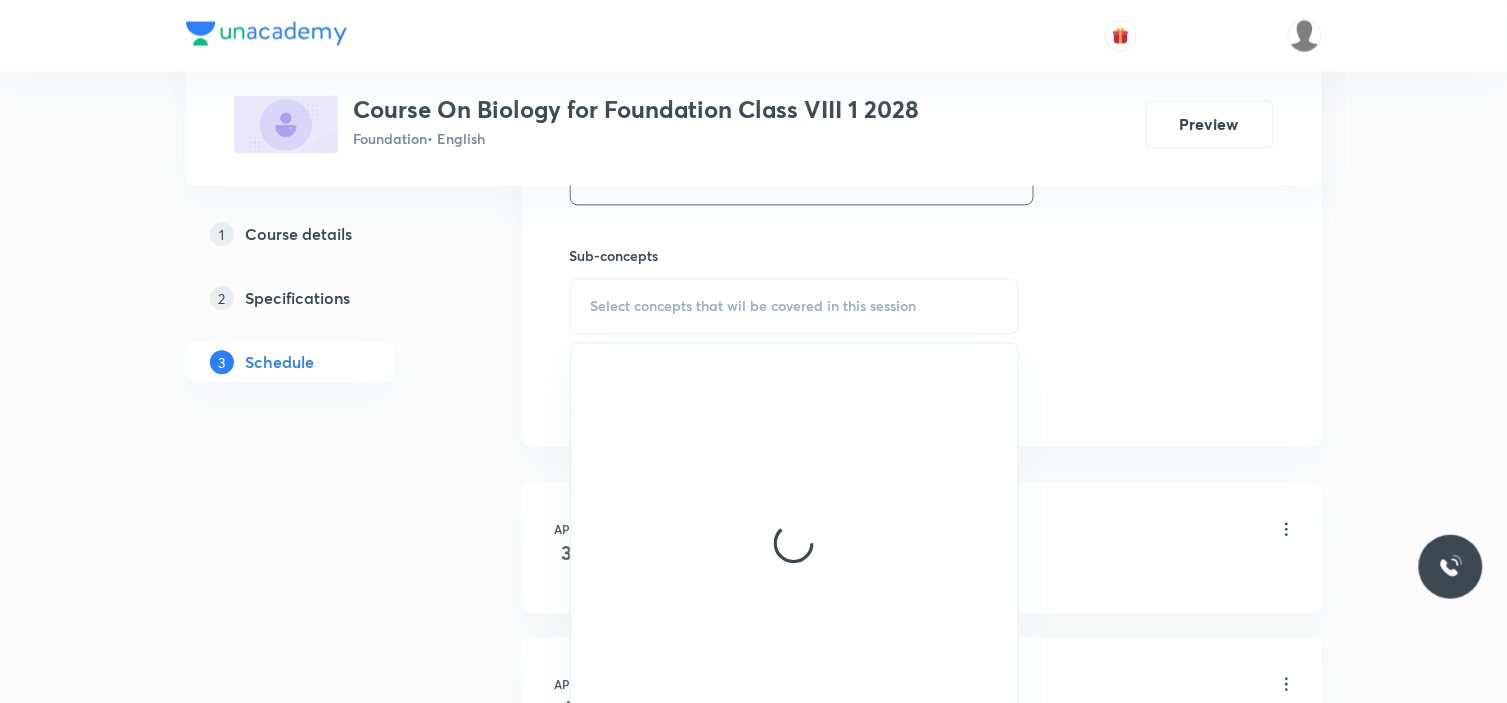scroll, scrollTop: 957, scrollLeft: 0, axis: vertical 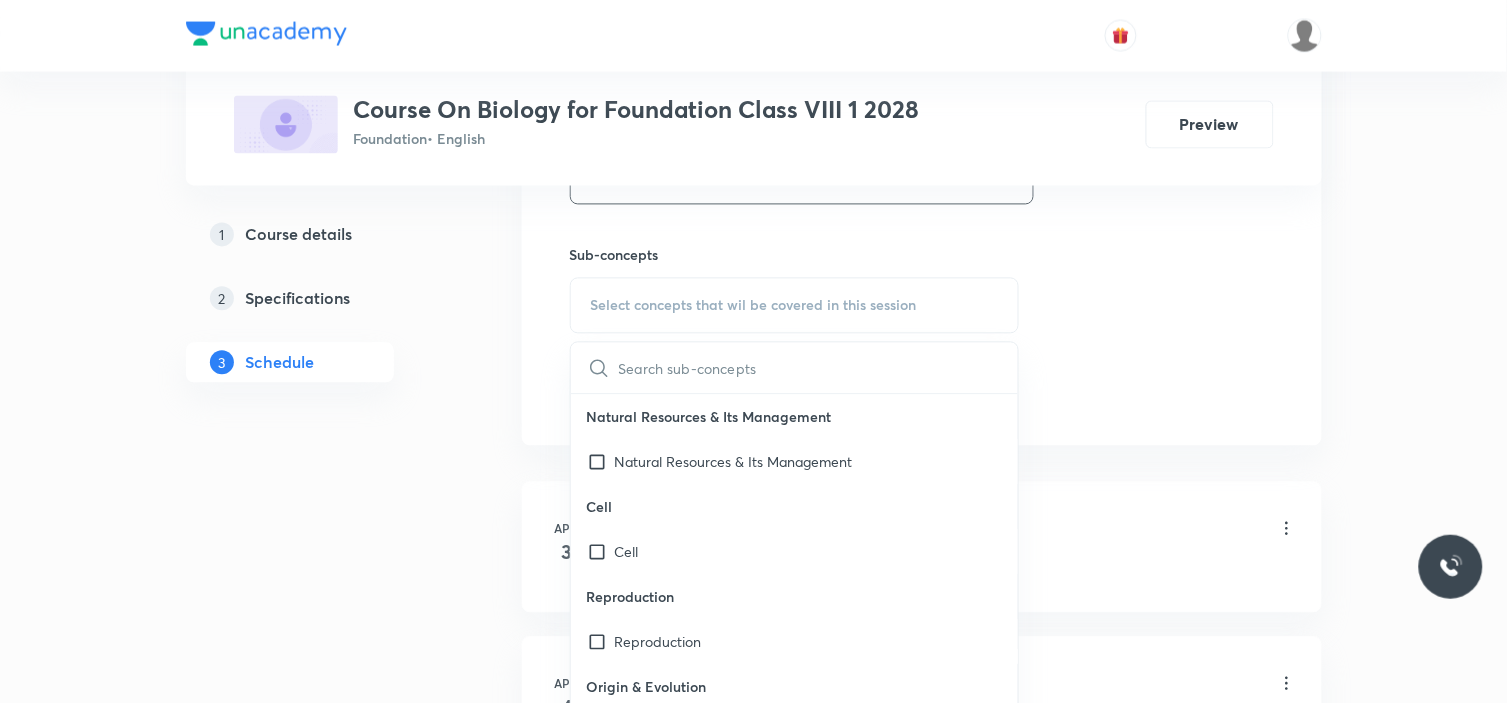 click at bounding box center (819, 368) 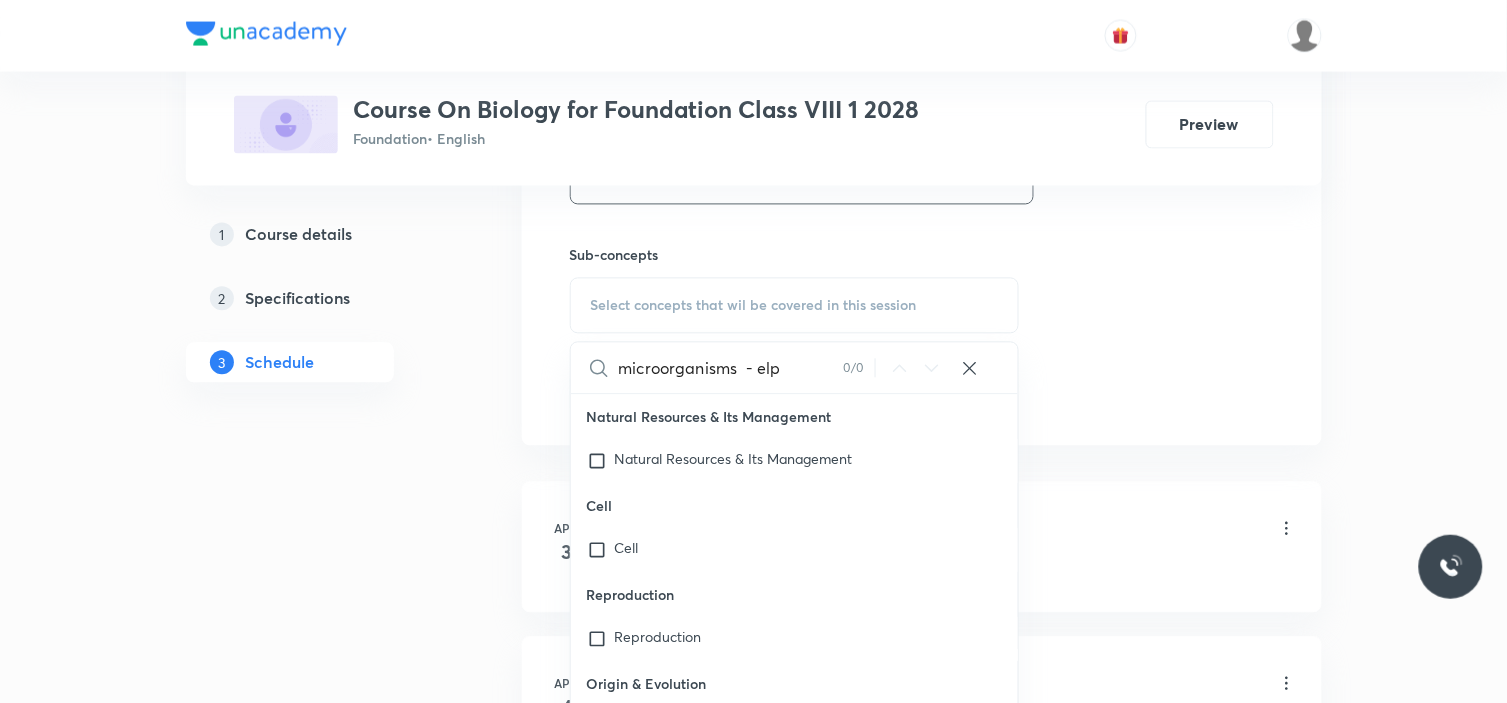 drag, startPoint x: 742, startPoint y: 366, endPoint x: 817, endPoint y: 358, distance: 75.42546 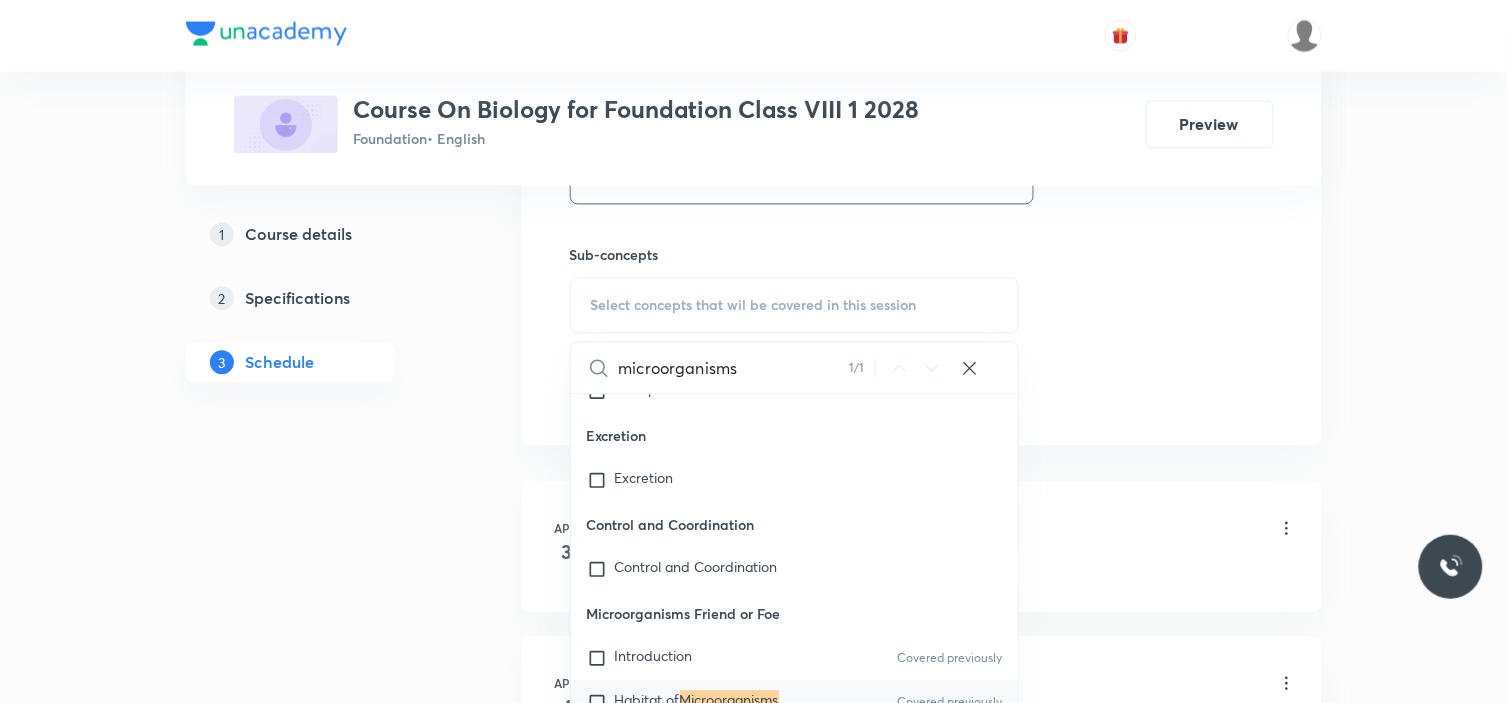 scroll, scrollTop: 1187, scrollLeft: 0, axis: vertical 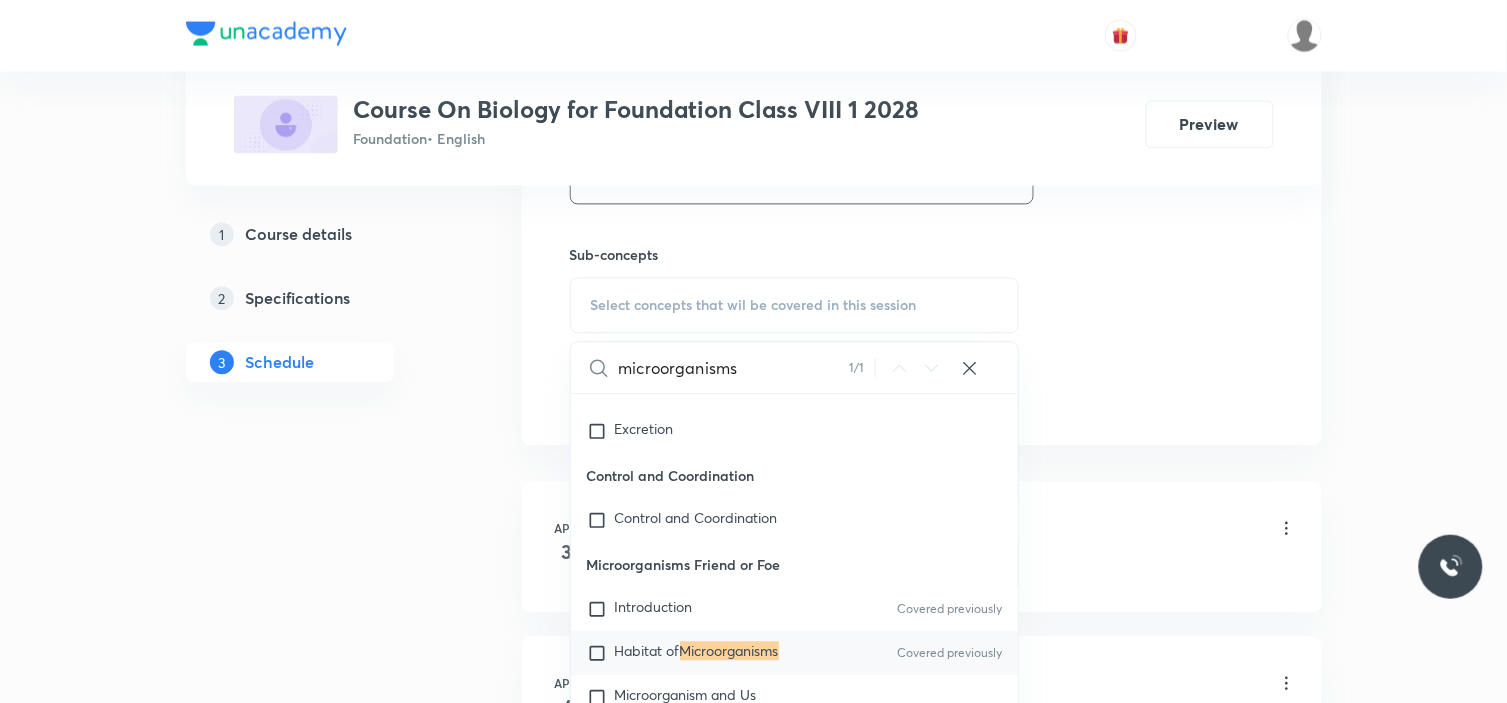 type on "microorganisms" 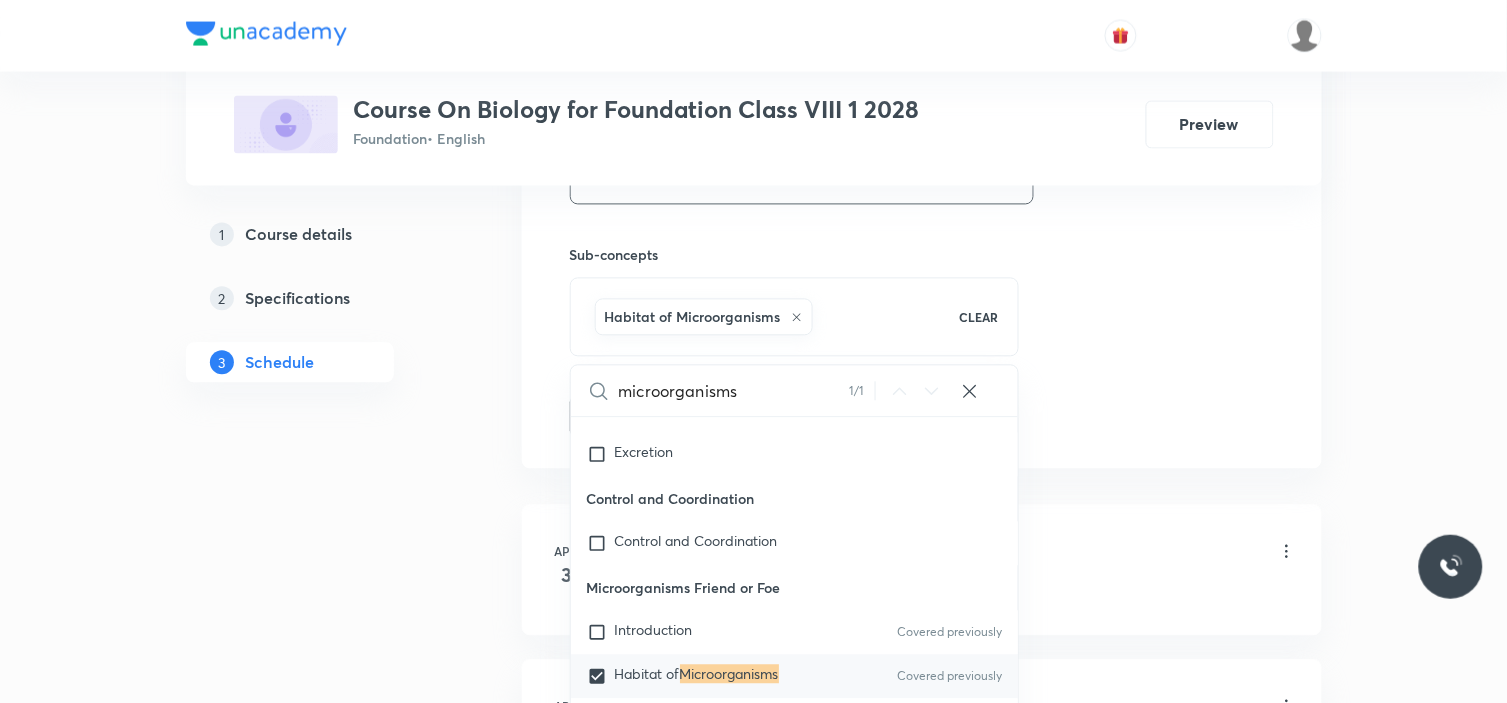 click on "Session  36 Live class Session title 21/99 Microorganisms  - ELP ​ Schedule for [DATE] 6:40 PM ​ Duration (in minutes) 50 ​   Session type Online Offline Room Room 8 Sub-concepts Habitat of Microorganisms CLEAR microorganisms 1 / 1 ​ Natural Resources & Its Management Natural Resources & Its Management Cell Cell Reproduction Reproduction Origin & Evolution Origin & Evolution Heredity and Variation Heredity and Variation Improvement in Food Resources Improvement in Food Resources Diversity in Living Organisms Diversity in Living Organisms Plant and Animal Nutrition Plant and Animal Nutrition Tissue Tissue Human Disease Human Disease Our Environment Our Environment Respiration Respiration Transportation Transportation Excretion Excretion Control and Coordination Control and Coordination Microorganisms Friend or Foe Introduction Covered previously Habitat of  Microorganisms Covered previously Microorganism and Us Harmful Microorganism Covered previously Food Poisoning Food Preservation Migration" at bounding box center [922, -44] 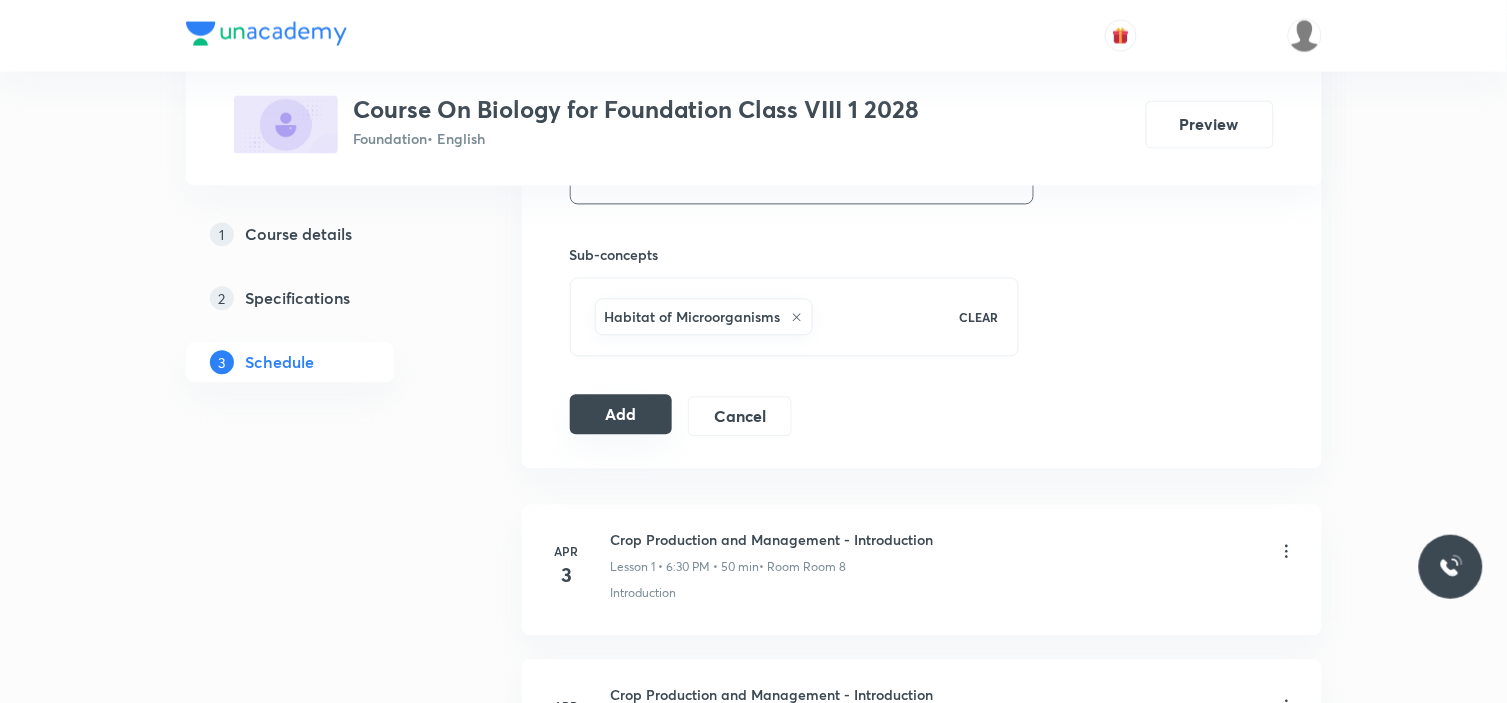 click on "Add" at bounding box center [621, 415] 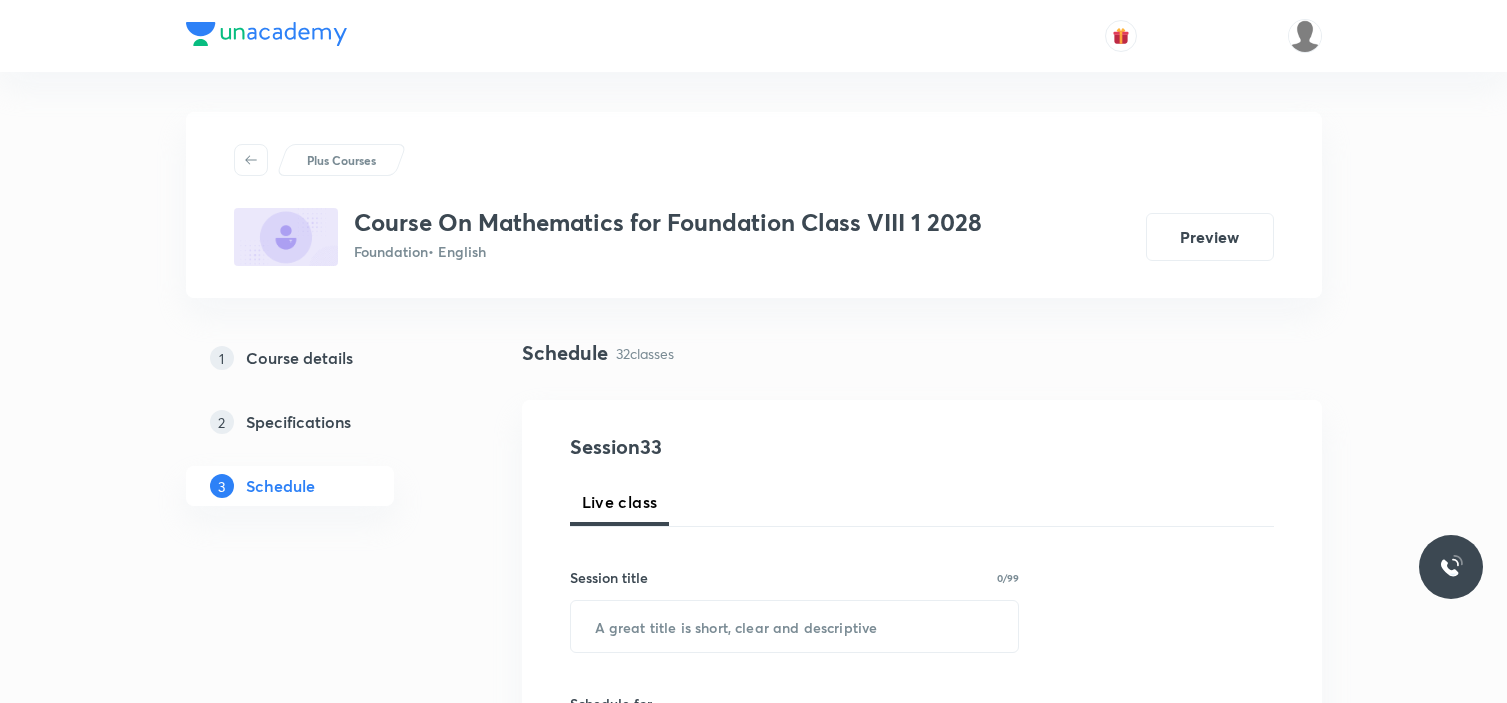 scroll, scrollTop: 0, scrollLeft: 0, axis: both 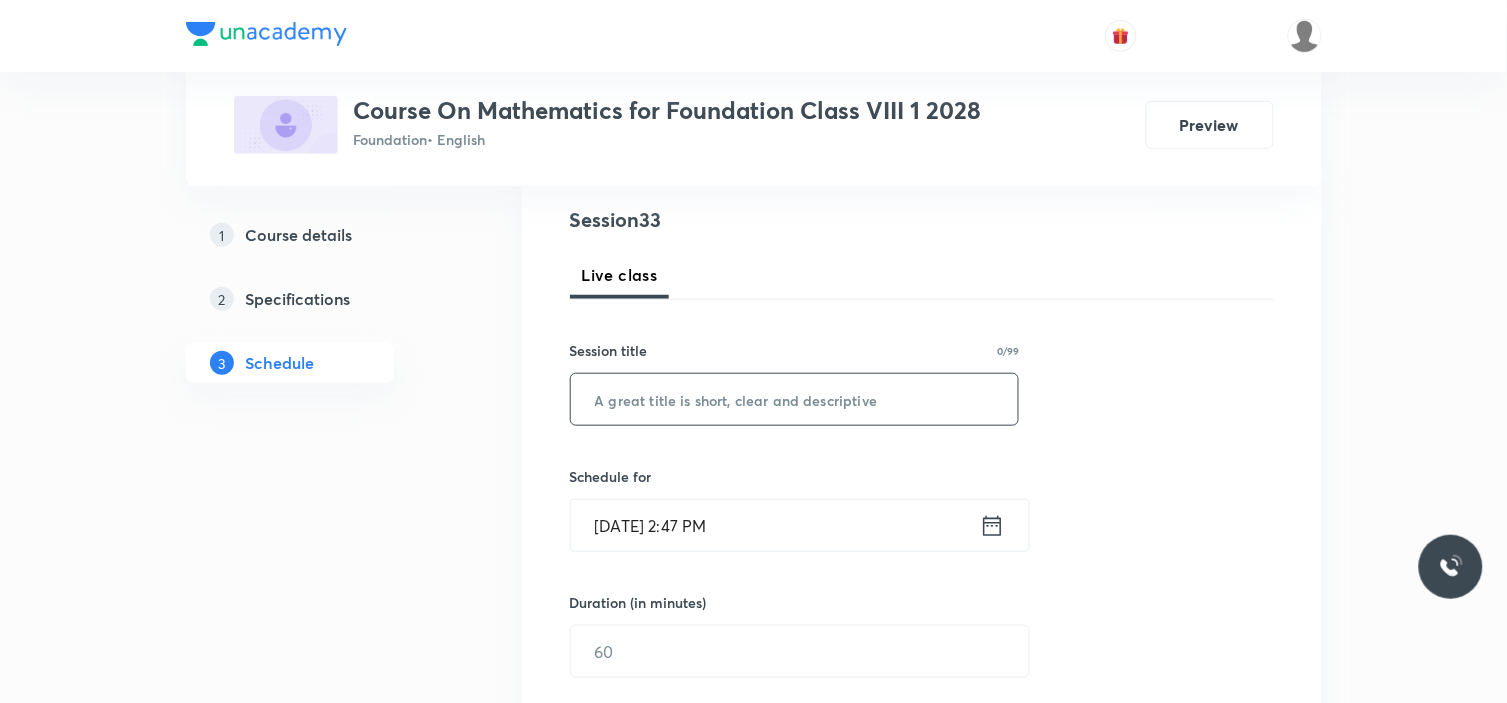 click at bounding box center (795, 399) 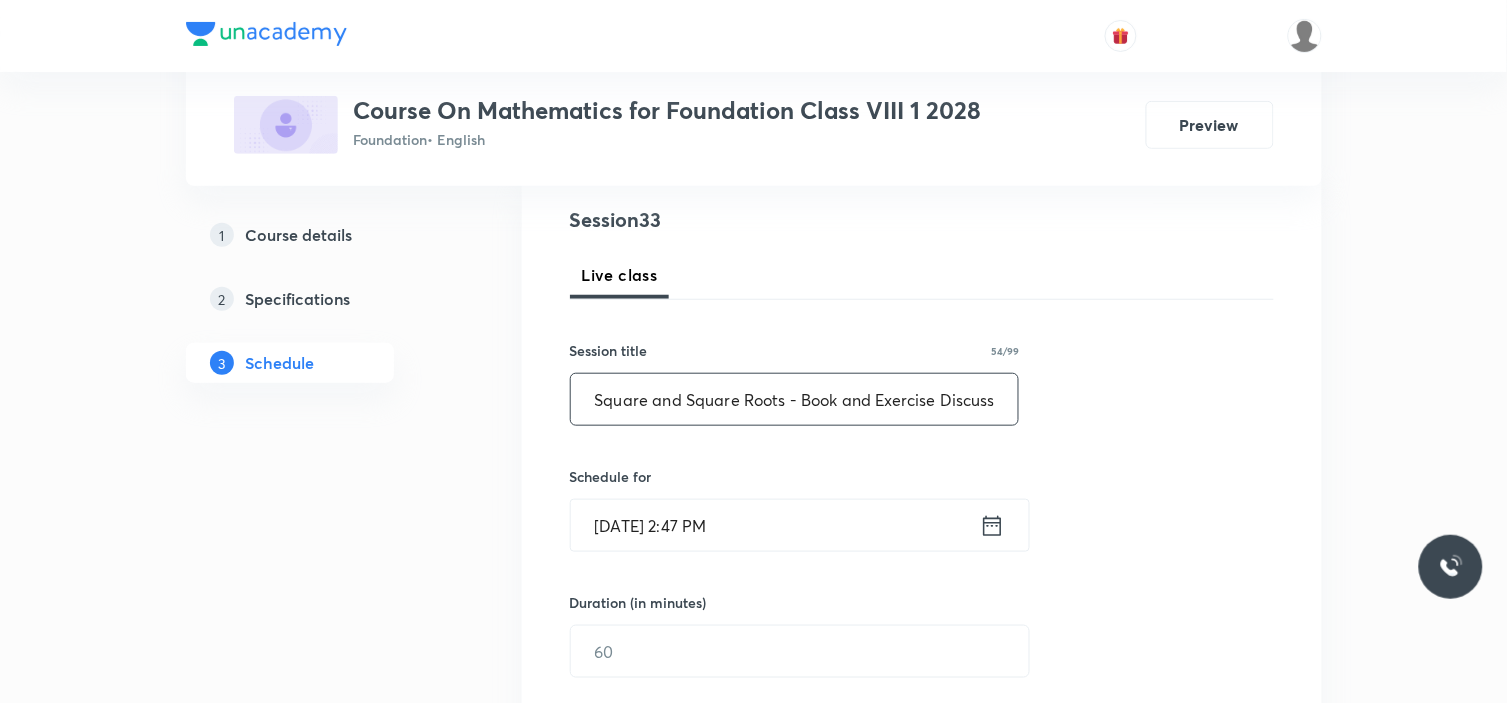 scroll, scrollTop: 0, scrollLeft: 25, axis: horizontal 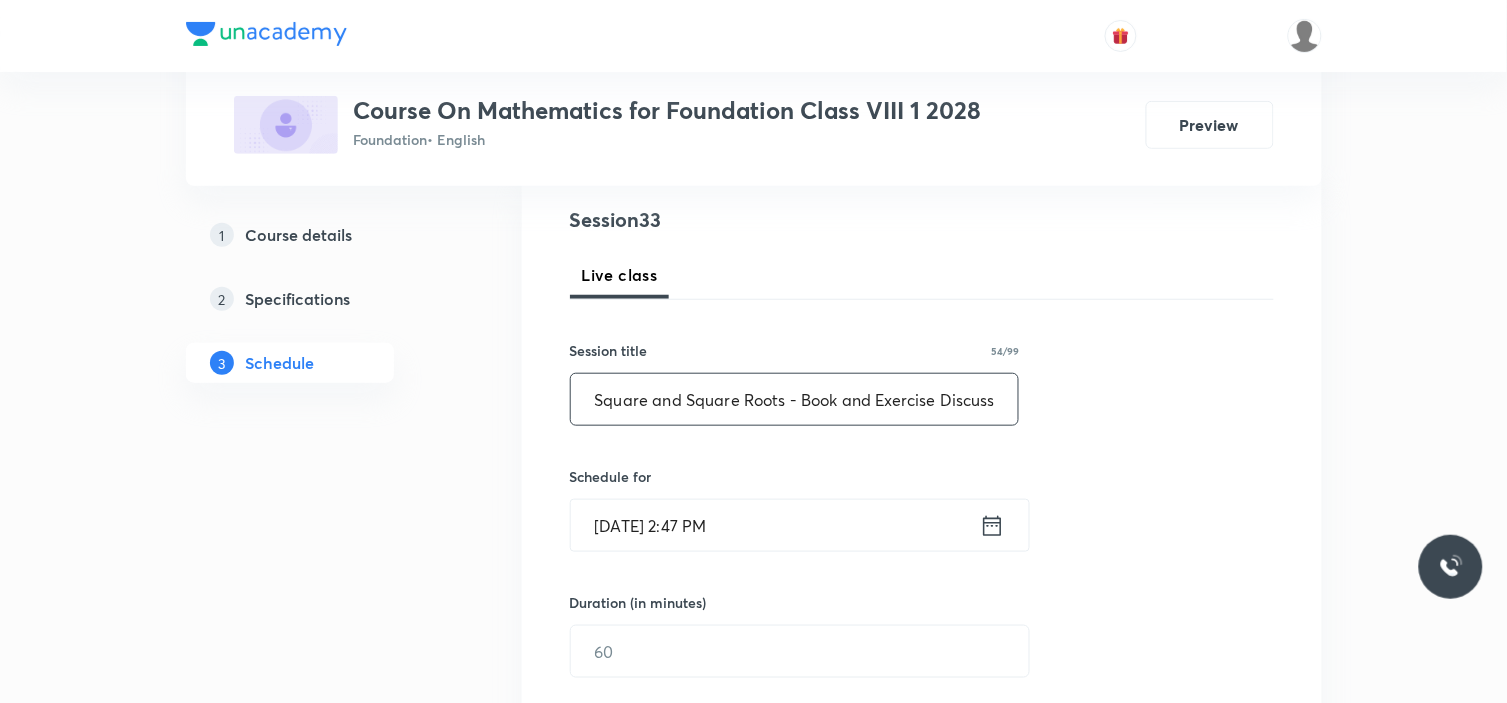 drag, startPoint x: 757, startPoint y: 400, endPoint x: 505, endPoint y: 432, distance: 254.02362 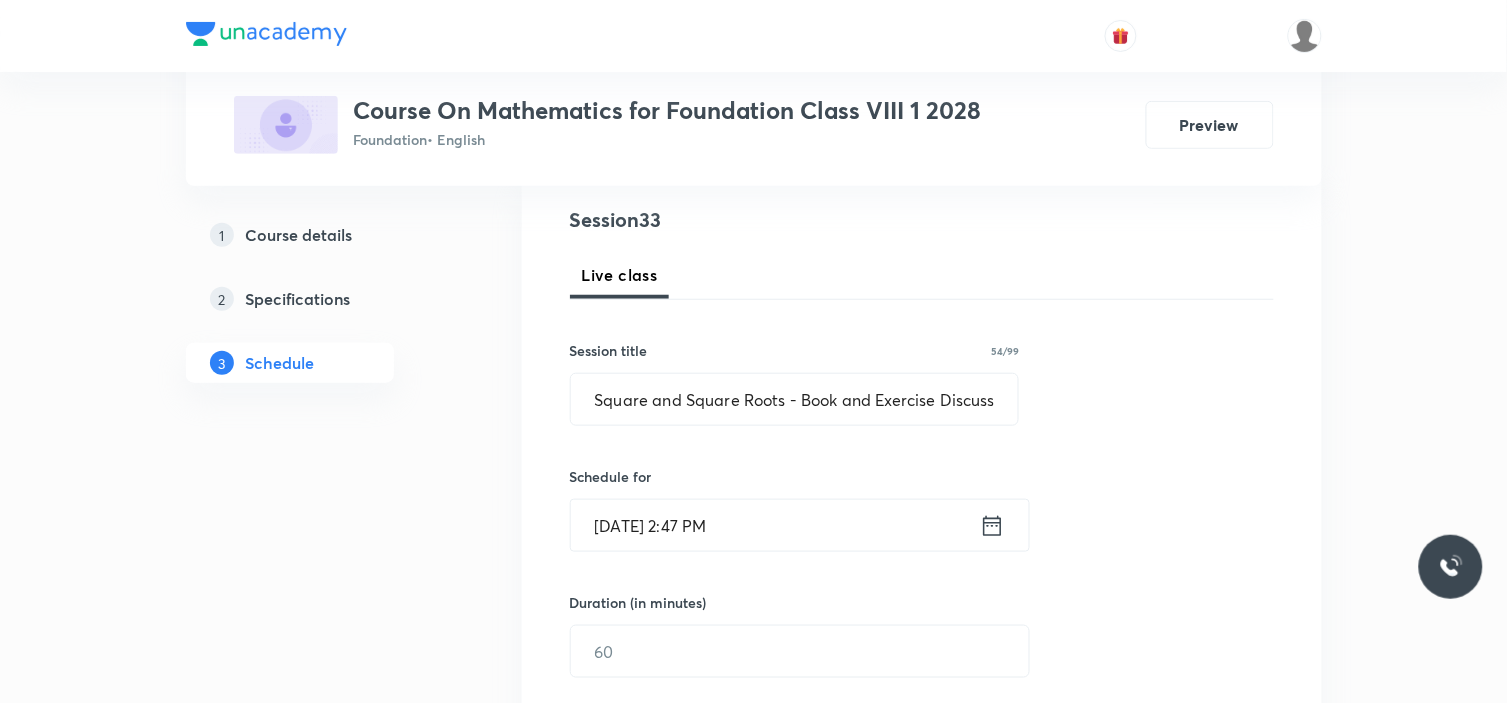 click 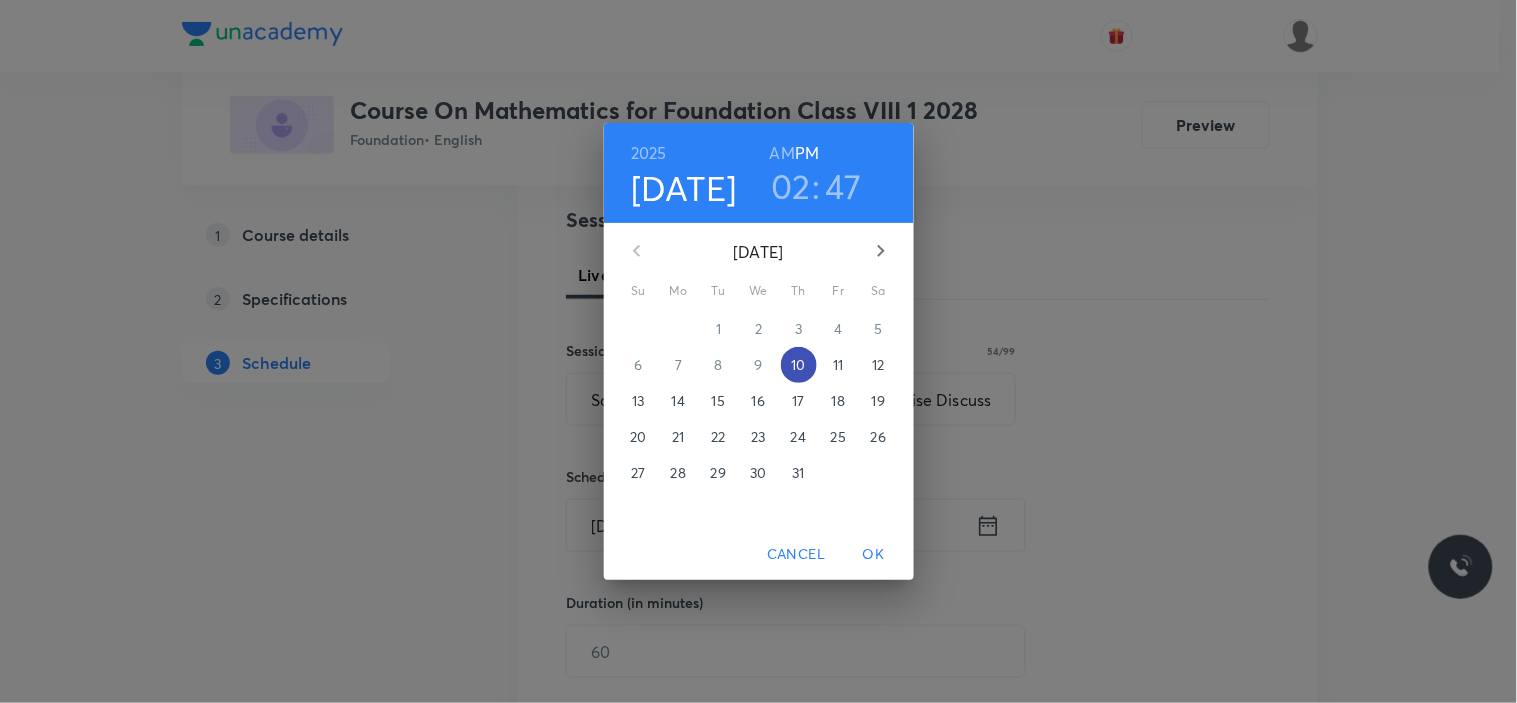 click on "10" at bounding box center (798, 365) 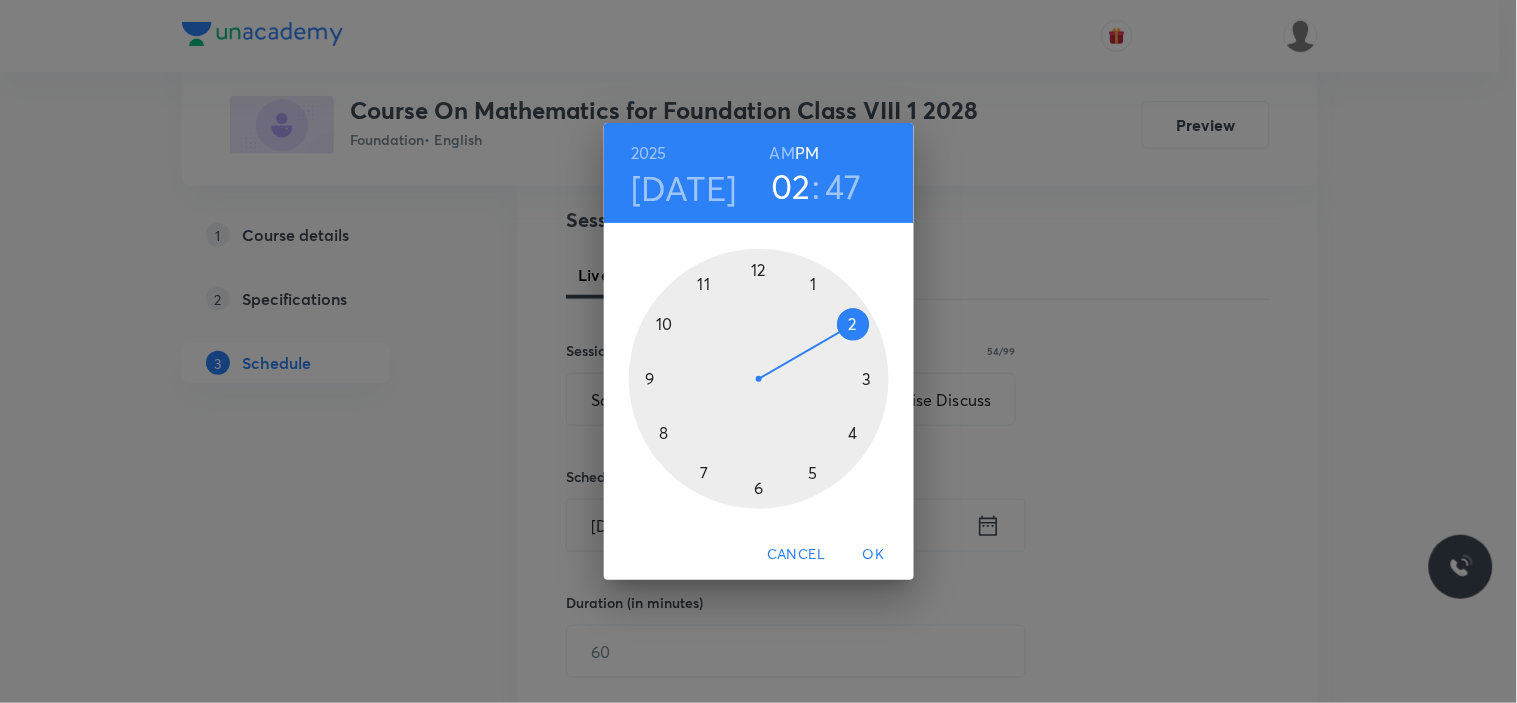 click at bounding box center [759, 379] 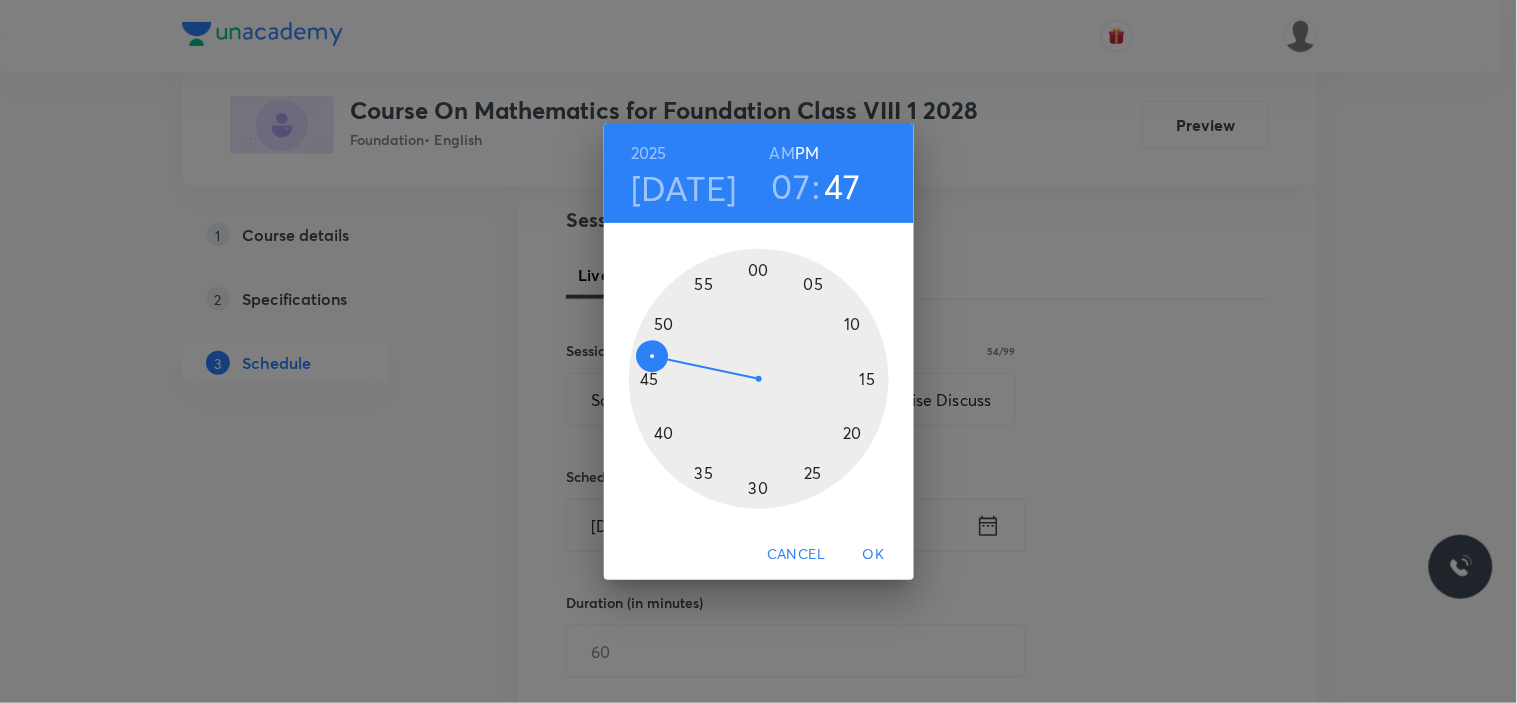 click at bounding box center [759, 379] 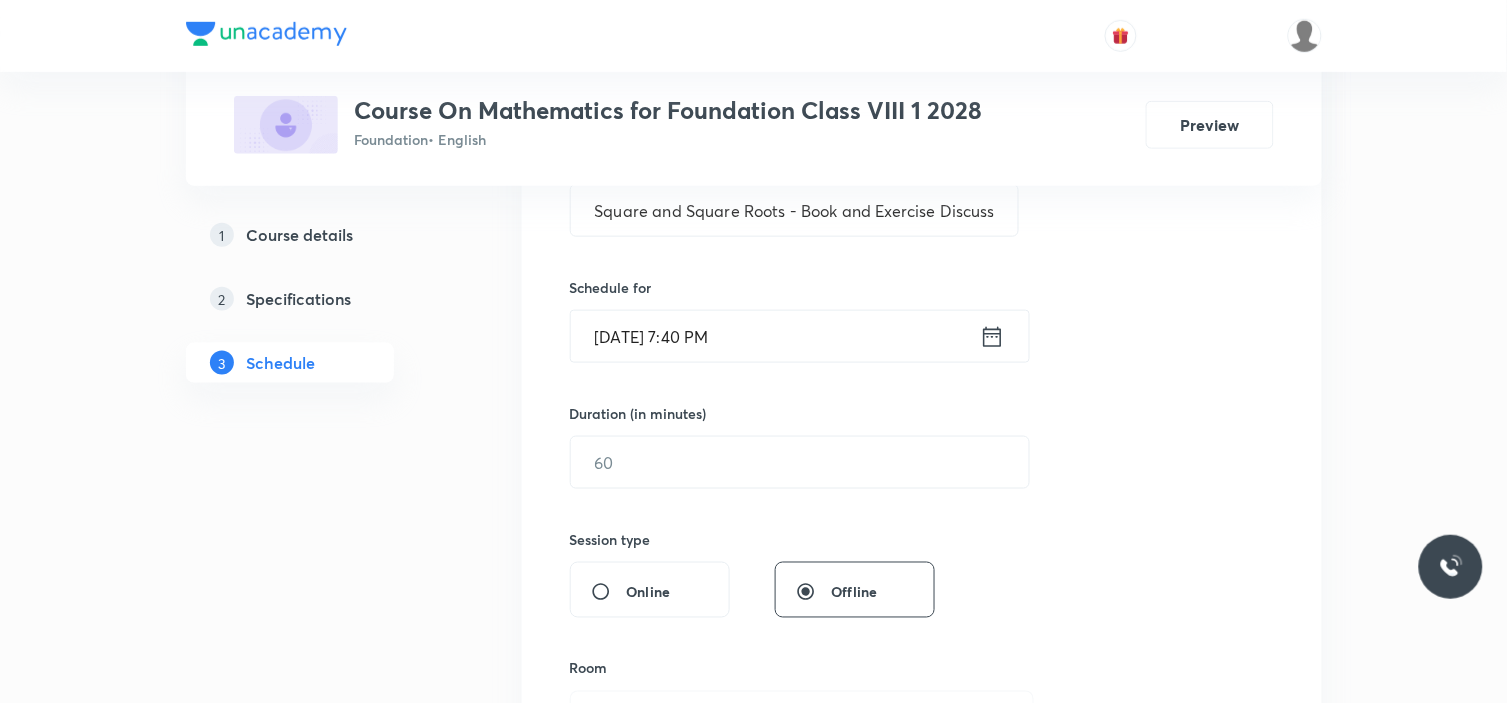 scroll, scrollTop: 423, scrollLeft: 0, axis: vertical 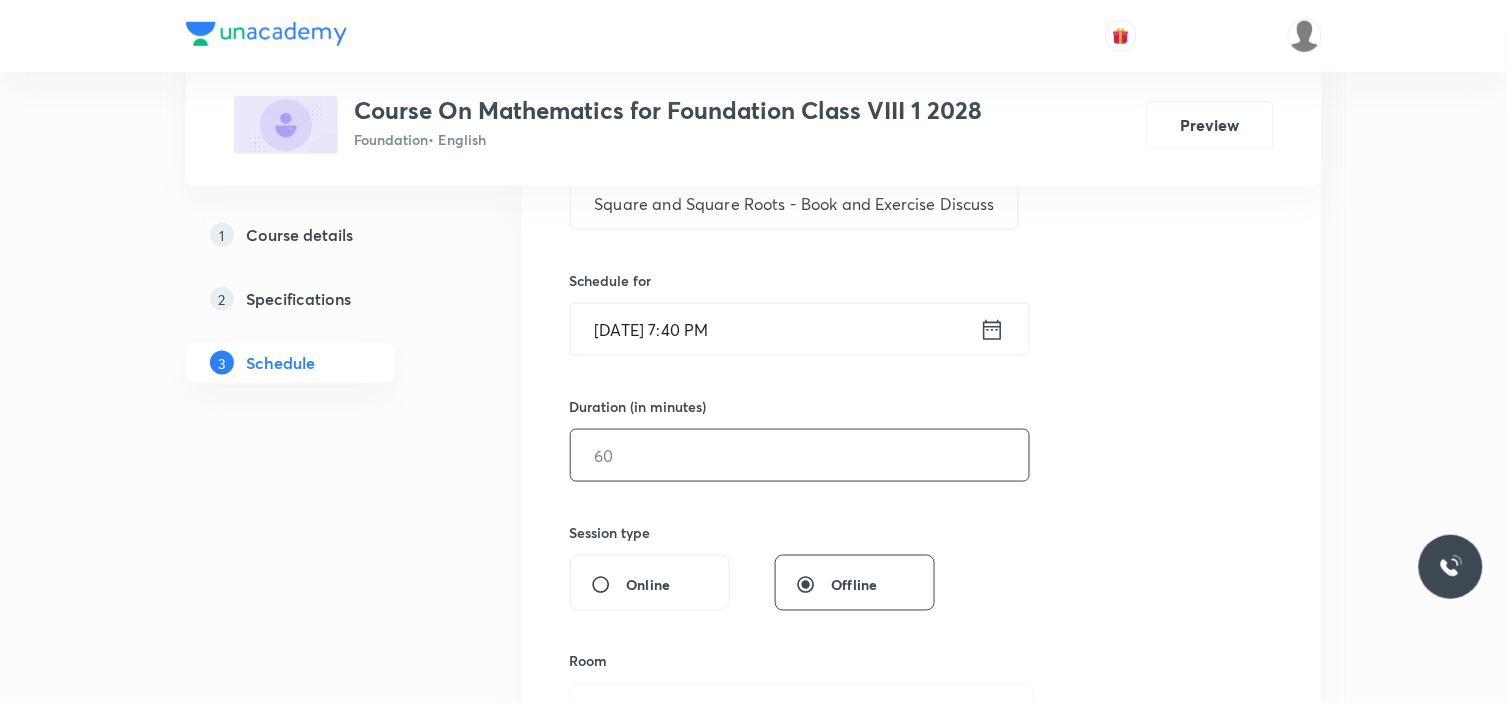 click at bounding box center (800, 455) 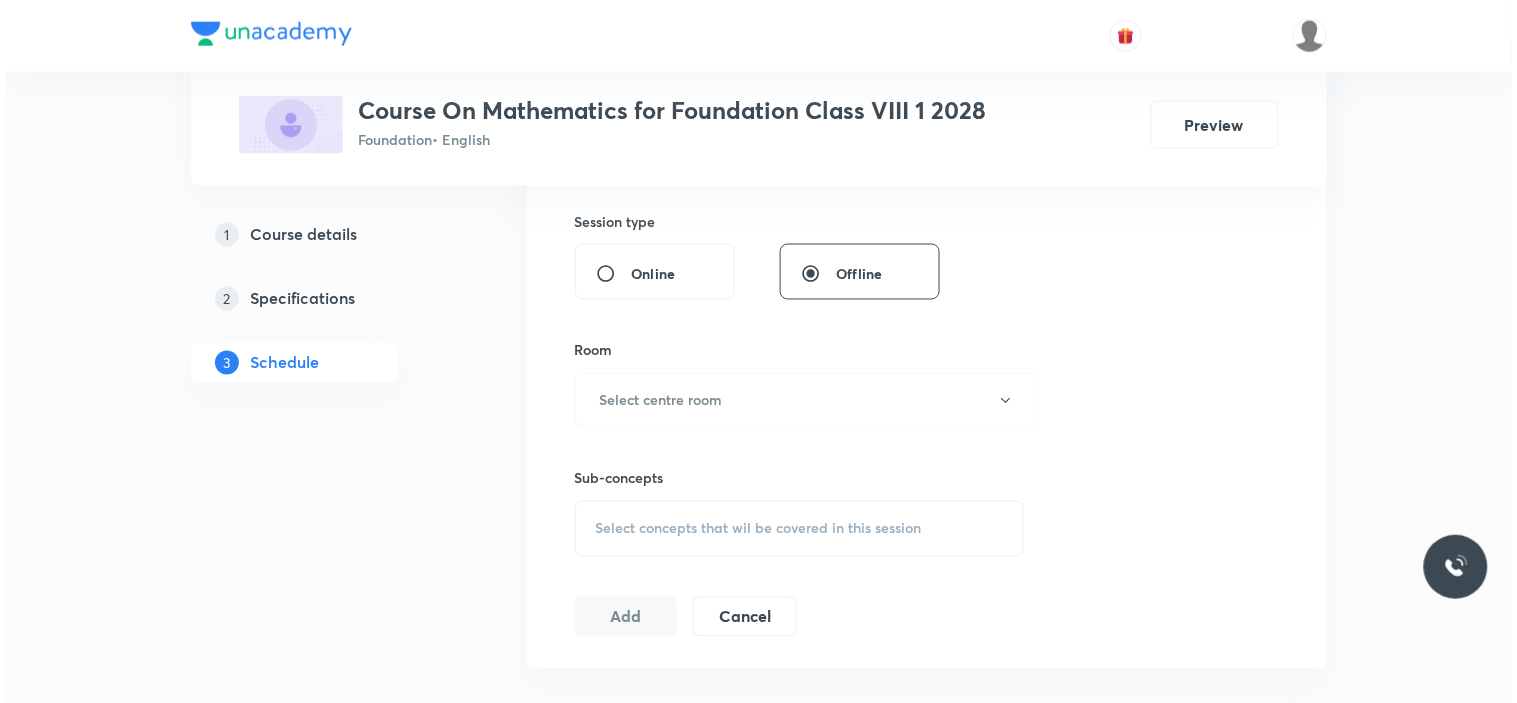 scroll, scrollTop: 735, scrollLeft: 0, axis: vertical 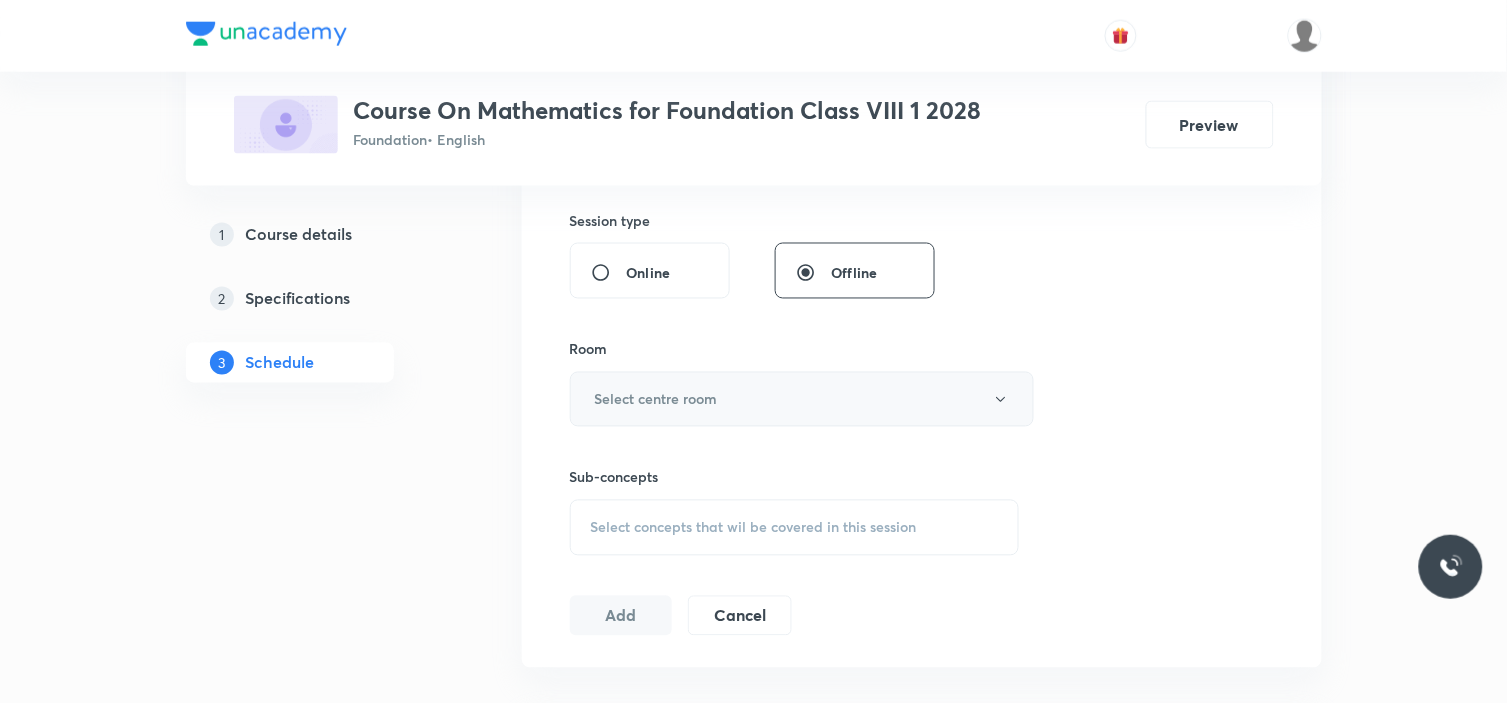 type on "50" 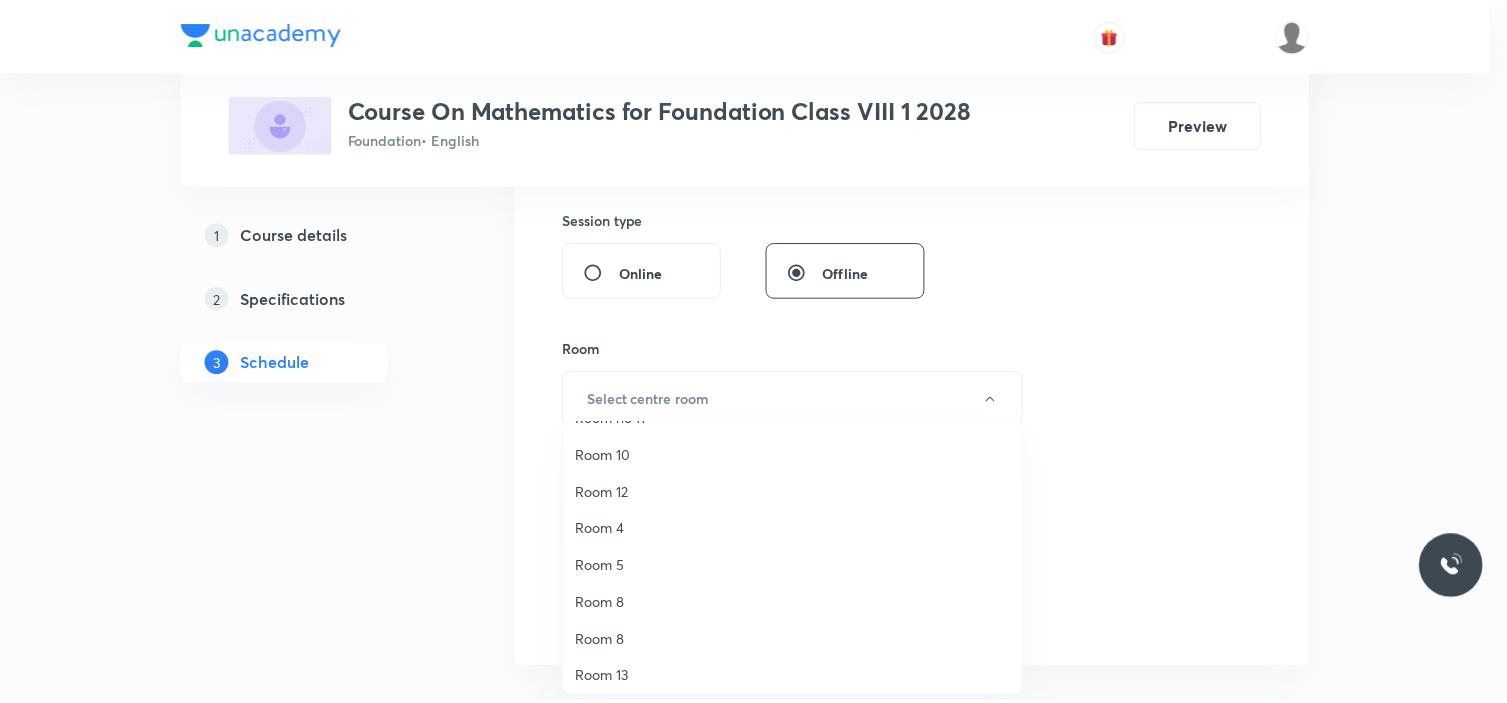 scroll, scrollTop: 103, scrollLeft: 0, axis: vertical 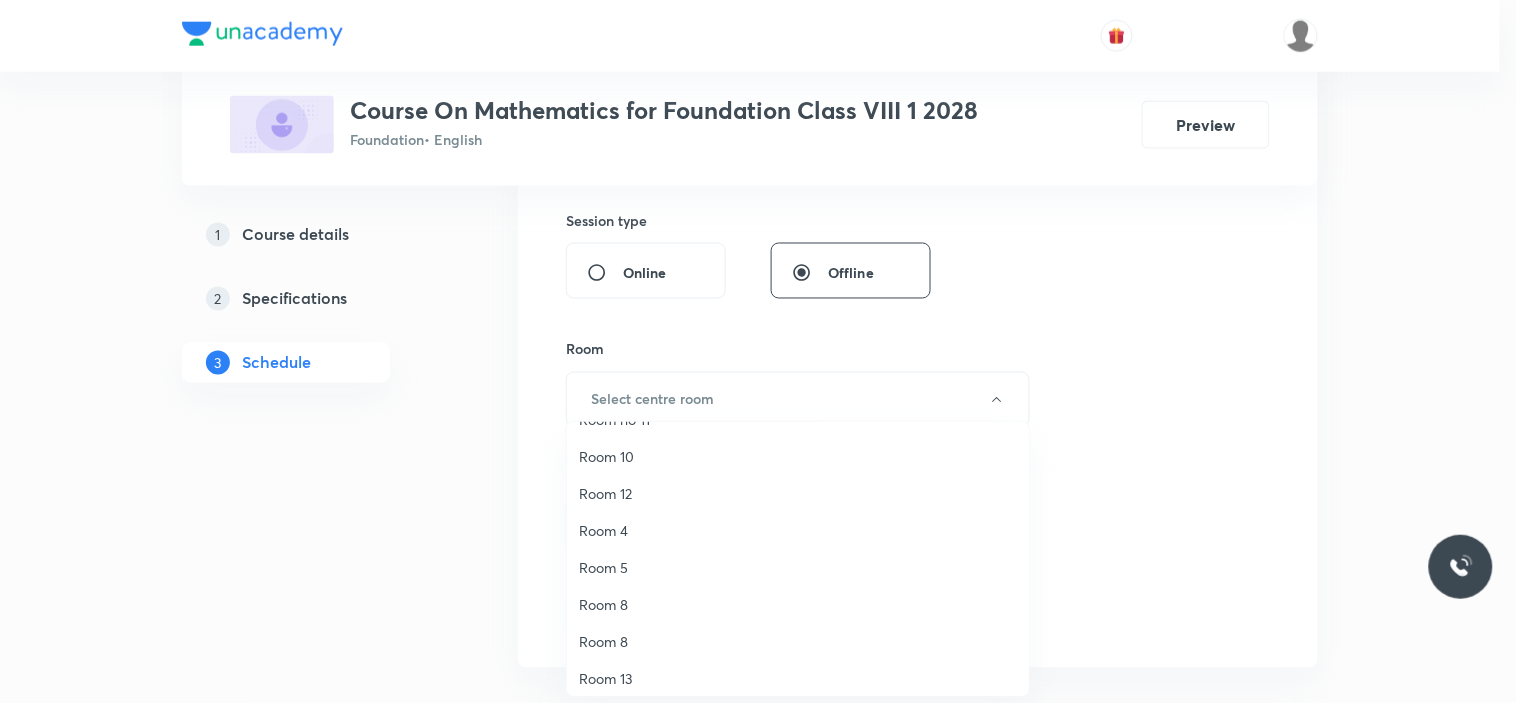 click on "Room 8" at bounding box center [798, 604] 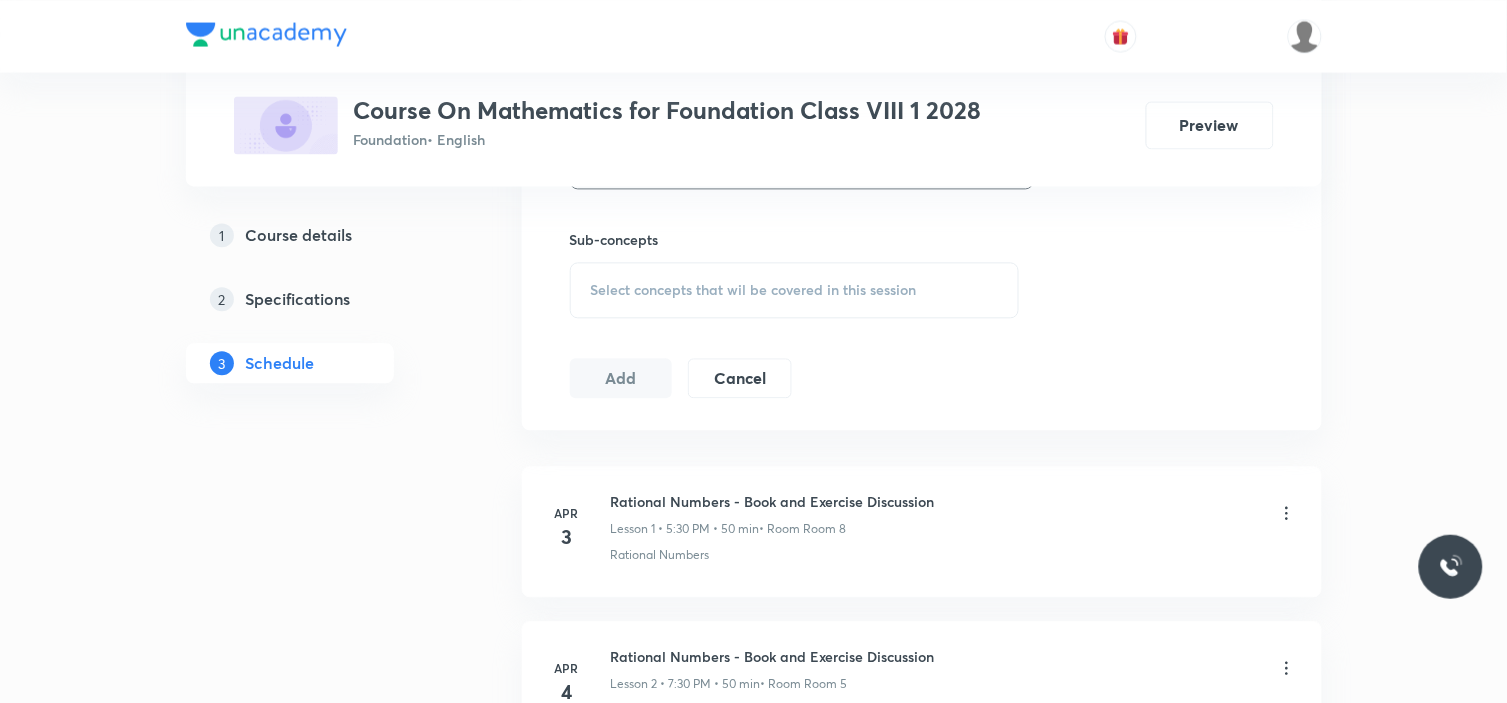scroll, scrollTop: 972, scrollLeft: 0, axis: vertical 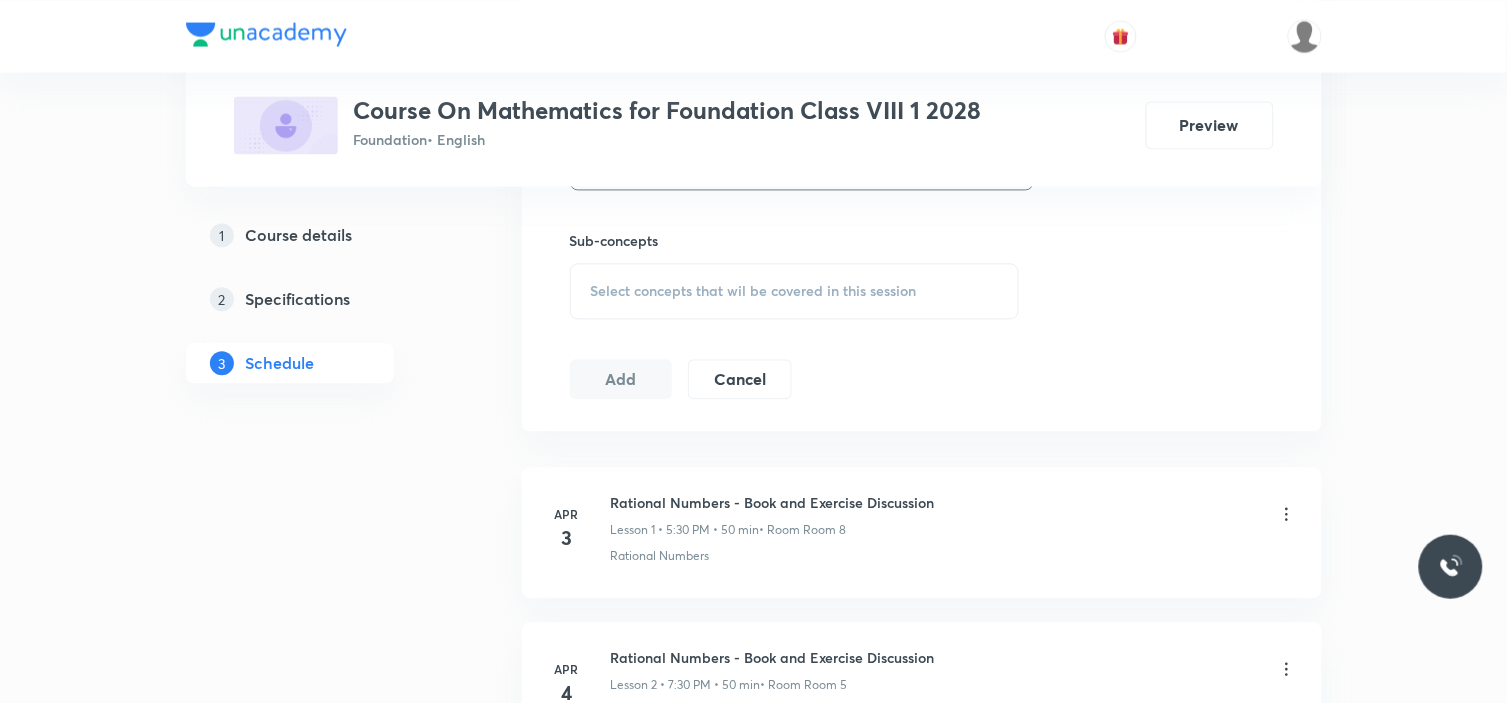 click on "Select concepts that wil be covered in this session" at bounding box center (795, 291) 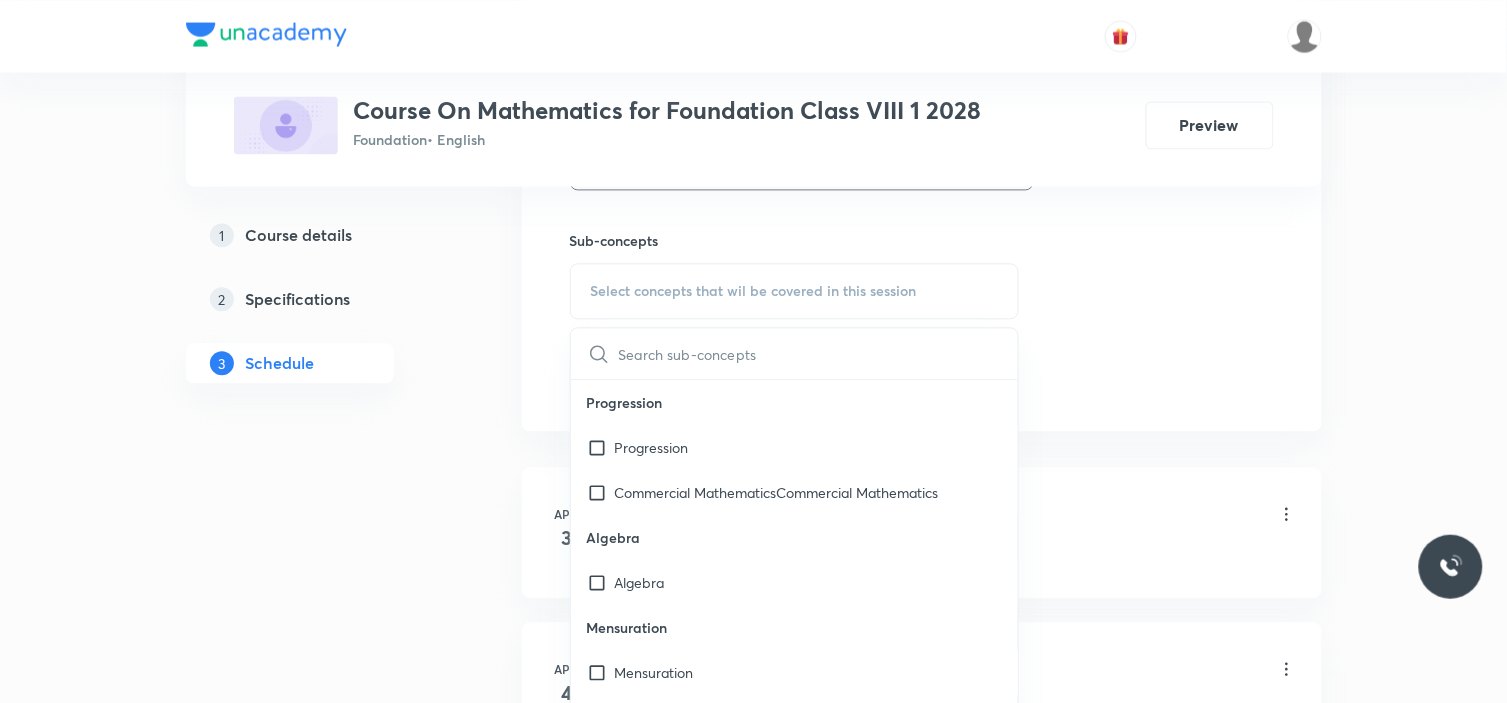 click at bounding box center (819, 353) 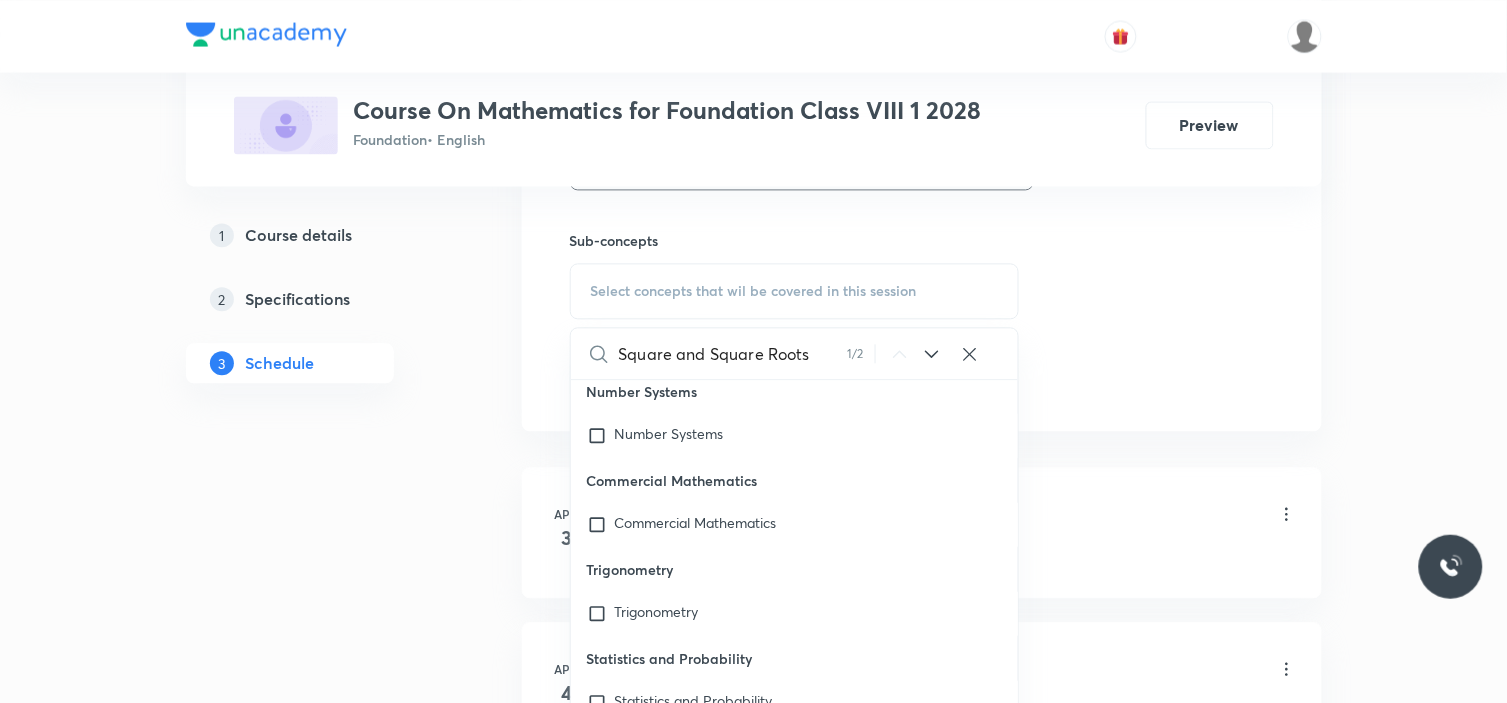 scroll, scrollTop: 653, scrollLeft: 0, axis: vertical 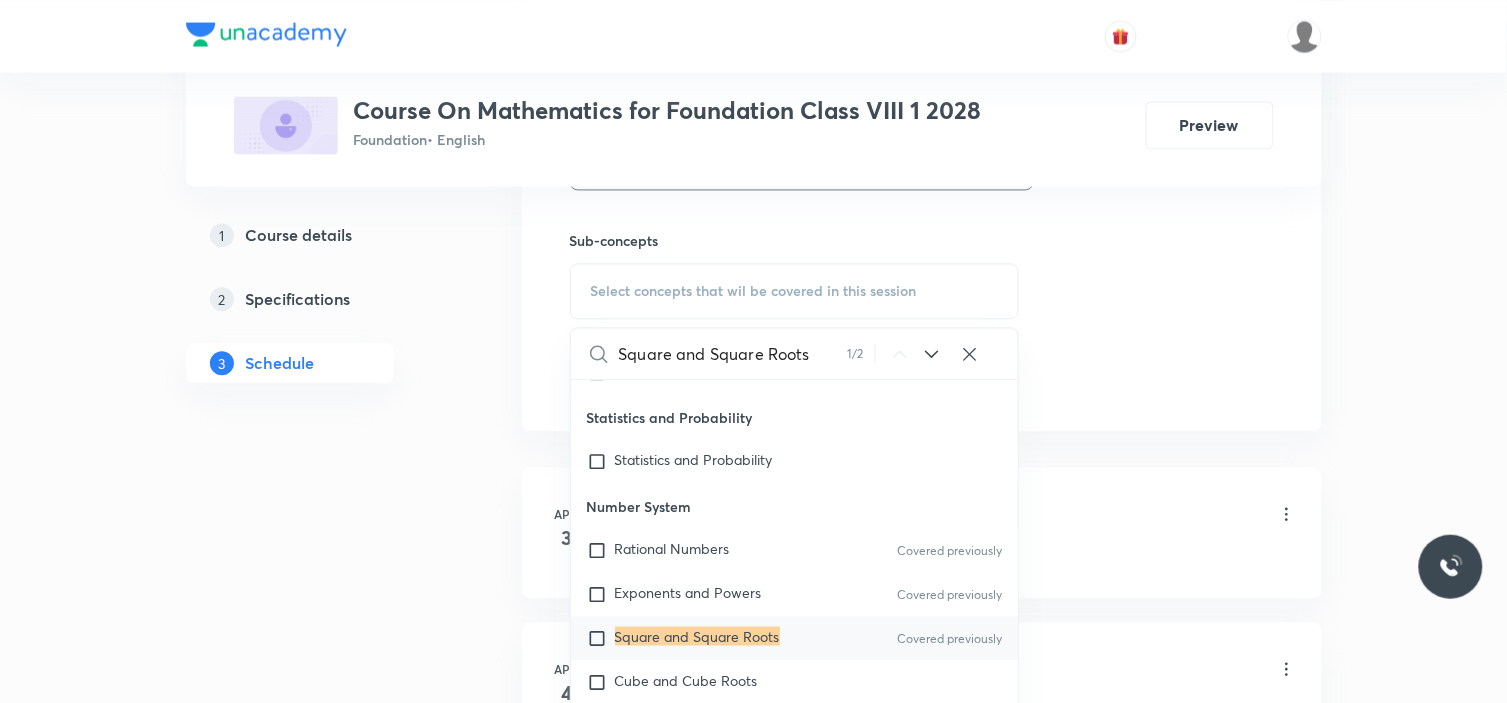 type on "Square and Square Roots" 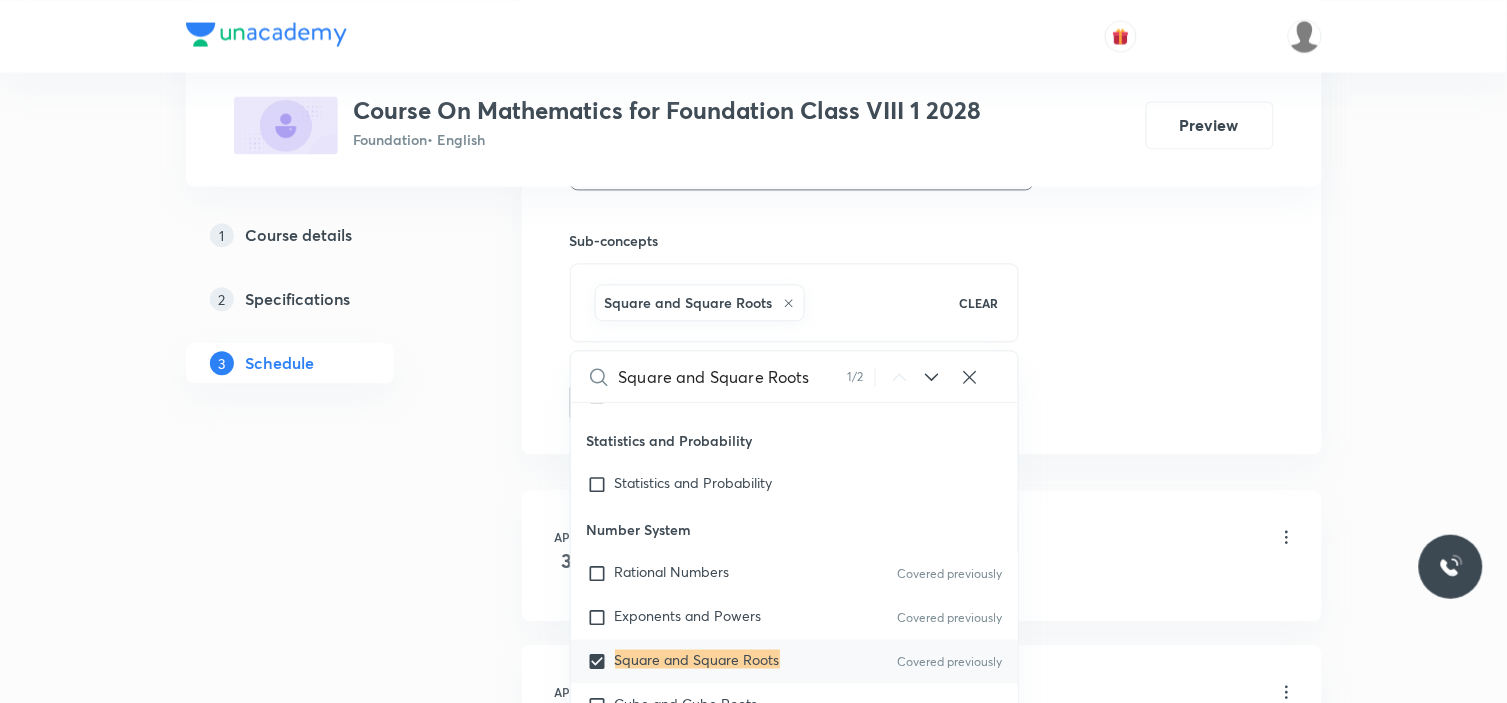 click on "Session  33 Live class Session title 54/99 Square and Square Roots - Book and Exercise Discussion ​ Schedule for Jul 10, 2025, 7:40 PM ​ Duration (in minutes) 50 ​   Session type Online Offline Room Room 8 Sub-concepts Square and Square Roots CLEAR Square and Square Roots 1 / 2 ​ Progression Progression Commercial MathematicsCommercial Mathematics Algebra Algebra Mensuration Mensuration Geometry Geometry Number Systems Number Systems Commercial Mathematics Commercial Mathematics Trigonometry Trigonometry Statistics and Probability Statistics and Probability Number System Rational Numbers Covered previously Exponents and Powers Covered previously Square and Square Roots Covered previously Cube and Cube Roots Playing With Numbers Number System Algebra Linear Equation in One Variables Algebraic Expression Factorization Direct and Inverse Proportion Direct Proportion Inverse Proportion Proportional Increase or Decrease of Given Quantities Geometry Understanding Quadrilaterals Covered previously Percentage" at bounding box center [922, -59] 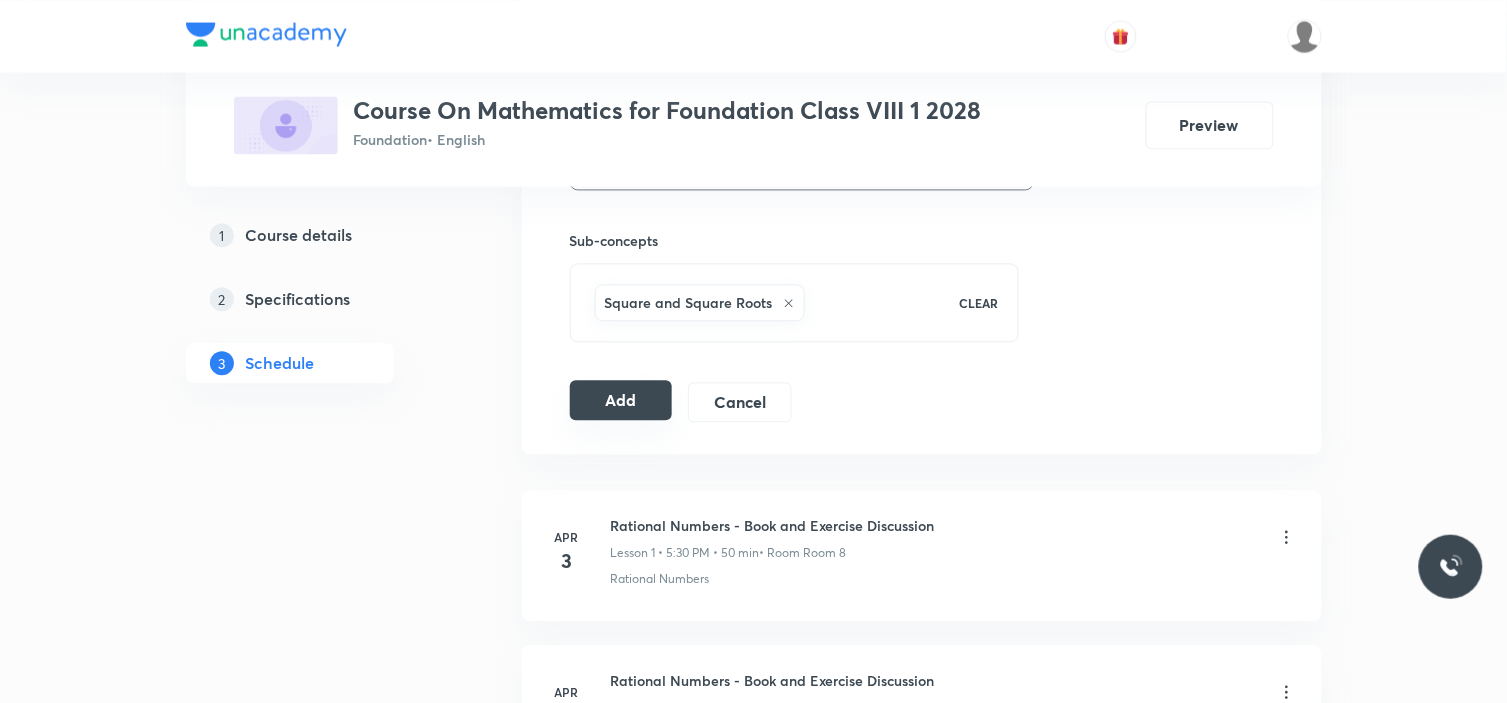 click on "Add" at bounding box center (621, 400) 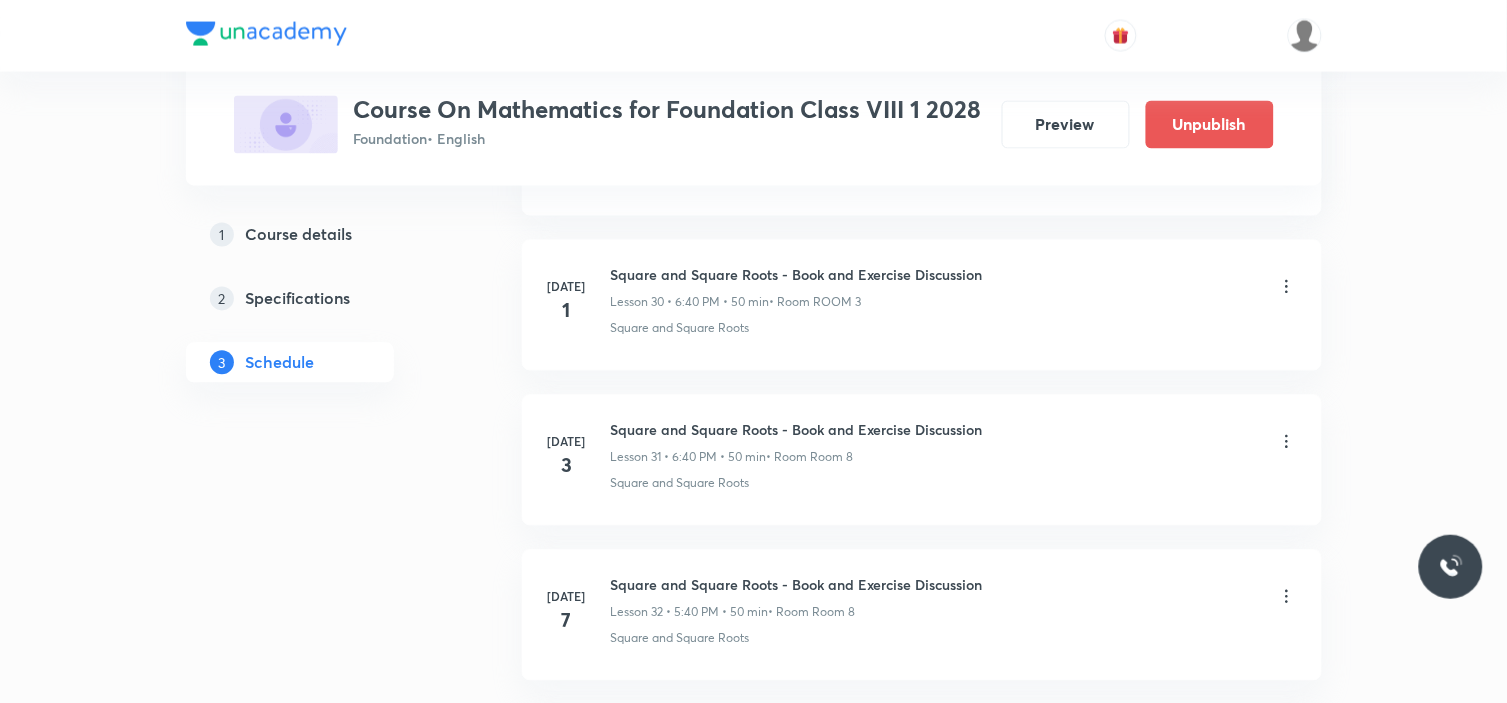 scroll, scrollTop: 5101, scrollLeft: 0, axis: vertical 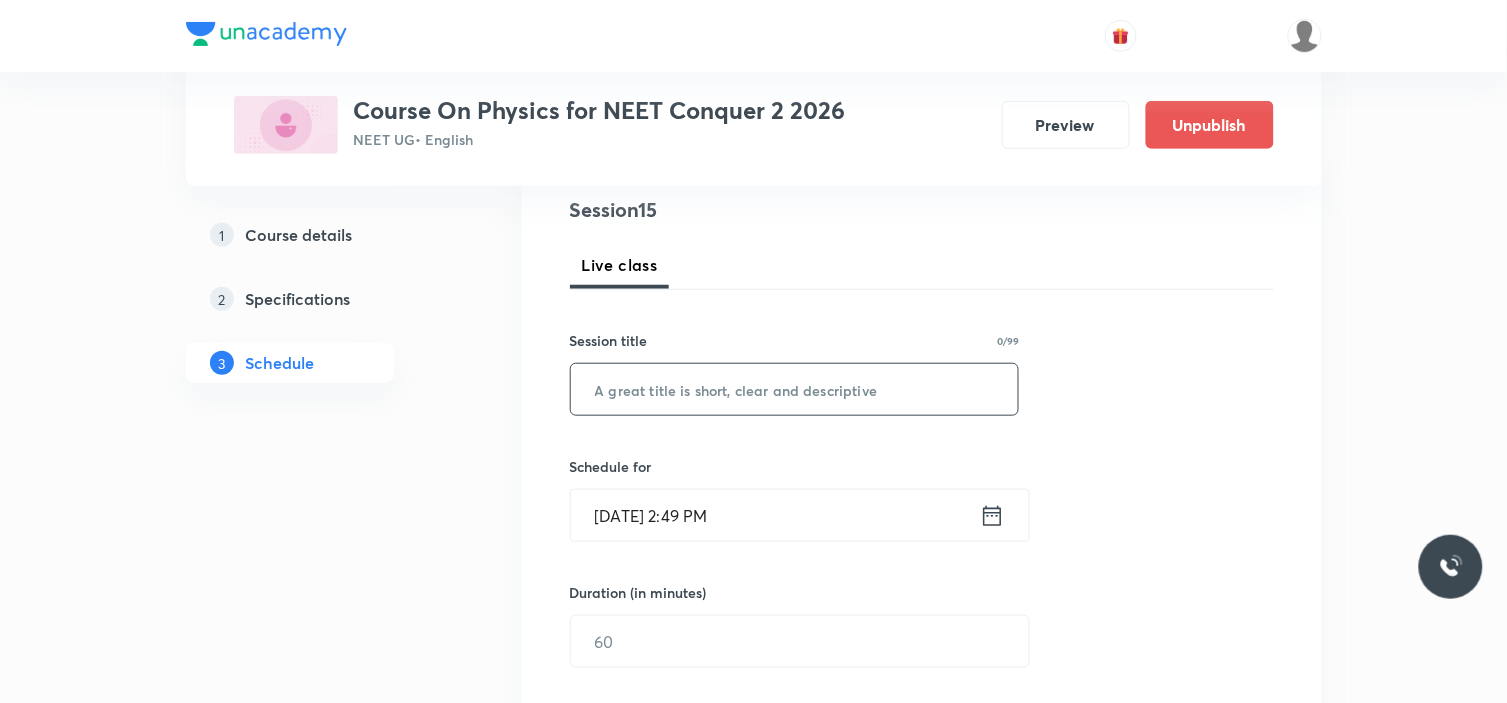 click at bounding box center (795, 389) 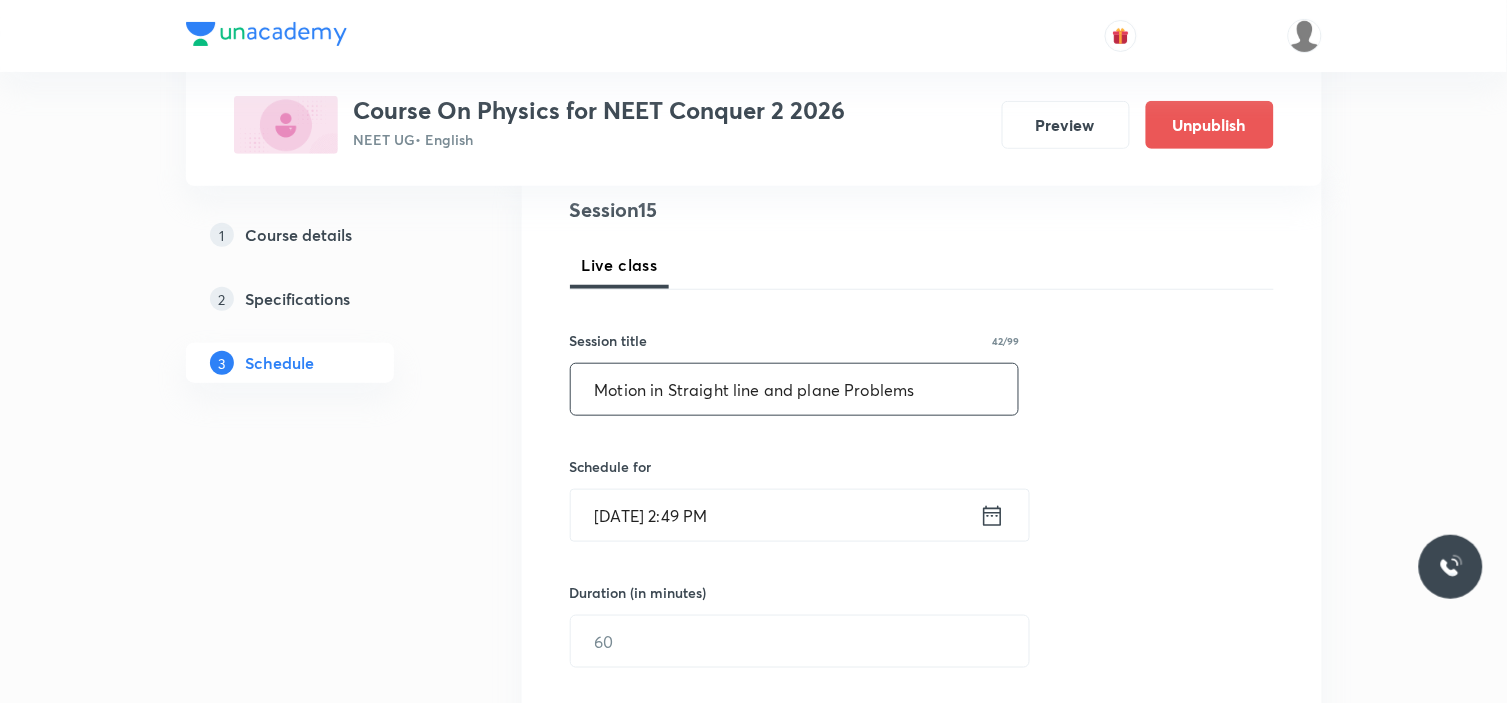 click on "Motion in Straight line and plane Problems" at bounding box center [795, 389] 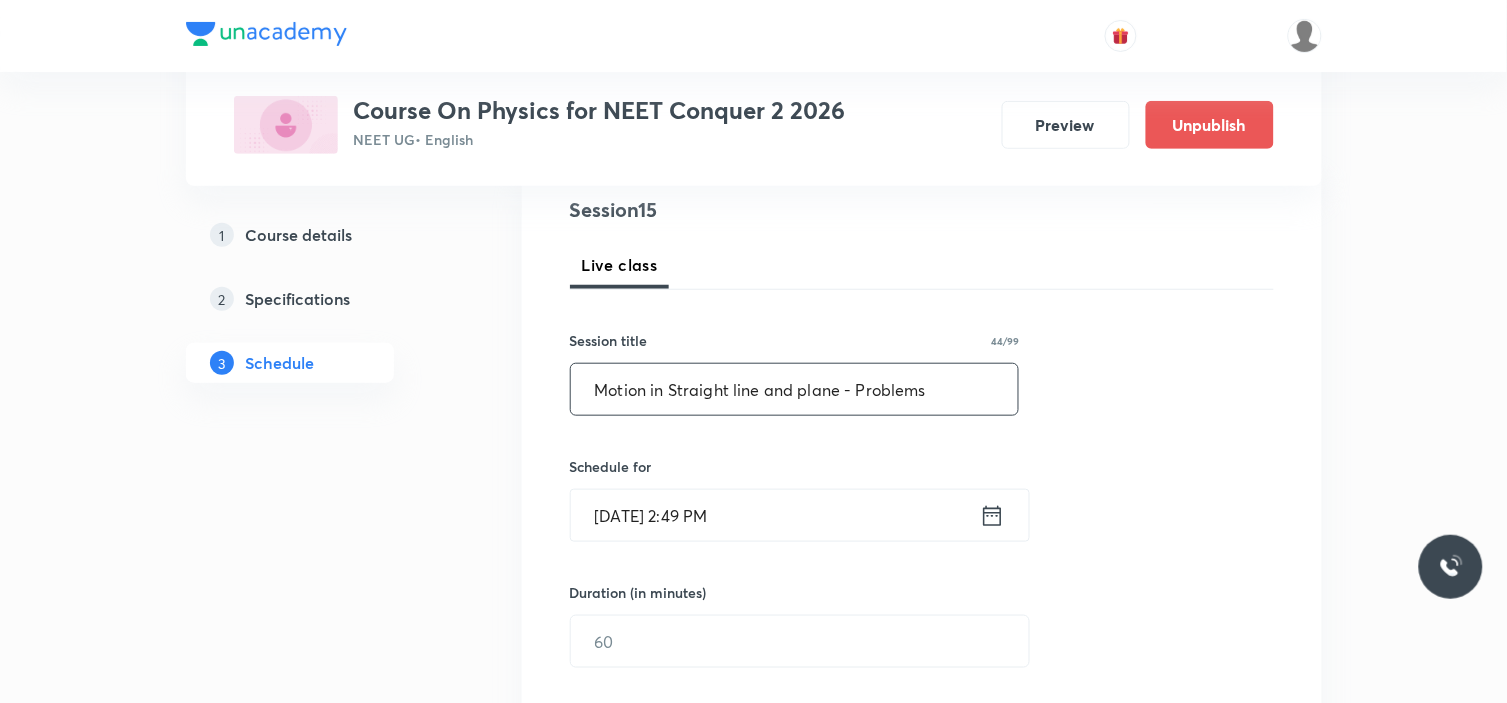 drag, startPoint x: 591, startPoint y: 388, endPoint x: 758, endPoint y: 381, distance: 167.14664 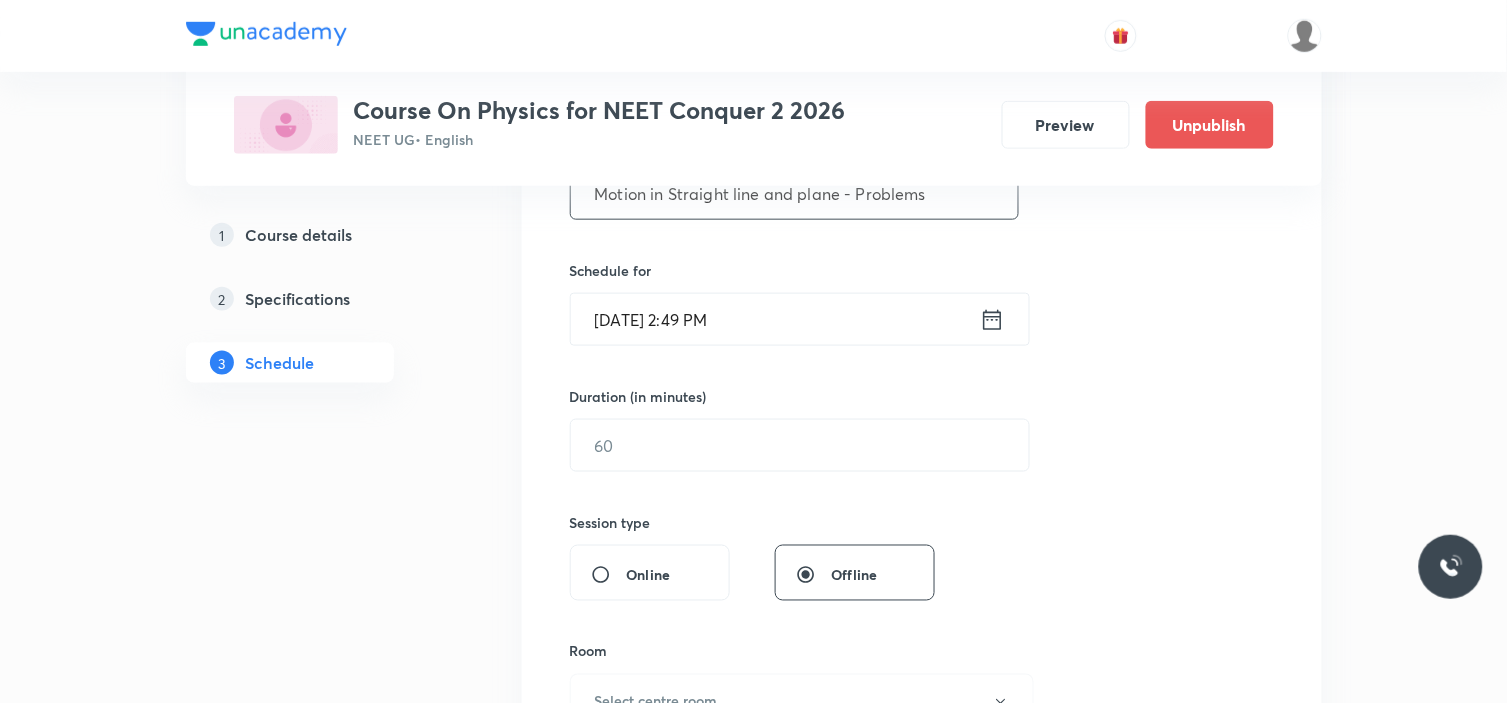 scroll, scrollTop: 435, scrollLeft: 0, axis: vertical 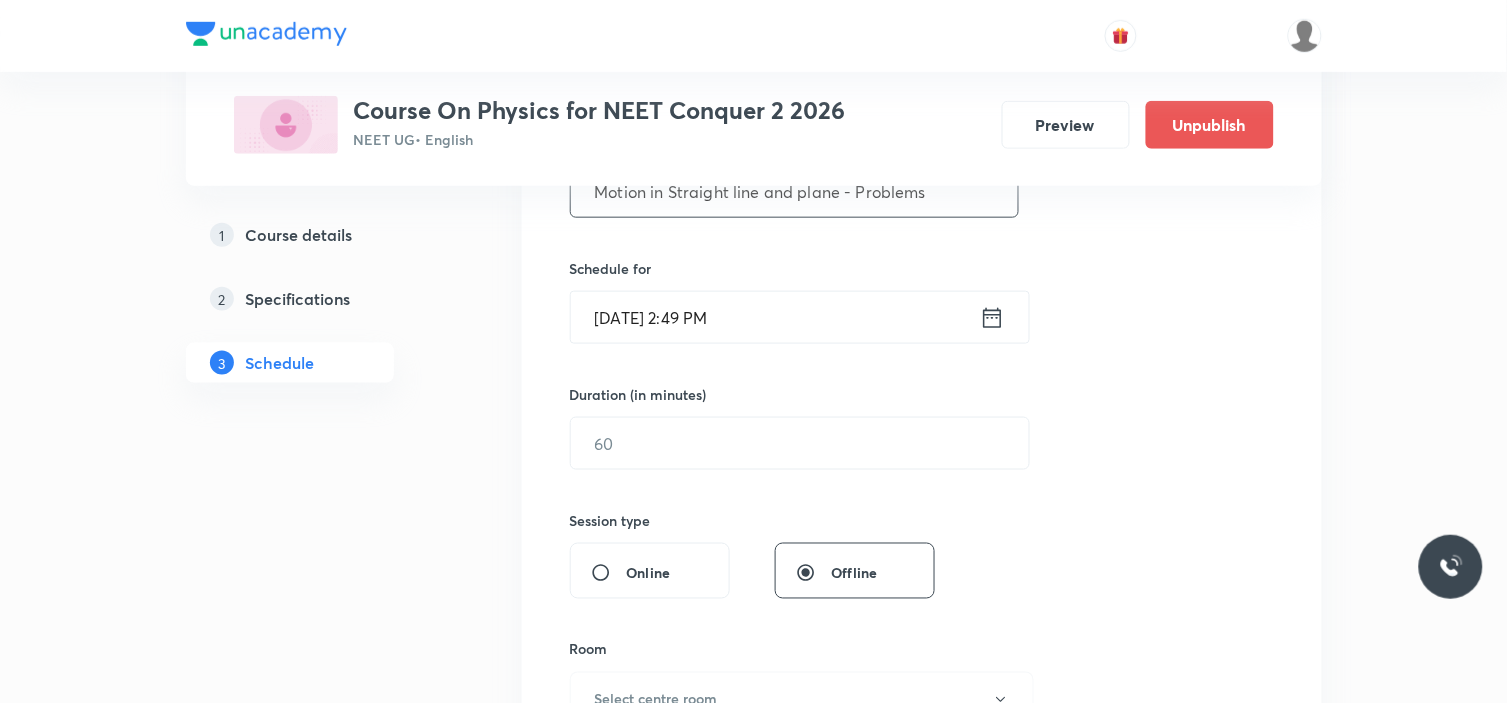 type on "Motion in Straight line and plane - Problems" 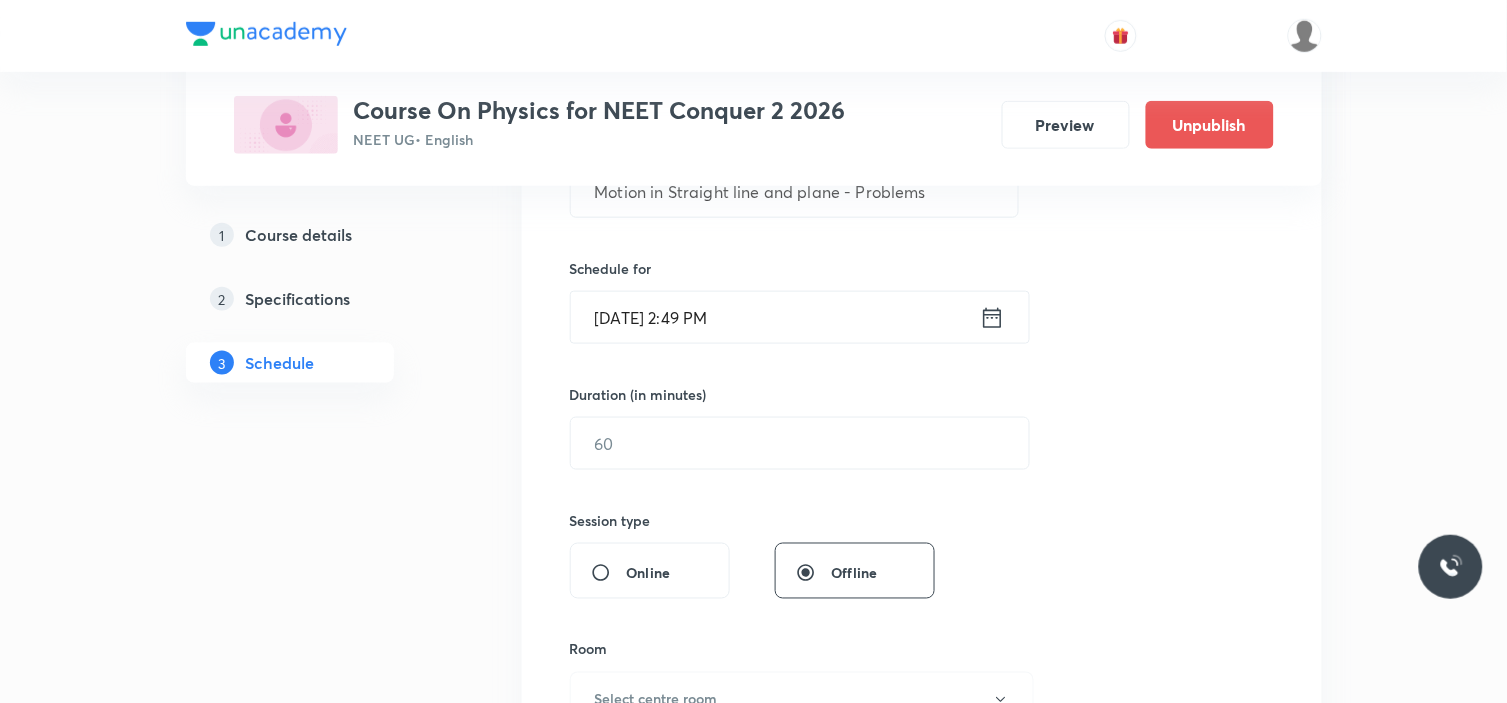 click 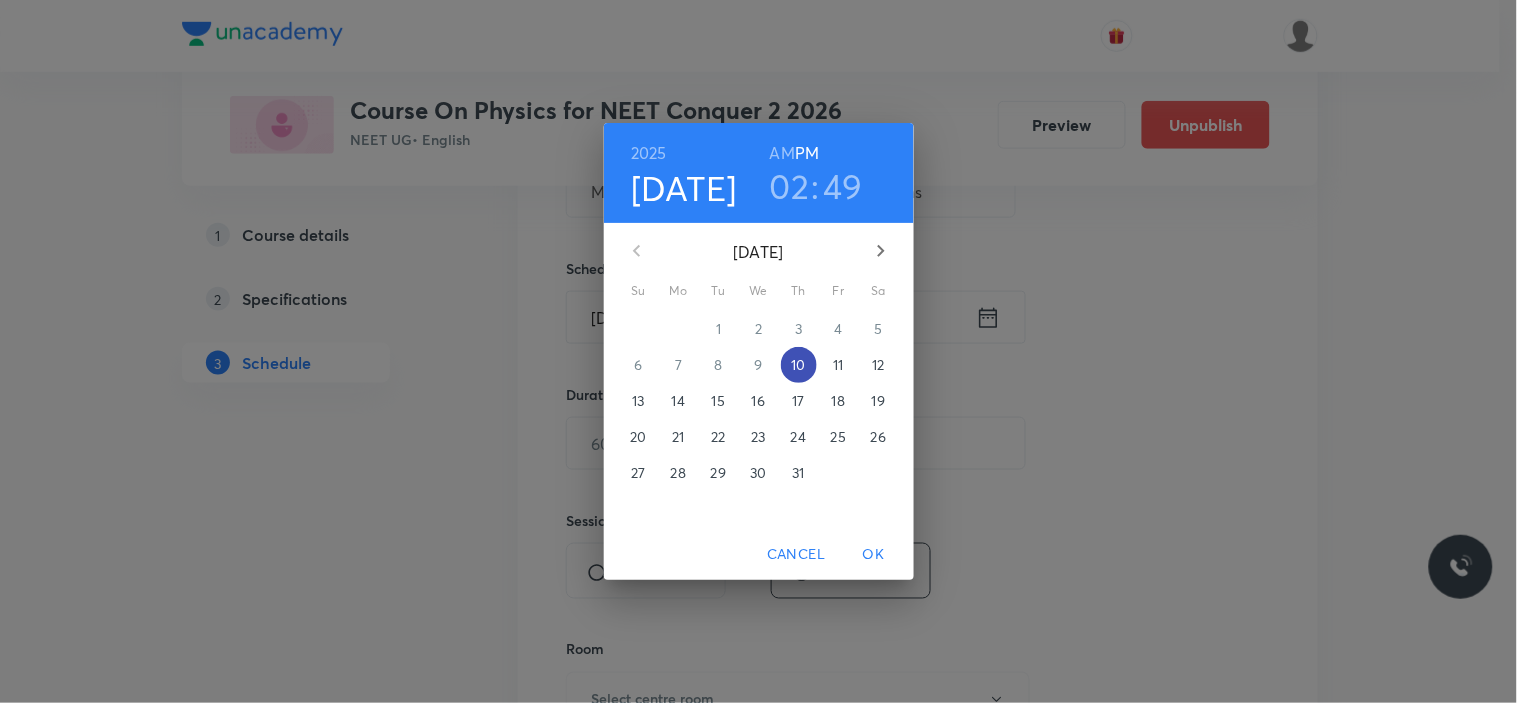 click on "10" at bounding box center (799, 365) 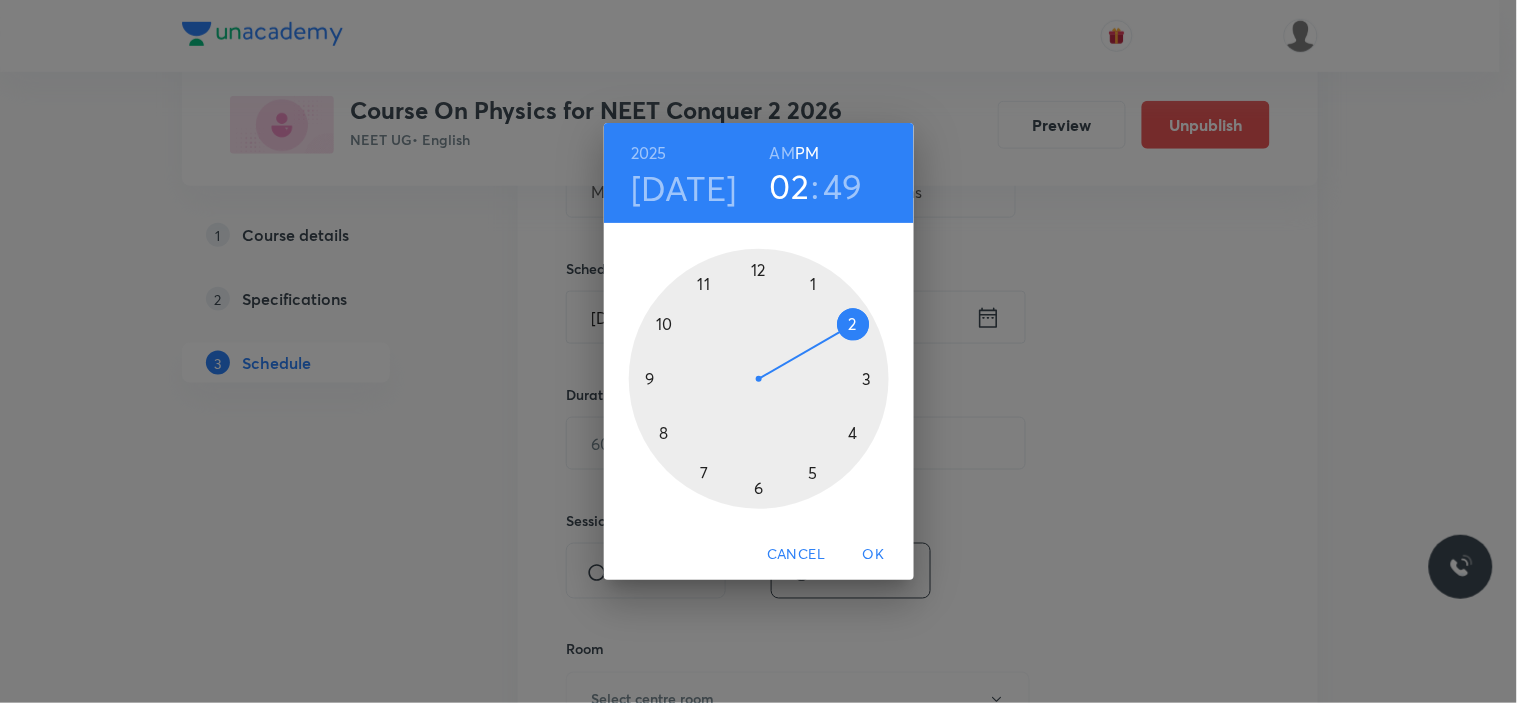 click at bounding box center (759, 379) 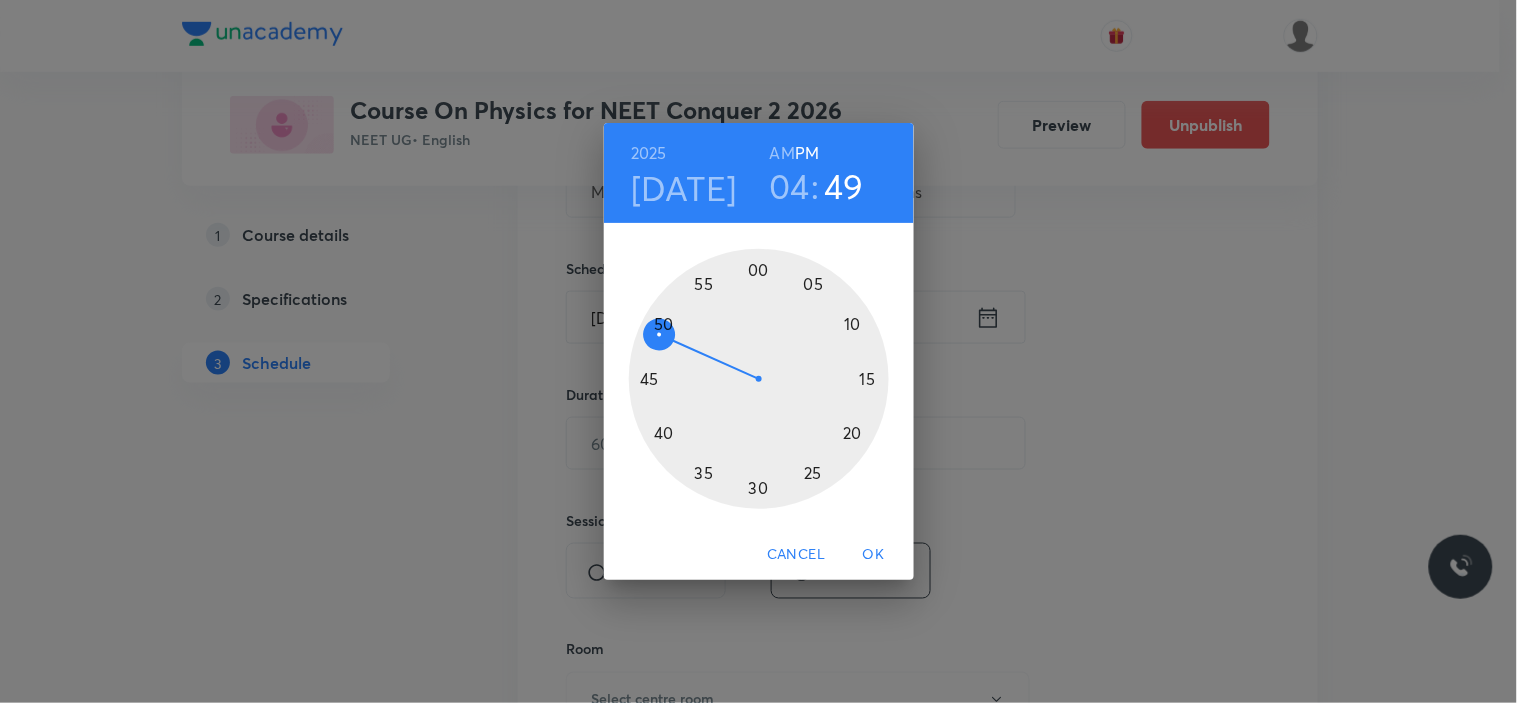 click at bounding box center [759, 379] 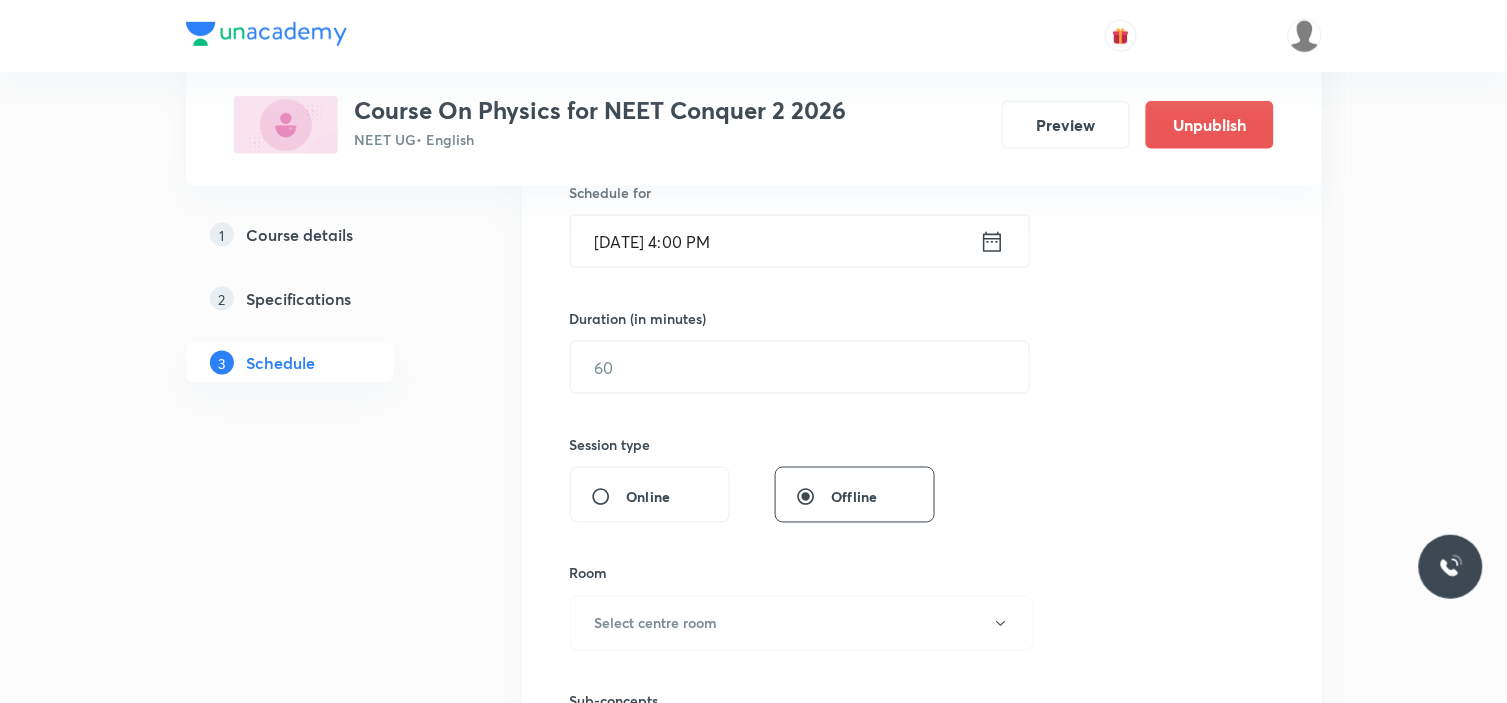scroll, scrollTop: 512, scrollLeft: 0, axis: vertical 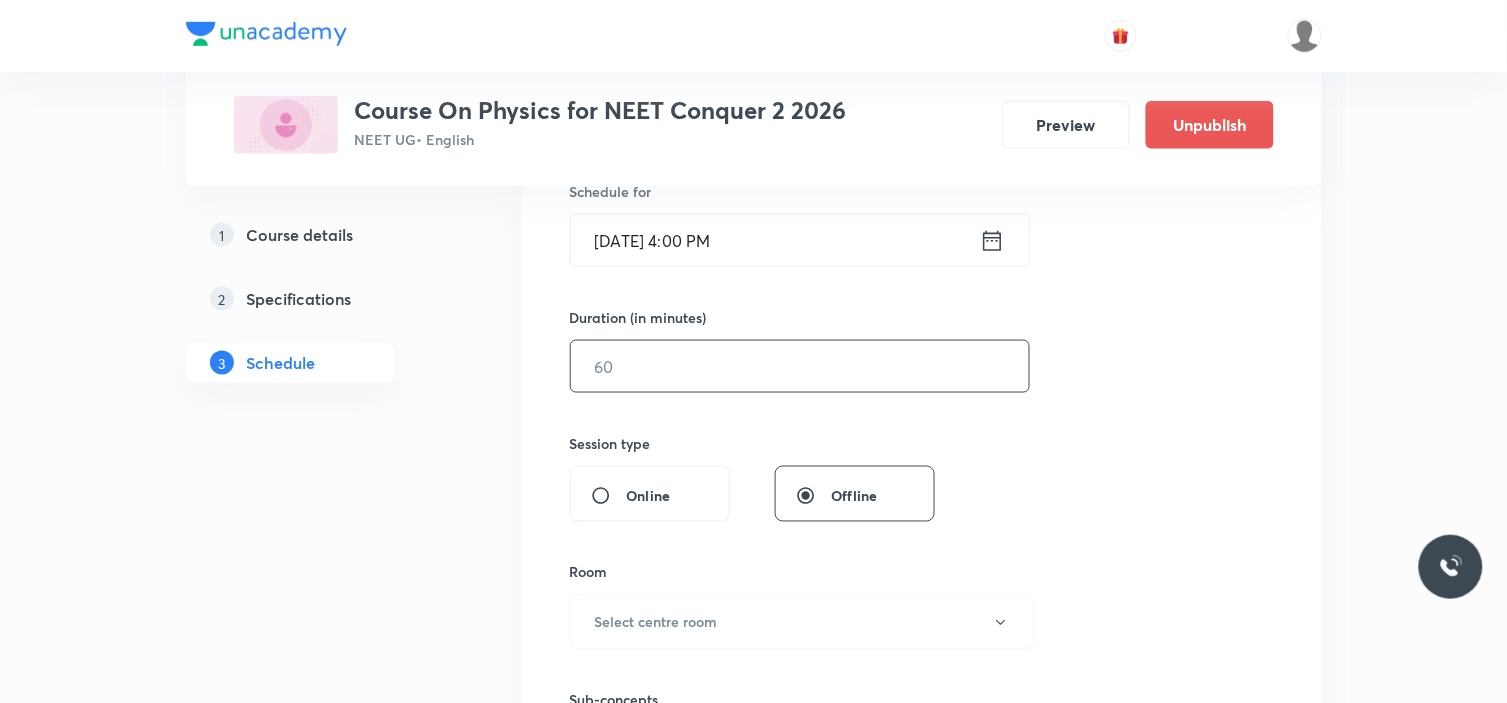 click at bounding box center (800, 366) 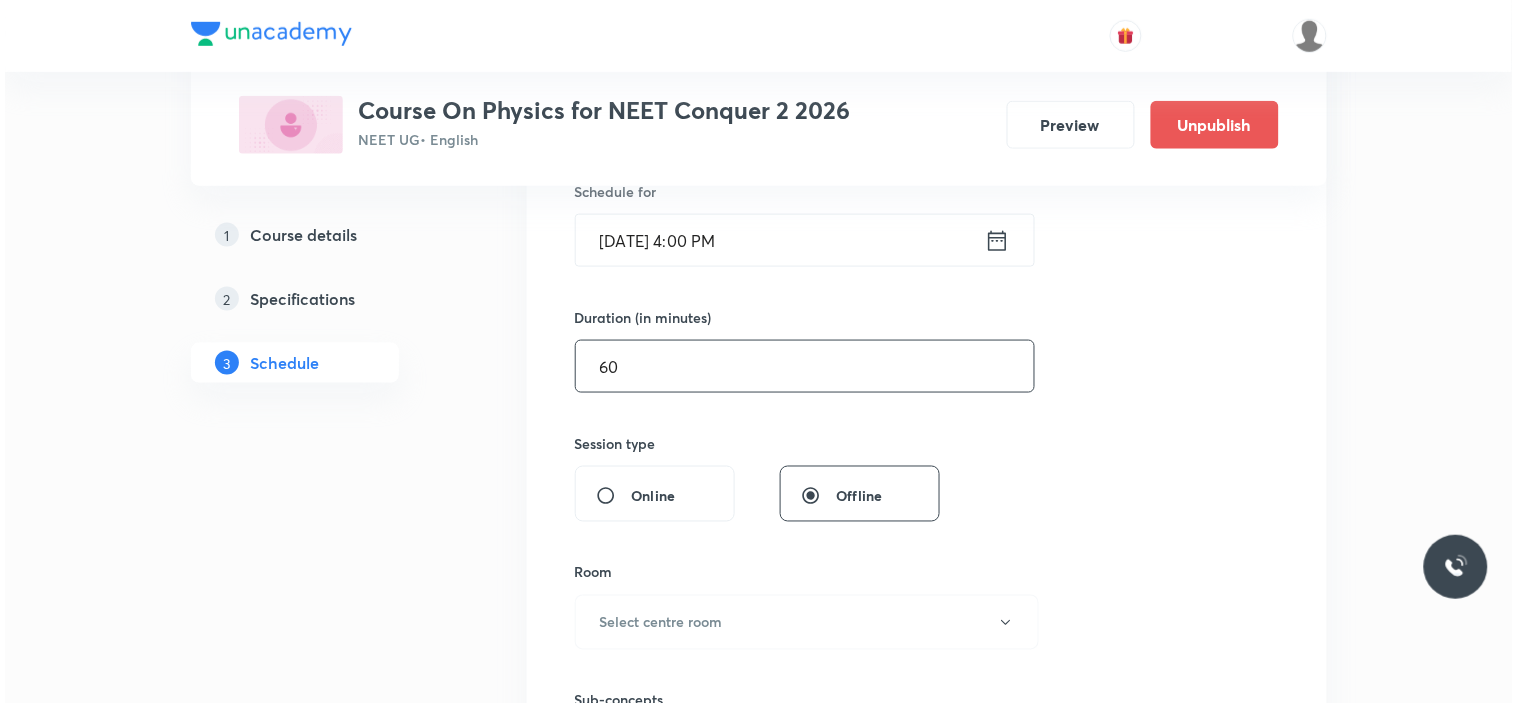 scroll, scrollTop: 638, scrollLeft: 0, axis: vertical 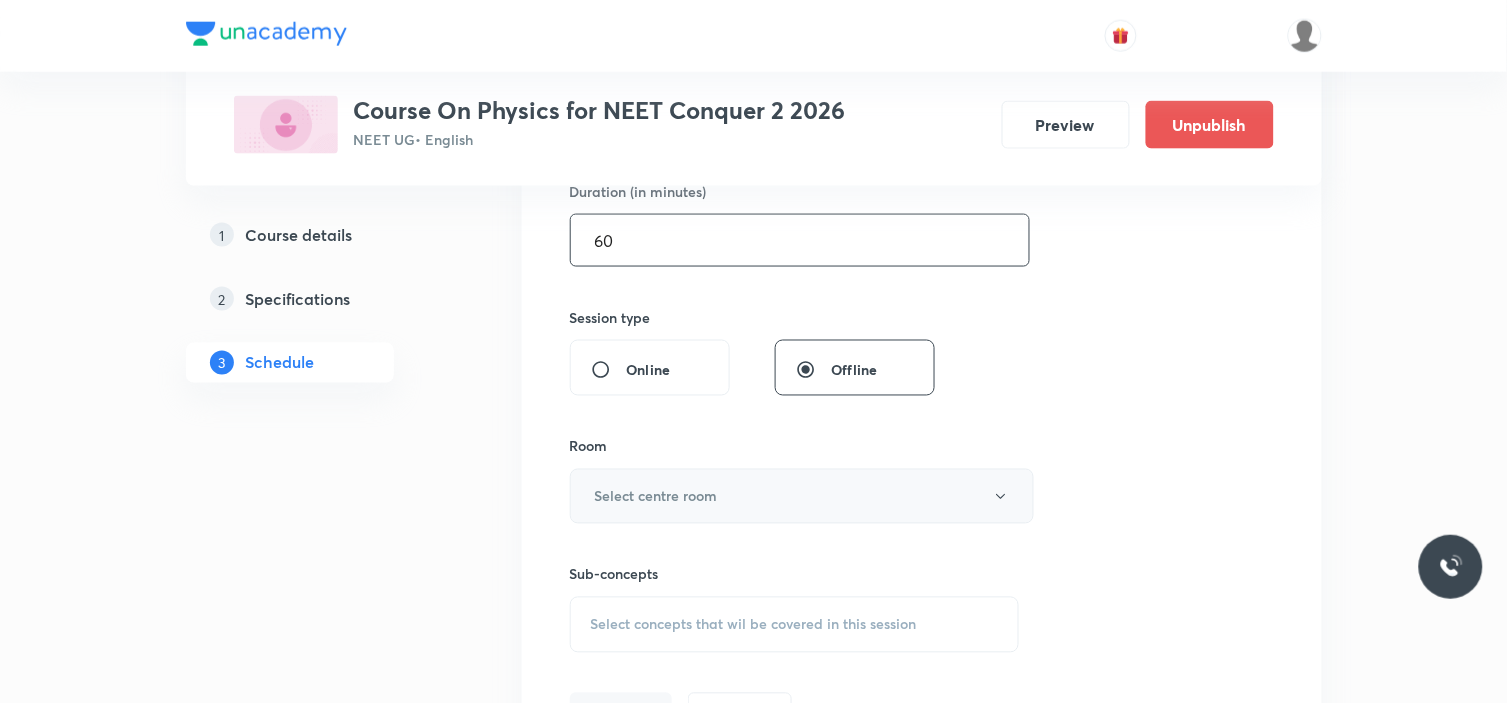 type on "60" 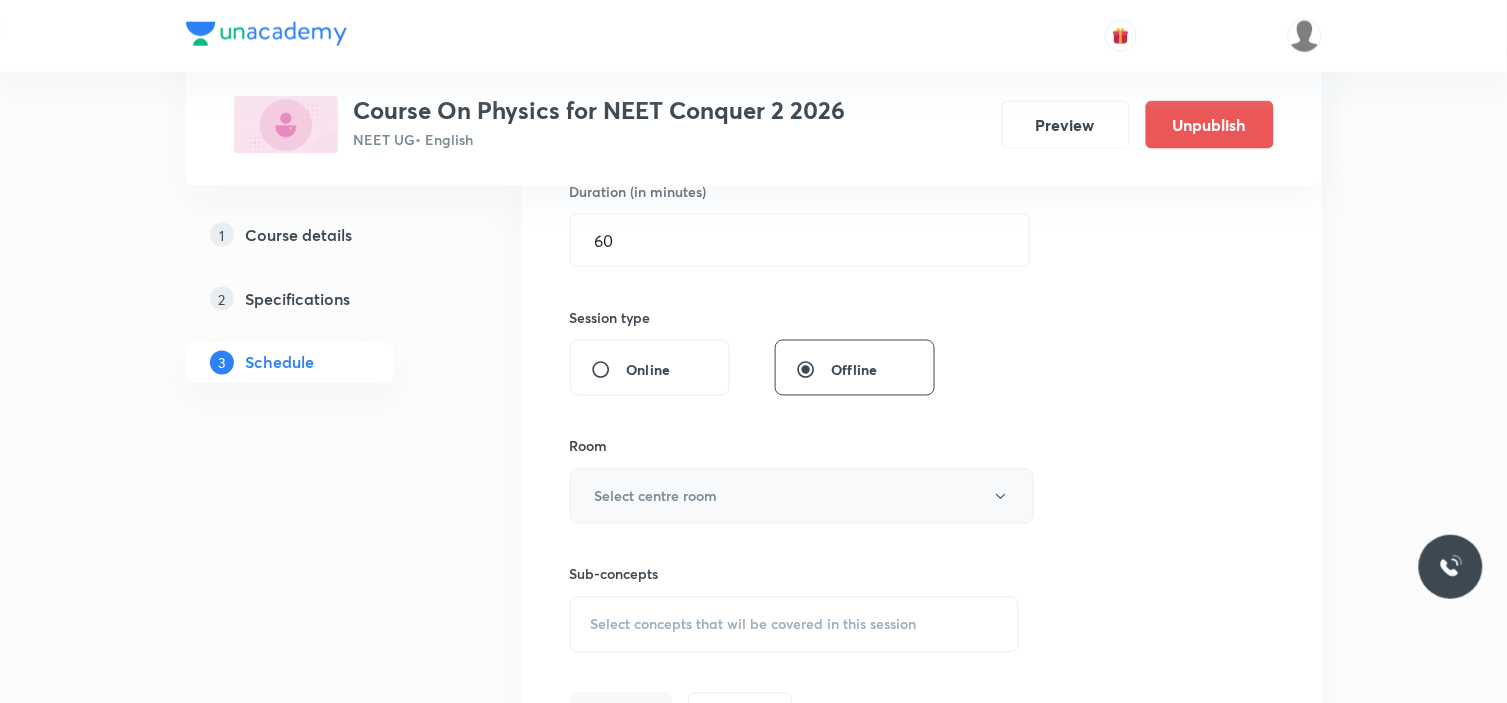 click on "Select centre room" at bounding box center [802, 496] 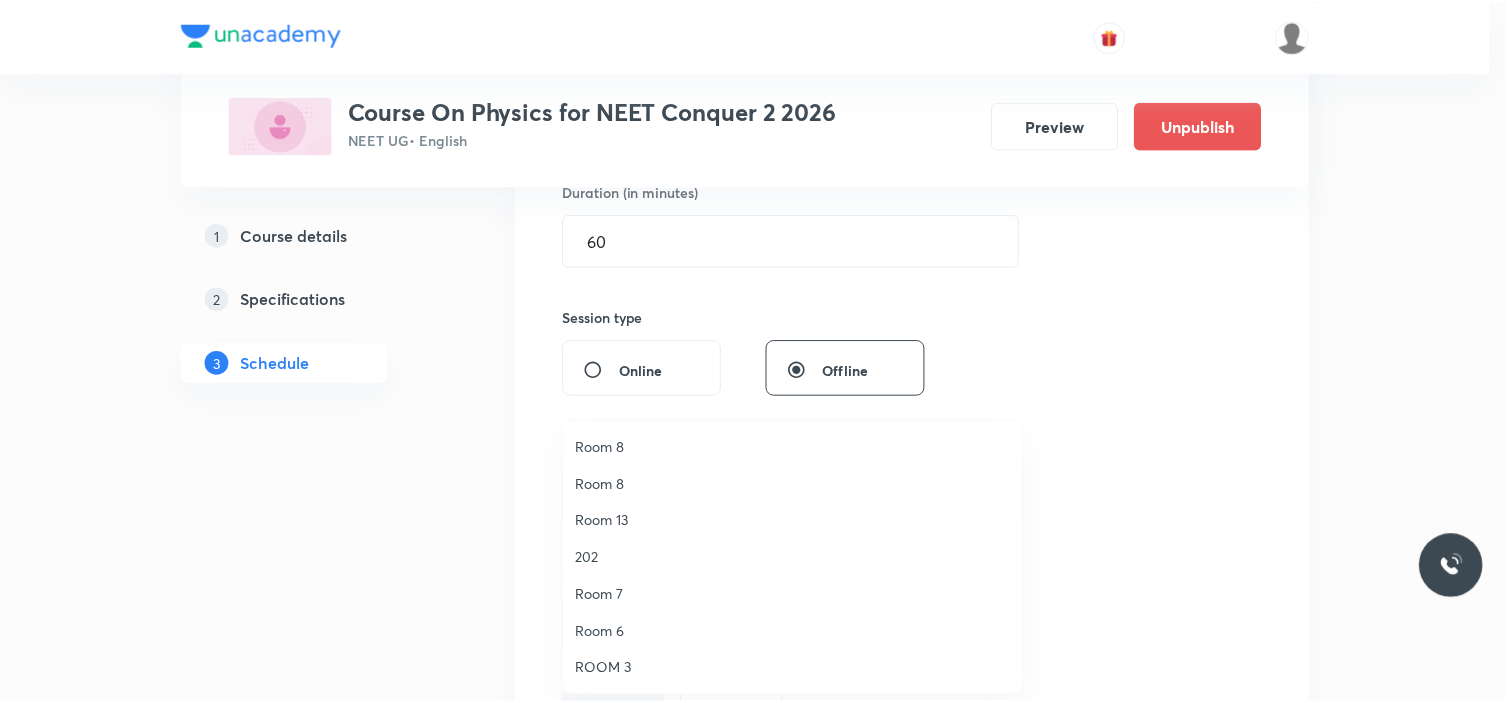 scroll, scrollTop: 260, scrollLeft: 0, axis: vertical 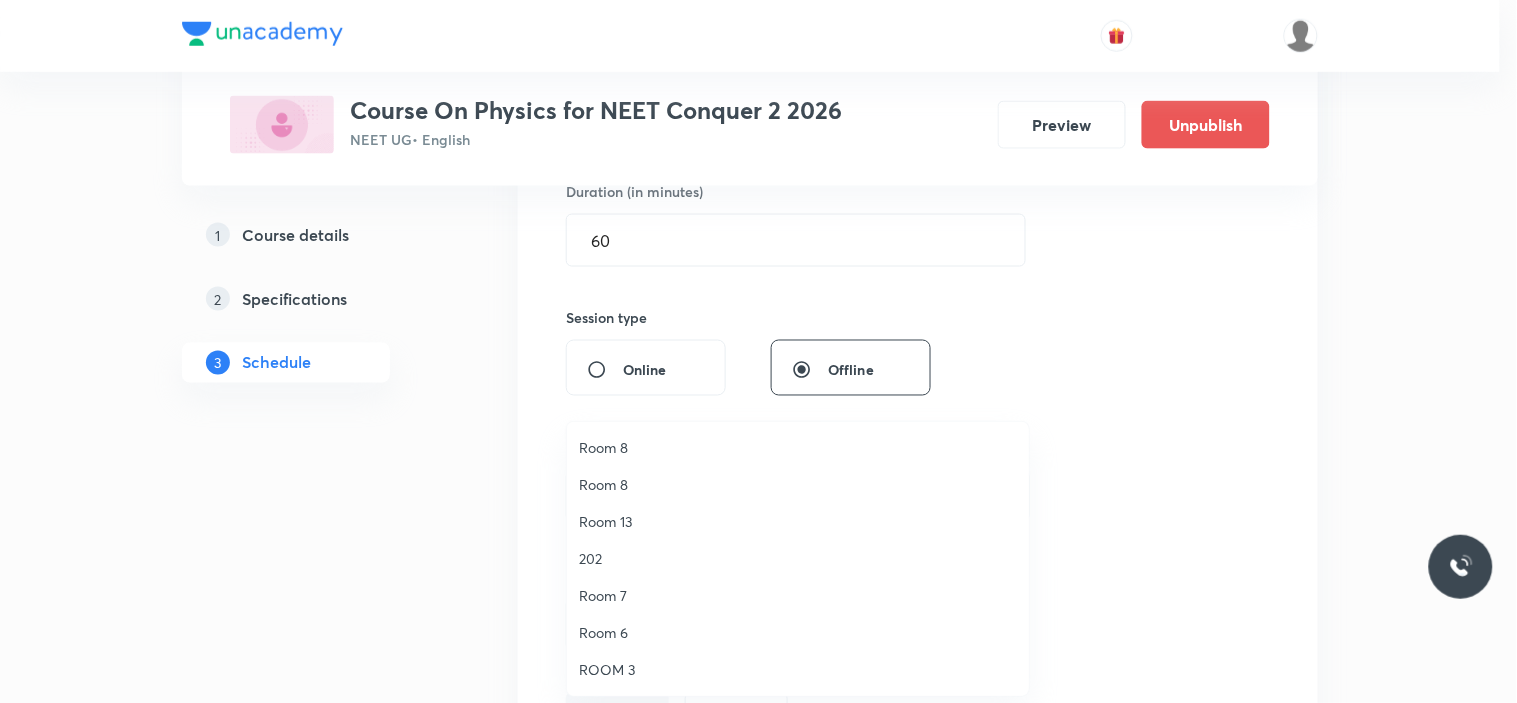 click on "Room 7" at bounding box center [798, 595] 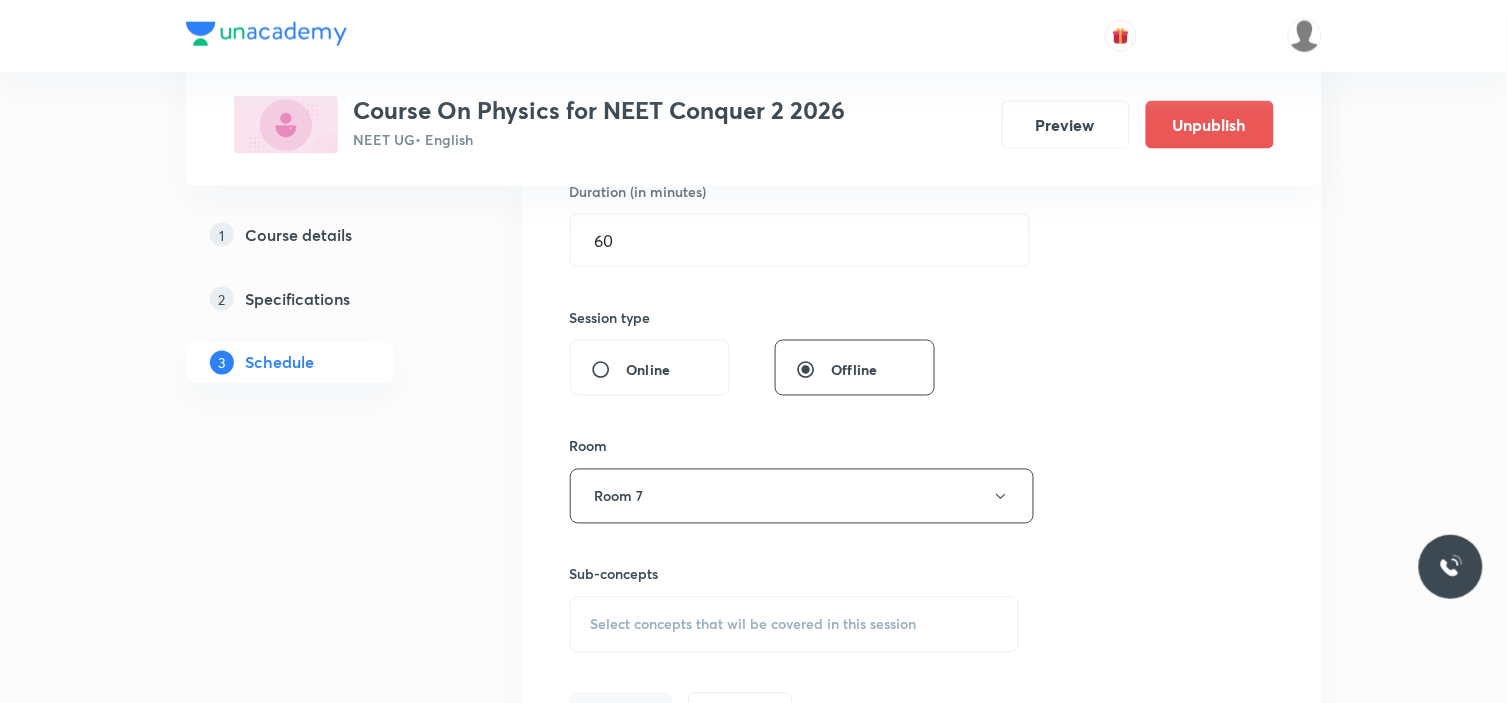 click on "Session  15 Live class Session title 44/99 Motion in Straight line and plane - Problems ​ Schedule for [DATE] 4:00 PM ​ Duration (in minutes) 60 ​   Session type Online Offline Room Room 7 Sub-concepts Select concepts that wil be covered in this session Add Cancel" at bounding box center (922, 263) 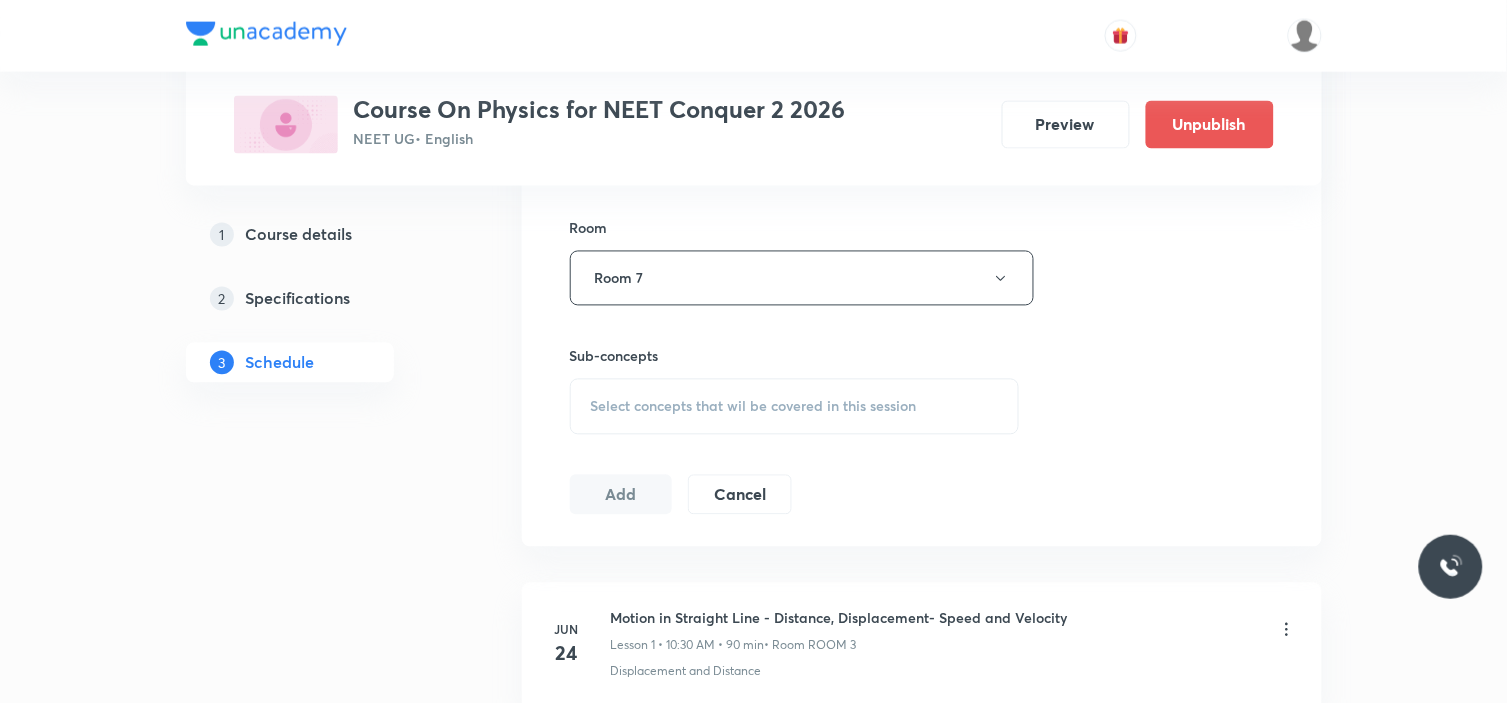 scroll, scrollTop: 857, scrollLeft: 0, axis: vertical 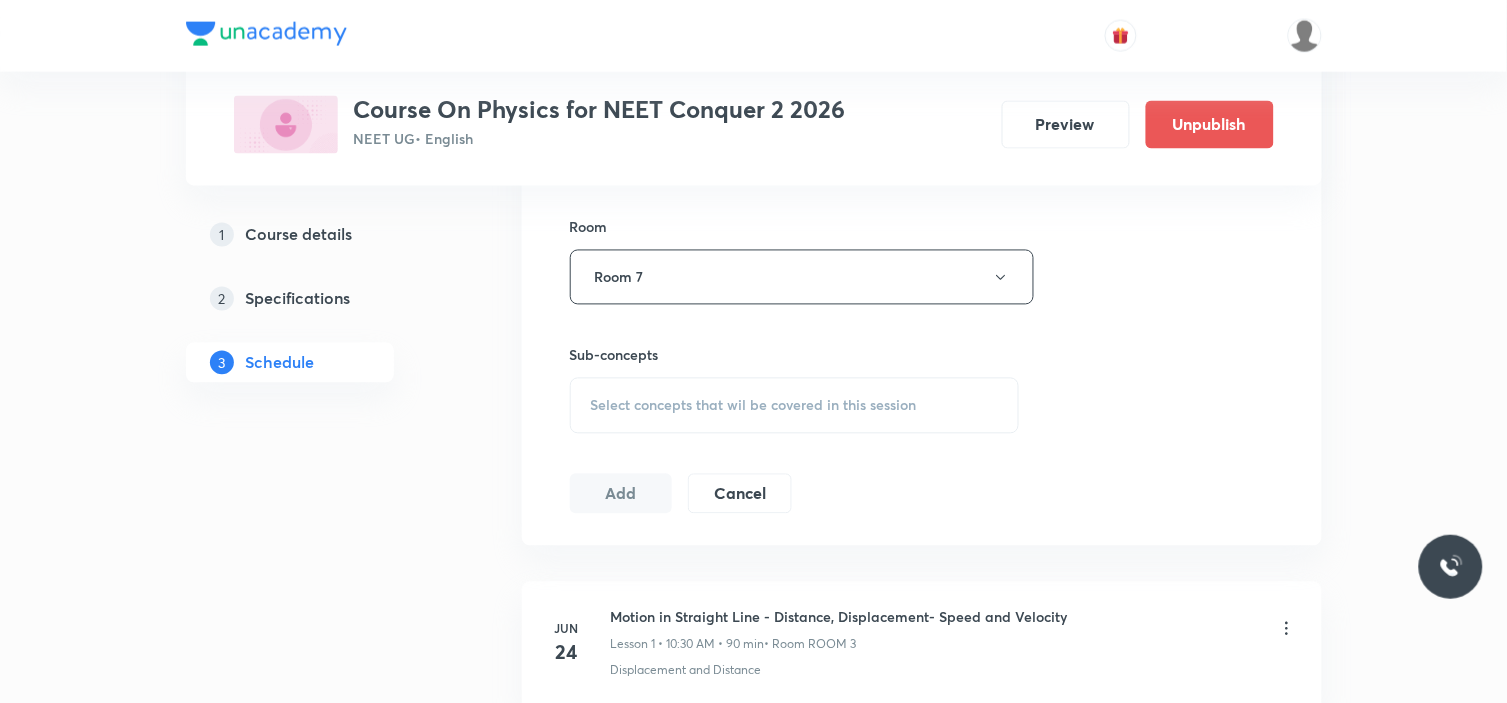 click on "Select concepts that wil be covered in this session" at bounding box center [754, 406] 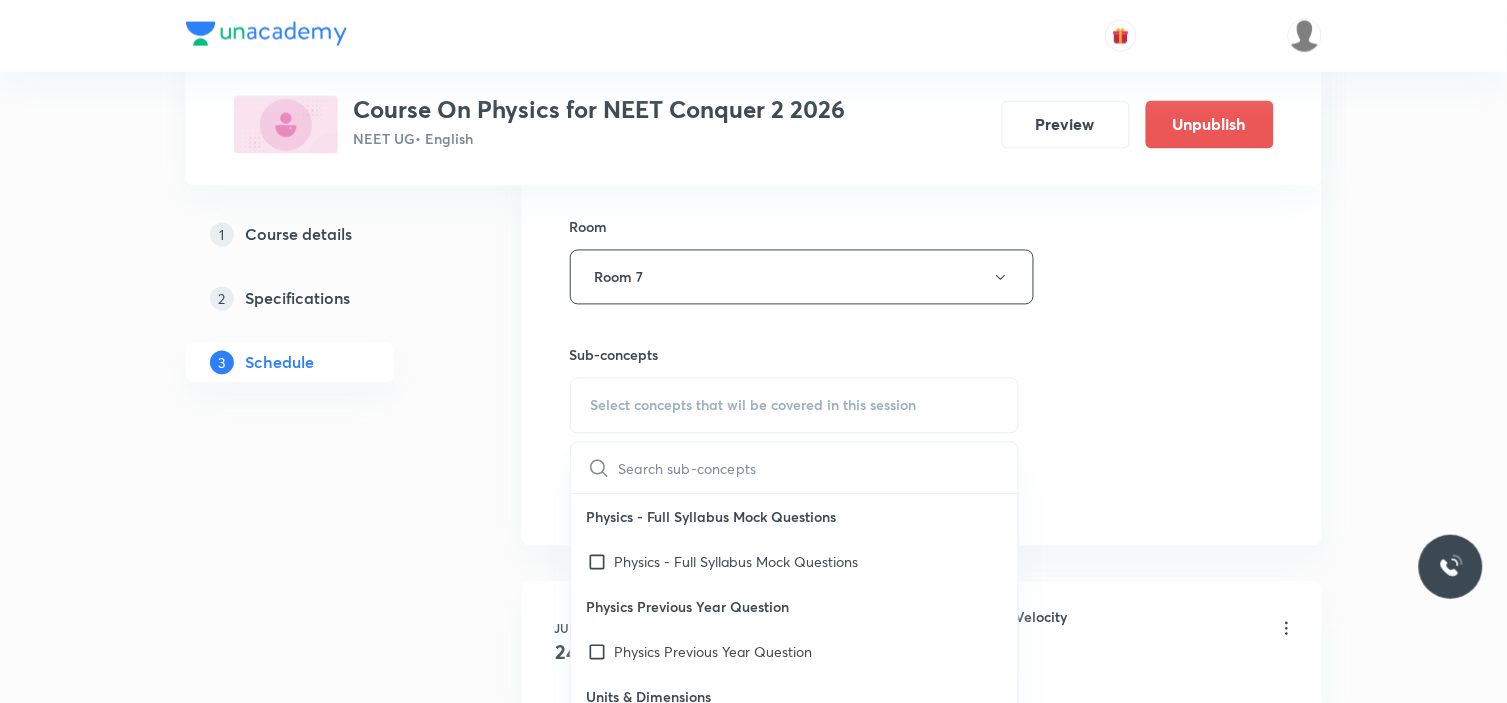 click at bounding box center (819, 468) 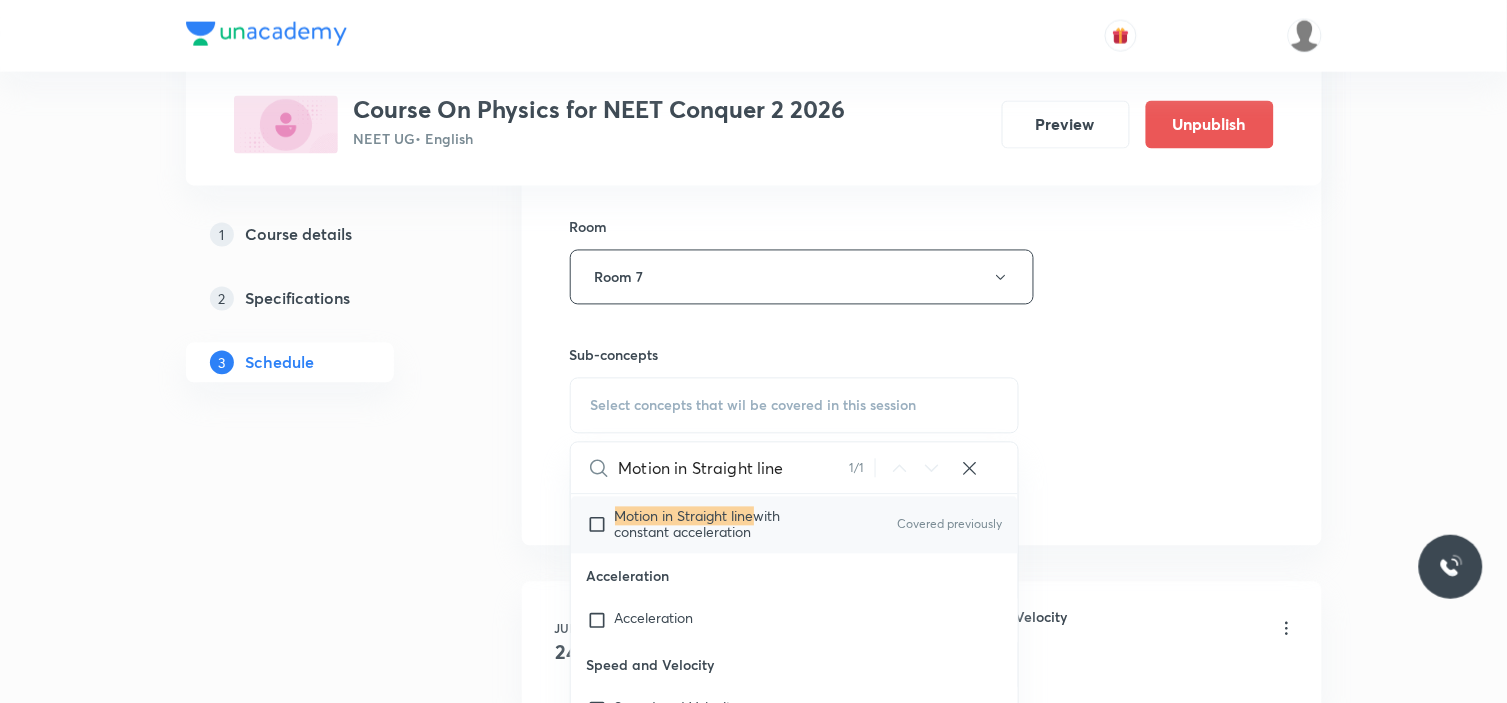scroll, scrollTop: 45767, scrollLeft: 0, axis: vertical 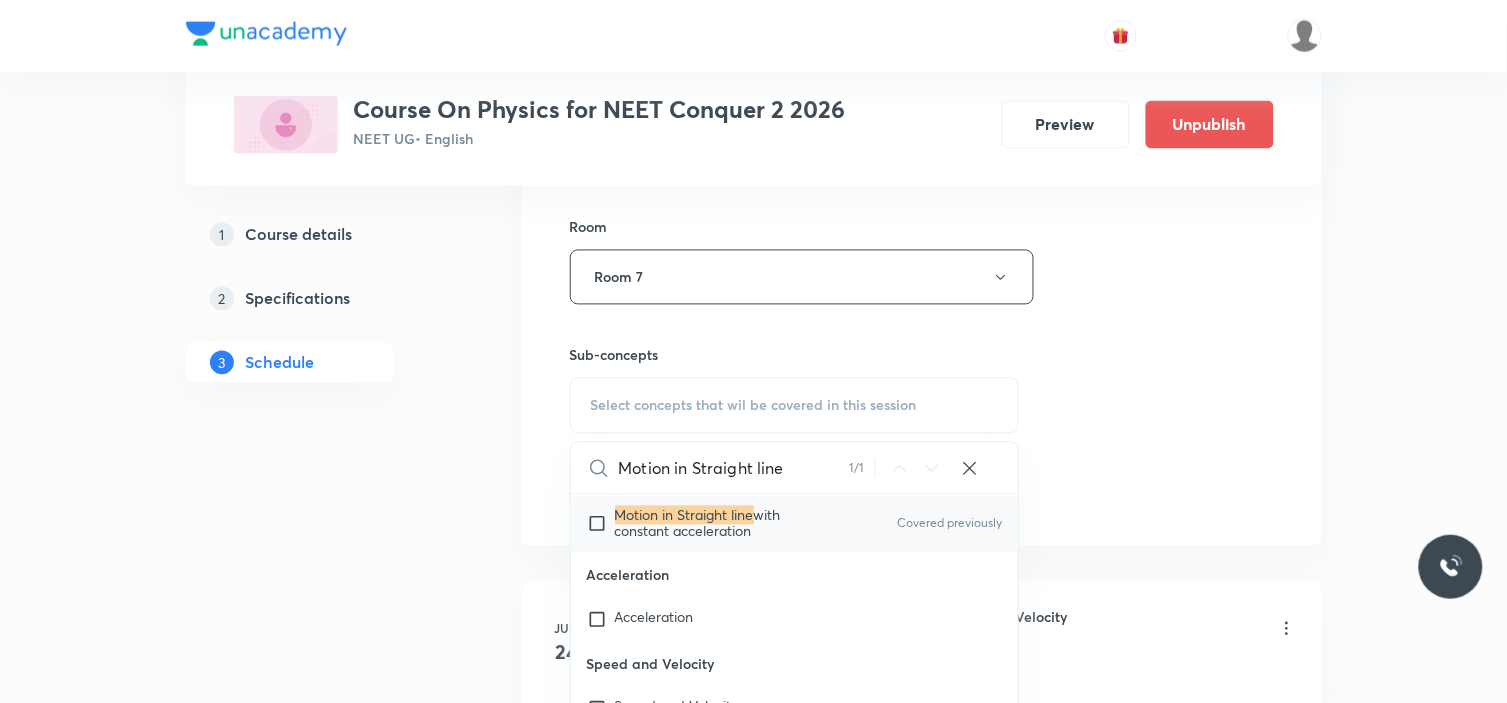 type on "Motion in Straight line" 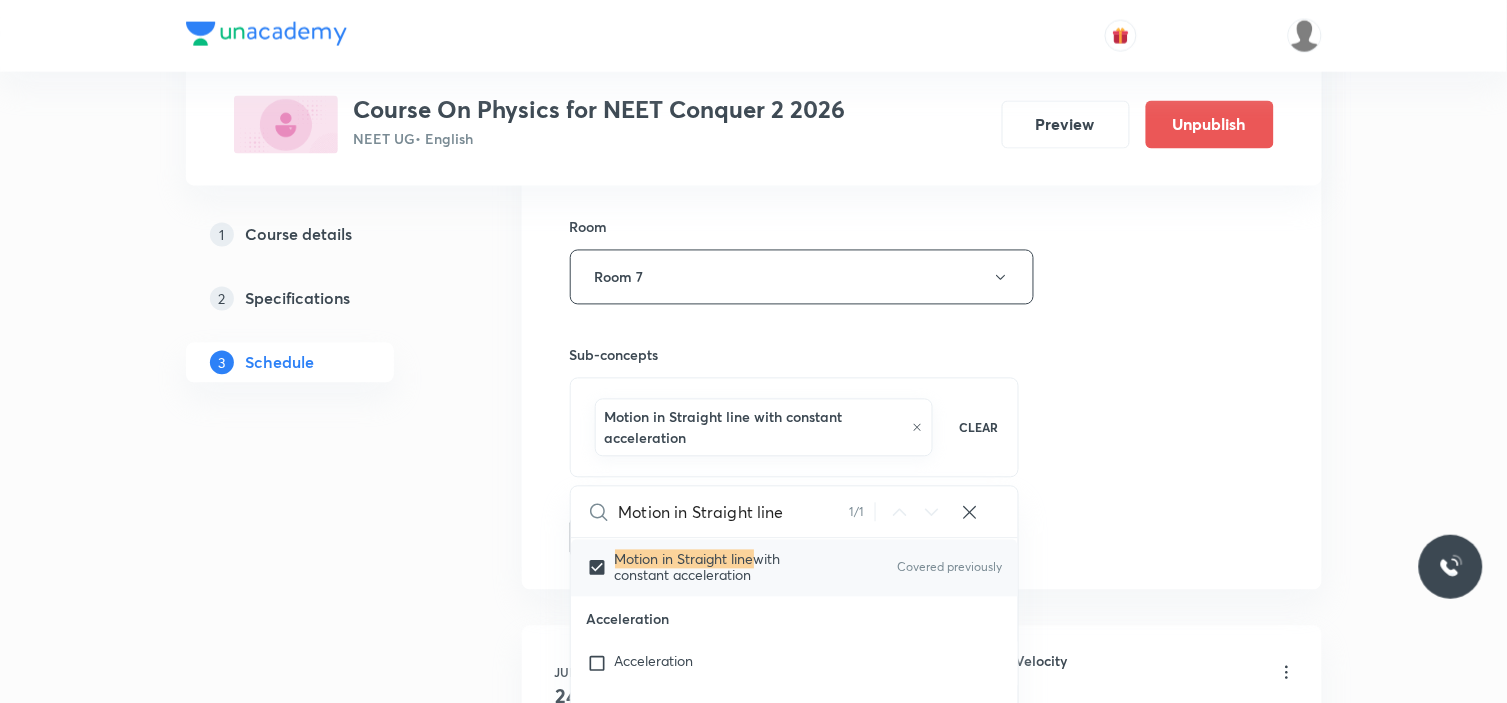 click on "Session  15 Live class Session title 44/99 Motion in Straight line and plane - Problems ​ Schedule for [DATE] 4:00 PM ​ Duration (in minutes) 60 ​   Session type Online Offline Room Room 7 Sub-concepts Motion in Straight line with constant acceleration CLEAR Motion in Straight line 1 / 1 ​ Physics - Full Syllabus Mock Questions Physics - Full Syllabus Mock Questions Physics Previous Year Question Physics Previous Year Question Units & Dimensions Physical quantity Applications of Dimensional Analysis Significant Figures Units of Physical Quantities System of Units Dimensions of Some Mathematical Functions Unit and Dimension Product of Two Vectors Subtraction of Vectors Cross Product Least Count Analysis Errors of Measurement Vernier Callipers Screw Gauge Zero Error Basic Mathematics Elementary Algebra Elementary Trigonometry Basic Coordinate Geometry Functions Differentiation Integral of a Function Use of Differentiation & Integration in One Dimensional Motion Basic Mathematics Unit Vectors Heat" at bounding box center [922, 66] 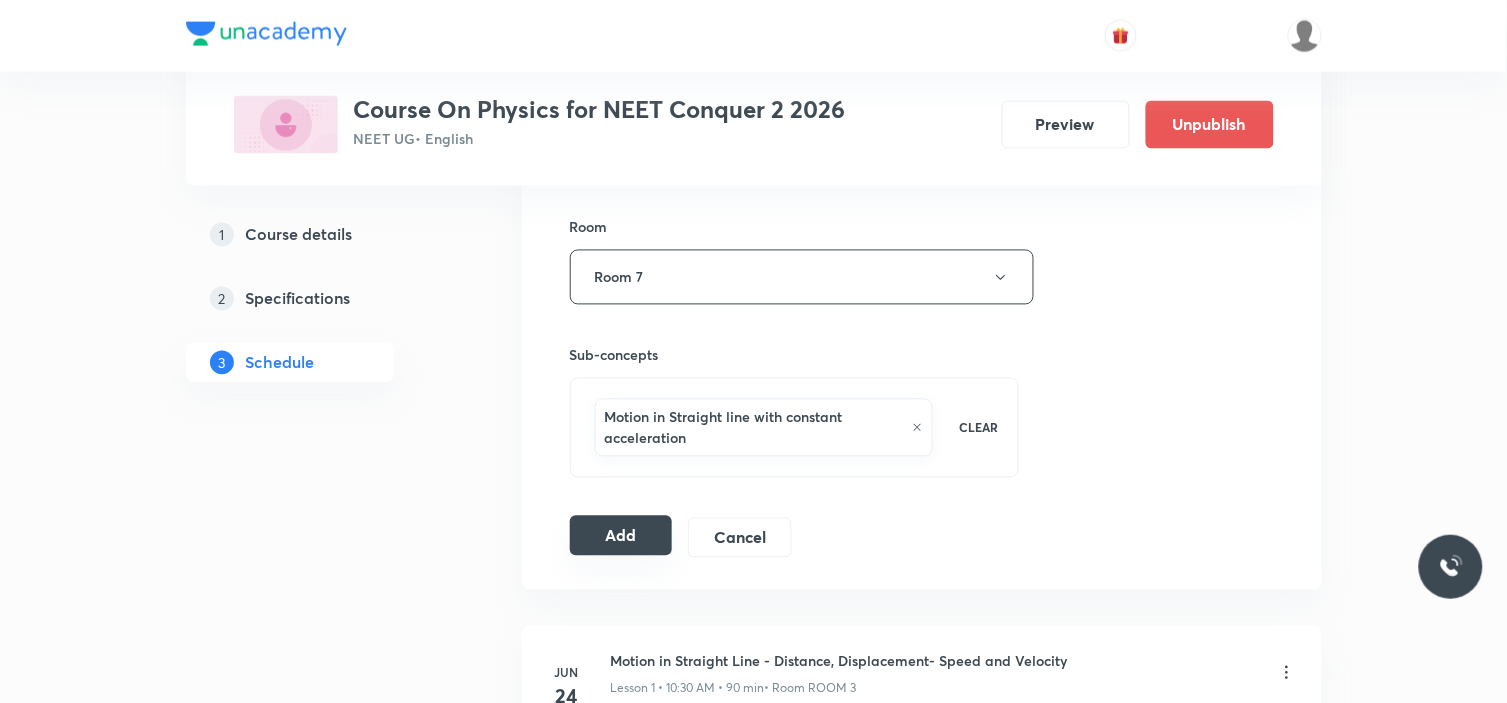 click on "Add" at bounding box center [621, 536] 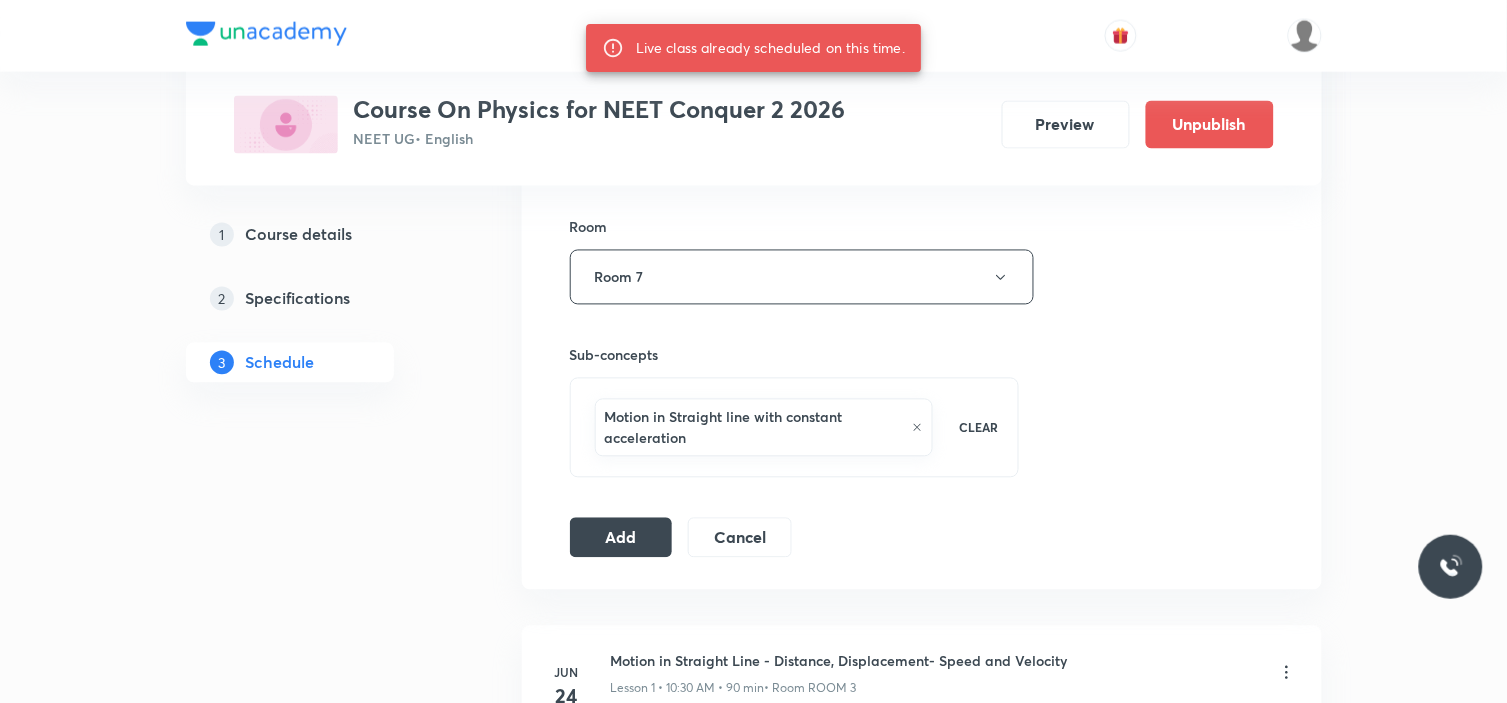 click on "Session  15 Live class Session title 44/99 Motion in Straight line and plane - Problems ​ Schedule for [DATE] 4:00 PM ​ Duration (in minutes) 60 ​   Session type Online Offline Room Room 7 Sub-concepts Motion in Straight line with constant acceleration CLEAR Add Cancel" at bounding box center [922, 66] 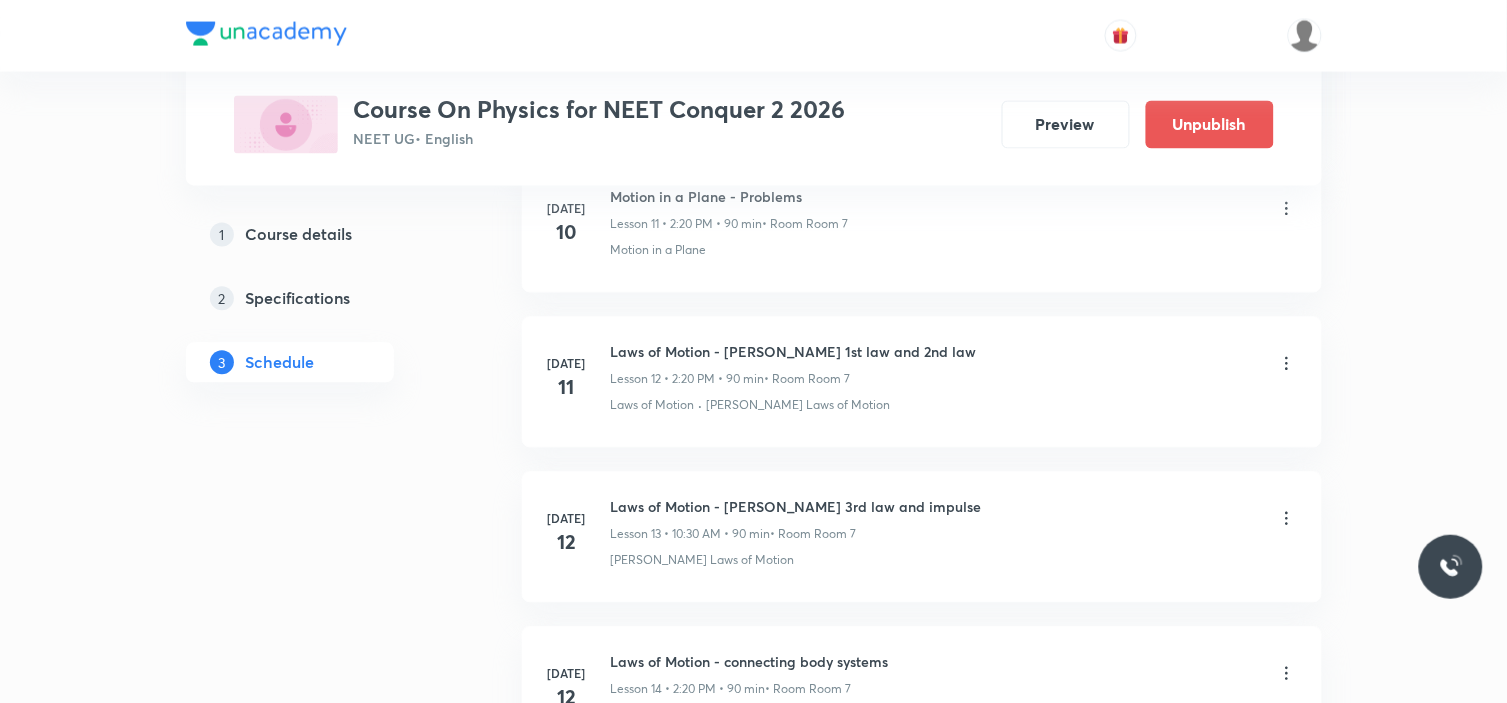 scroll, scrollTop: 3117, scrollLeft: 0, axis: vertical 